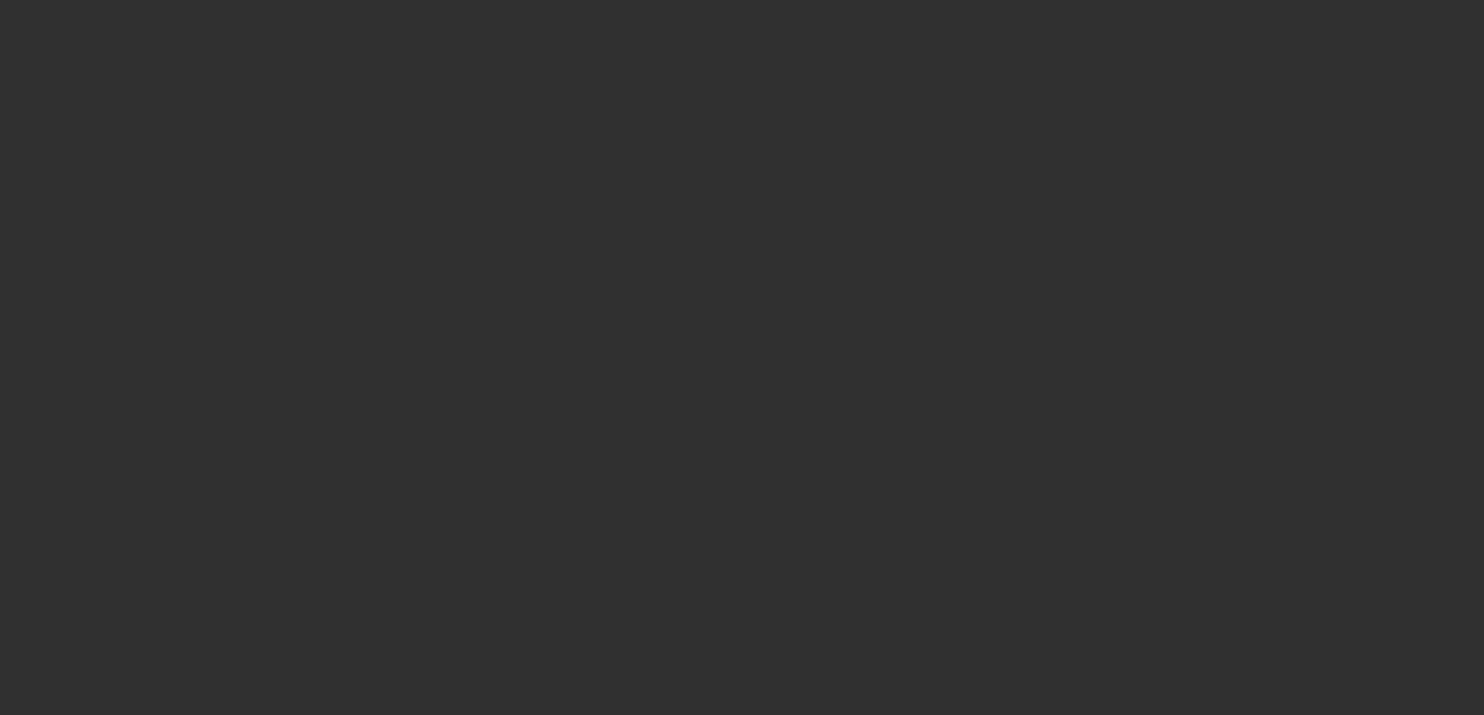 scroll, scrollTop: 0, scrollLeft: 0, axis: both 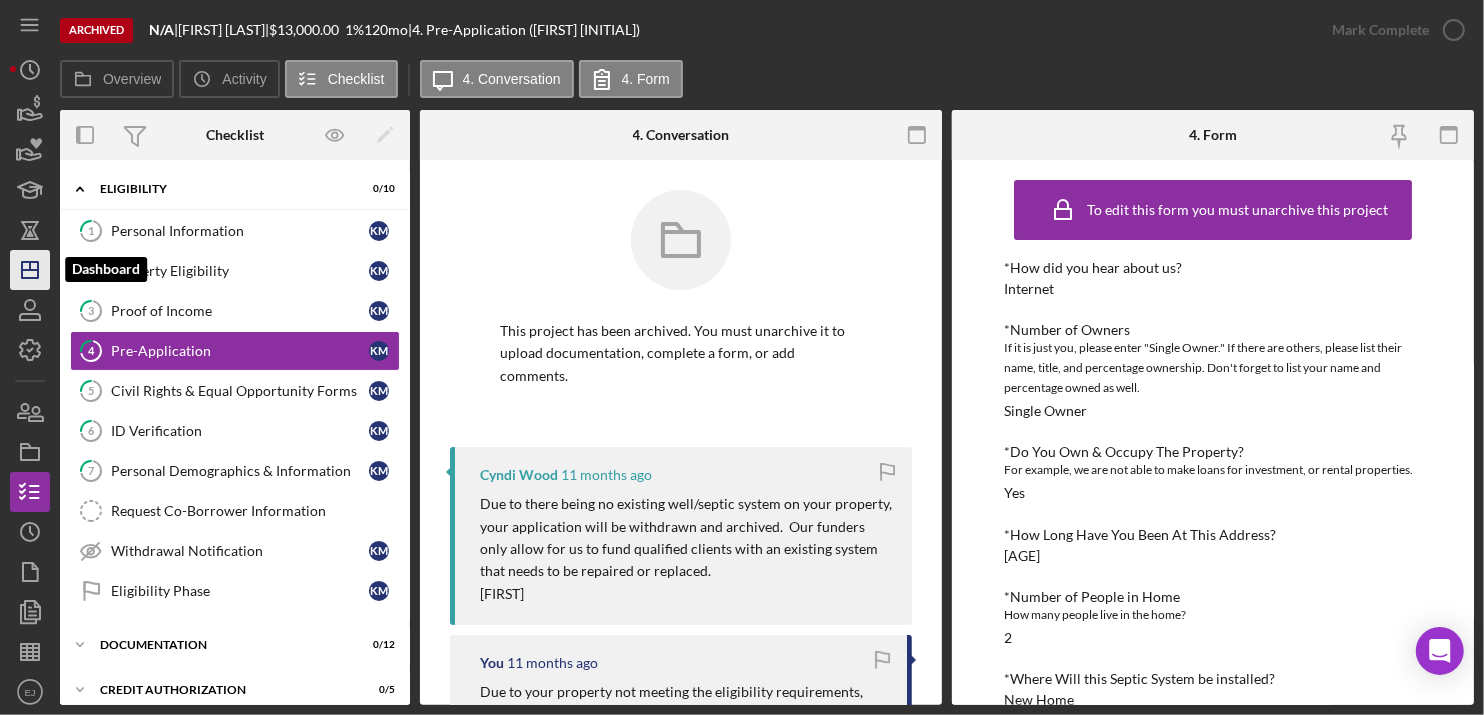 click on "Icon/Dashboard" 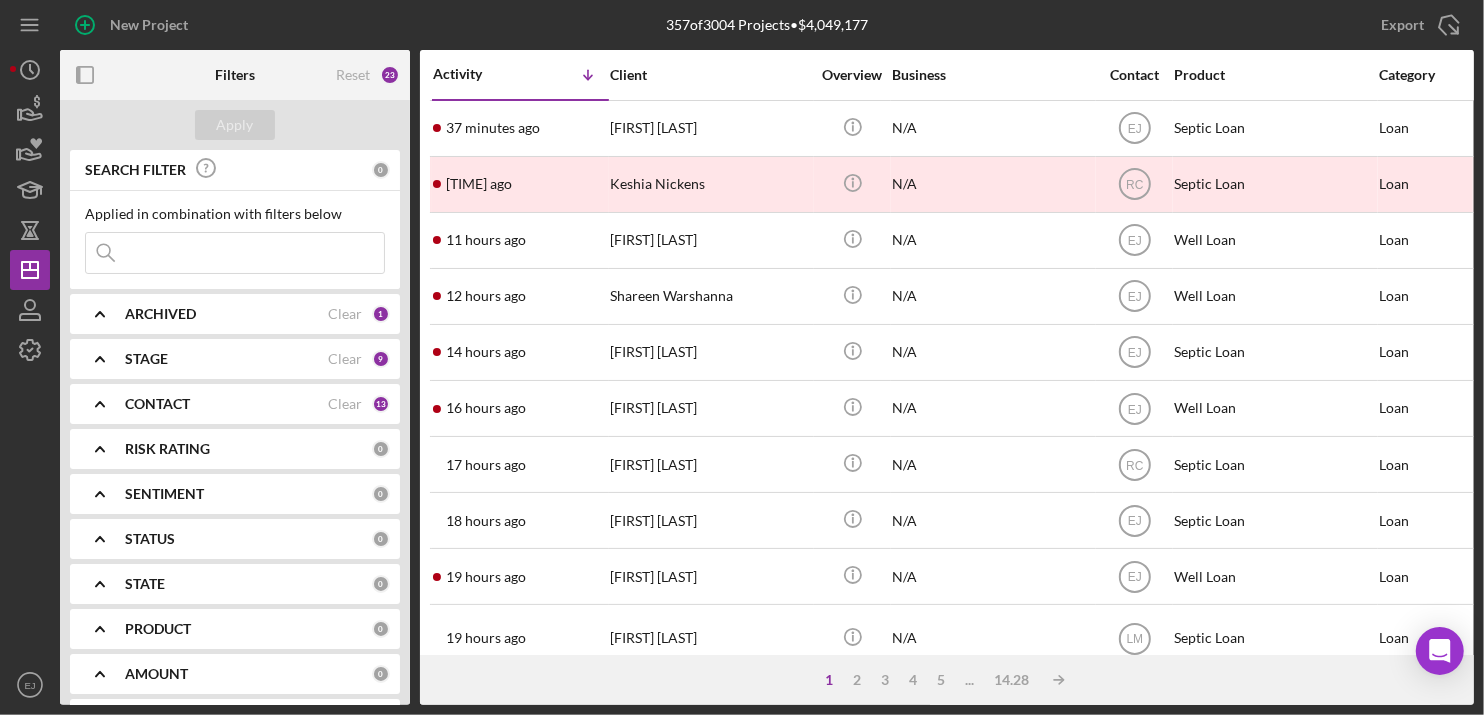 click on "STAGE   Clear 9" at bounding box center (257, 359) 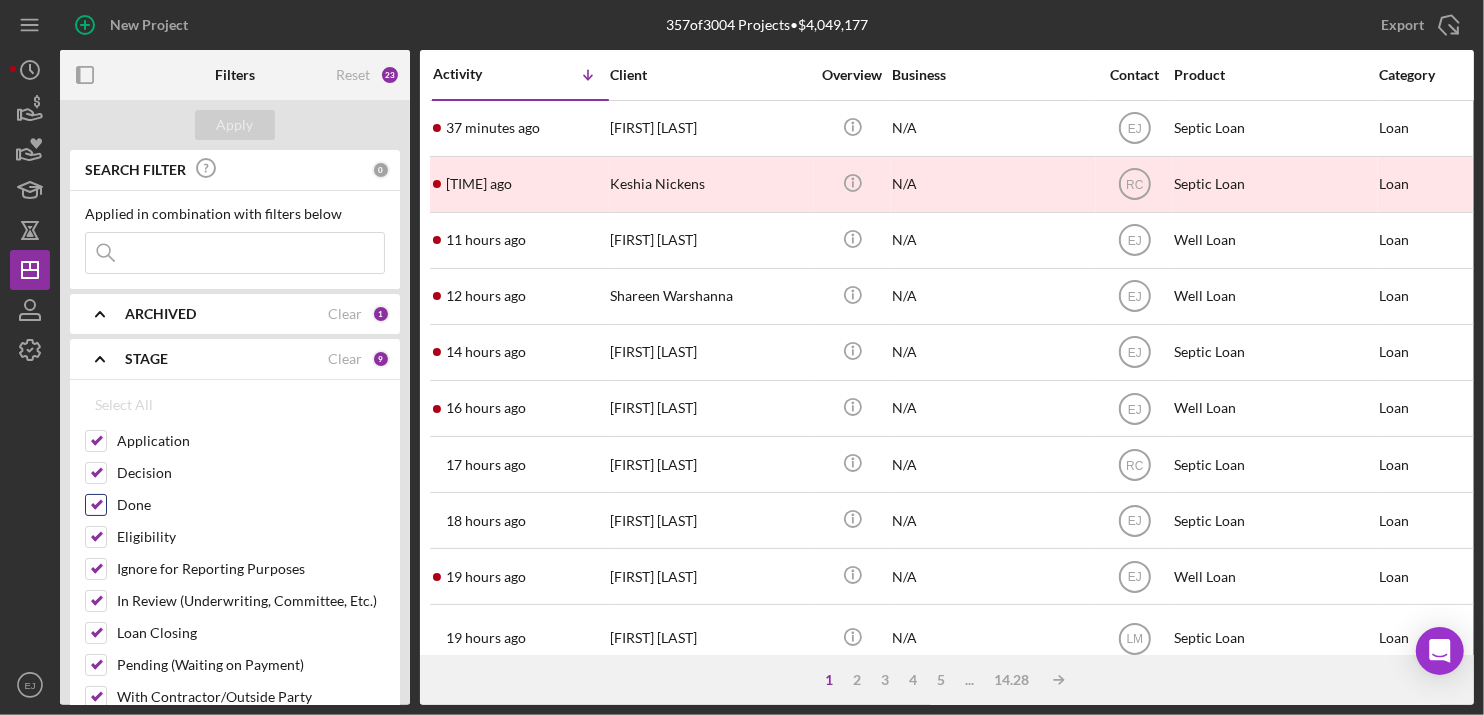 click on "Done" at bounding box center (96, 505) 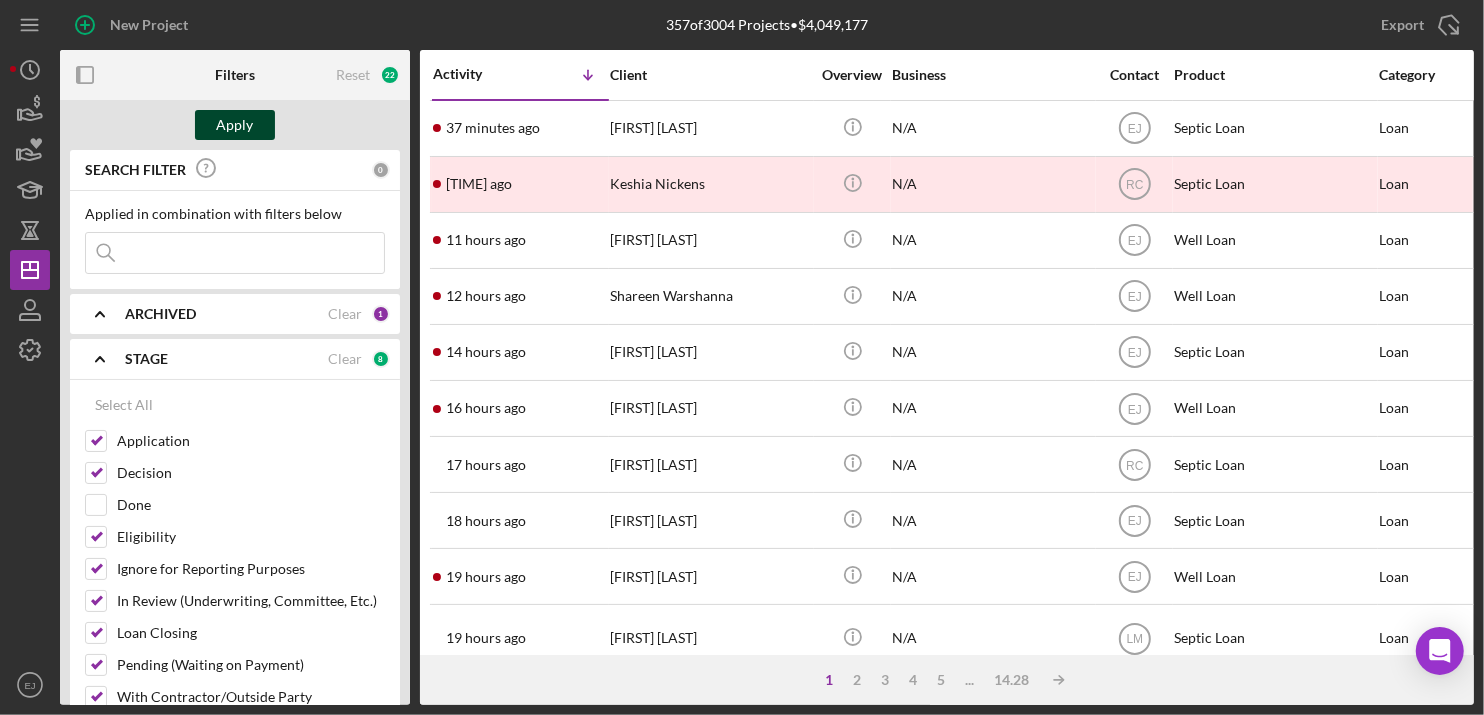 click on "Apply" at bounding box center (235, 125) 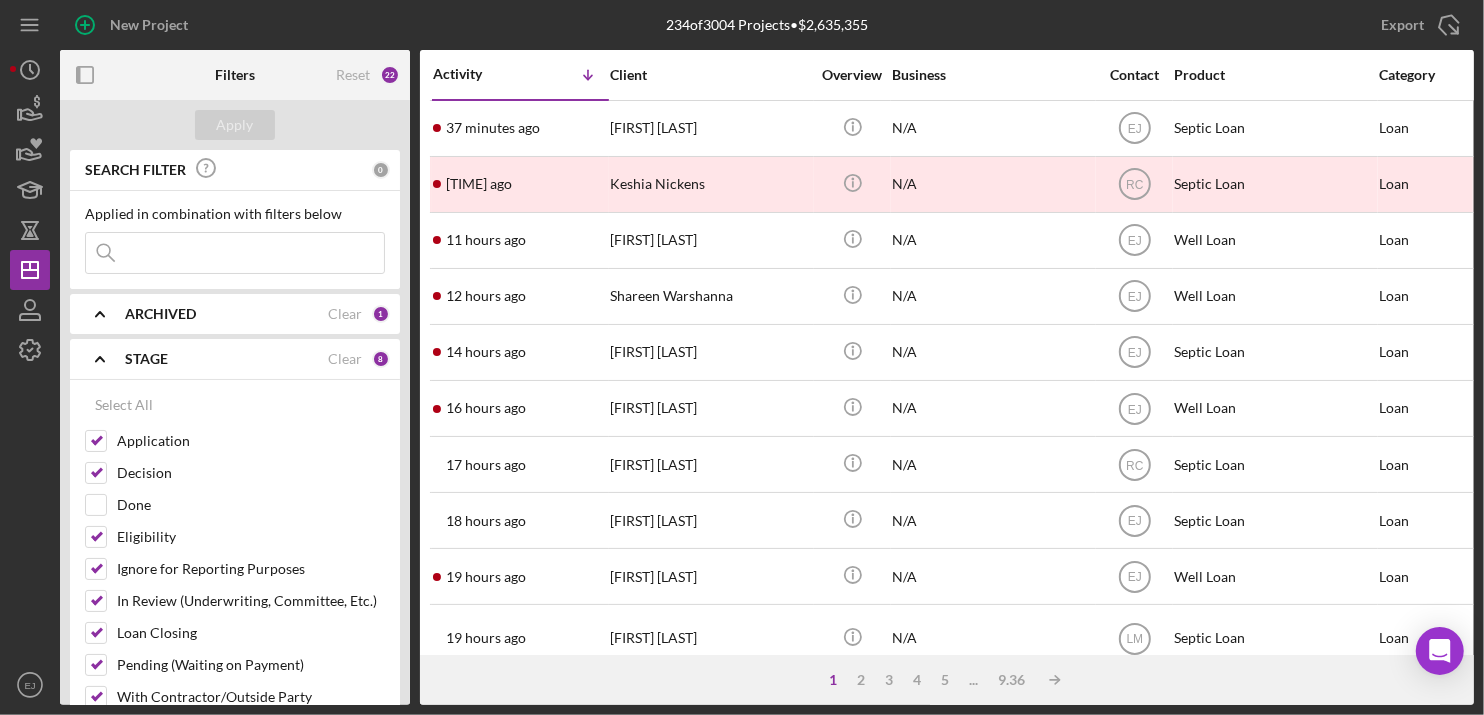 click on "Icon/Expander" 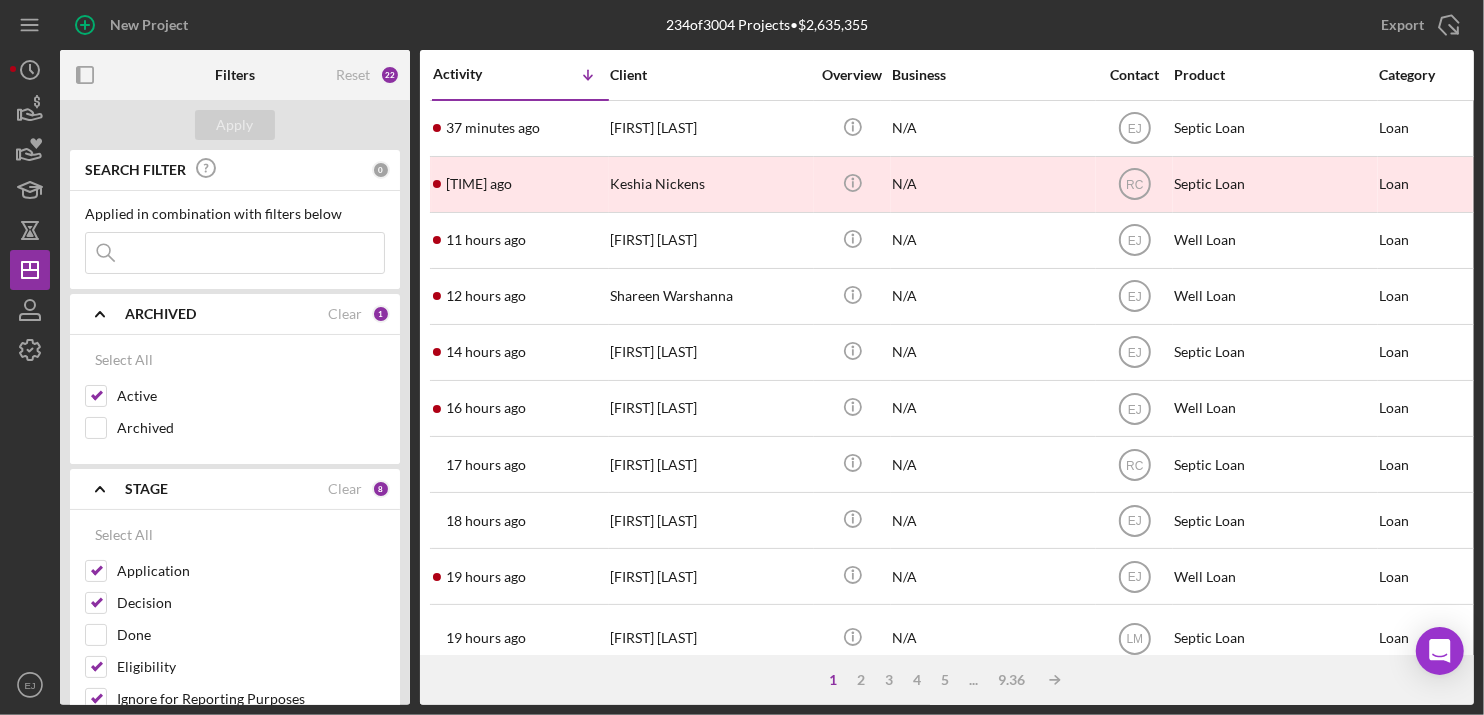 scroll, scrollTop: 486, scrollLeft: 0, axis: vertical 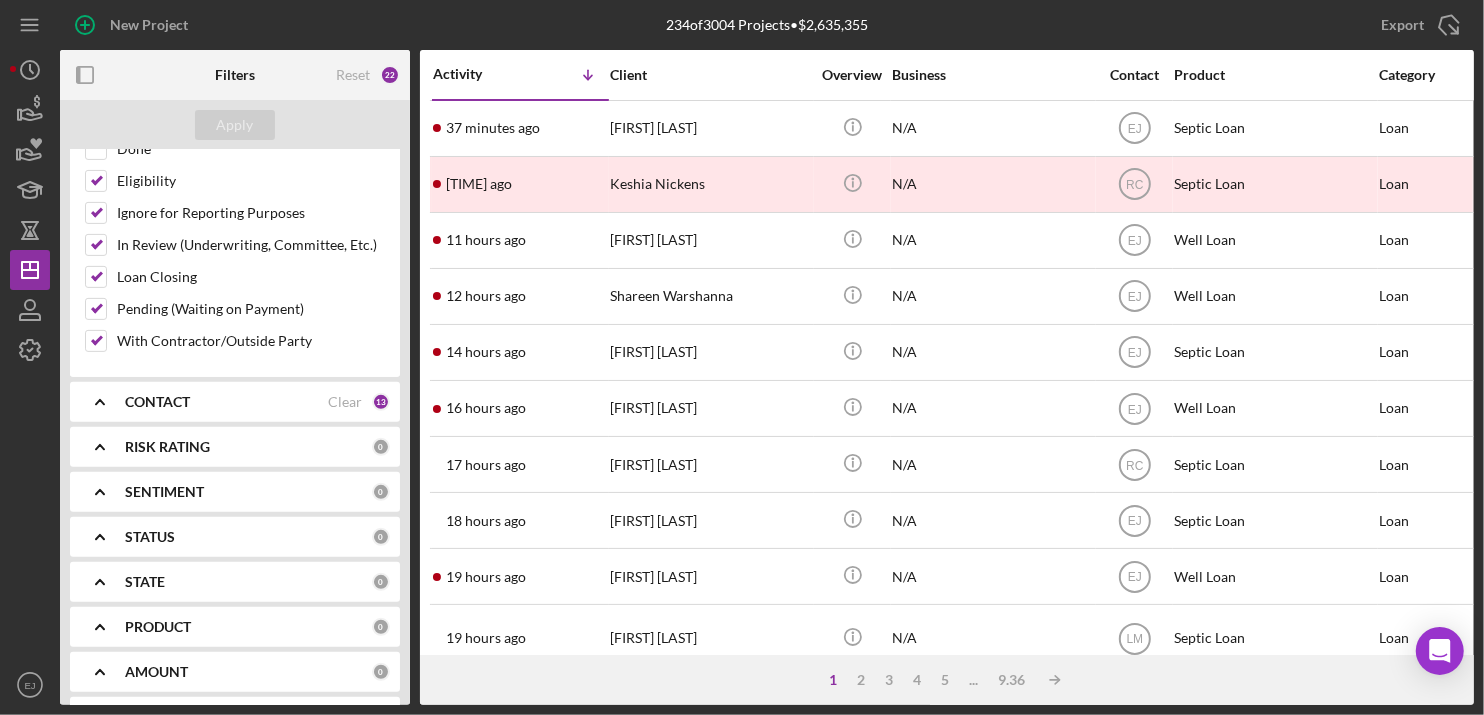 click on "Filters Reset 22 Apply SEARCH FILTER   0 Applied in combination with filters below Icon/Menu Close Icon/Expander ARCHIVED   Clear 1 Select All Active Archived Icon/Expander STAGE   Clear 8 Select All Application Decision Done Eligibility Ignore for Reporting Purposes In Review (Underwriting, Committee, Etc.) Loan Closing Pending (Waiting on Payment) With Contractor/Outside Party Icon/Expander CONTACT   Clear 13 Icon/Expander RISK RATING   0 Icon/Expander SENTIMENT   0 Icon/Expander STATUS   0 Icon/Expander STATE   0 Icon/Expander PRODUCT   0 Icon/Expander AMOUNT   0 Icon/Expander START DATE   0 Icon/Expander RESOLVED   0 Icon/Expander RESOLUTION   0 Icon/Expander CLOSING DATE   0 Icon/Expander FUNDED   0 Icon/Expander LATEST ACTIVITY   0 Activity Icon/Table Sort Arrow Client Overview Business Contact Product Category Amount Started Closing Checklist Stage Status Sentiment Risk Rating Resolution Funded Resolved State View Archived 37 minutes ago William Elliott William Elliott Icon/Info N/A EJ Septic Loan Loan" at bounding box center (767, 377) 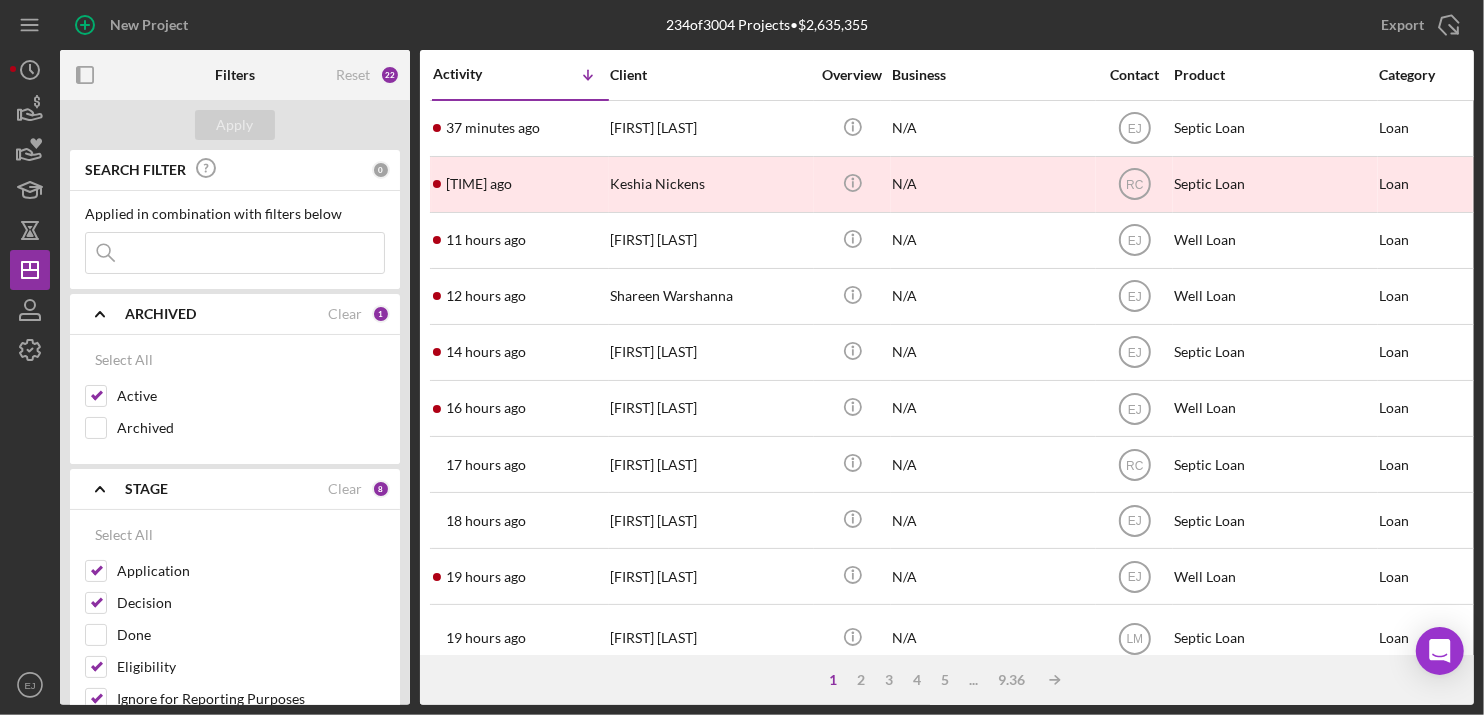 scroll, scrollTop: 486, scrollLeft: 0, axis: vertical 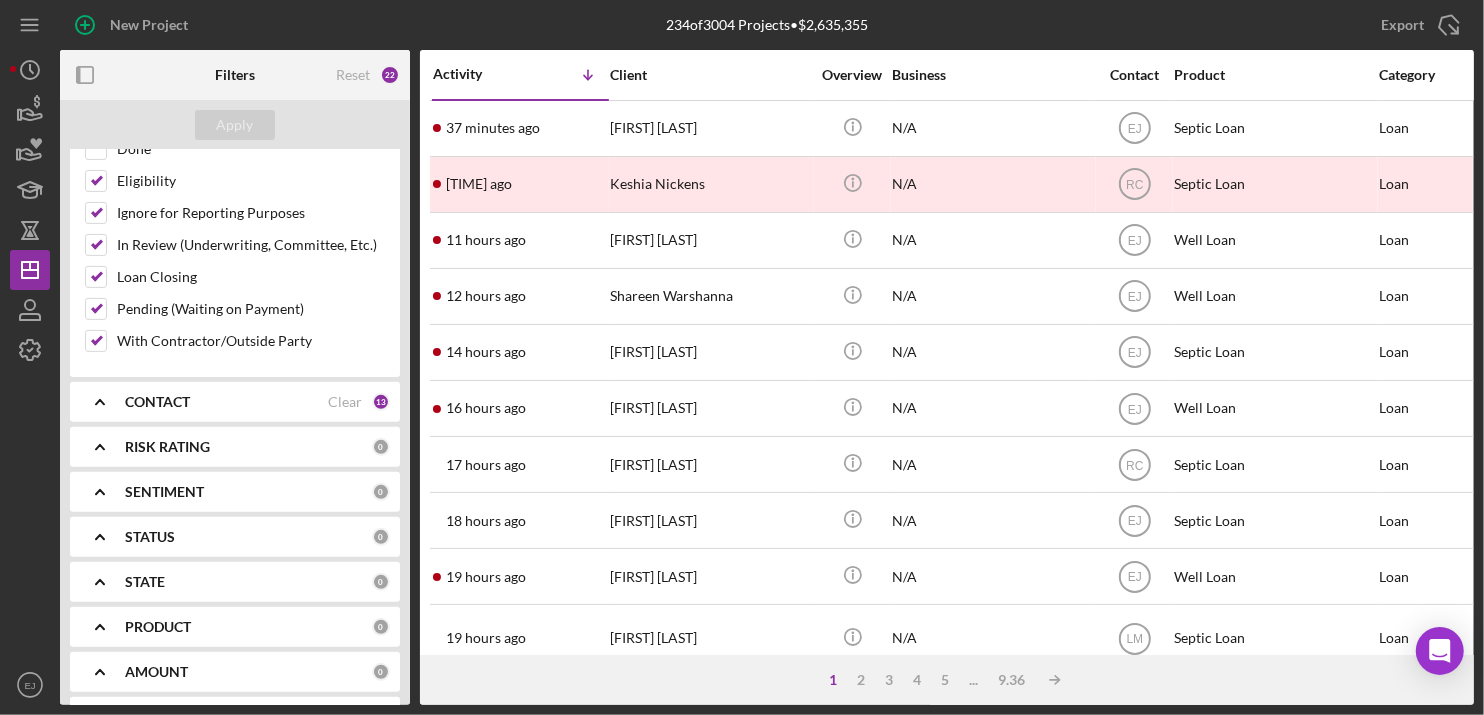 click on "SEARCH FILTER   0 Applied in combination with filters below Icon/Menu Close Icon/Expander ARCHIVED   Clear 1 Select All Active Archived Icon/Expander STAGE   Clear 8 Select All Application Decision Done Eligibility Ignore for Reporting Purposes In Review (Underwriting, Committee, Etc.) Loan Closing Pending (Waiting on Payment) With Contractor/Outside Party Icon/Expander CONTACT   Clear 13 Icon/Expander RISK RATING   0 Icon/Expander SENTIMENT   0 Icon/Expander STATUS   0 Icon/Expander STATE   0 Icon/Expander PRODUCT   0 Icon/Expander AMOUNT   0 Icon/Expander START DATE   0 Icon/Expander RESOLVED   0 Icon/Expander RESOLUTION   0 Icon/Expander CLOSING DATE   0 Icon/Expander FUNDED   0 Icon/Expander LATEST ACTIVITY   0" at bounding box center (235, 427) 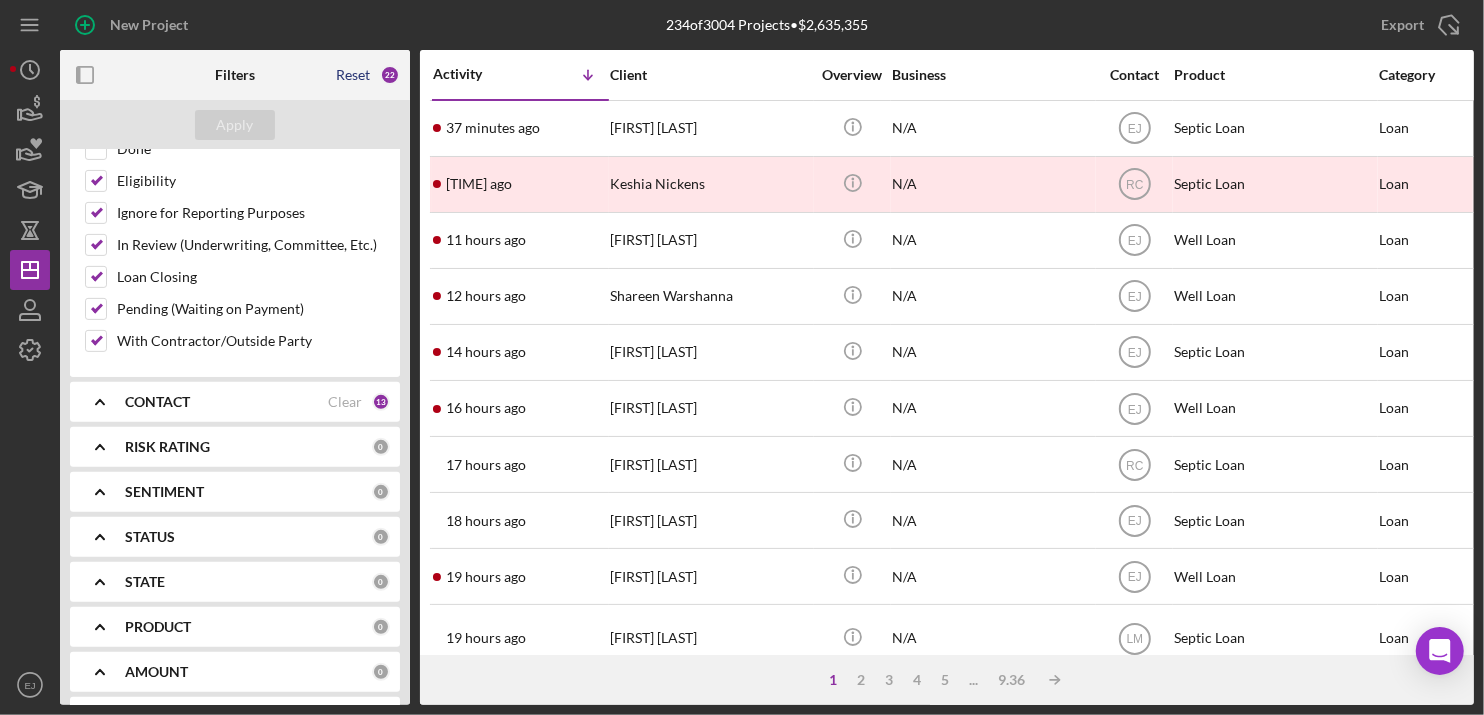 click on "Reset" at bounding box center [353, 75] 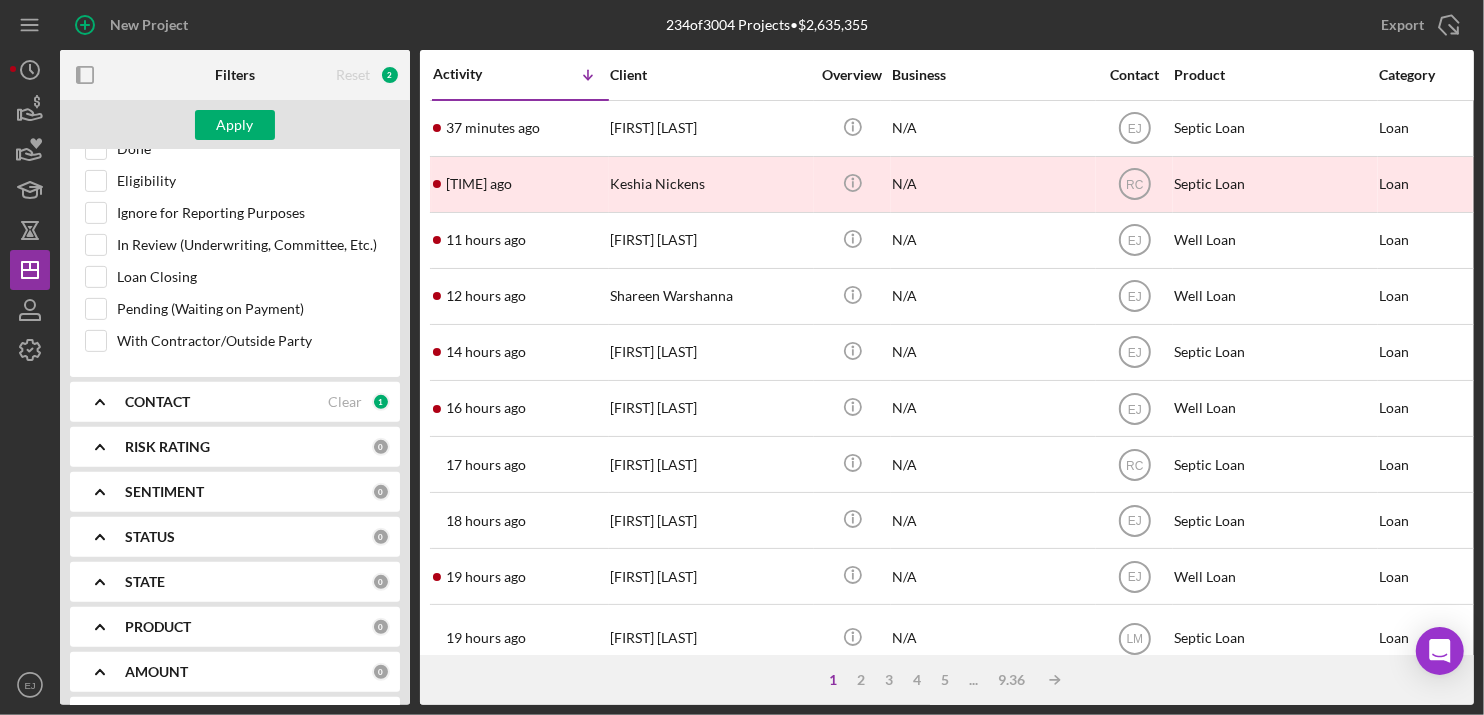 click on "Filters Reset 2 Apply SEARCH FILTER   0 Applied in combination with filters below Icon/Menu Close Icon/Expander ARCHIVED   Clear 1 Select All Active Archived Icon/Expander STAGE   0 Select All Application Decision Done Eligibility Ignore for Reporting Purposes In Review (Underwriting, Committee, Etc.) Loan Closing Pending (Waiting on Payment) With Contractor/Outside Party Icon/Expander CONTACT   Clear 1 Icon/Expander RISK RATING   0 Icon/Expander SENTIMENT   0 Icon/Expander STATUS   0 Icon/Expander STATE   0 Icon/Expander PRODUCT   0 Icon/Expander AMOUNT   0 Icon/Expander START DATE   0 Icon/Expander RESOLVED   0 Icon/Expander RESOLUTION   0 Icon/Expander CLOSING DATE   0 Icon/Expander FUNDED   0 Icon/Expander LATEST ACTIVITY   0 Activity Icon/Table Sort Arrow Client Overview Business Contact Product Category Amount Started Closing Checklist Stage Status Sentiment Risk Rating Resolution Funded Resolved State View Archived 37 minutes ago William Elliott William Elliott Icon/Info N/A EJ Septic Loan Loan $15,000" at bounding box center (767, 377) 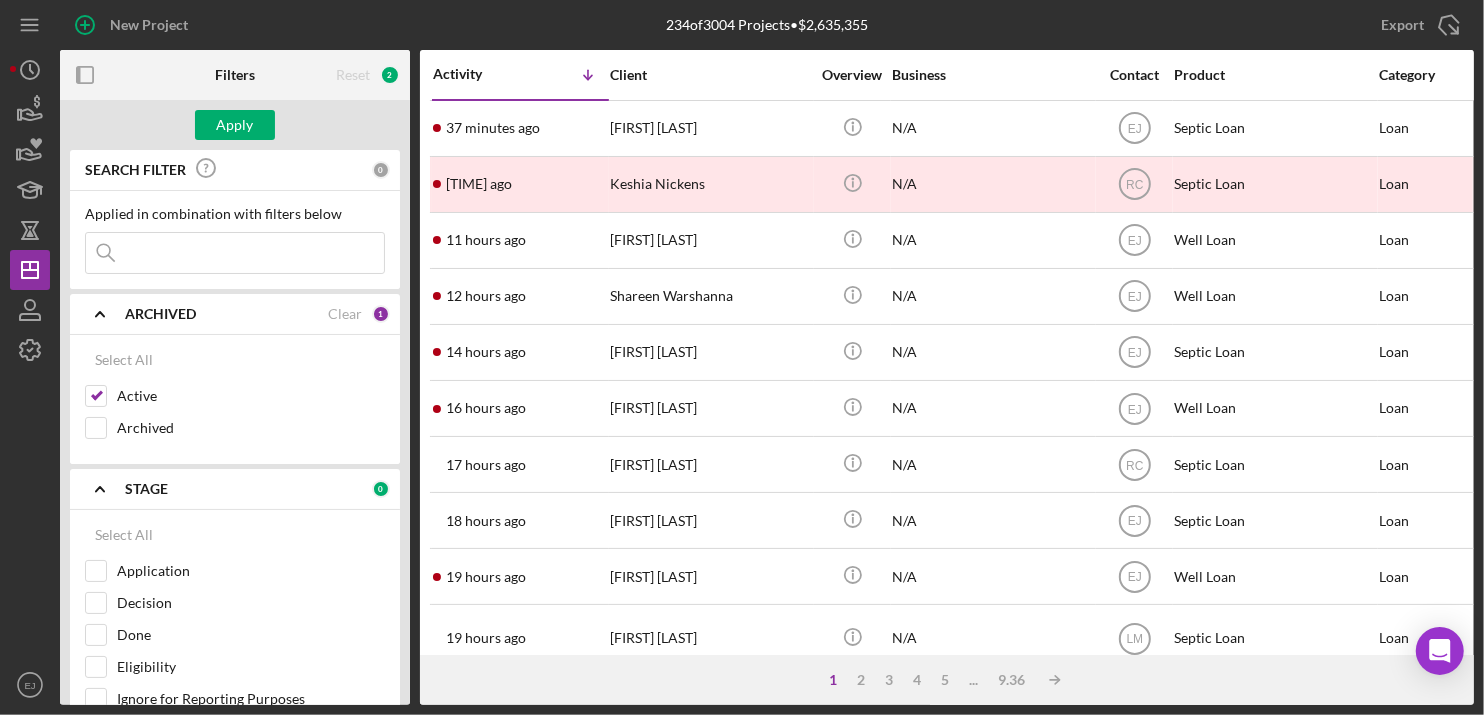 scroll, scrollTop: 486, scrollLeft: 0, axis: vertical 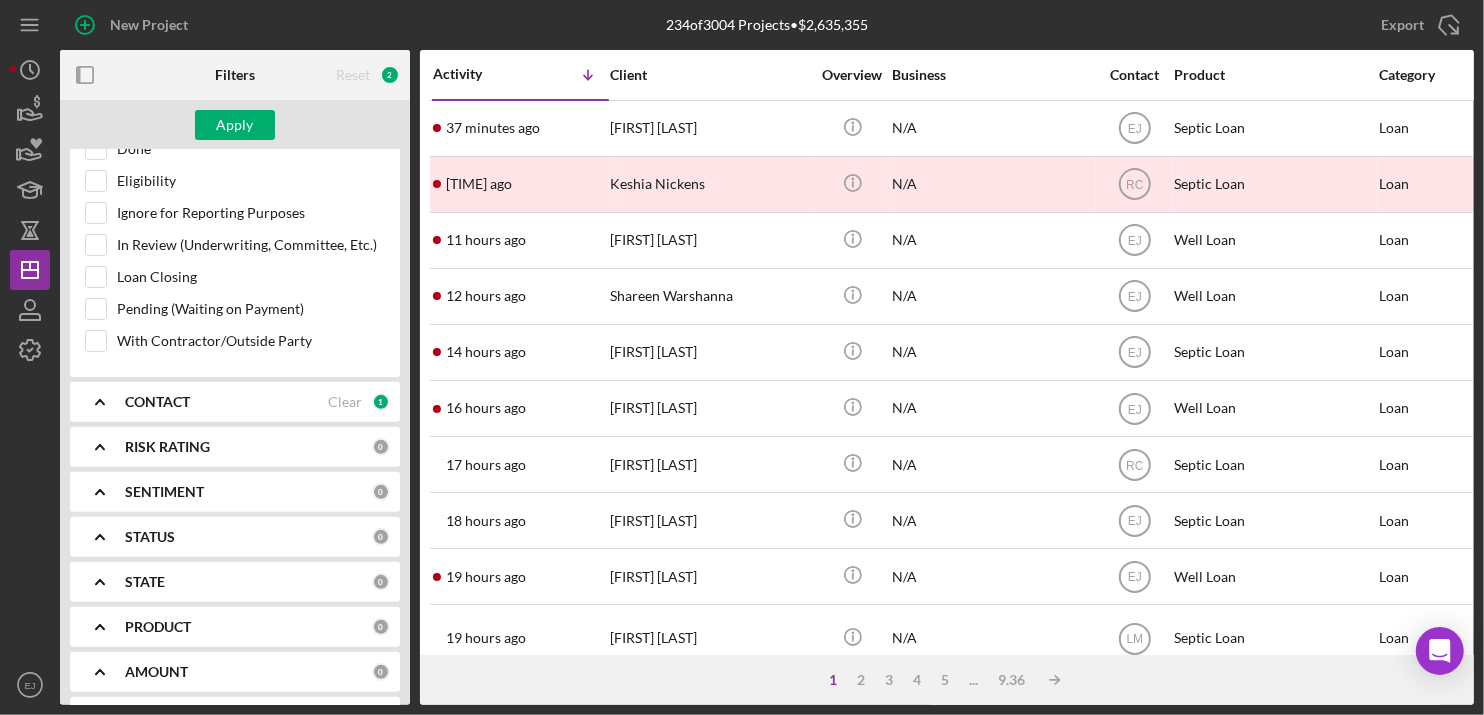 click on "Filters Reset 2 Apply SEARCH FILTER   0 Applied in combination with filters below Icon/Menu Close Icon/Expander ARCHIVED   Clear 1 Select All Active Archived Icon/Expander STAGE   0 Select All Application Decision Done Eligibility Ignore for Reporting Purposes In Review (Underwriting, Committee, Etc.) Loan Closing Pending (Waiting on Payment) With Contractor/Outside Party Icon/Expander CONTACT   Clear 1 Icon/Expander RISK RATING   0 Icon/Expander SENTIMENT   0 Icon/Expander STATUS   0 Icon/Expander STATE   0 Icon/Expander PRODUCT   0 Icon/Expander AMOUNT   0 Icon/Expander START DATE   0 Icon/Expander RESOLVED   0 Icon/Expander RESOLUTION   0 Icon/Expander CLOSING DATE   0 Icon/Expander FUNDED   0 Icon/Expander LATEST ACTIVITY   0 Activity Icon/Table Sort Arrow Client Overview Business Contact Product Category Amount Started Closing Checklist Stage Status Sentiment Risk Rating Resolution Funded Resolved State View Archived 37 minutes ago William Elliott William Elliott Icon/Info N/A EJ Septic Loan Loan $15,000" at bounding box center [767, 377] 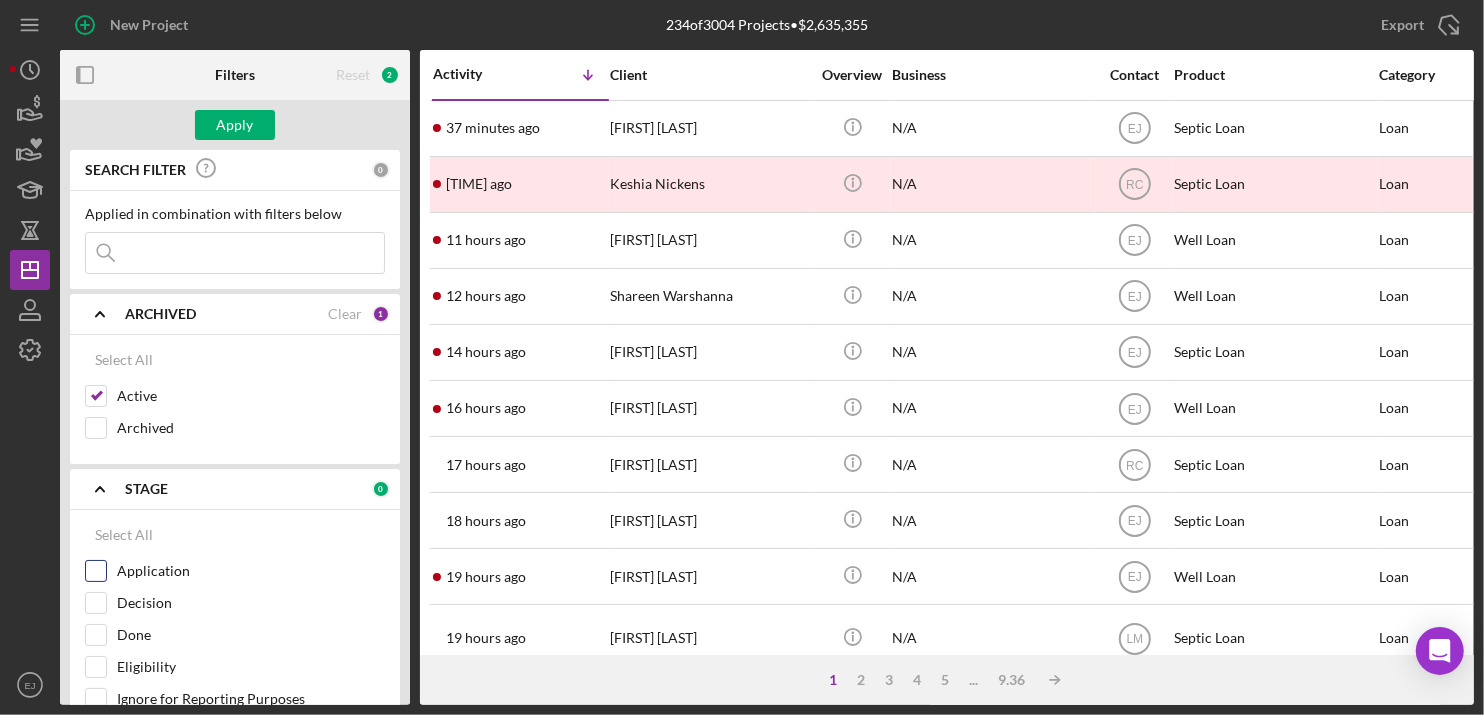 click on "Application" at bounding box center (96, 571) 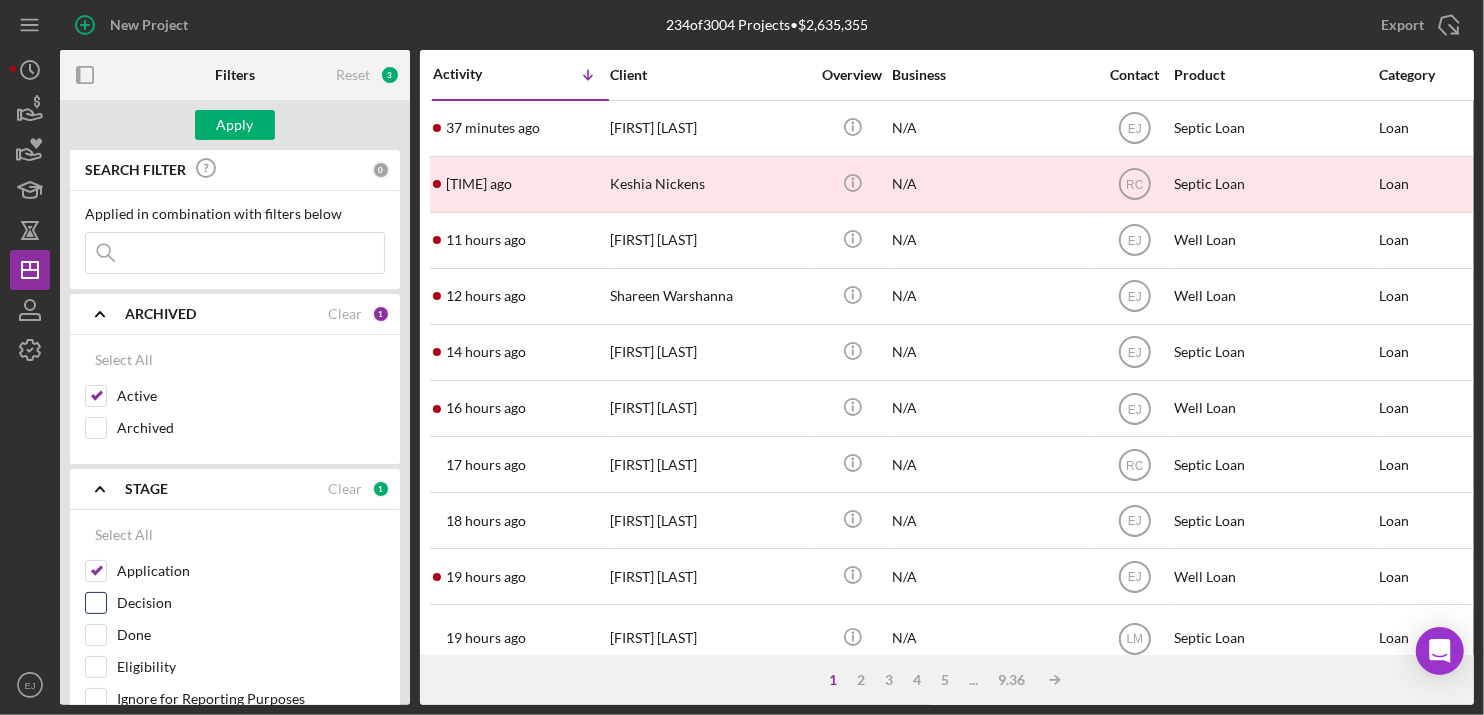 click on "Decision" at bounding box center (96, 603) 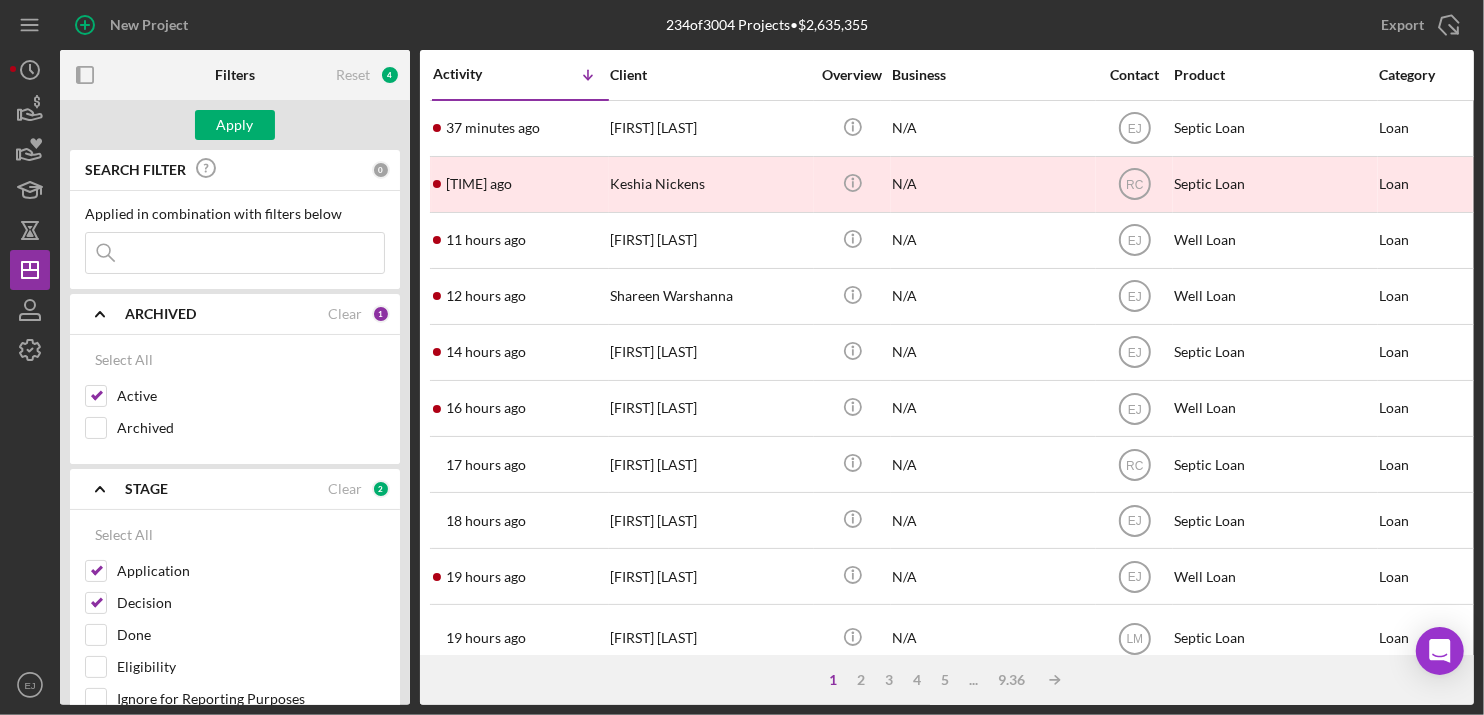 drag, startPoint x: 97, startPoint y: 595, endPoint x: 401, endPoint y: 693, distance: 319.4057 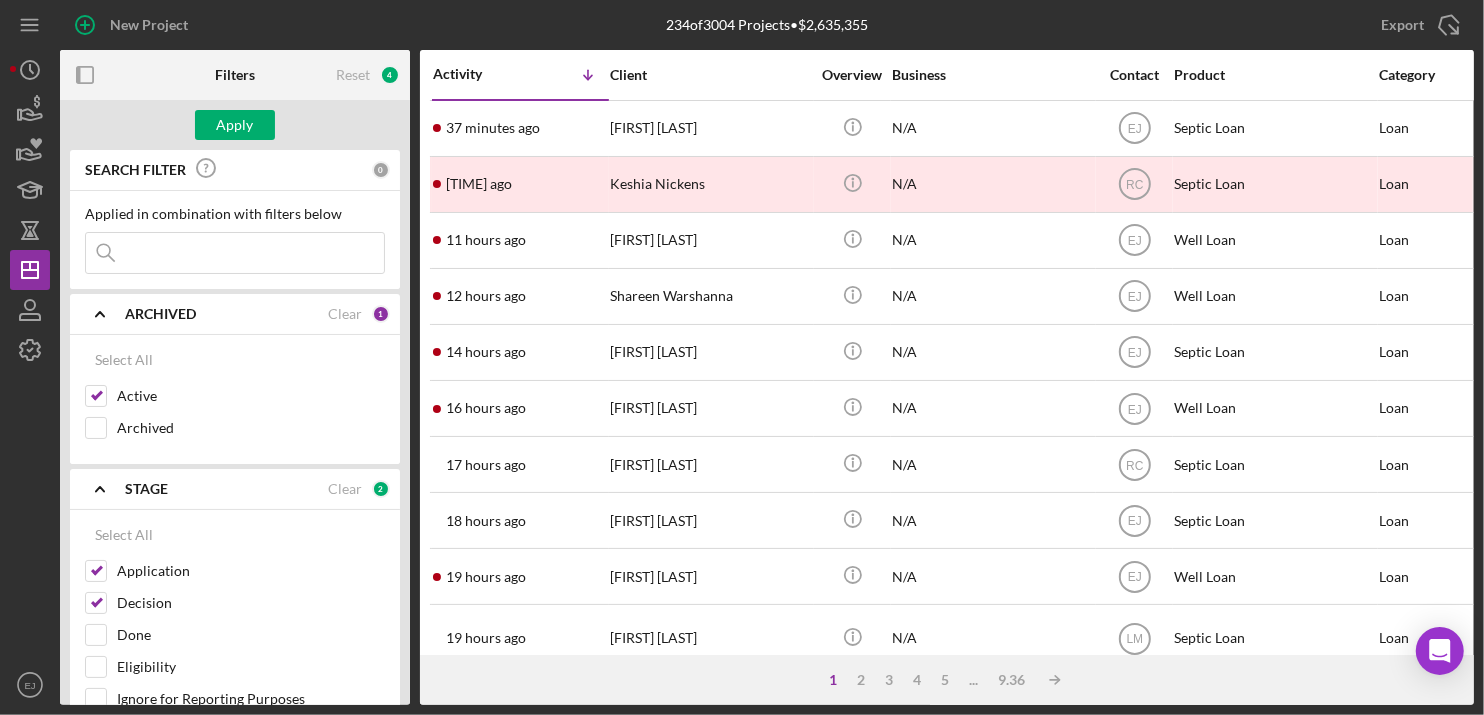 scroll, scrollTop: 486, scrollLeft: 0, axis: vertical 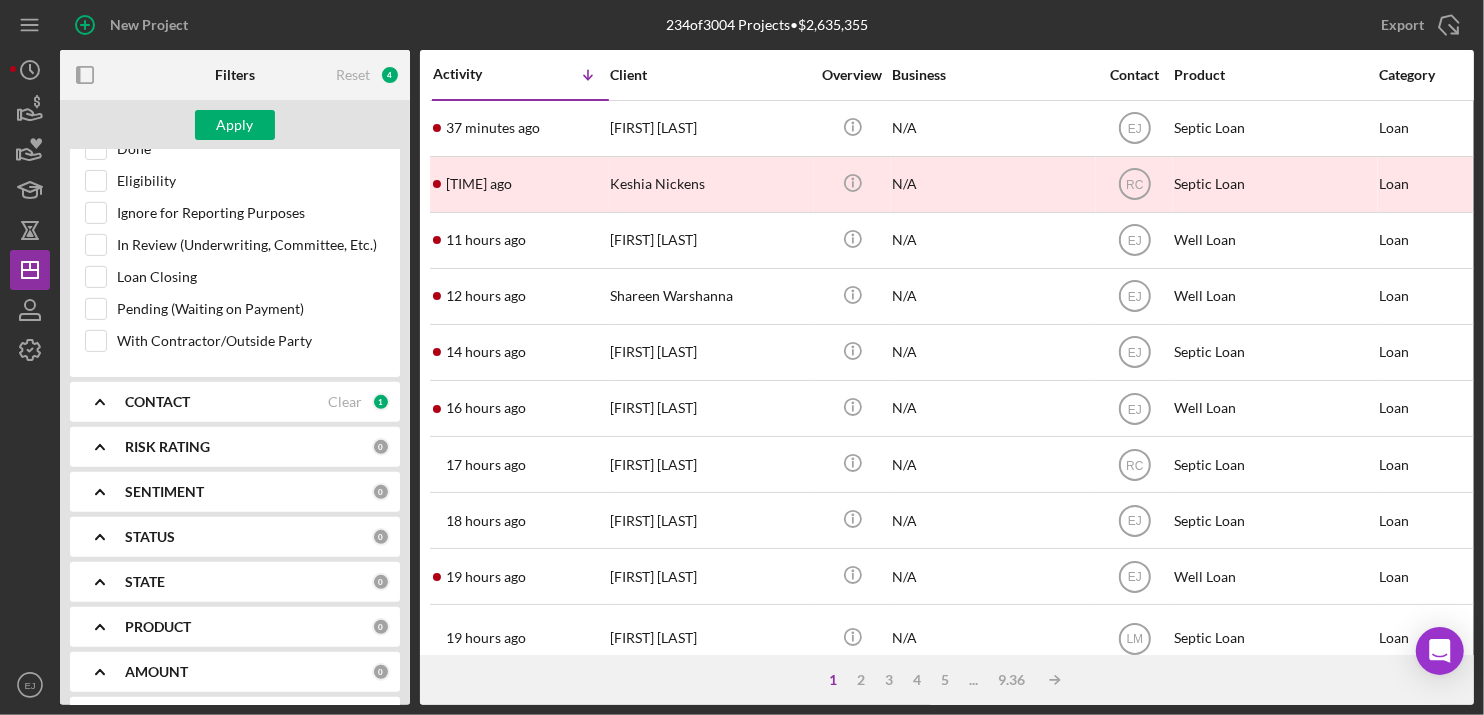 click on "Select All Application Decision Done Eligibility Ignore for Reporting Purposes In Review (Underwriting, Committee, Etc.) Loan Closing Pending (Waiting on Payment) With Contractor/Outside Party" at bounding box center (235, 200) 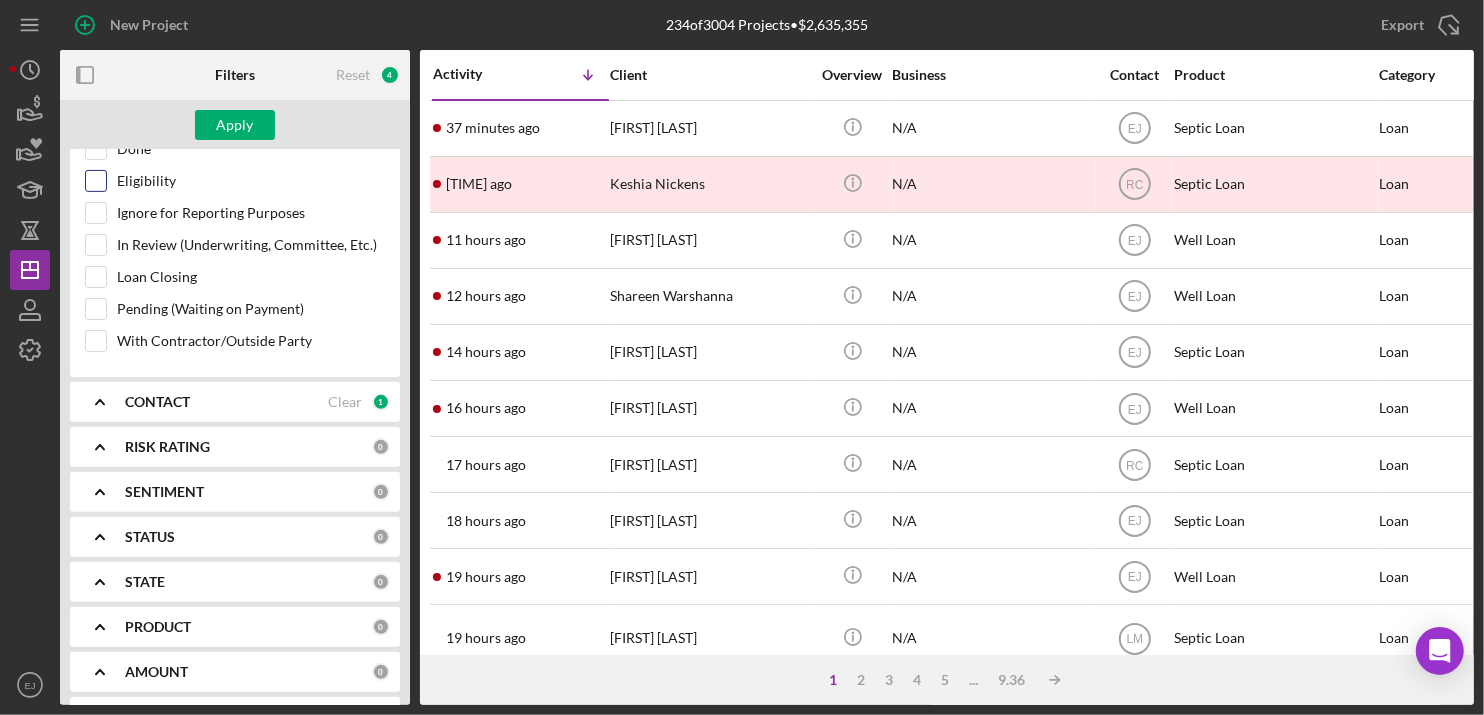 click on "Eligibility" at bounding box center (96, 181) 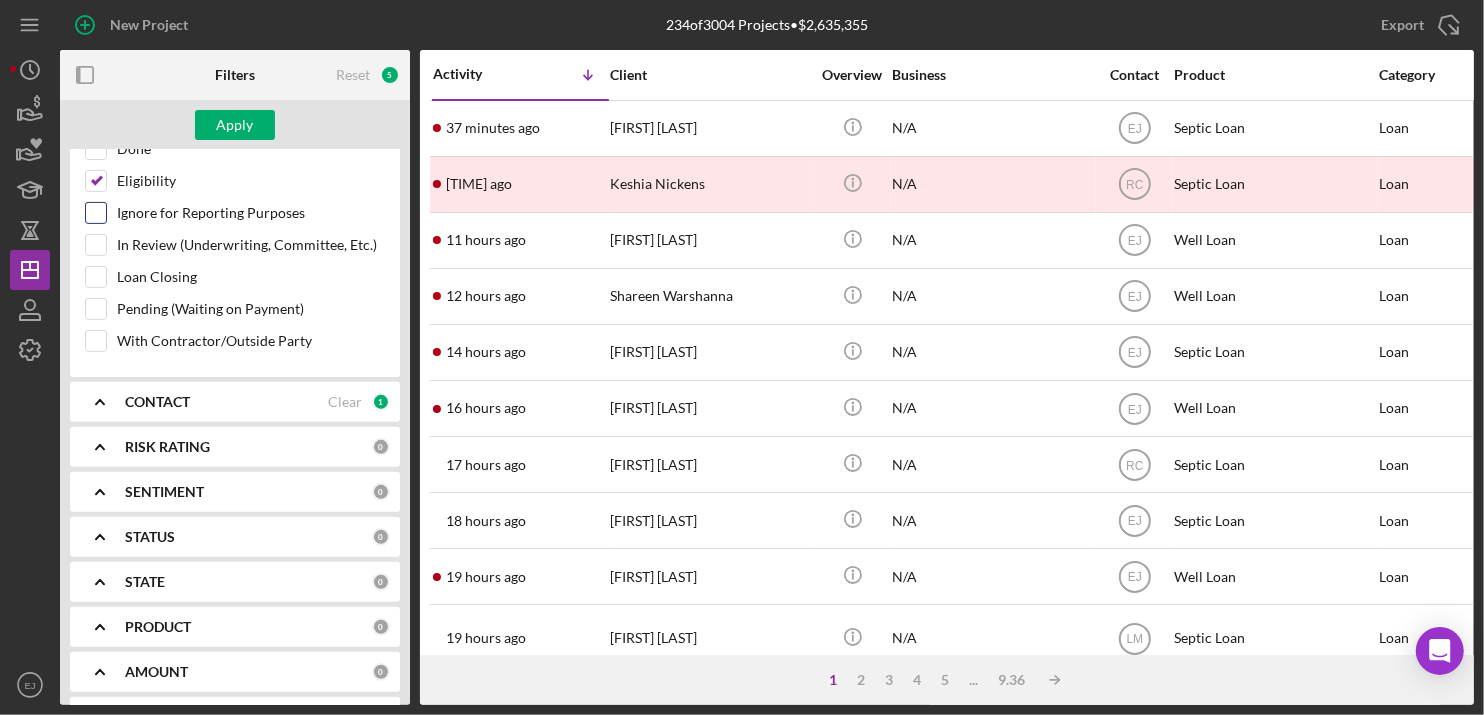 click on "Ignore for Reporting Purposes" at bounding box center (96, 213) 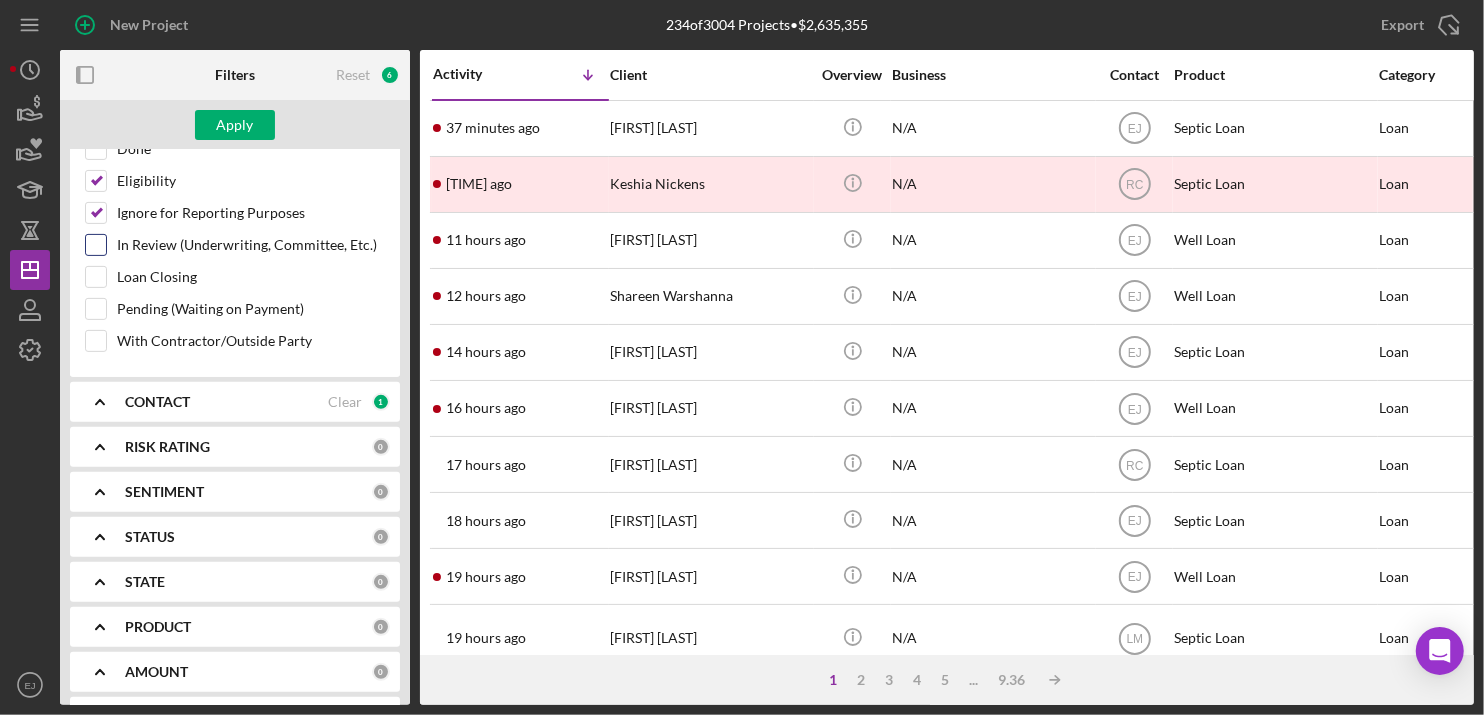 click on "In Review (Underwriting, Committee, Etc.)" at bounding box center [96, 245] 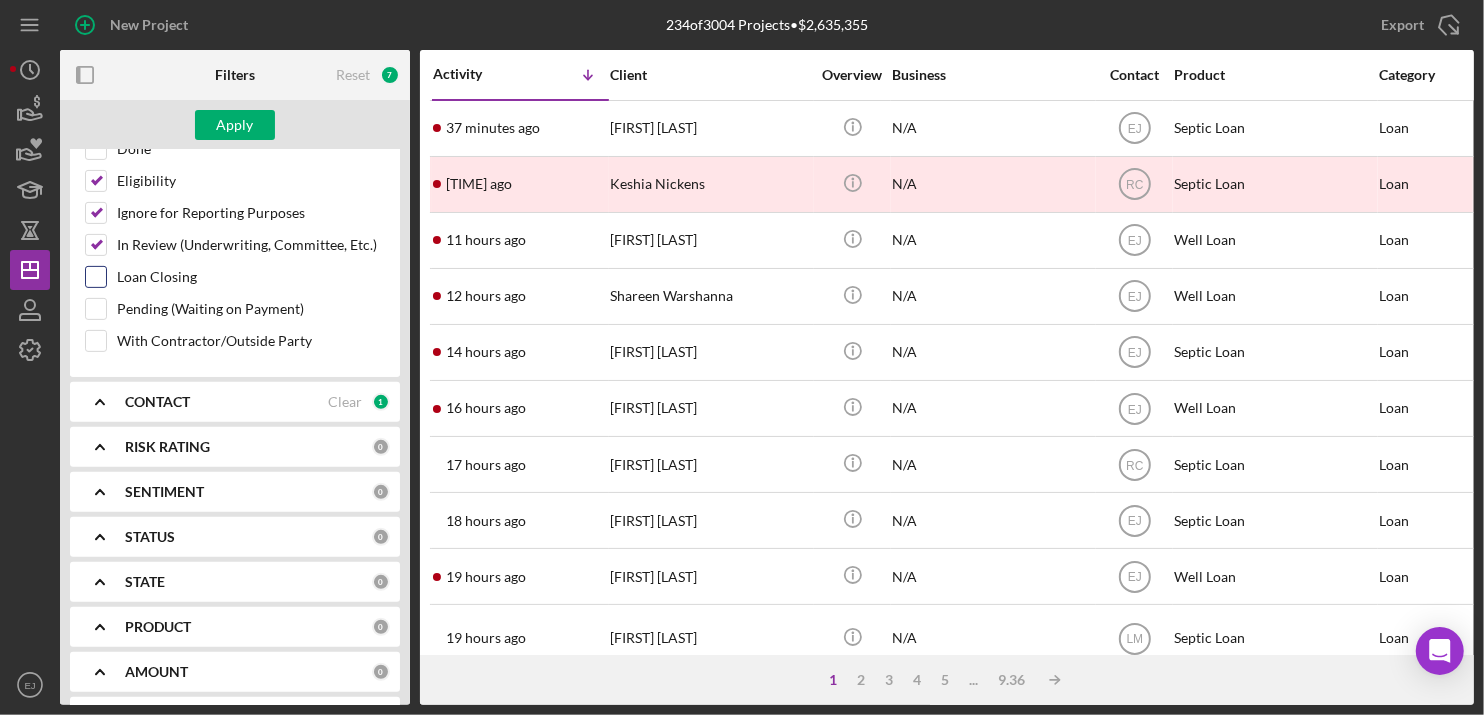 click on "Loan Closing" at bounding box center [96, 277] 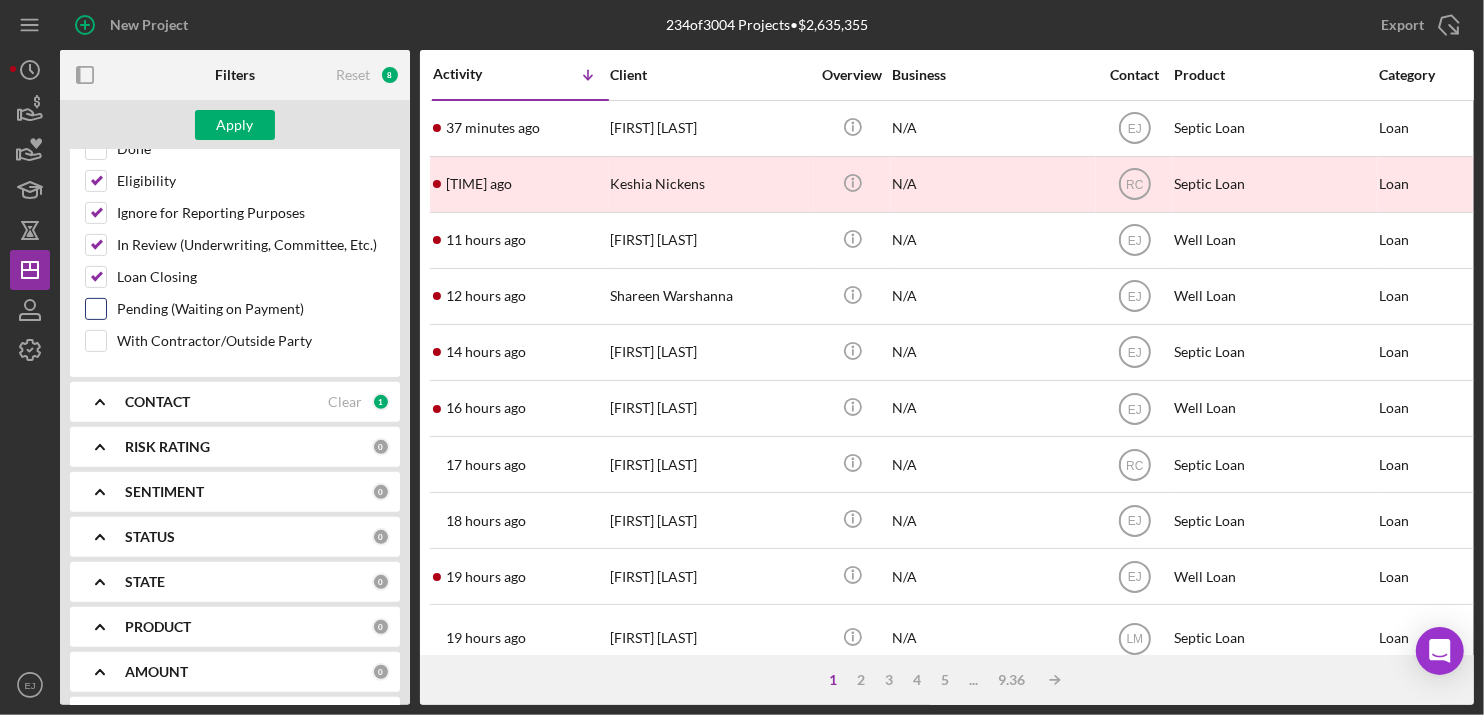 click on "Pending (Waiting on Payment)" at bounding box center [96, 309] 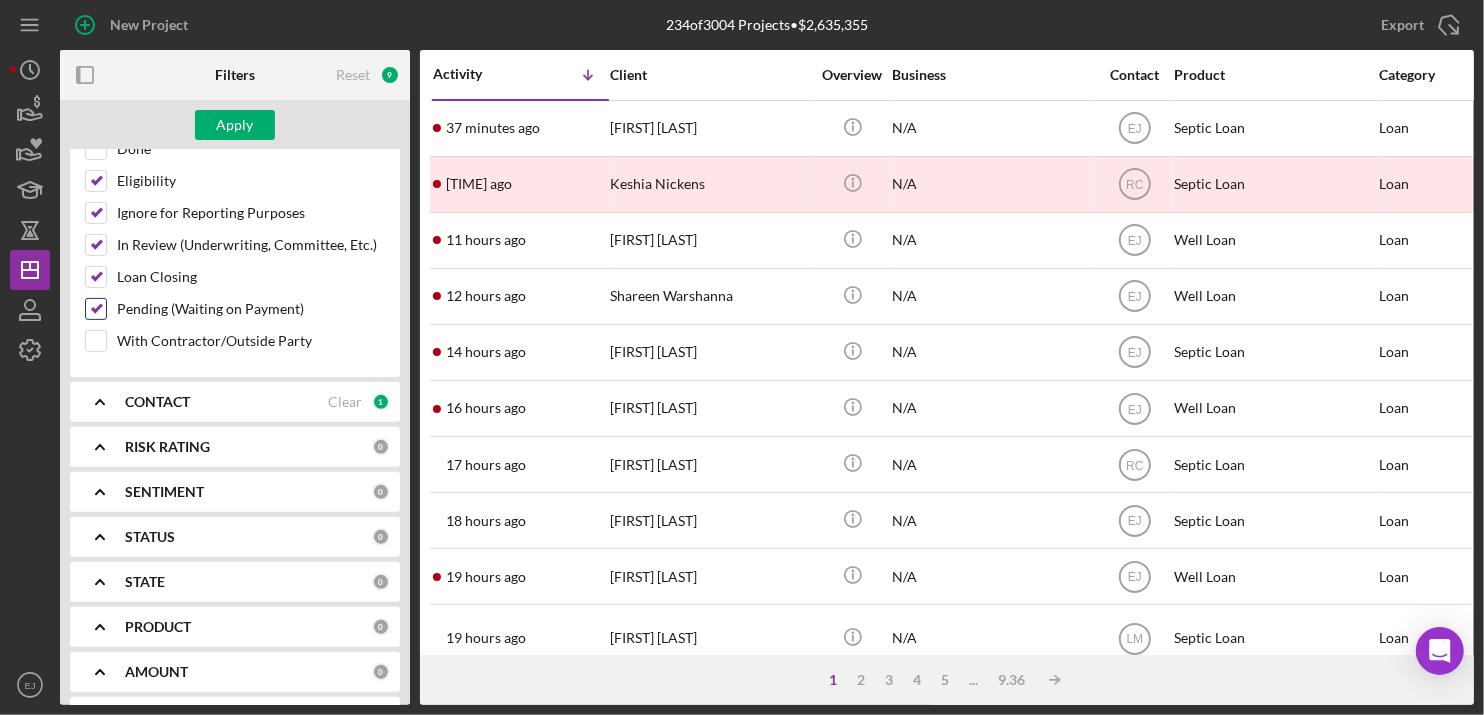 click on "Pending (Waiting on Payment)" at bounding box center (235, 314) 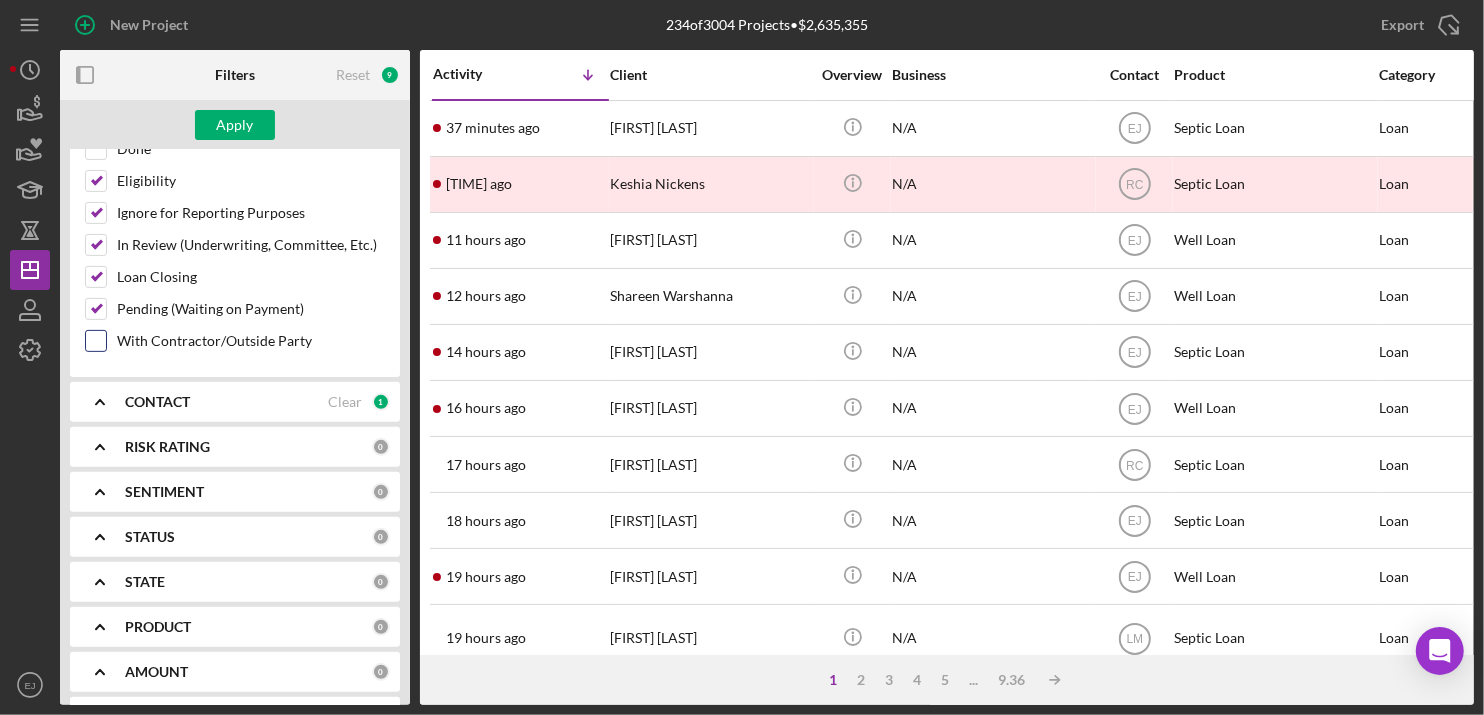 click on "With Contractor/Outside Party" at bounding box center (96, 341) 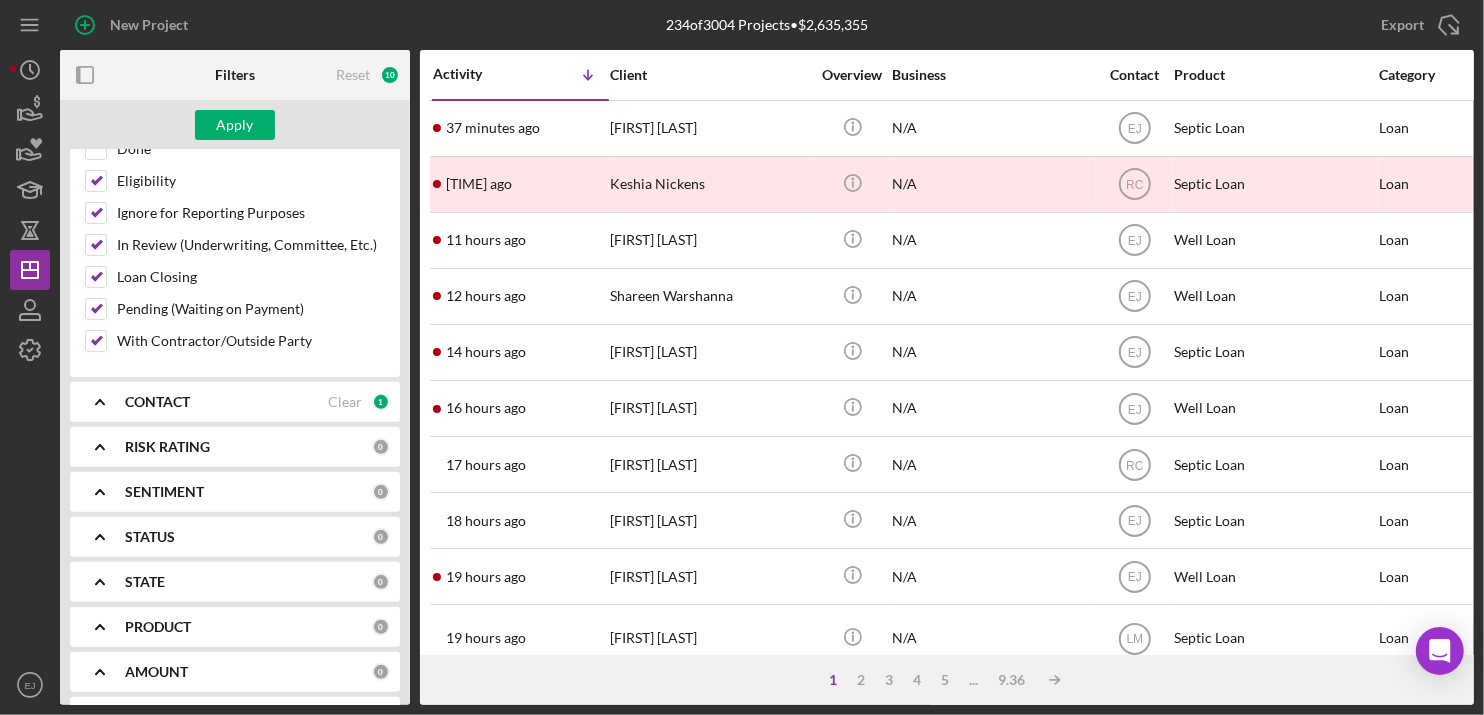 click on "Icon/Expander" 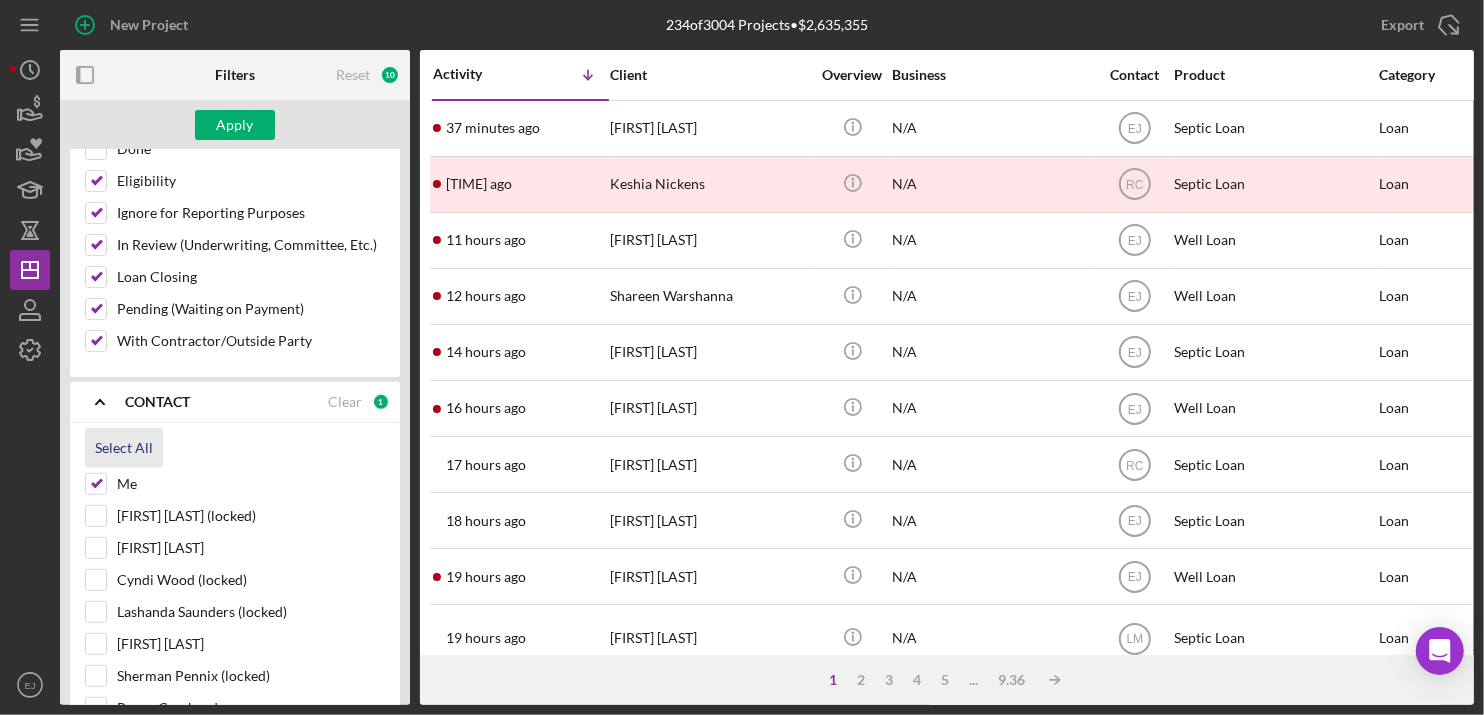 click on "Select All" at bounding box center (124, 448) 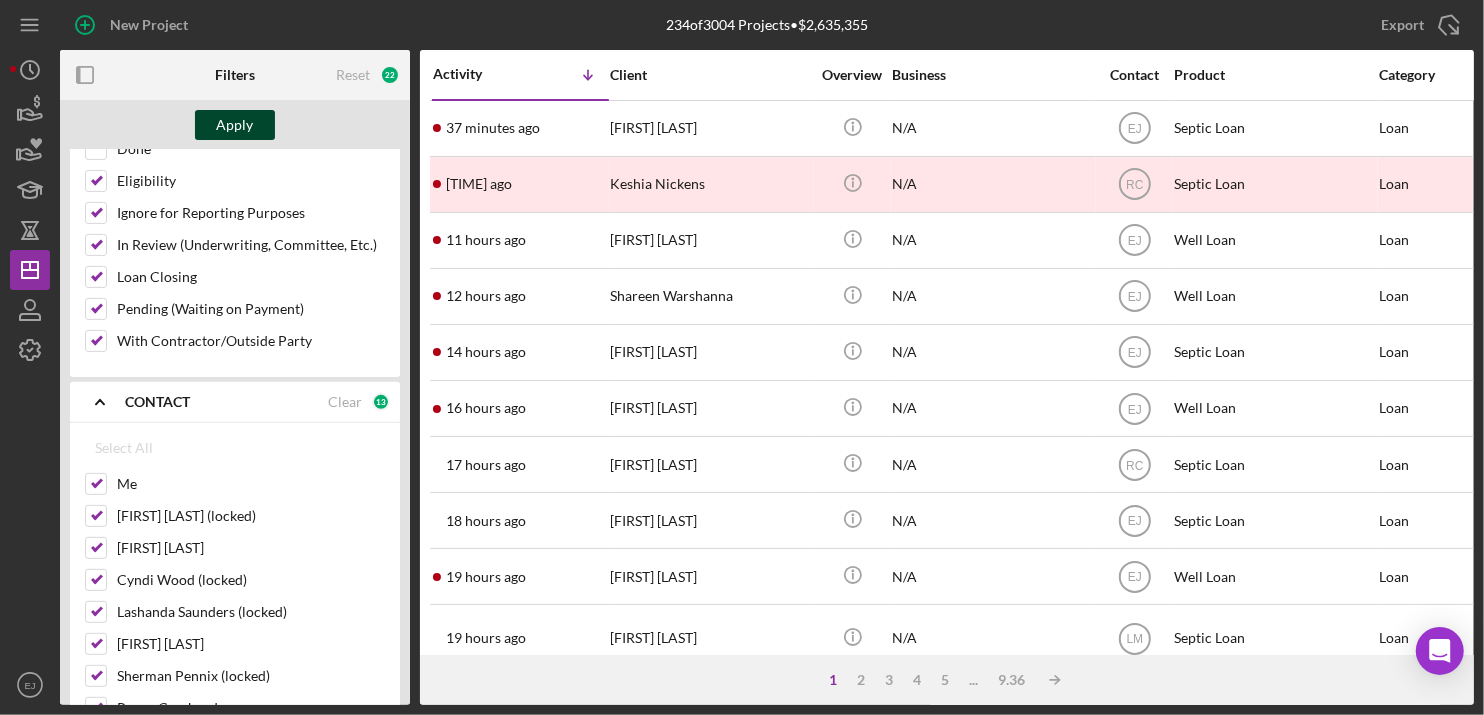 click on "Apply" at bounding box center (235, 125) 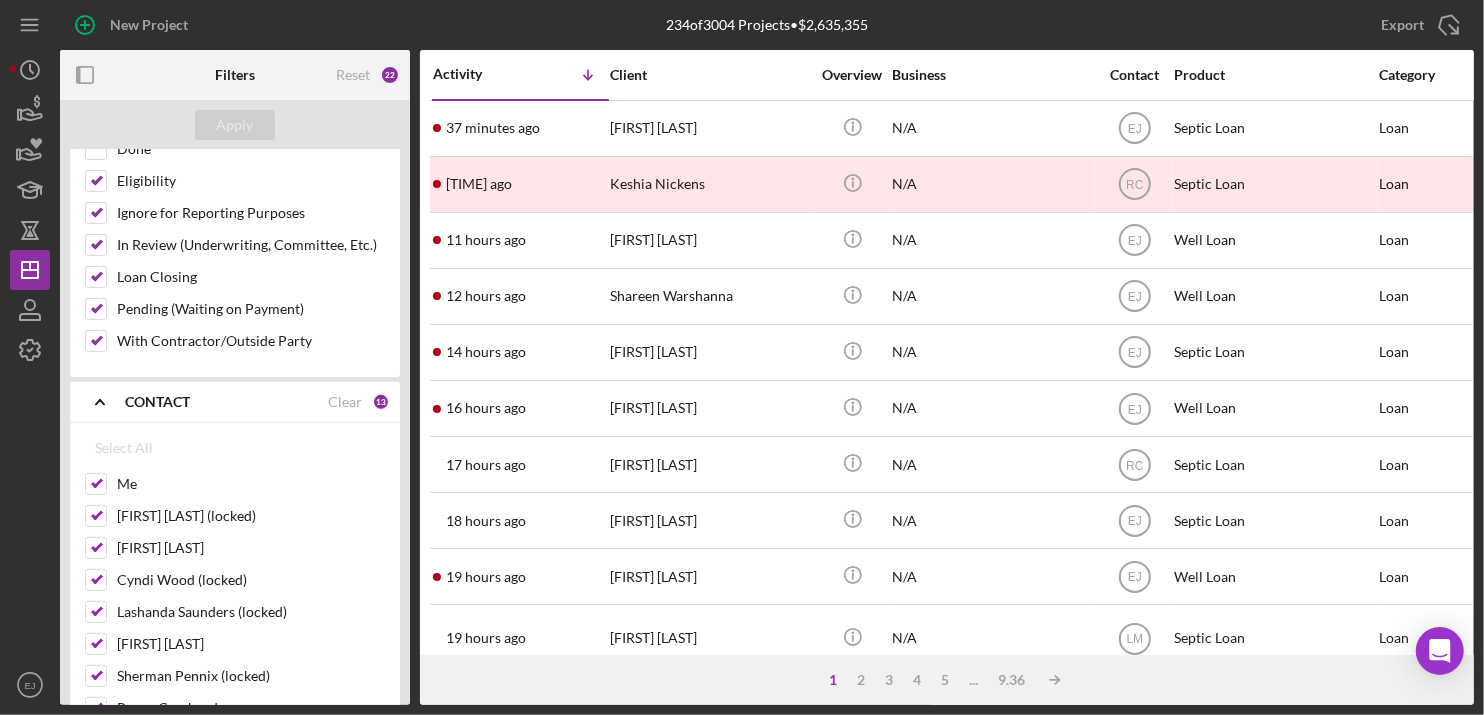 scroll, scrollTop: 971, scrollLeft: 0, axis: vertical 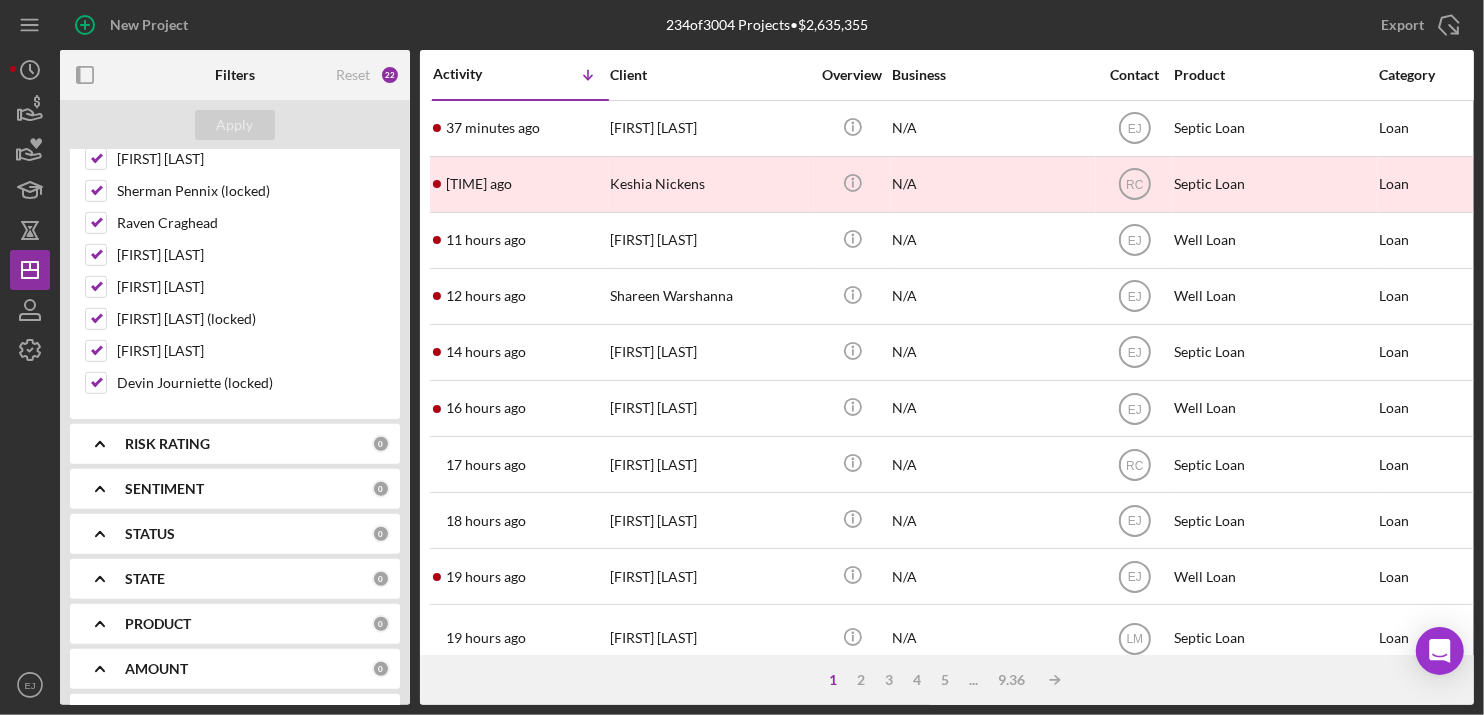 click on "SEARCH FILTER   0 Applied in combination with filters below Icon/Menu Close Icon/Expander ARCHIVED   Clear 1 Select All Active Archived Icon/Expander STAGE   Clear 8 Select All Application Decision Done Eligibility Ignore for Reporting Purposes In Review (Underwriting, Committee, Etc.) Loan Closing Pending (Waiting on Payment) With Contractor/Outside Party Icon/Expander CONTACT   Clear 13 Select All Me Angela Whitfield (locked) Beth Pusha Cyndi Wood (locked) Lashanda Saunders (locked) Chelsey Hodge Sherman Pennix (locked) Raven Craghead Lois Miller Evangeline Richie Kevin Reid (locked) Nastassia Brown Devin Journiette (locked) Icon/Expander RISK RATING   0 Icon/Expander SENTIMENT   0 Icon/Expander STATUS   0 Icon/Expander STATE   0 Icon/Expander PRODUCT   0 Icon/Expander AMOUNT   0 Icon/Expander START DATE   0 Icon/Expander RESOLVED   0 Icon/Expander RESOLUTION   0 Icon/Expander CLOSING DATE   0 Icon/Expander FUNDED   0 Icon/Expander LATEST ACTIVITY   0" at bounding box center (235, 427) 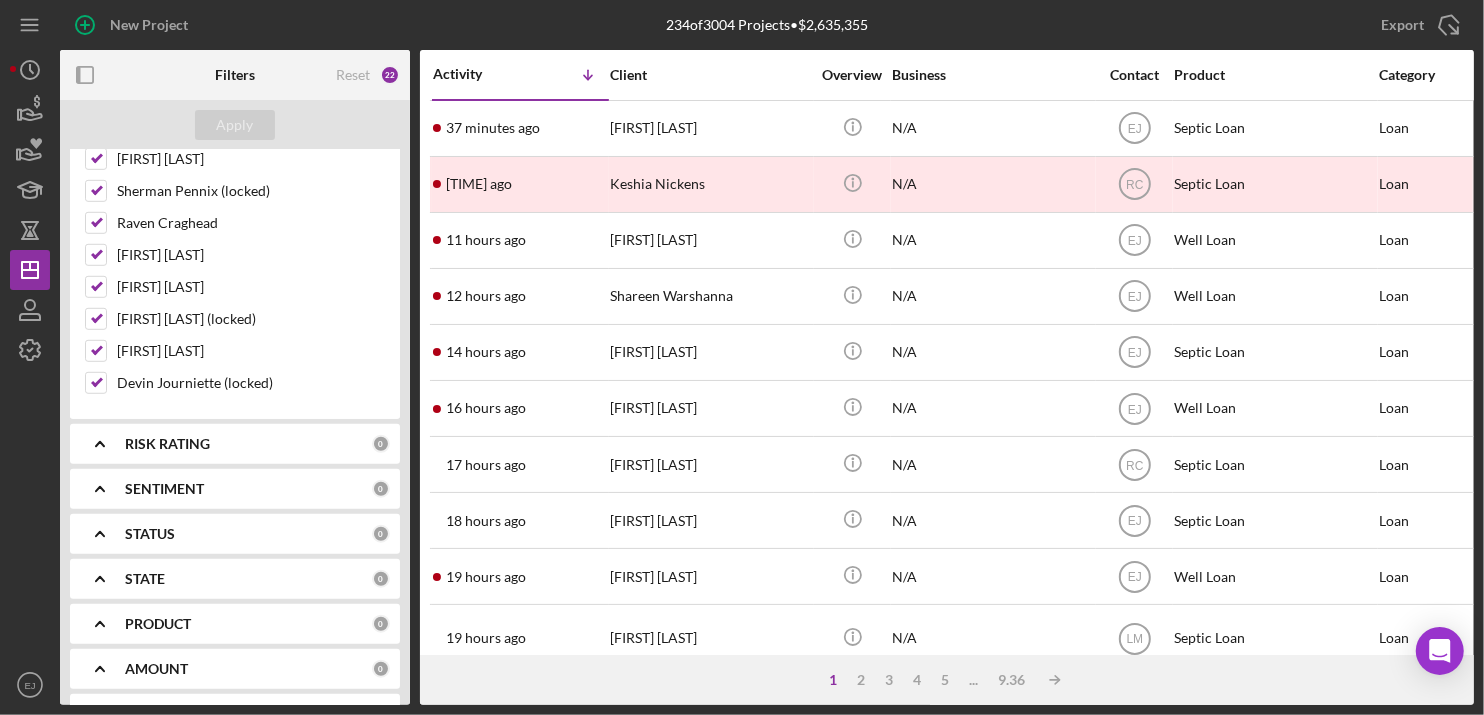 scroll, scrollTop: 486, scrollLeft: 0, axis: vertical 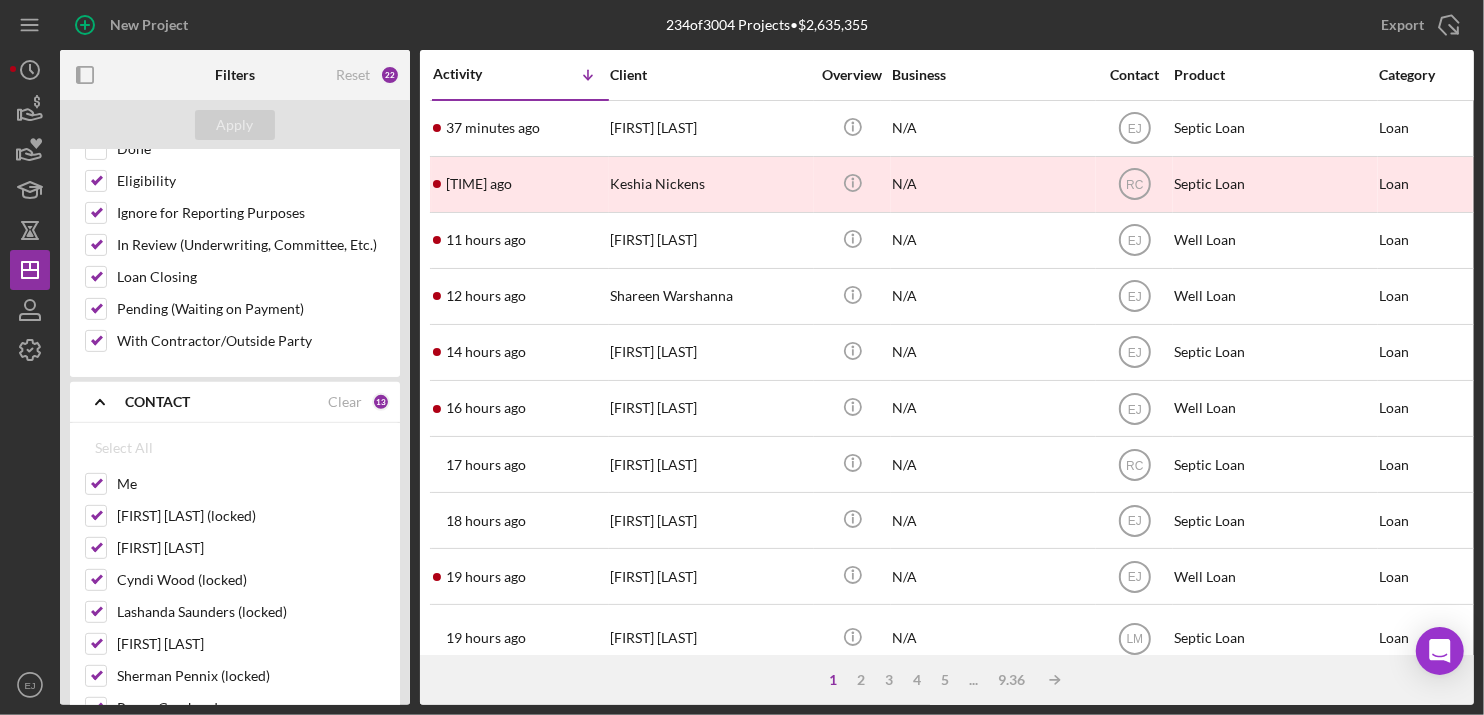 click on "SEARCH FILTER   0 Applied in combination with filters below Icon/Menu Close Icon/Expander ARCHIVED   Clear 1 Select All Active Archived Icon/Expander STAGE   Clear 8 Select All Application Decision Done Eligibility Ignore for Reporting Purposes In Review (Underwriting, Committee, Etc.) Loan Closing Pending (Waiting on Payment) With Contractor/Outside Party Icon/Expander CONTACT   Clear 13 Select All Me Angela Whitfield (locked) Beth Pusha Cyndi Wood (locked) Lashanda Saunders (locked) Chelsey Hodge Sherman Pennix (locked) Raven Craghead Lois Miller Evangeline Richie Kevin Reid (locked) Nastassia Brown Devin Journiette (locked) Icon/Expander RISK RATING   0 Icon/Expander SENTIMENT   0 Icon/Expander STATUS   0 Icon/Expander STATE   0 Icon/Expander PRODUCT   0 Icon/Expander AMOUNT   0 Icon/Expander START DATE   0 Icon/Expander RESOLVED   0 Icon/Expander RESOLUTION   0 Icon/Expander CLOSING DATE   0 Icon/Expander FUNDED   0 Icon/Expander LATEST ACTIVITY   0" at bounding box center [235, 427] 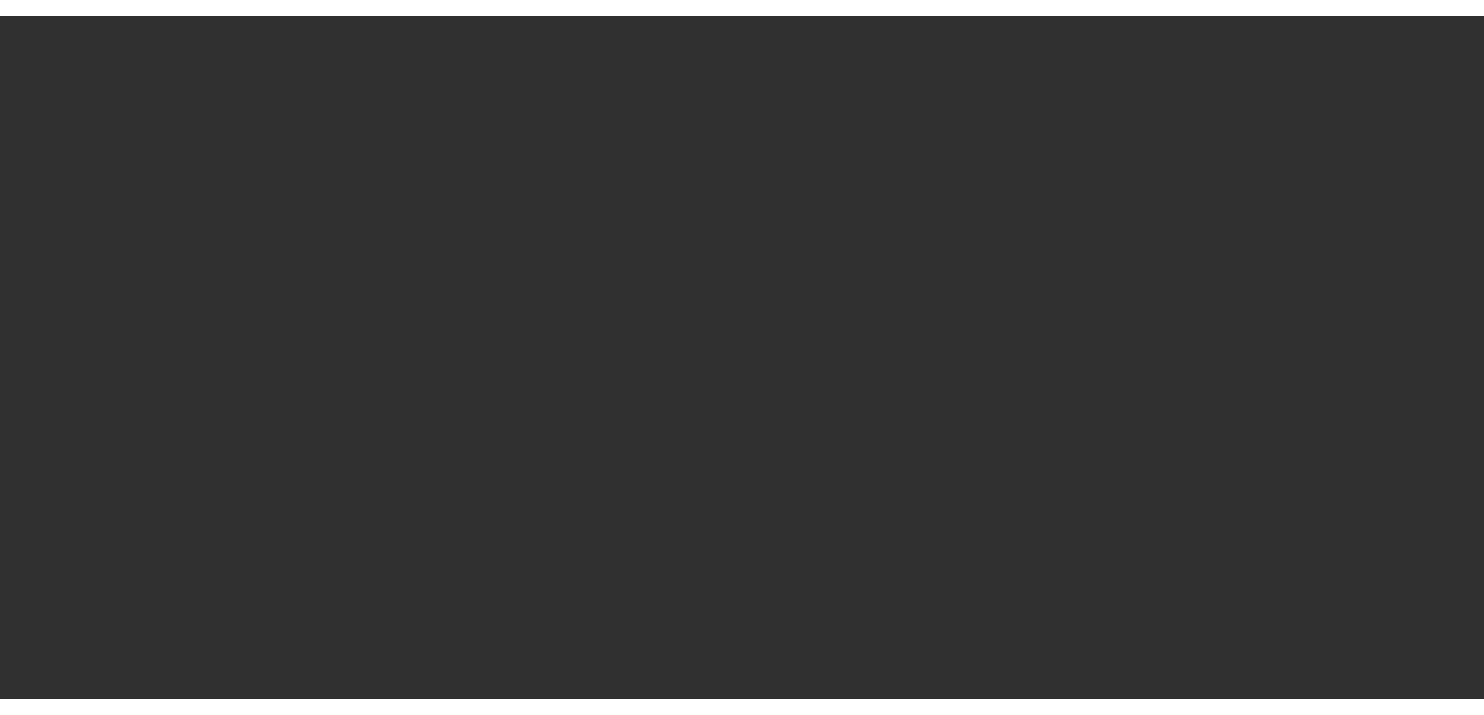 scroll, scrollTop: 0, scrollLeft: 0, axis: both 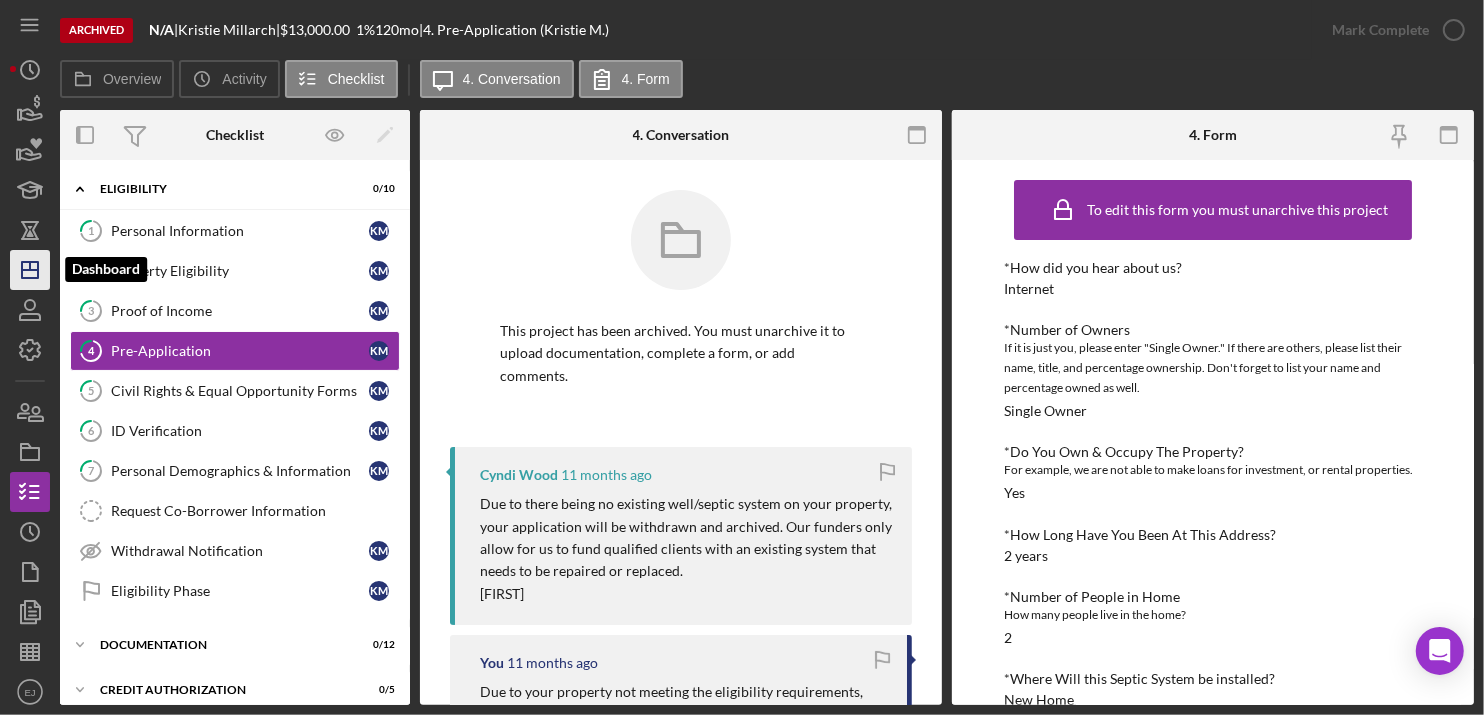 click 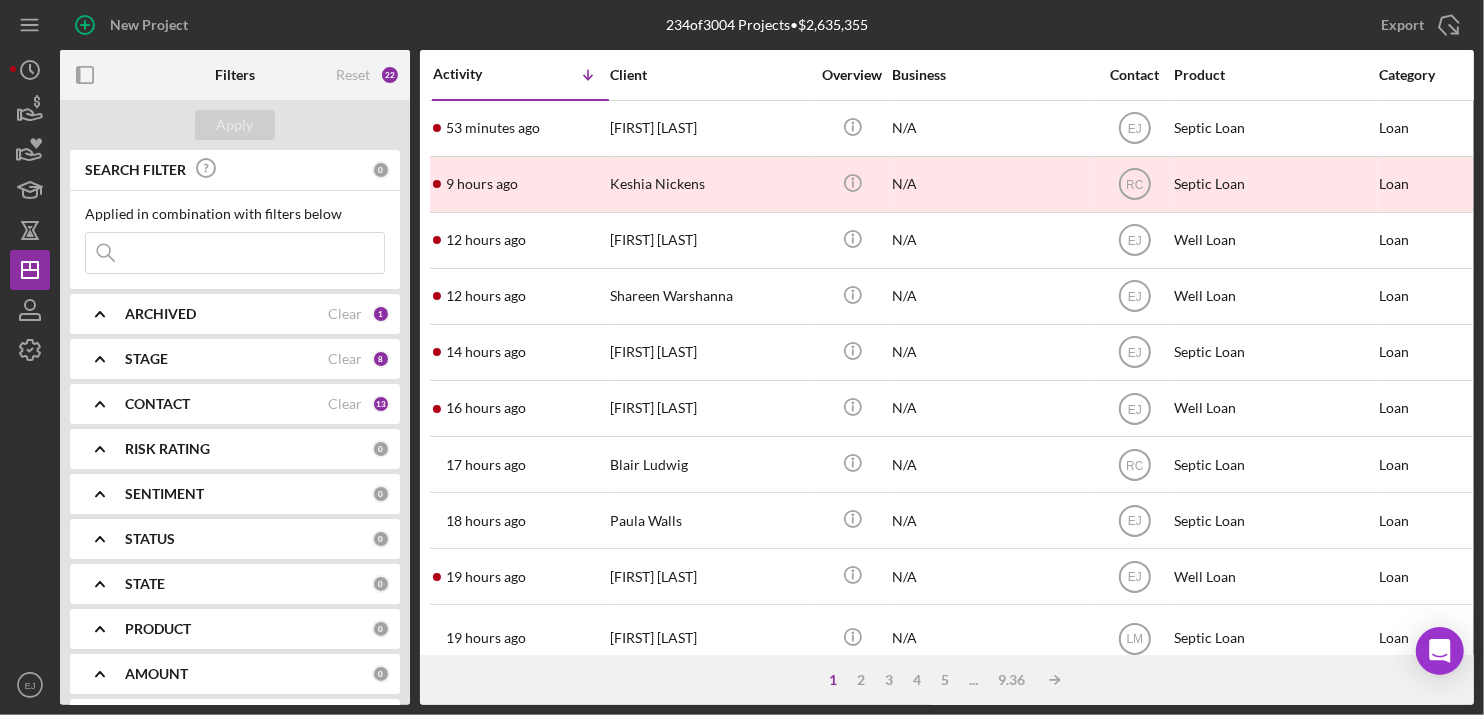 click at bounding box center (235, 253) 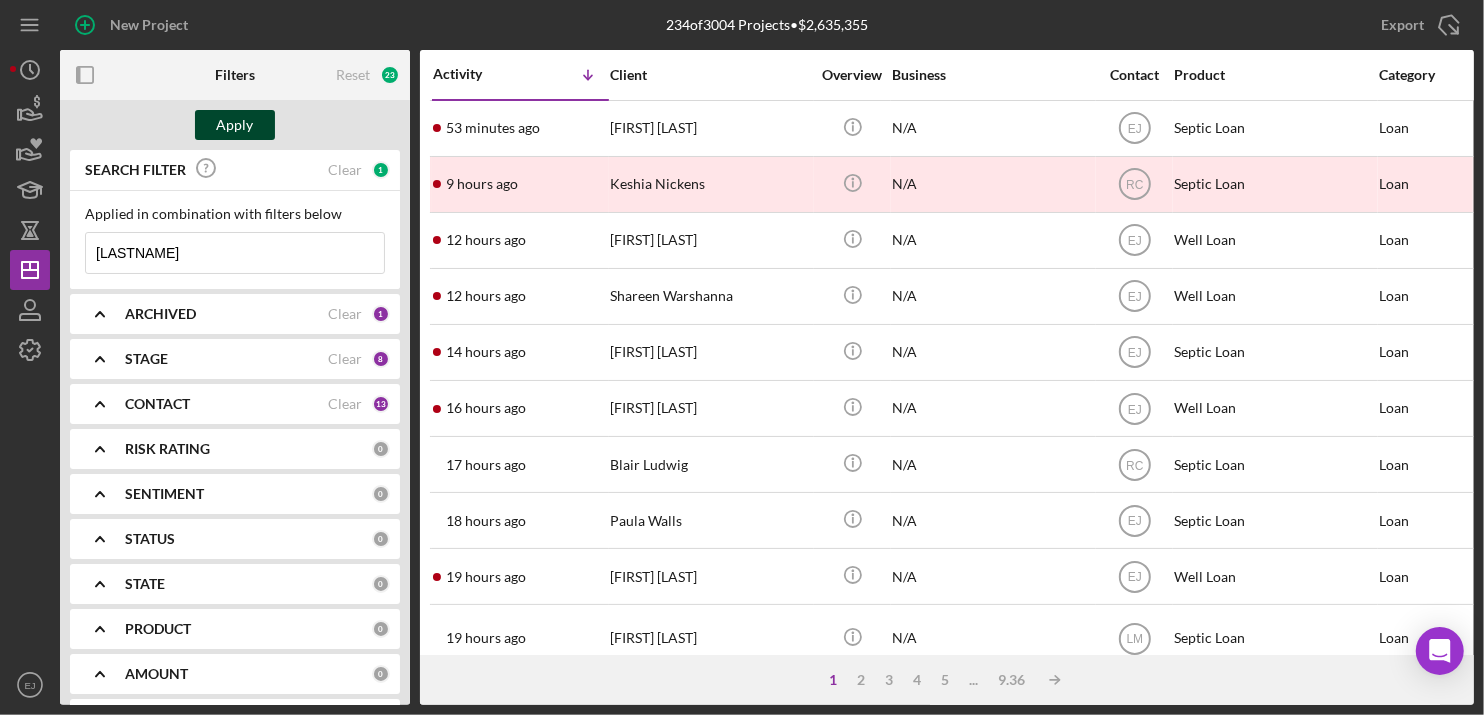 type on "[LASTNAME]" 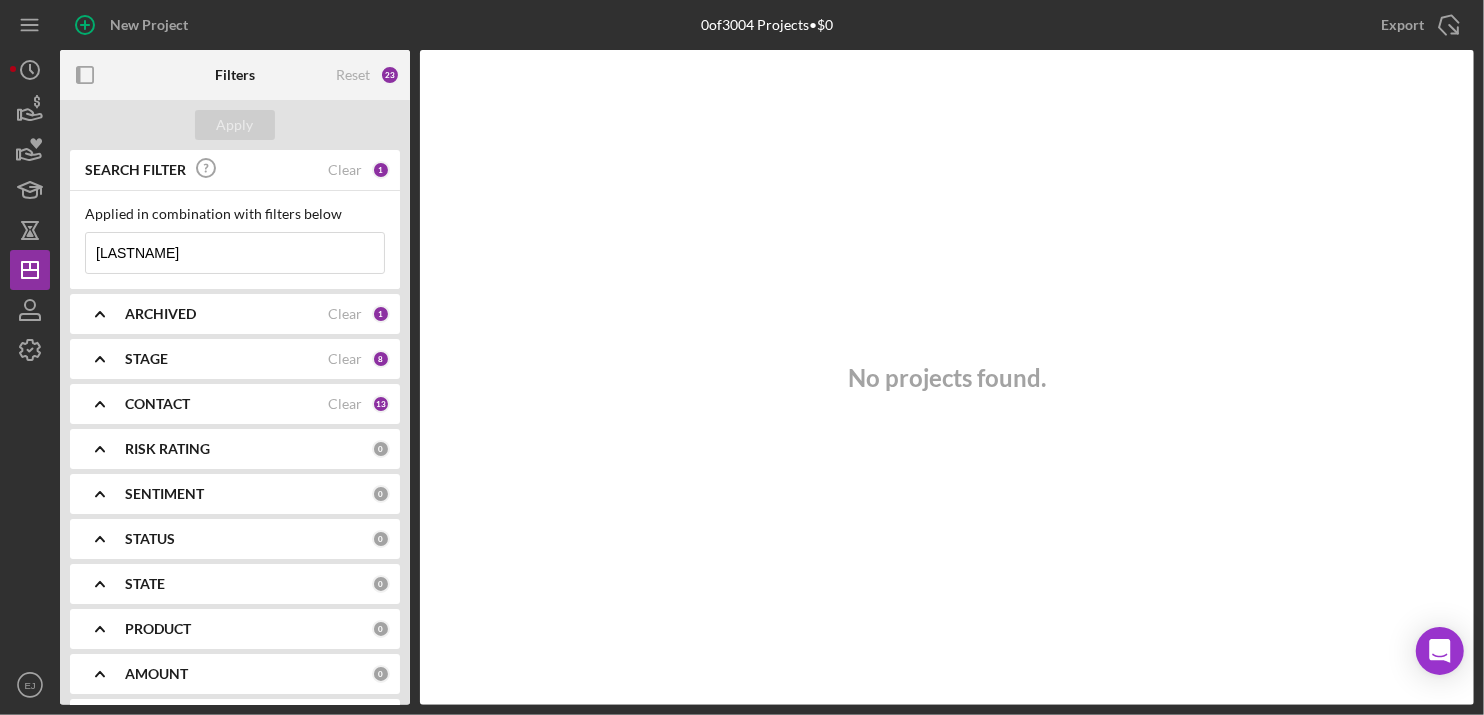 click on "[LASTNAME]" at bounding box center [235, 253] 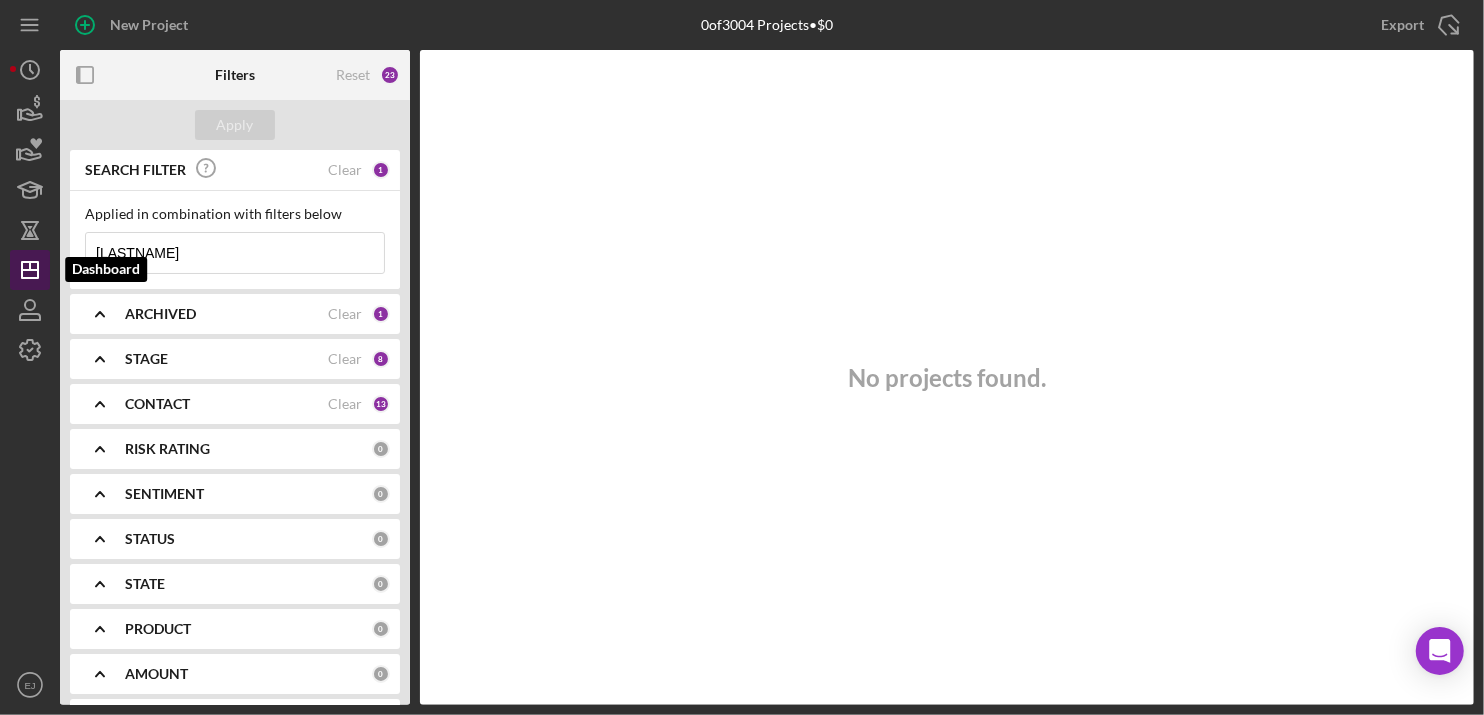 click on "Icon/Dashboard" 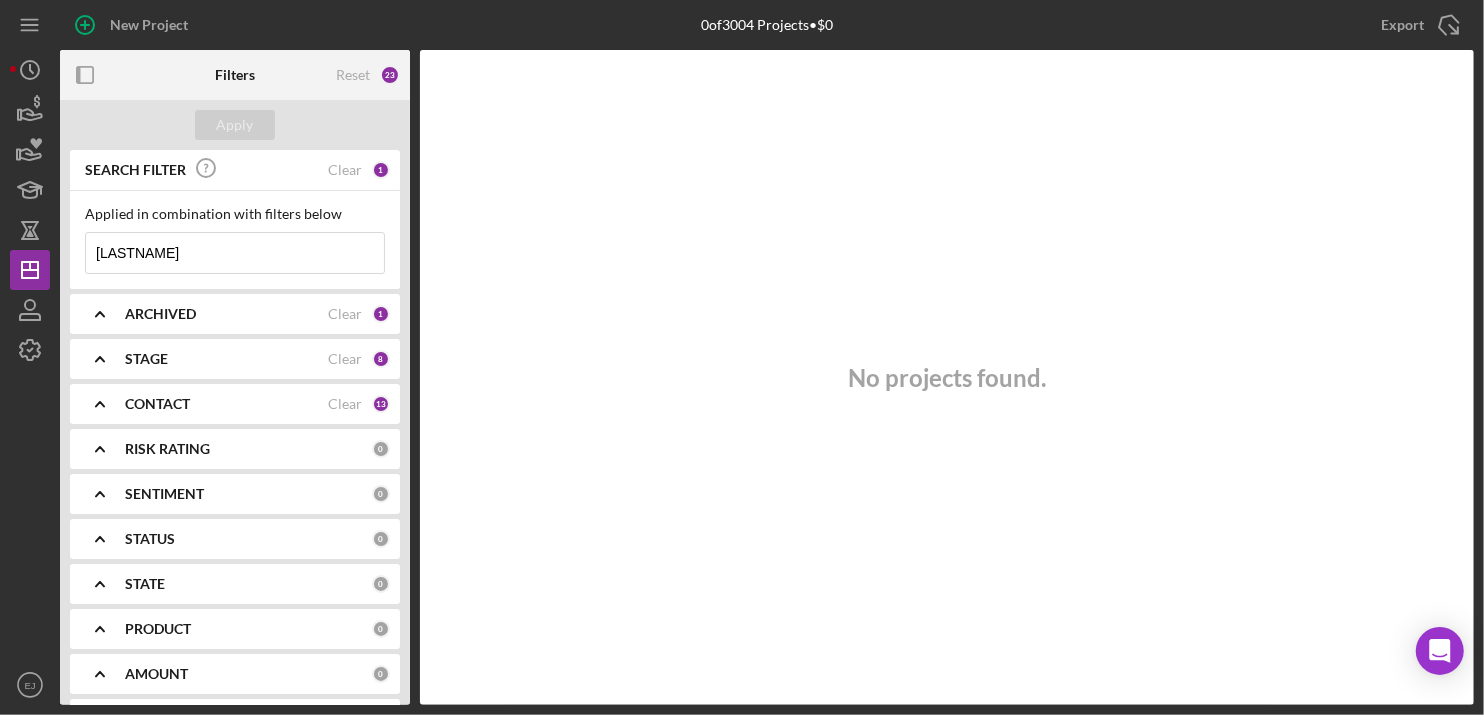 click on "Icon/Expander" 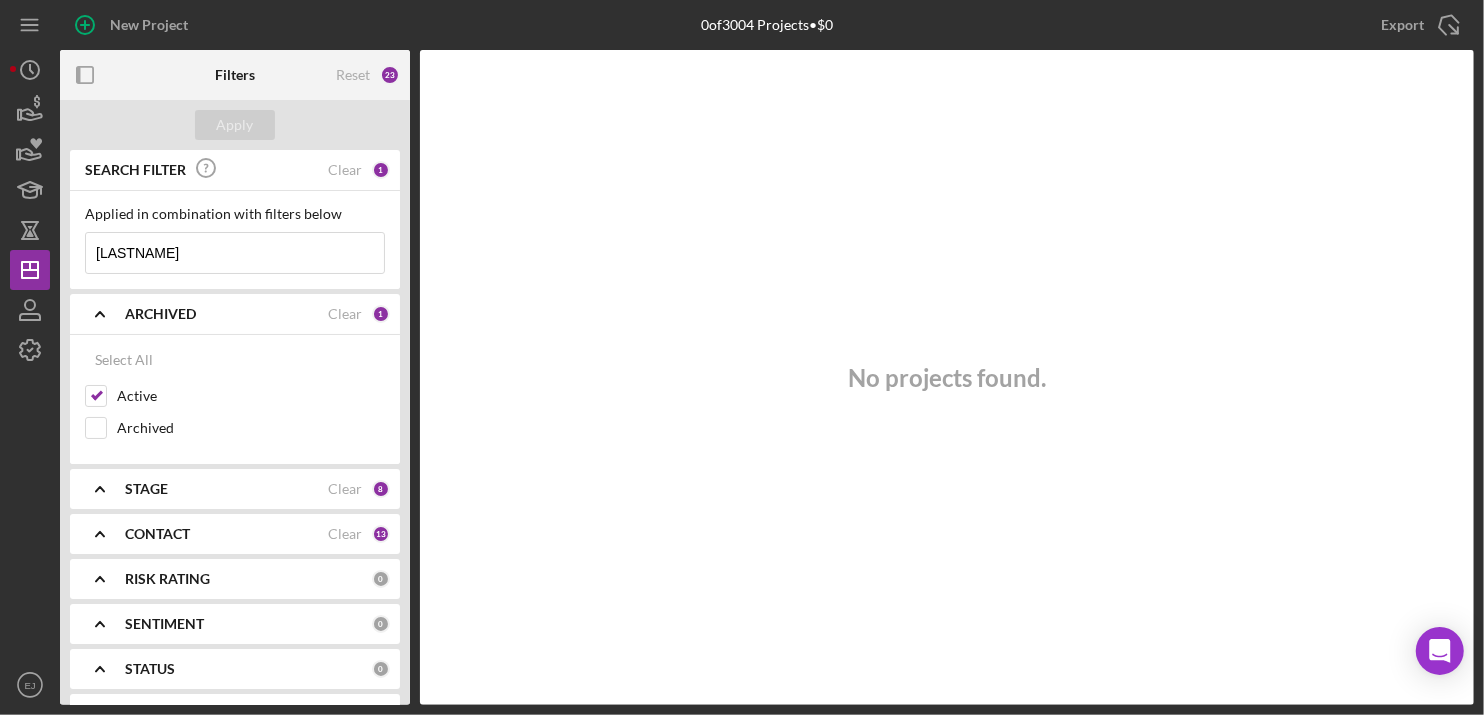 click on "Icon/Expander" 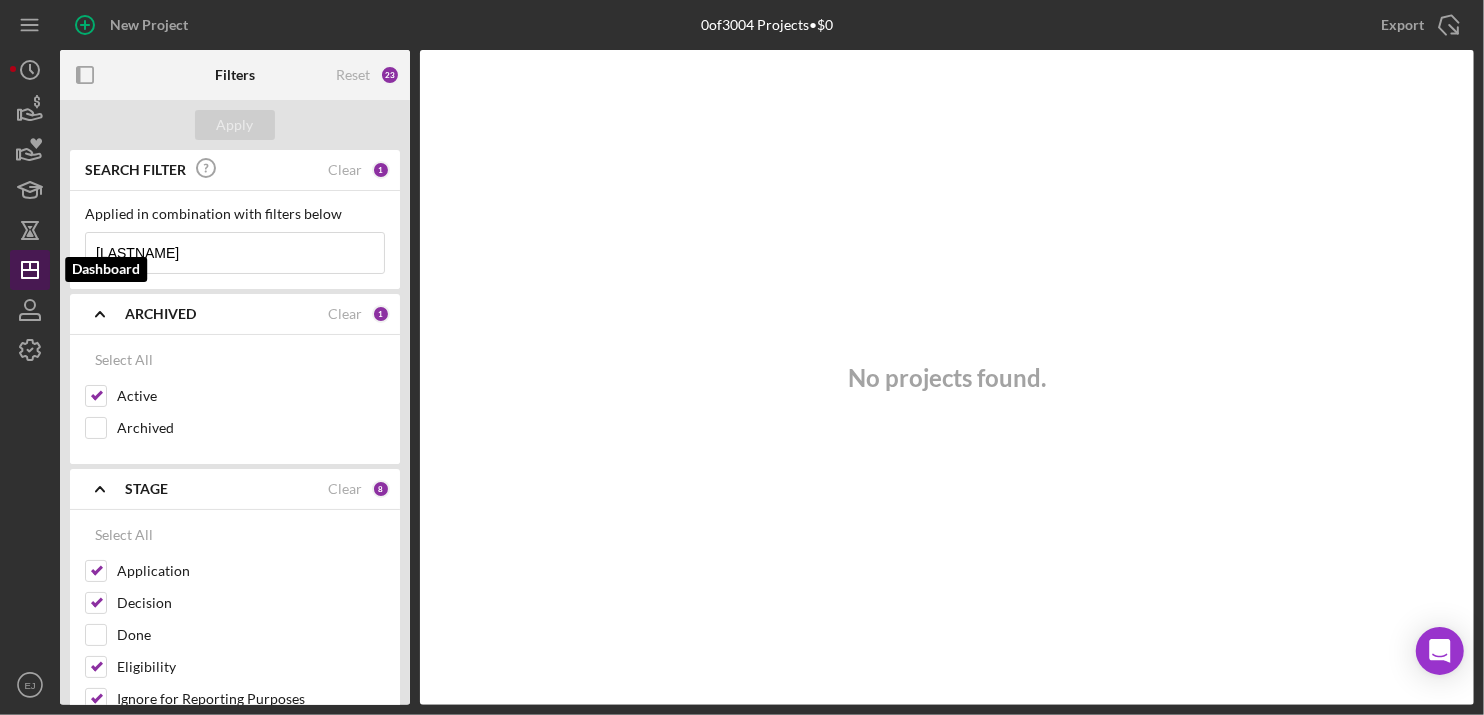 click on "Icon/Dashboard" 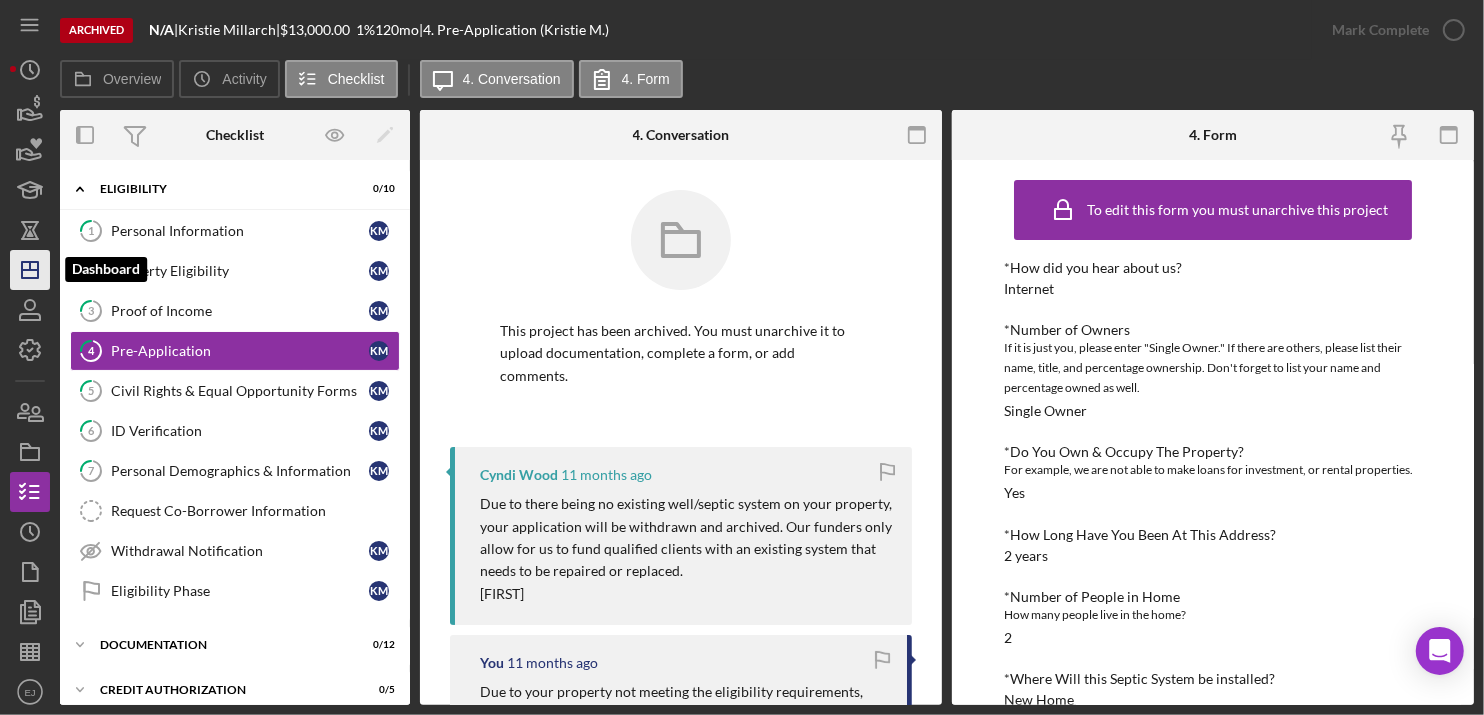 click 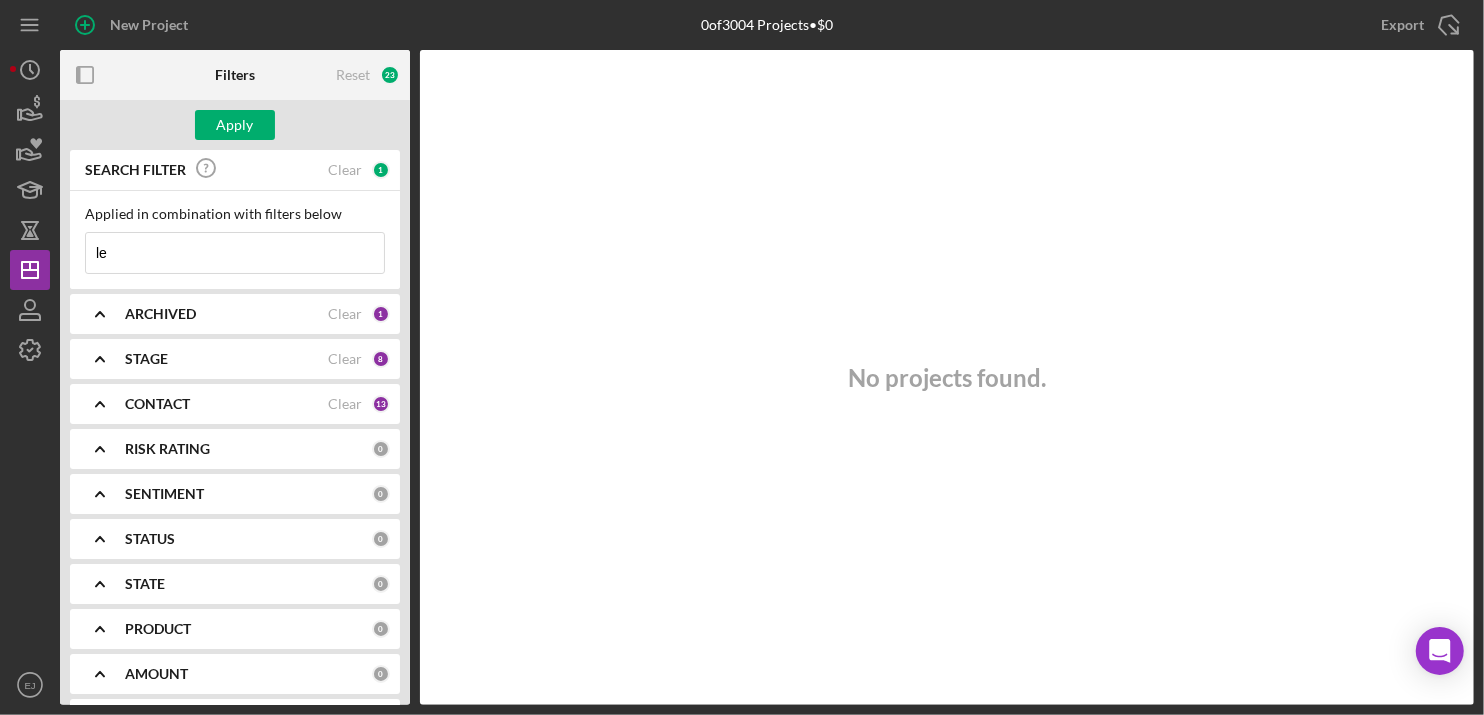 type on "l" 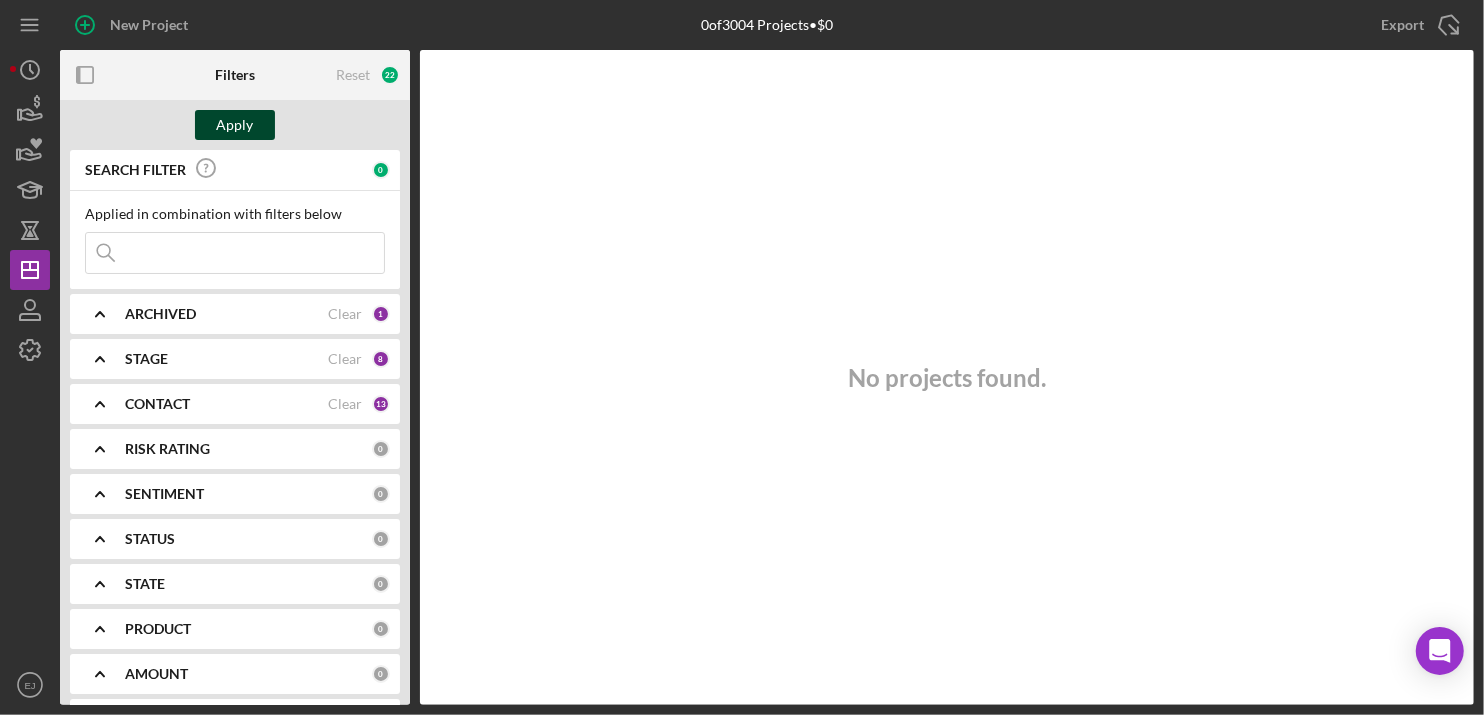 type 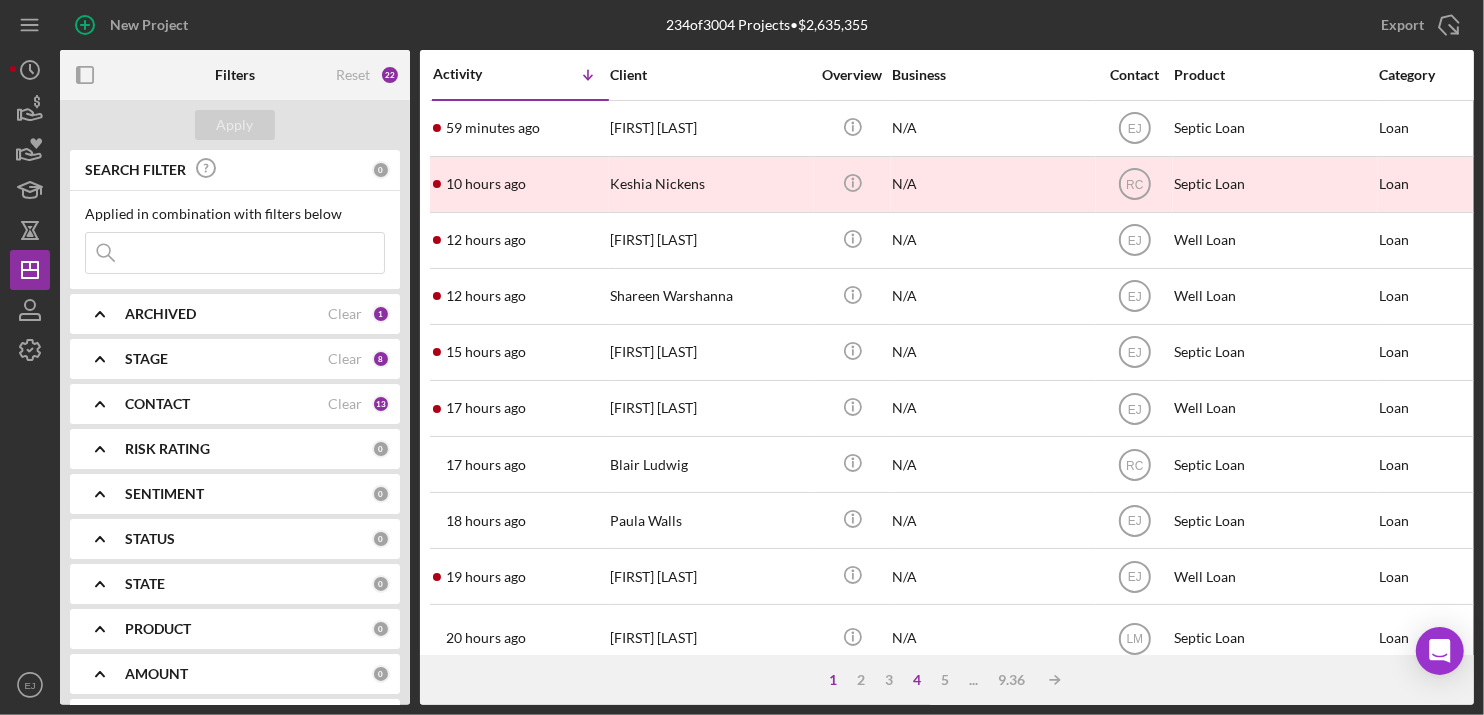 click on "4" at bounding box center (917, 680) 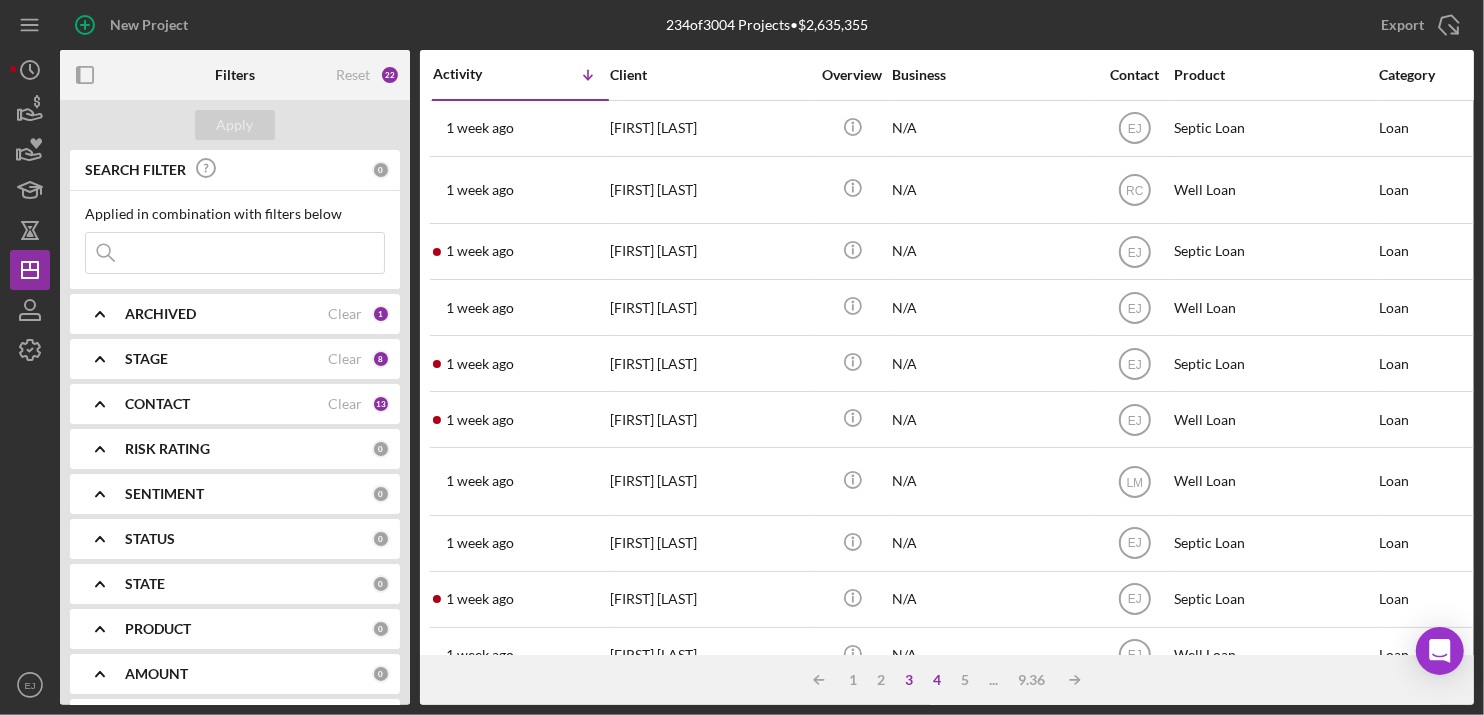 click on "3" at bounding box center (909, 680) 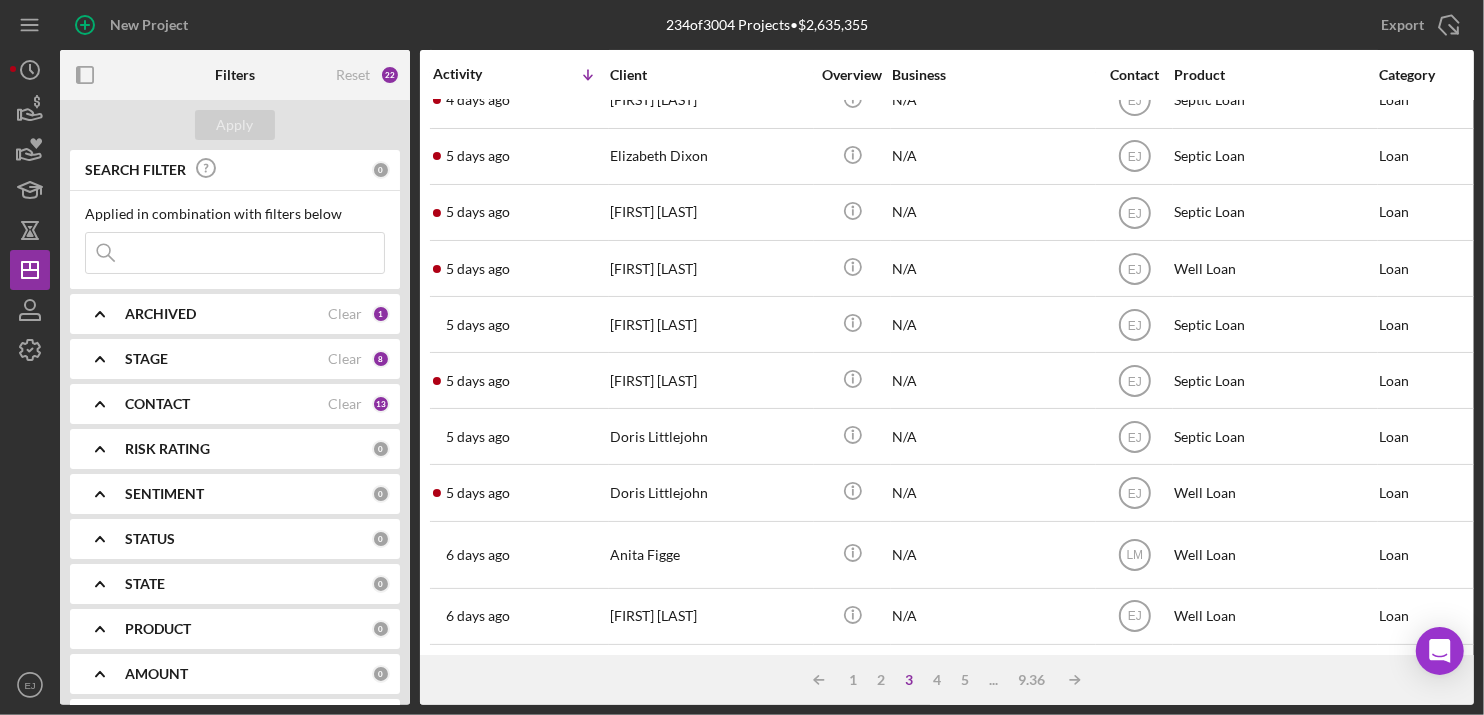 scroll, scrollTop: 320, scrollLeft: 0, axis: vertical 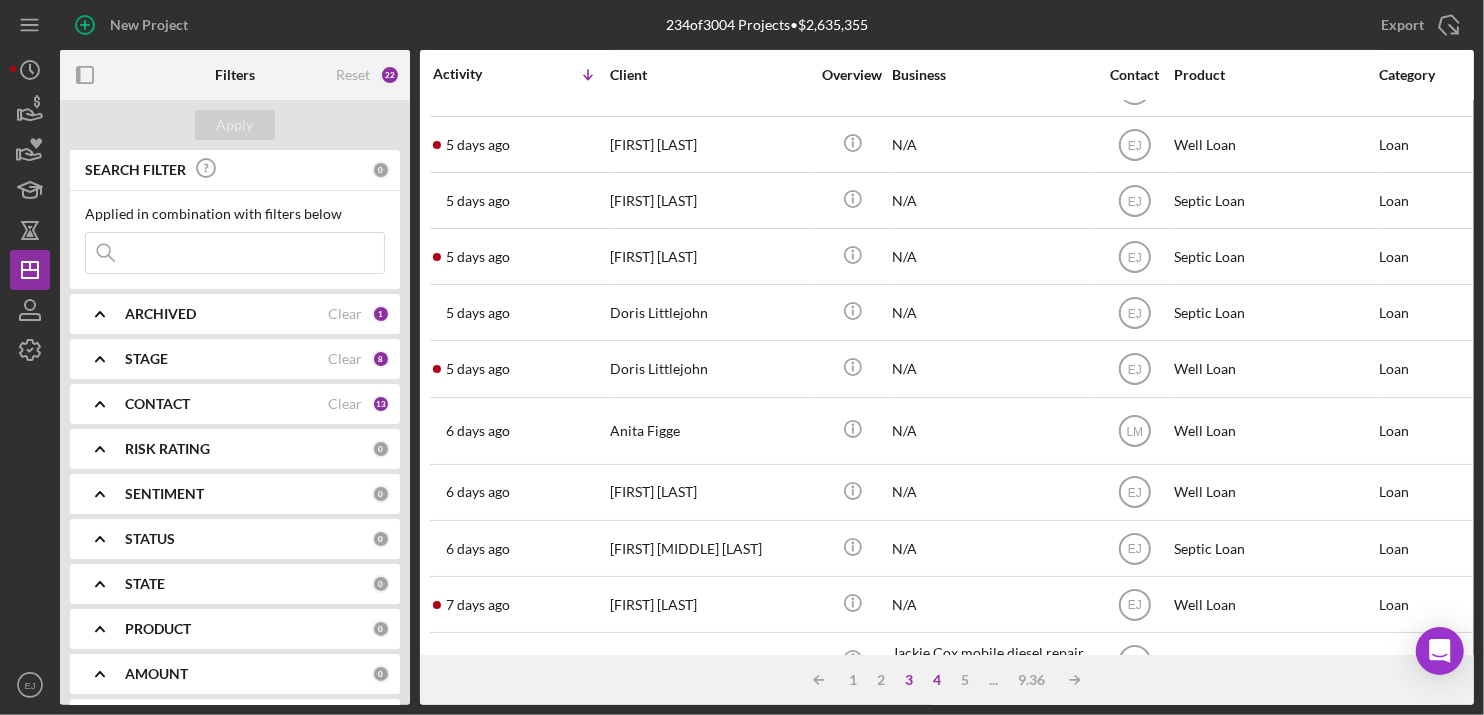 click on "4" at bounding box center (937, 680) 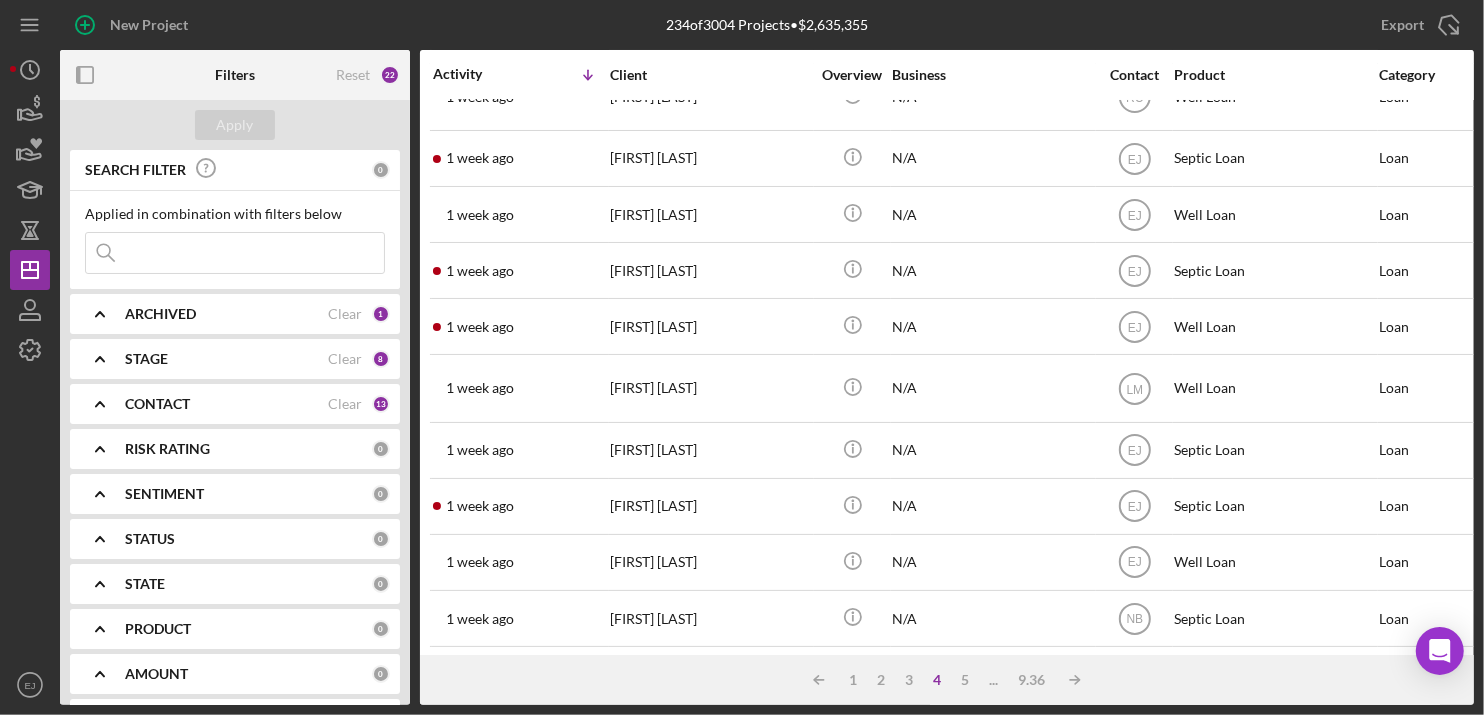 scroll, scrollTop: 0, scrollLeft: 0, axis: both 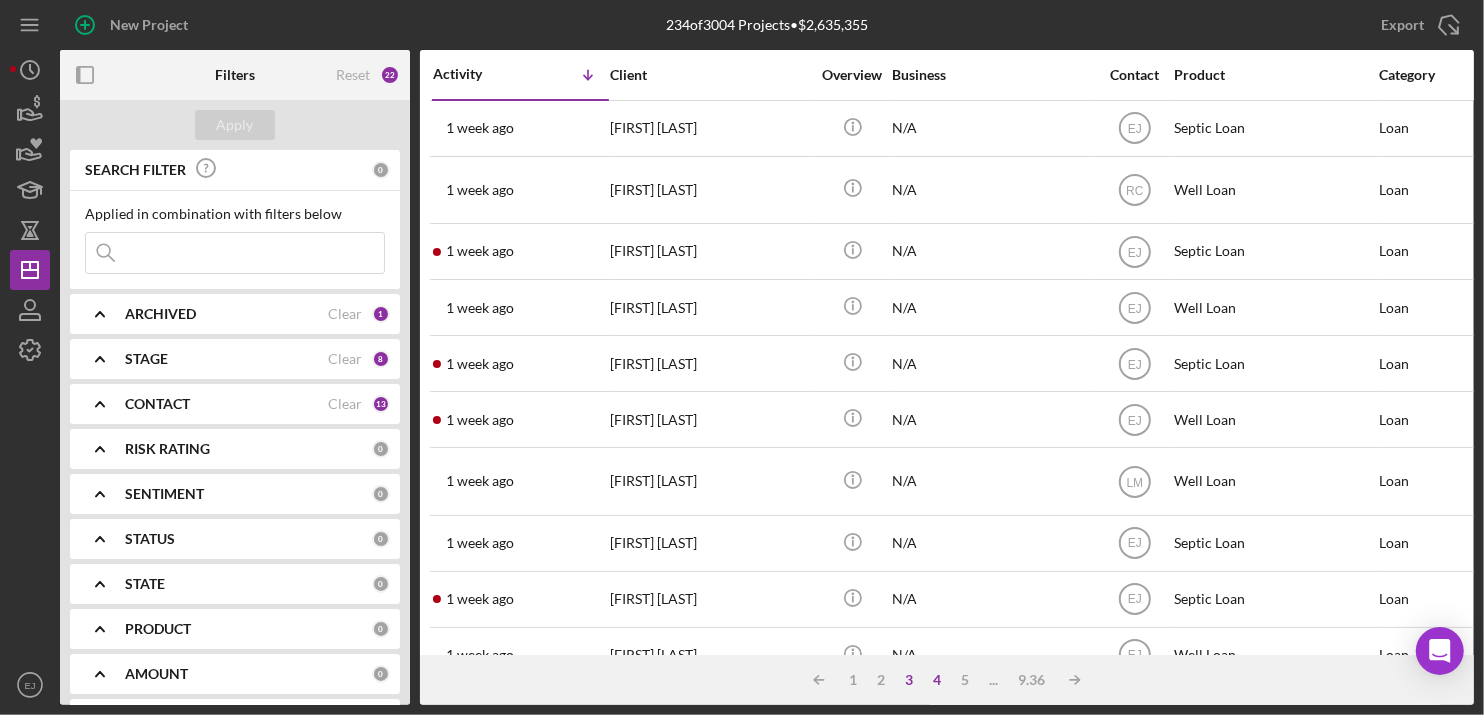 click on "3" at bounding box center [909, 680] 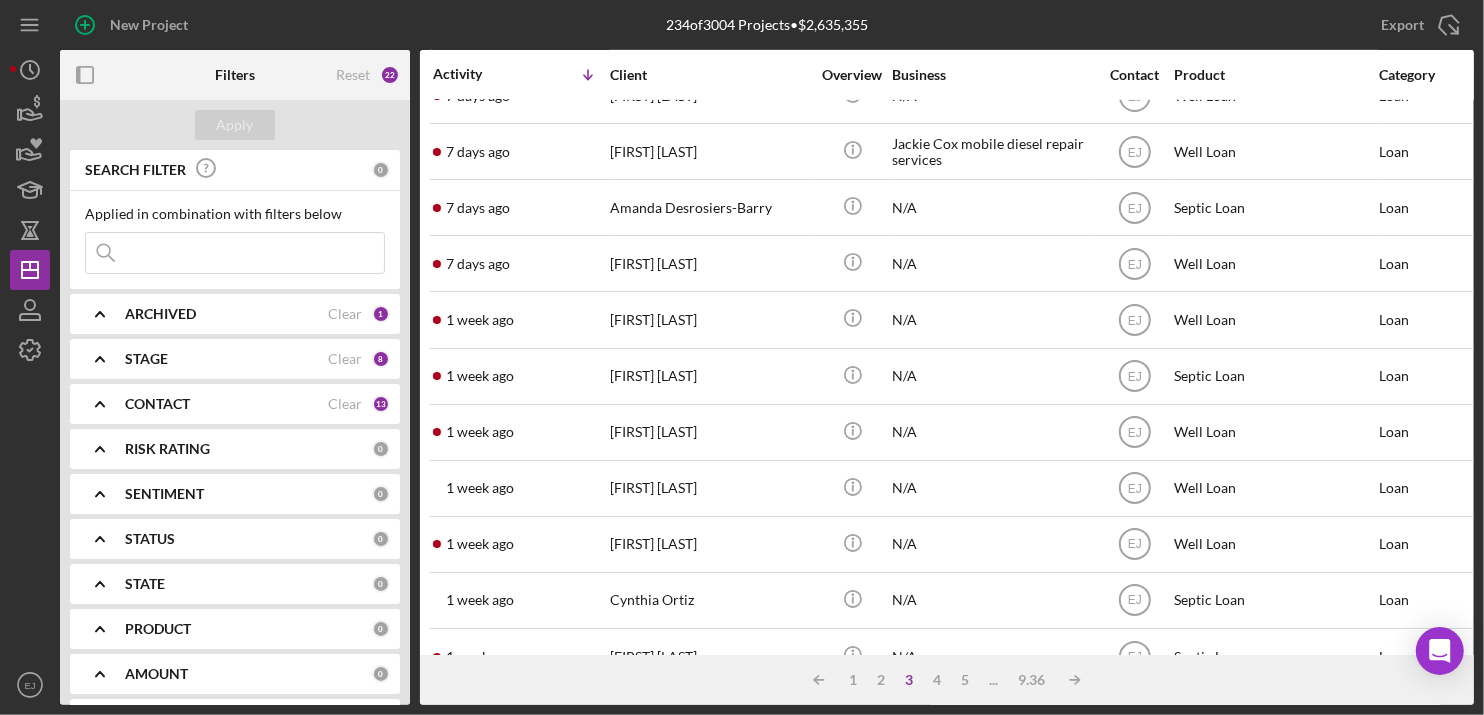scroll, scrollTop: 872, scrollLeft: 0, axis: vertical 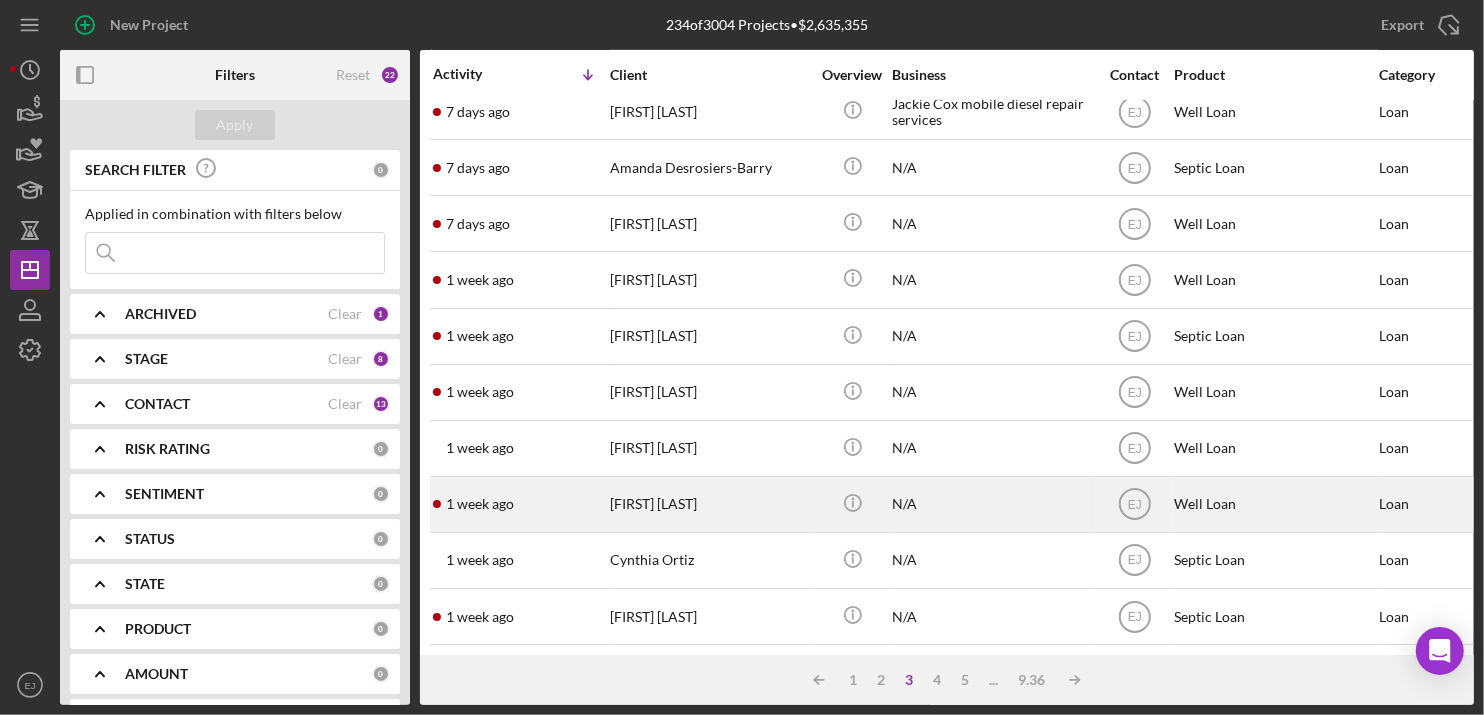 drag, startPoint x: 716, startPoint y: 501, endPoint x: 653, endPoint y: 495, distance: 63.28507 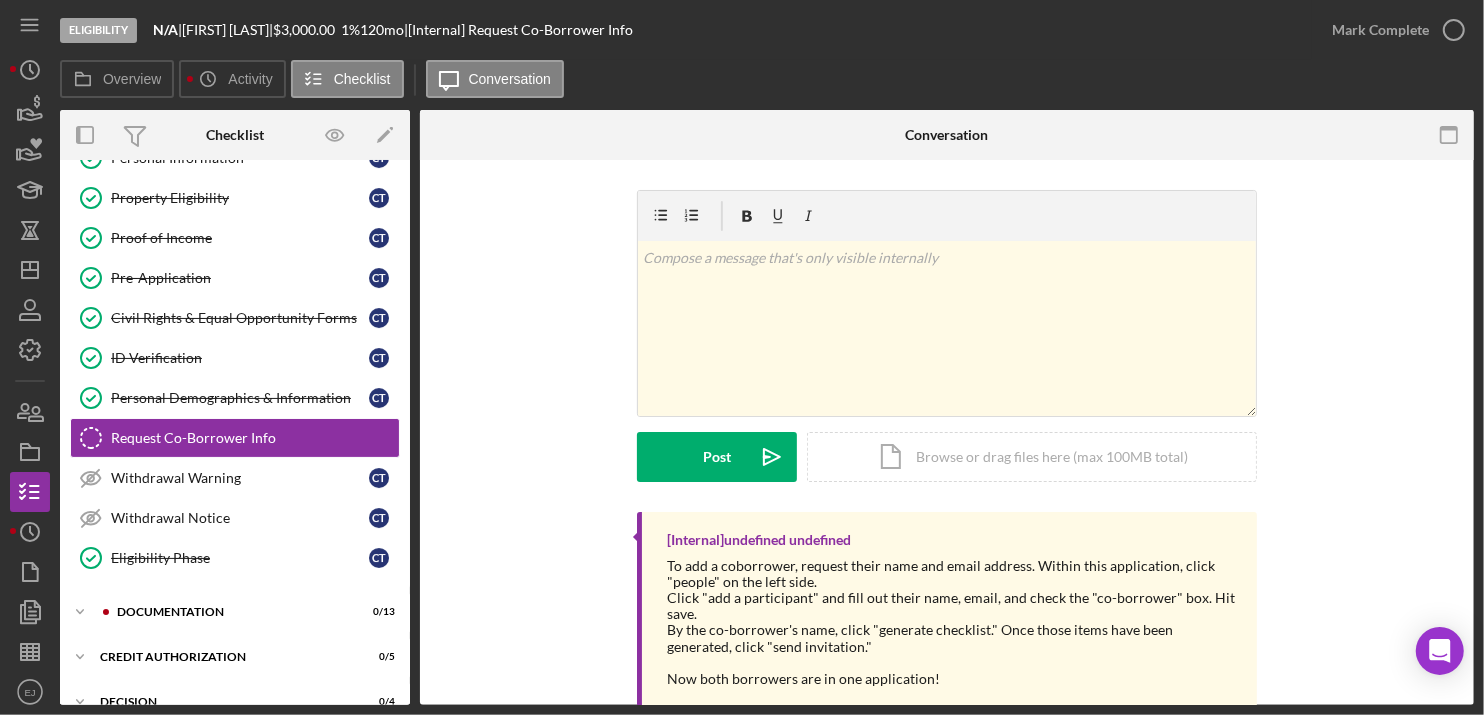 scroll, scrollTop: 74, scrollLeft: 0, axis: vertical 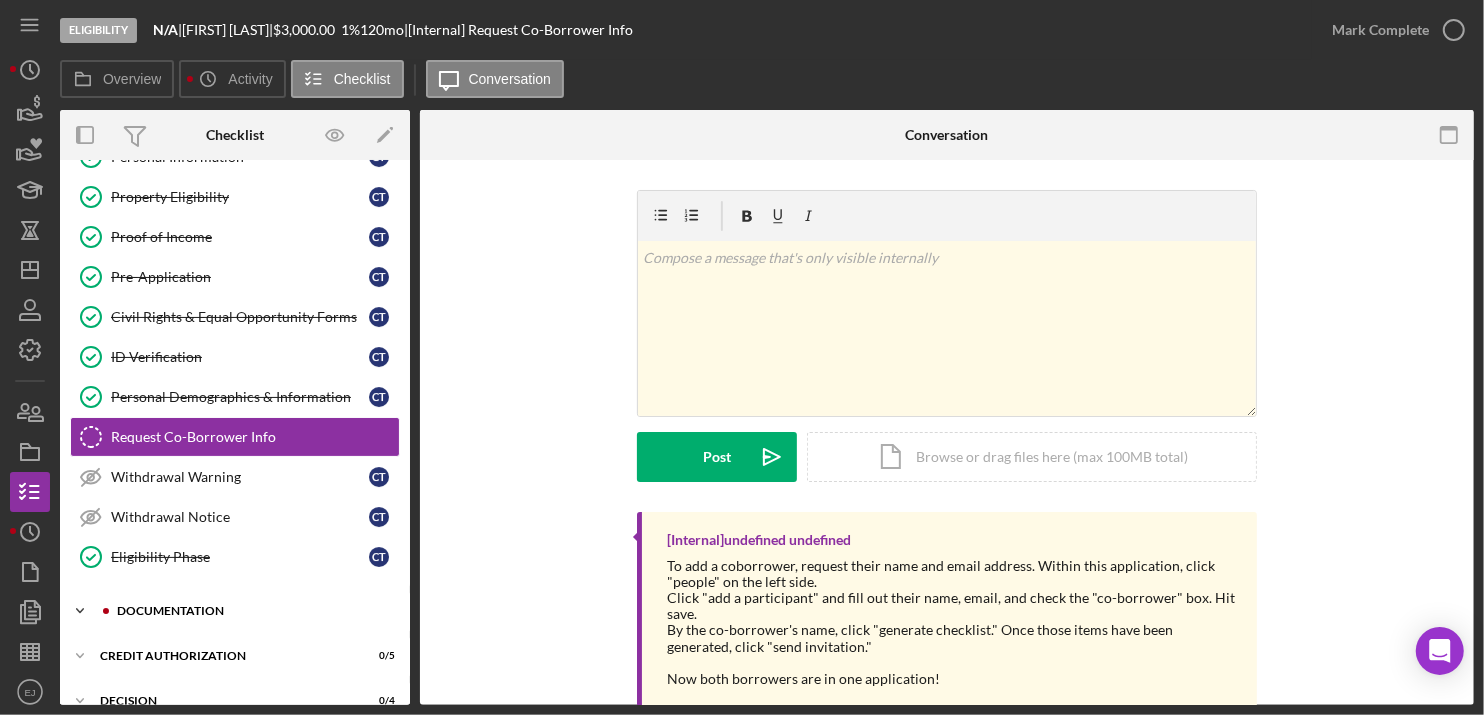 click on "Icon/Expander" 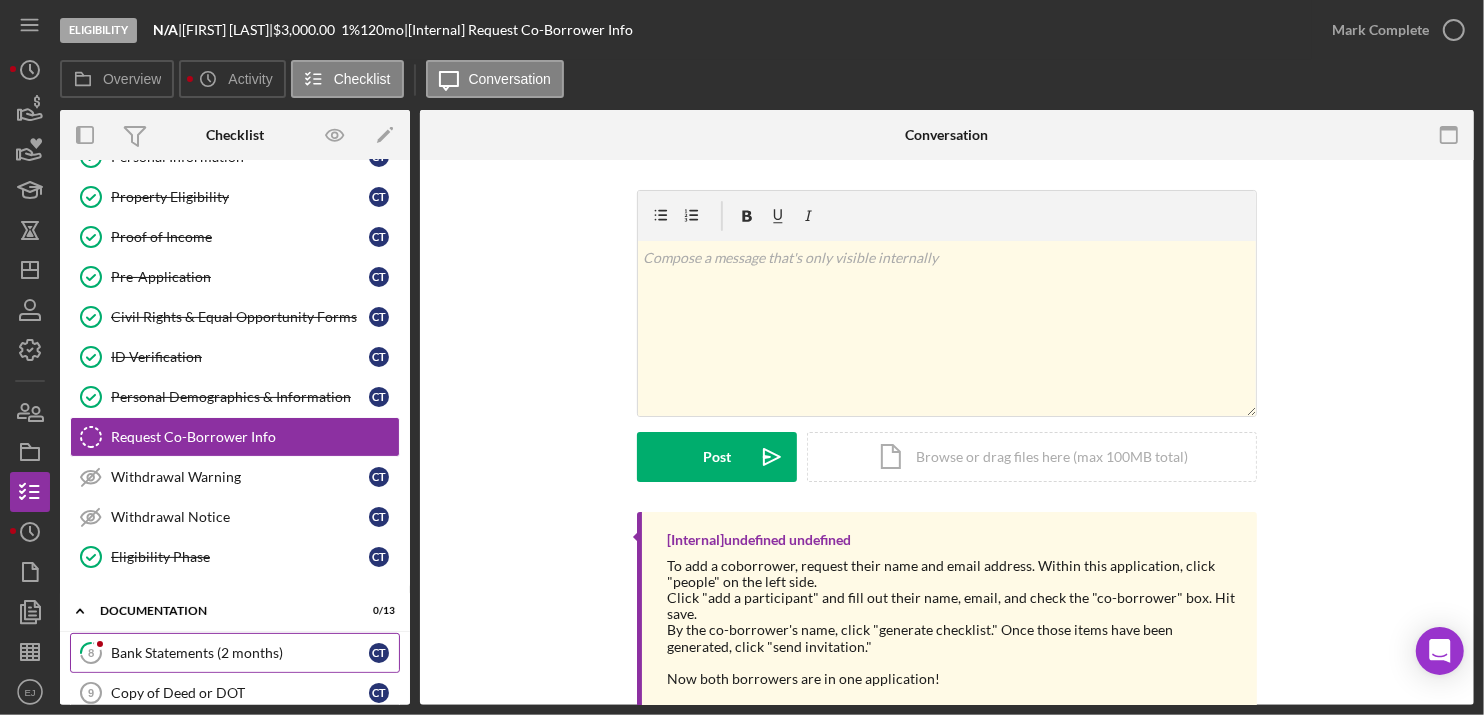 click on "Bank Statements (2 months)" at bounding box center [240, 653] 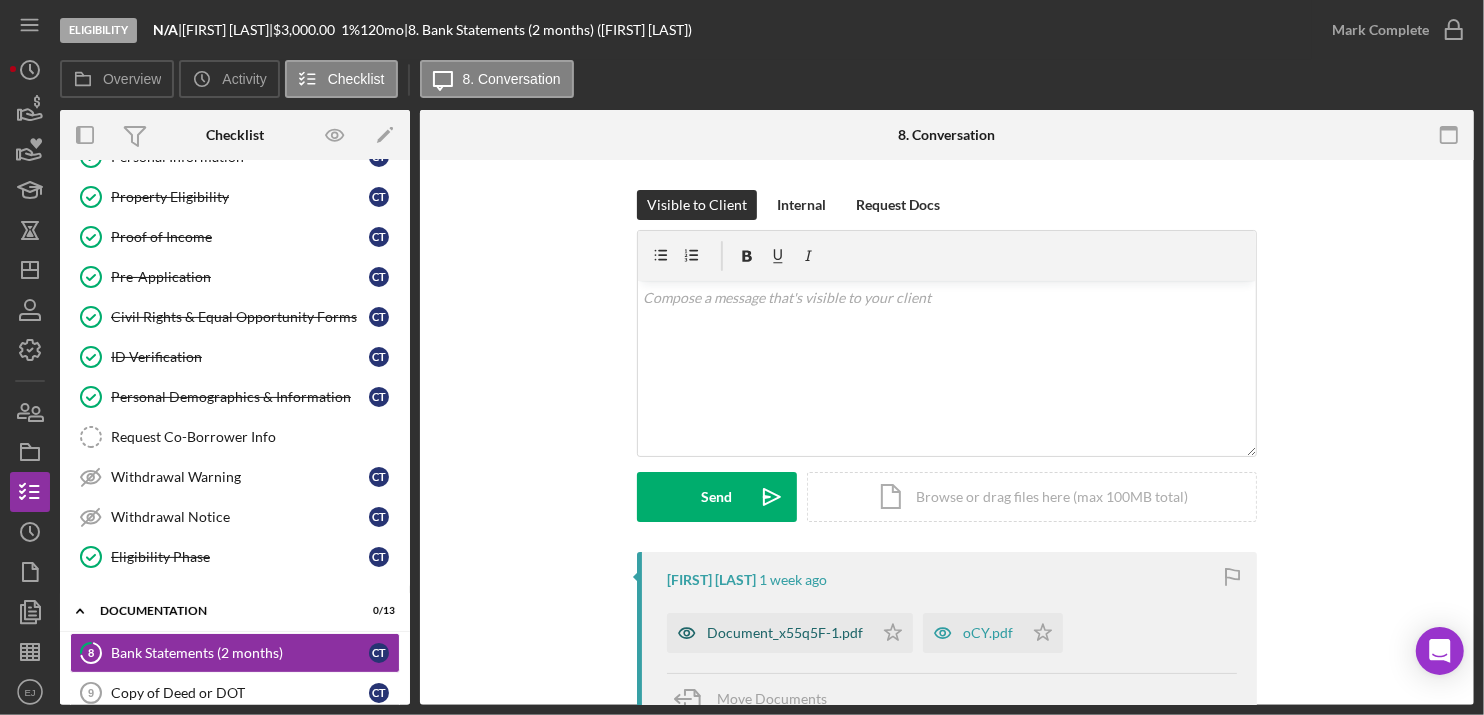 click on "Document_x55q5F-1.pdf" at bounding box center (770, 633) 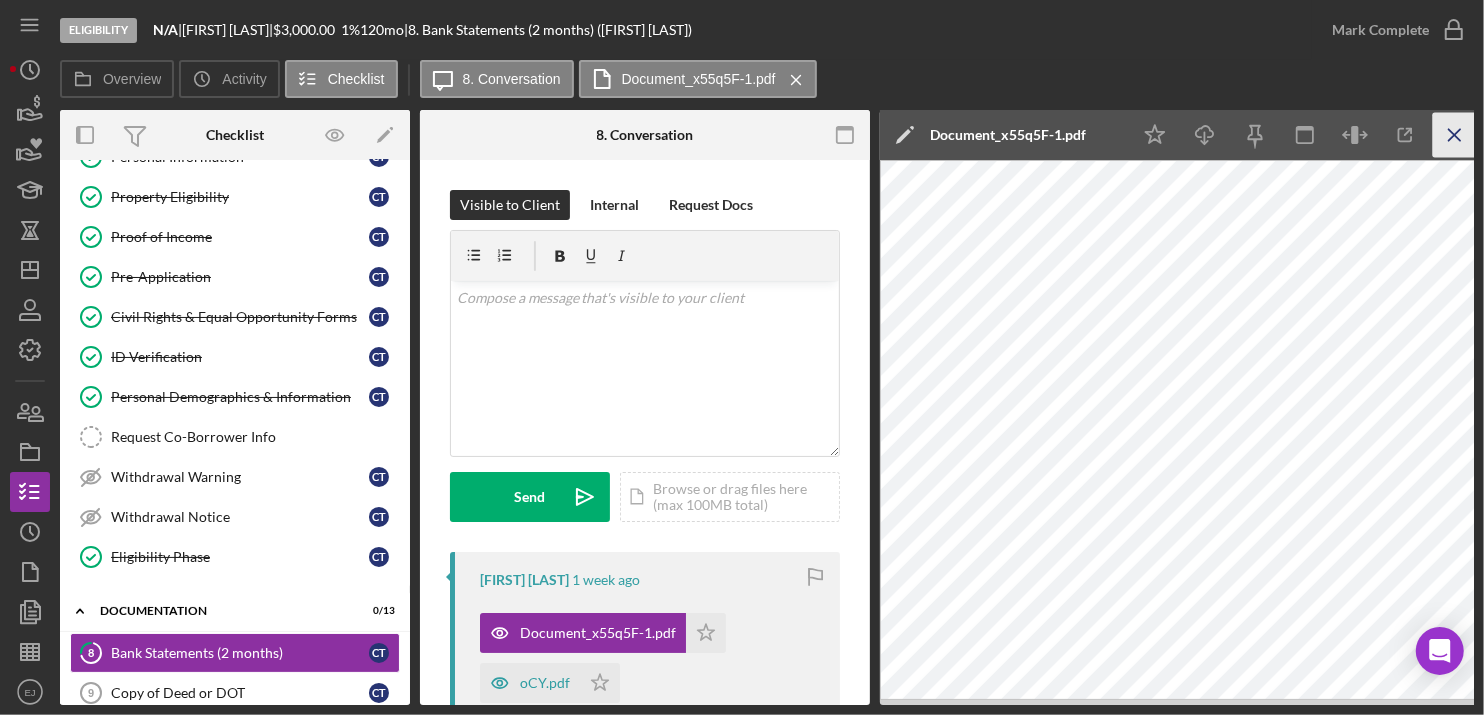 click on "Icon/Menu Close" 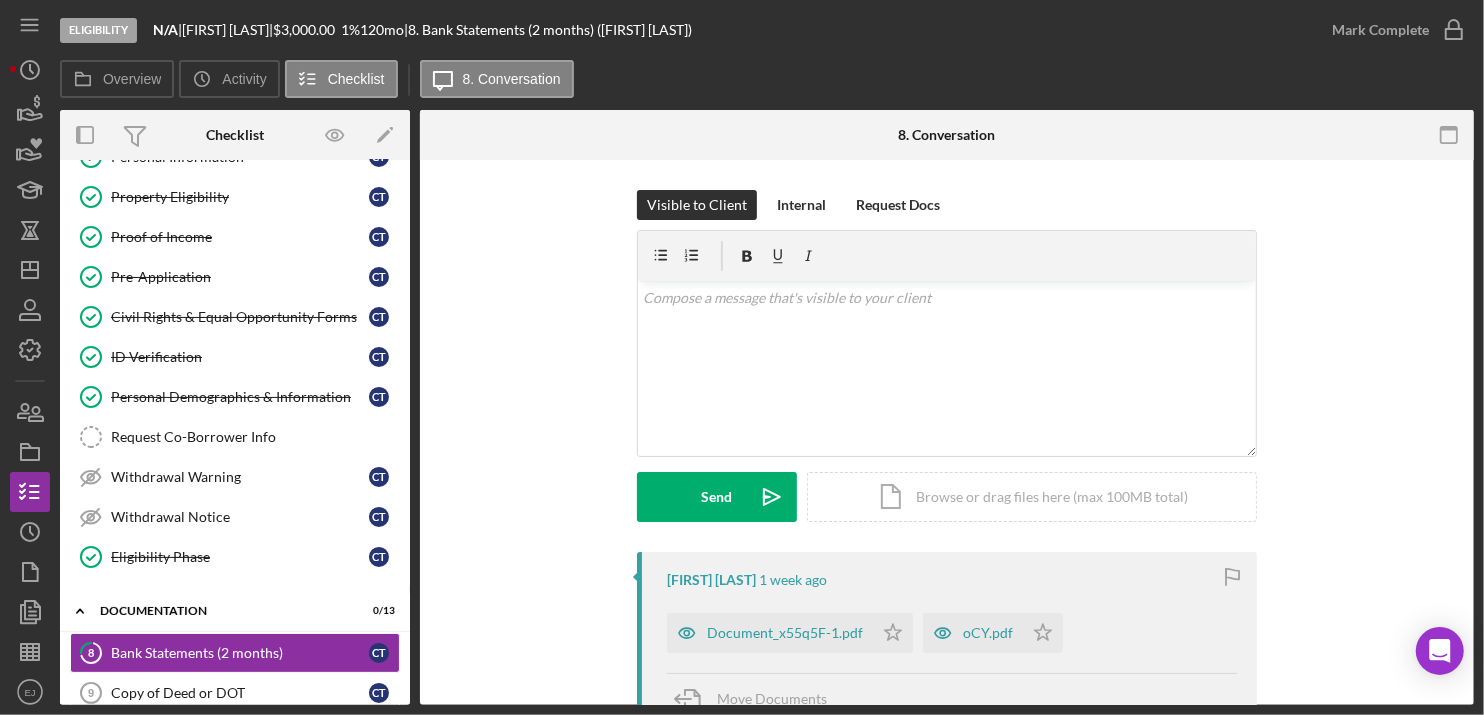 scroll, scrollTop: 476, scrollLeft: 0, axis: vertical 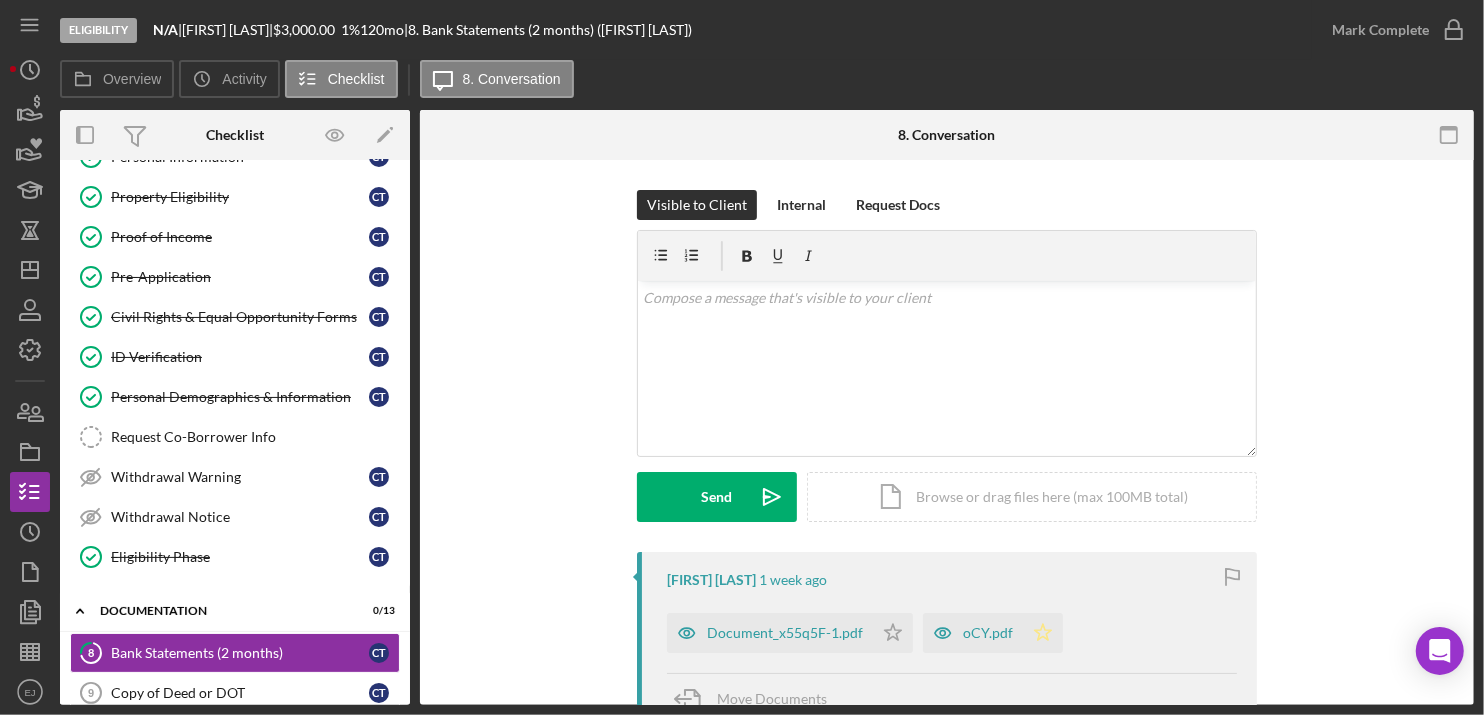 click on "Icon/Star" 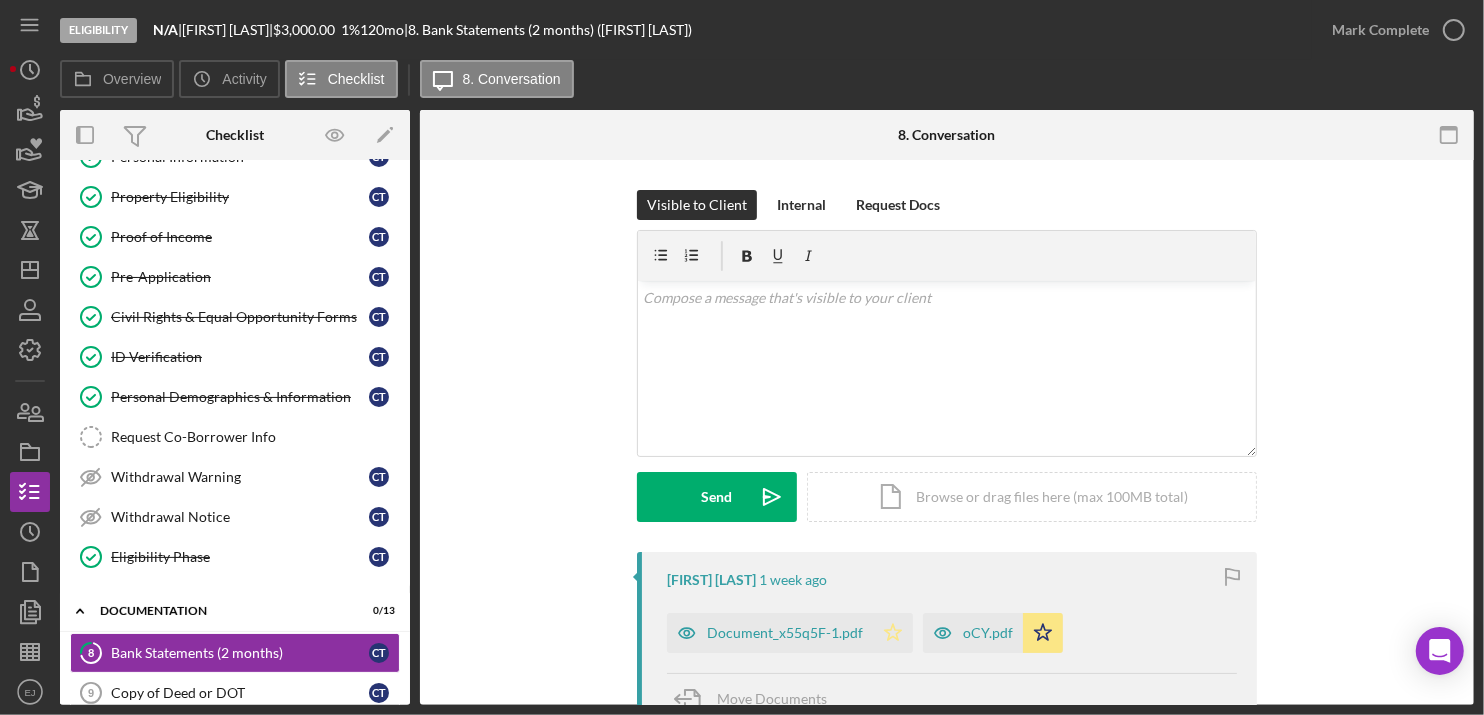 click on "Icon/Star" 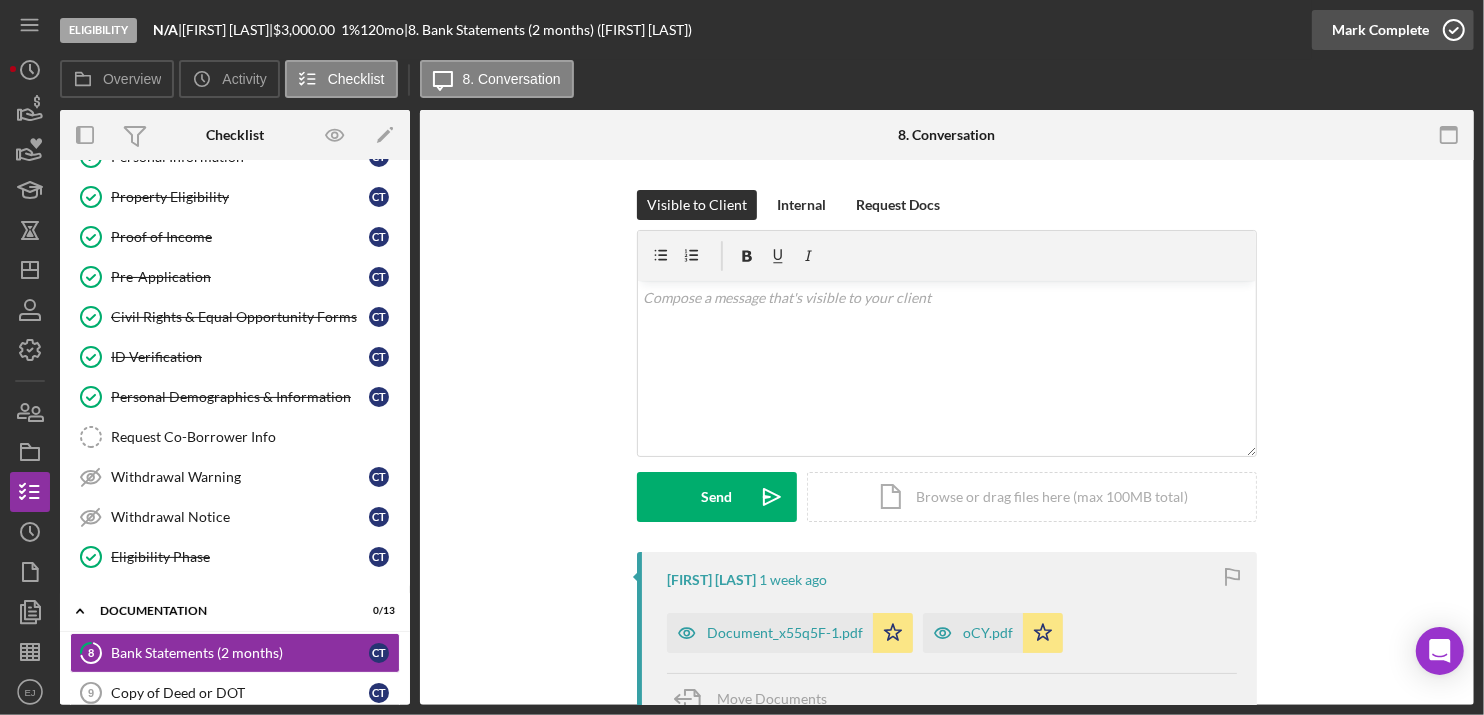 click 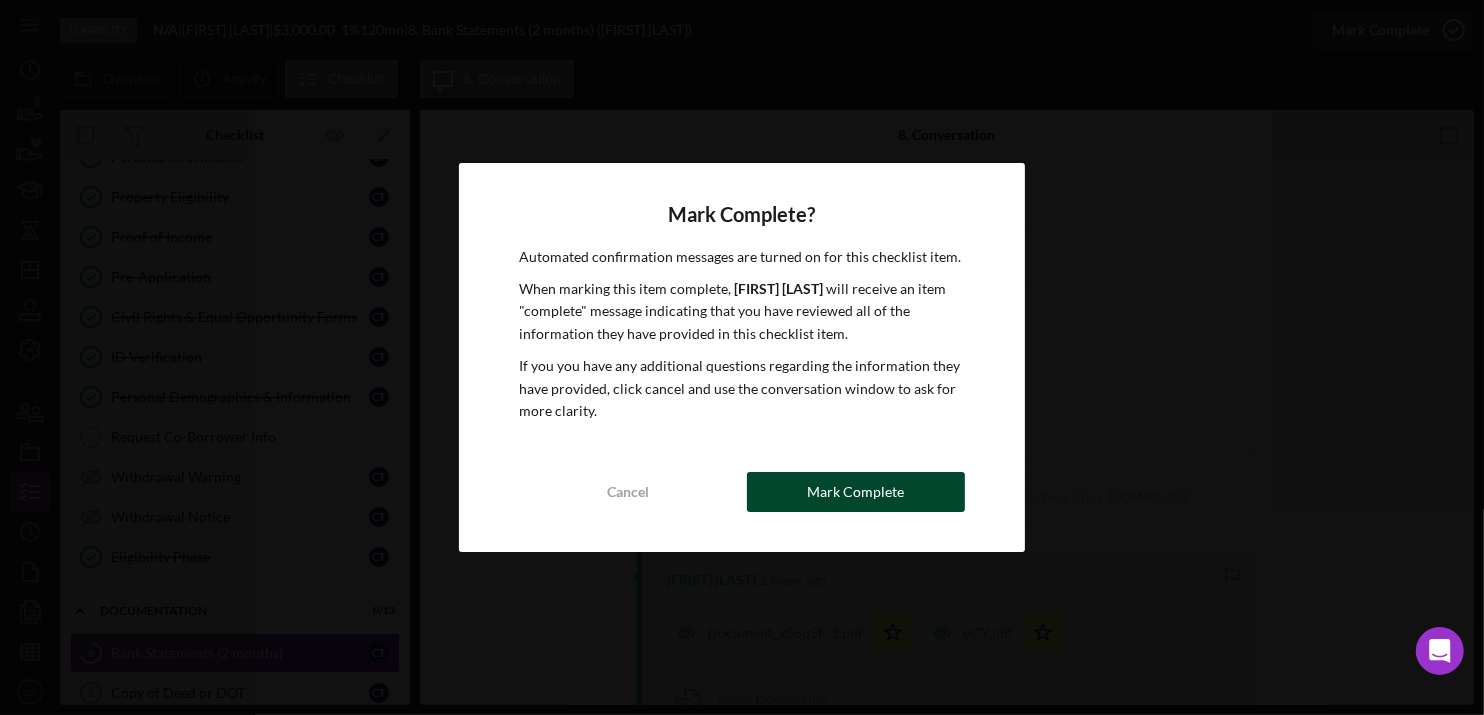 click on "Mark Complete" at bounding box center [856, 492] 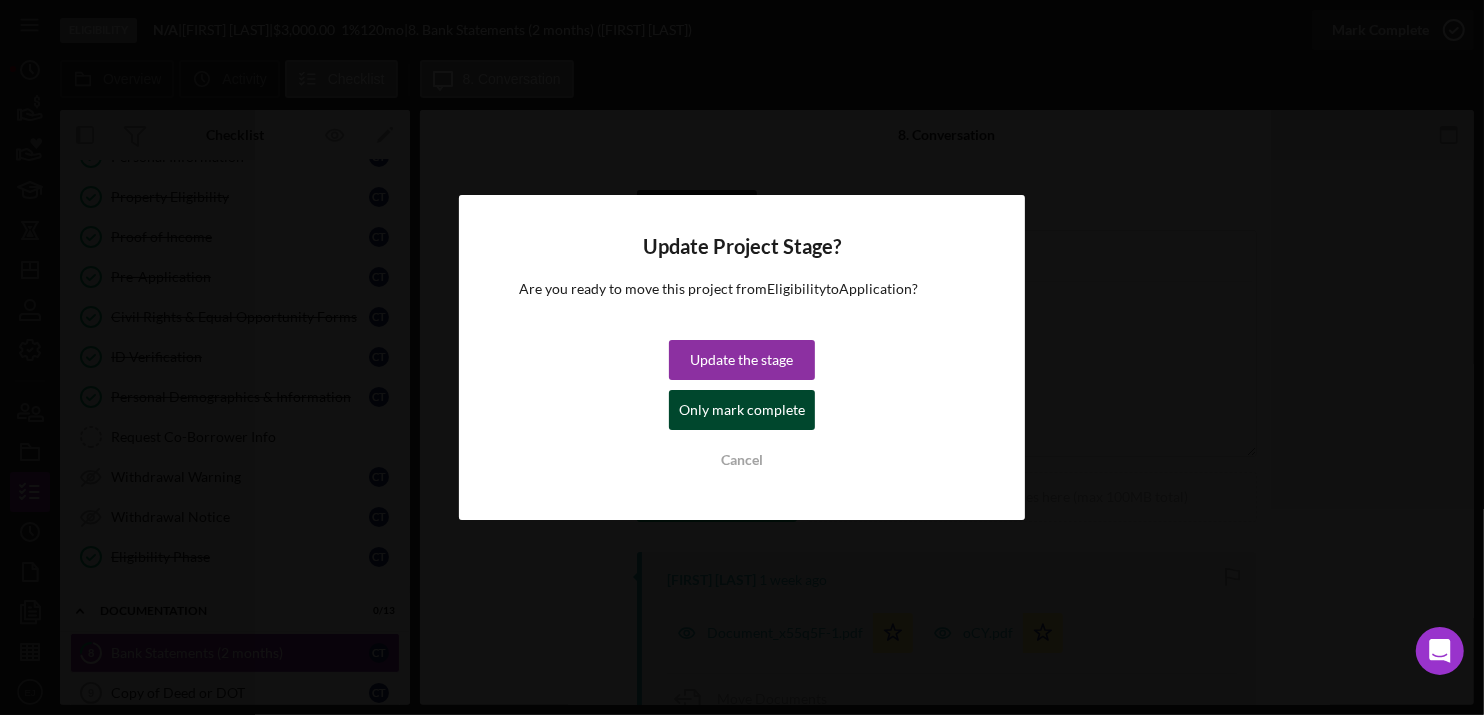 click on "Only mark complete" at bounding box center (742, 410) 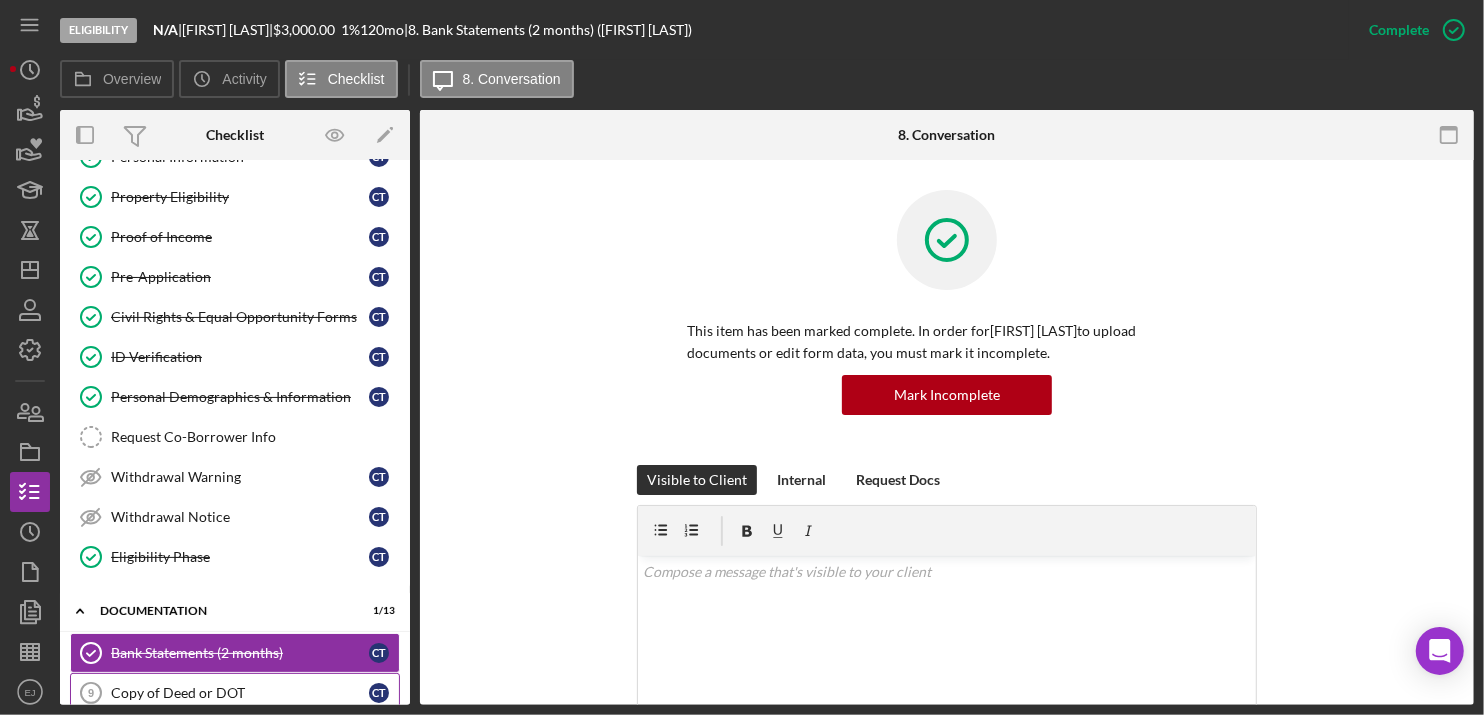 click on "Copy of Deed or DOT" at bounding box center [240, 693] 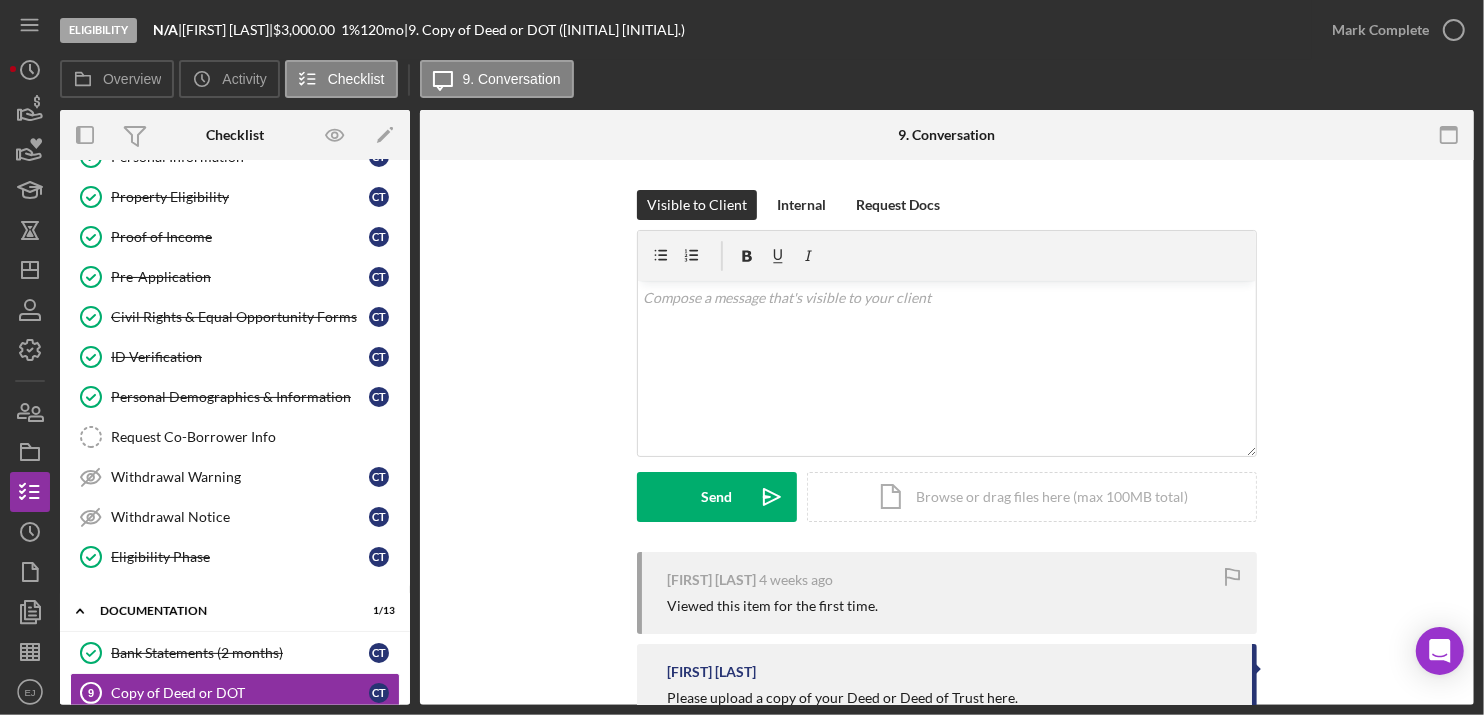 scroll, scrollTop: 97, scrollLeft: 0, axis: vertical 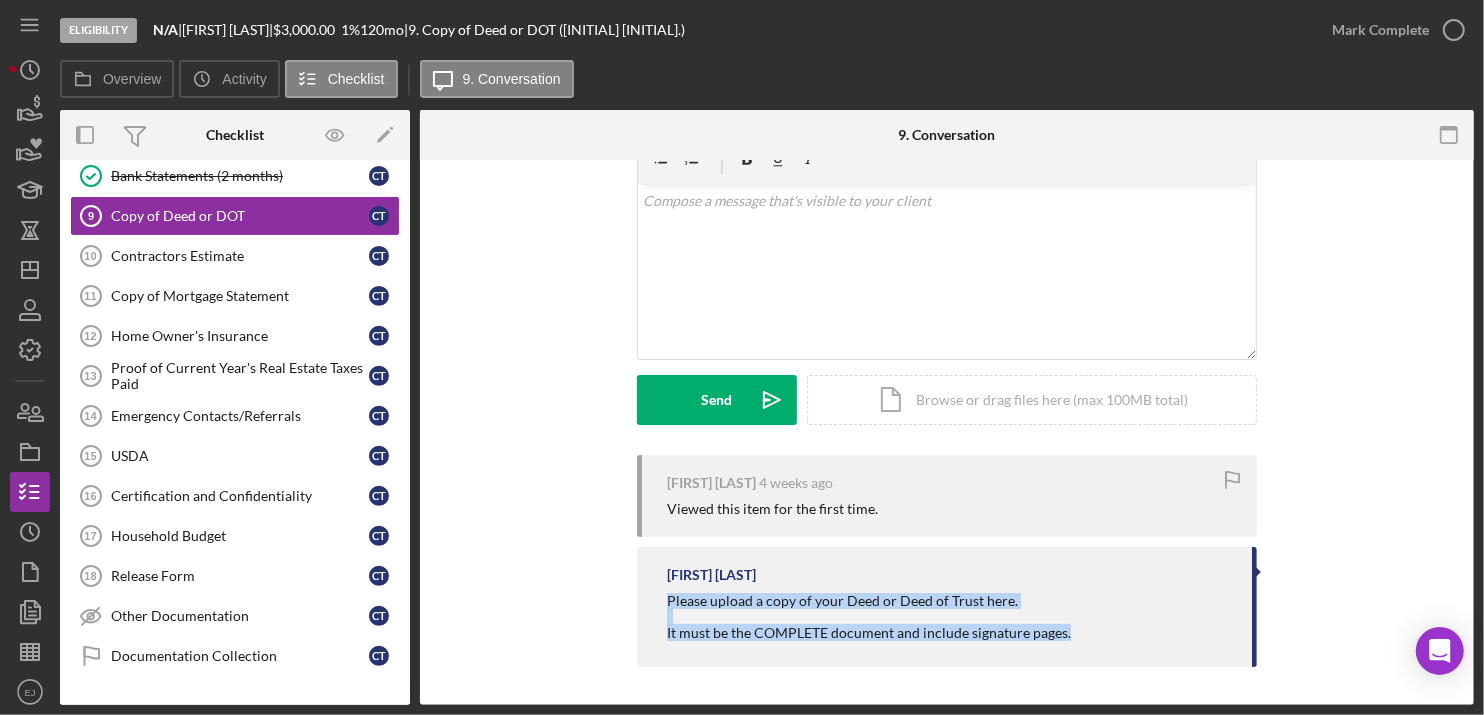 drag, startPoint x: 664, startPoint y: 597, endPoint x: 1071, endPoint y: 633, distance: 408.58905 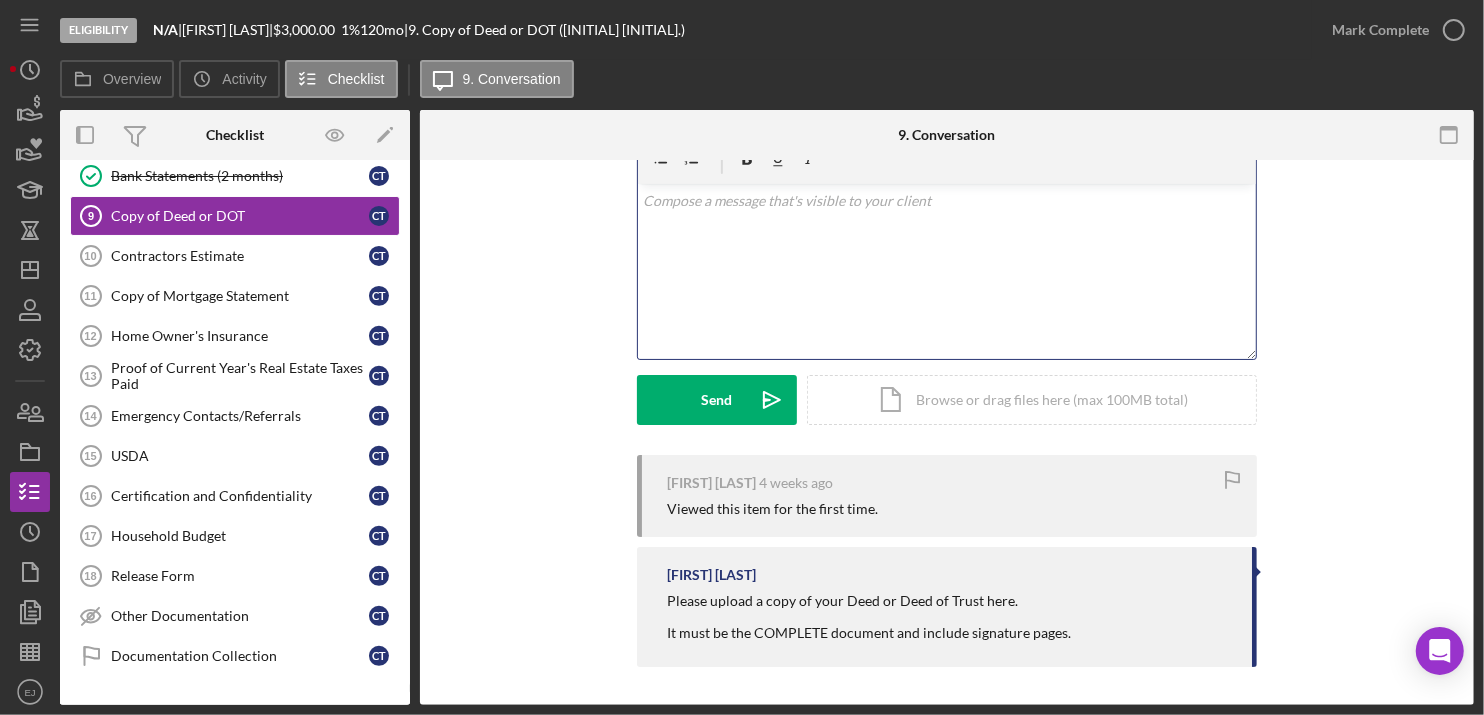 click on "v Color teal Color pink Remove color Add row above Add row below Add column before Add column after Merge cells Split cells Remove column Remove row Remove table" at bounding box center [947, 271] 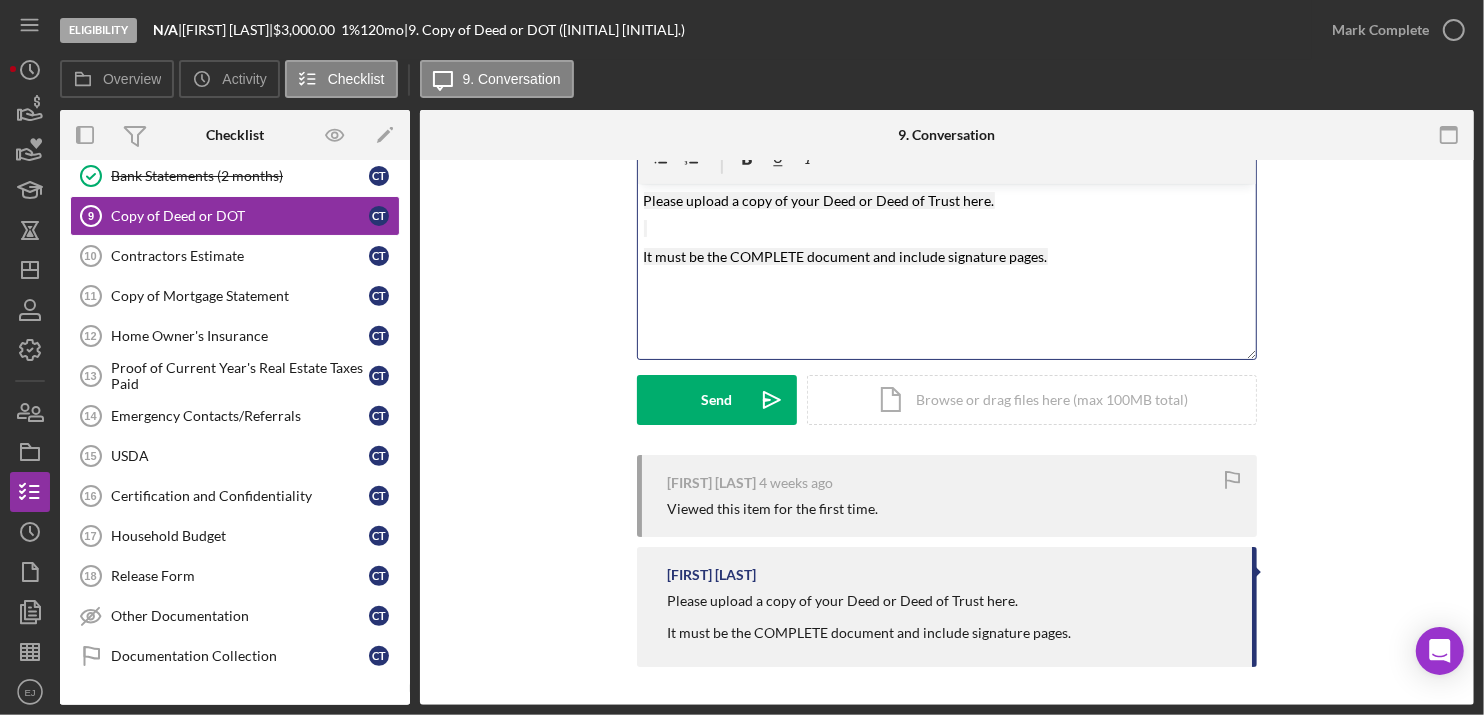 click on "v Color teal Color pink Remove color Add row above Add row below Add column before Add column after Merge cells Split cells Remove column Remove row Remove table Please upload a copy of your Deed or Deed of Trust here. It must be the COMPLETE document and include signature pages." at bounding box center (947, 271) 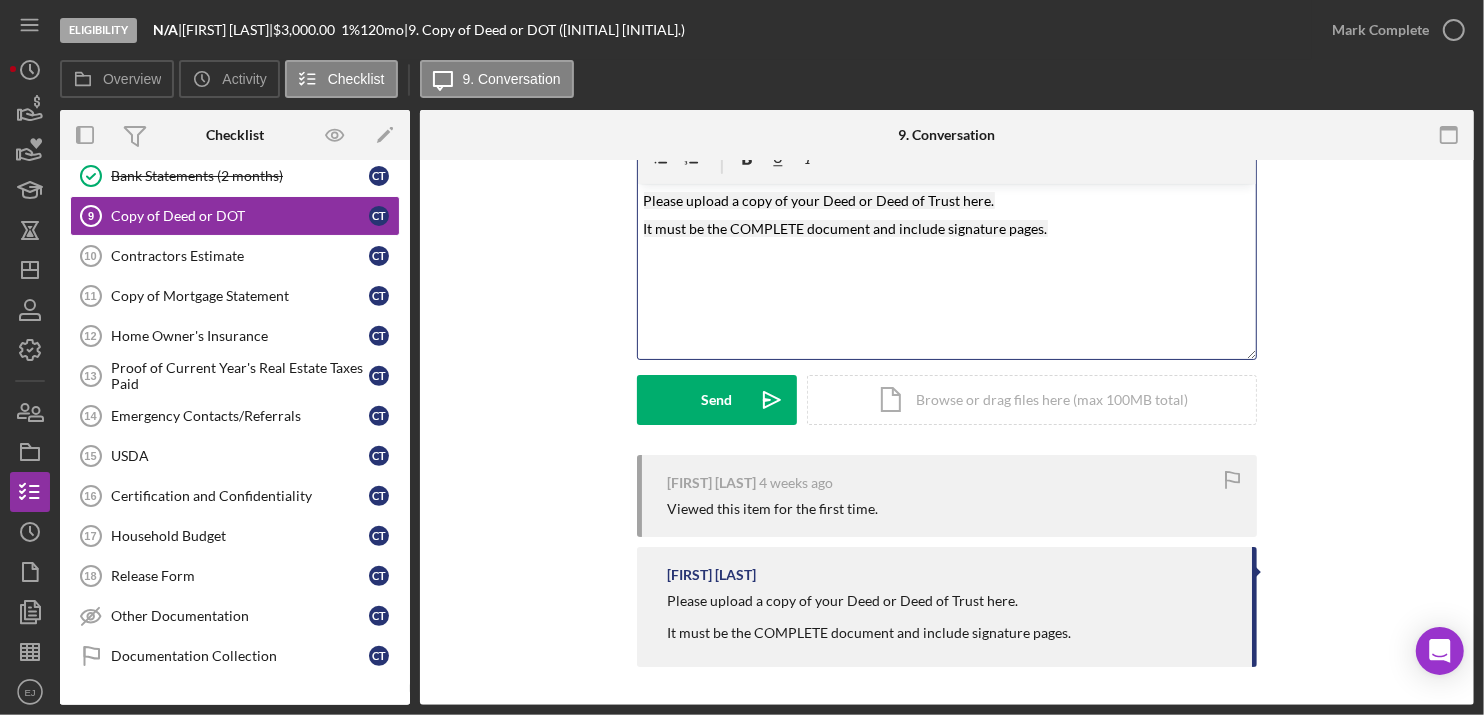 click on "v Color teal Color pink Remove color Add row above Add row below Add column before Add column after Merge cells Split cells Remove column Remove row Remove table Please upload a copy of your Deed or Deed of Trust here.  It must be the COMPLETE document and include signature pages." at bounding box center (947, 271) 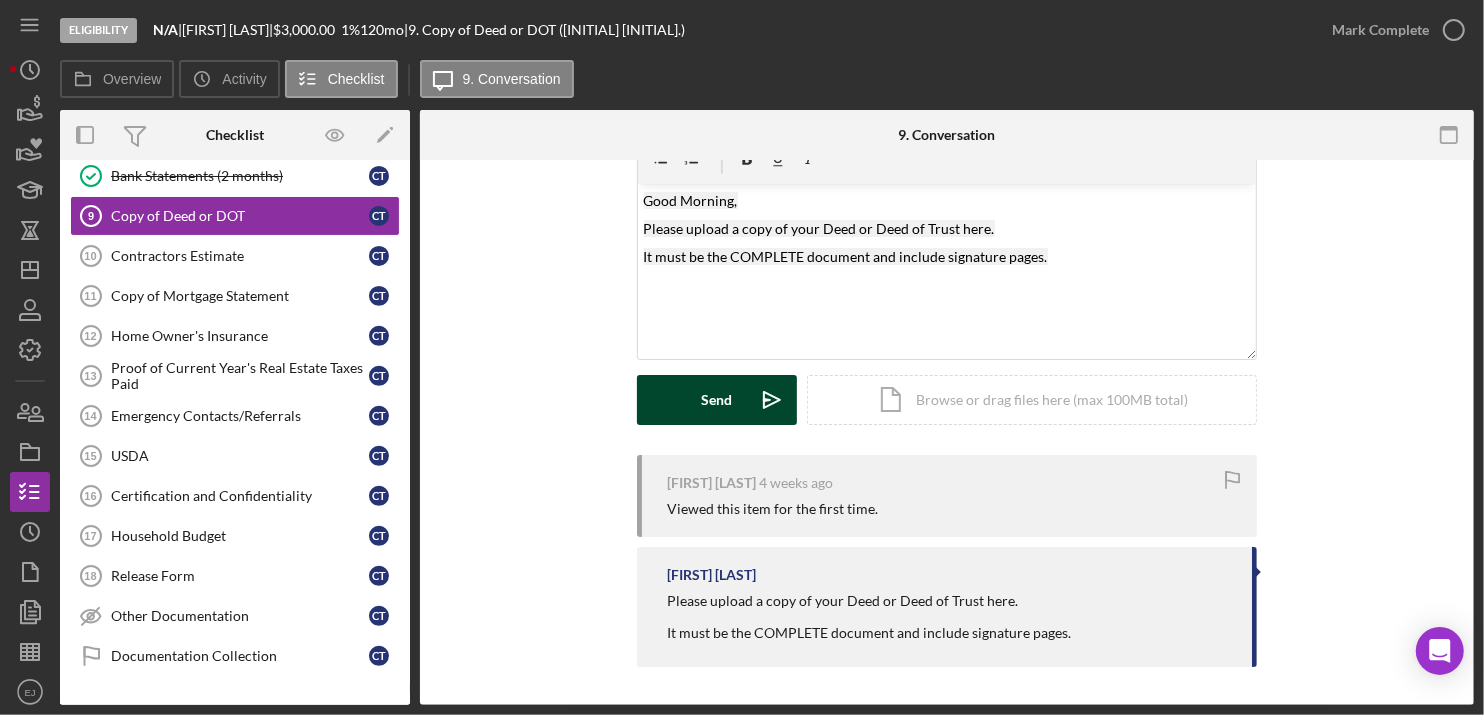 click on "Send" at bounding box center (717, 400) 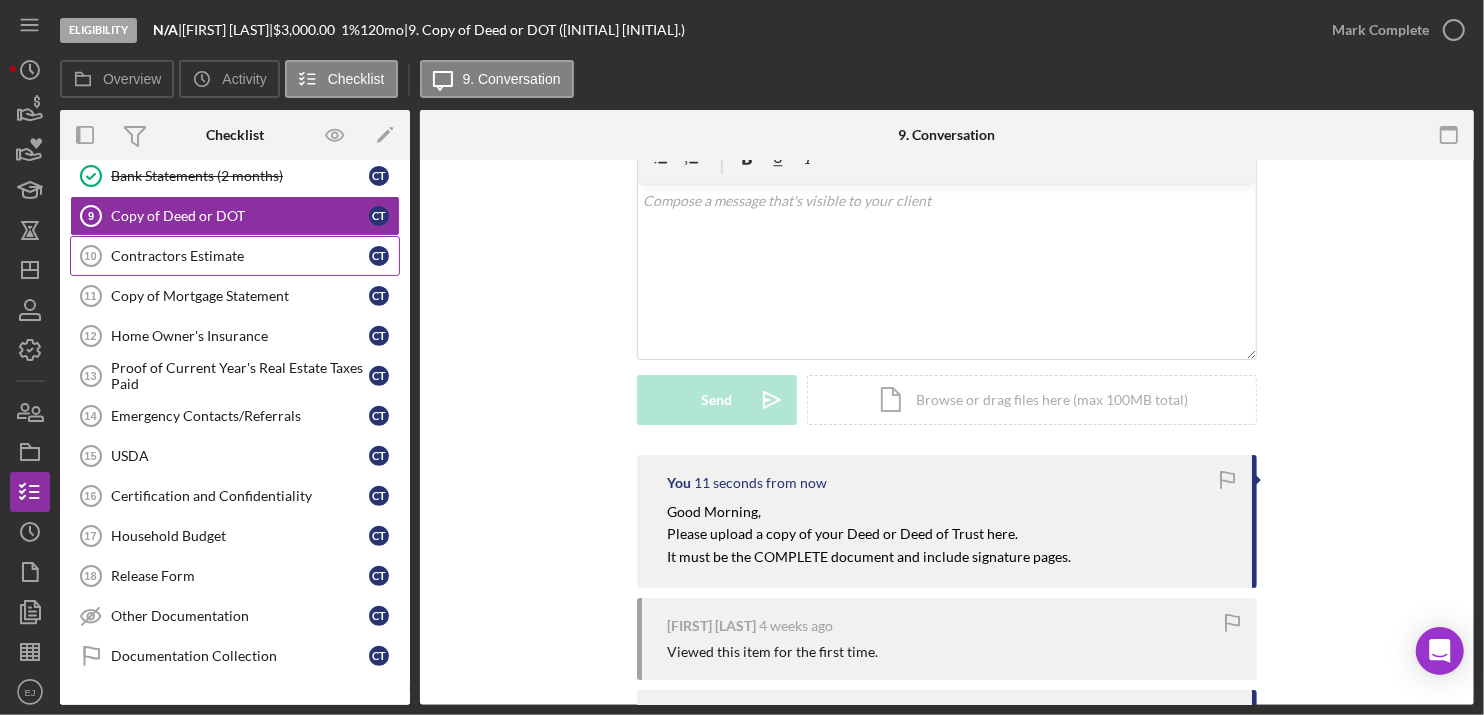click on "Contractors Estimate" at bounding box center (240, 256) 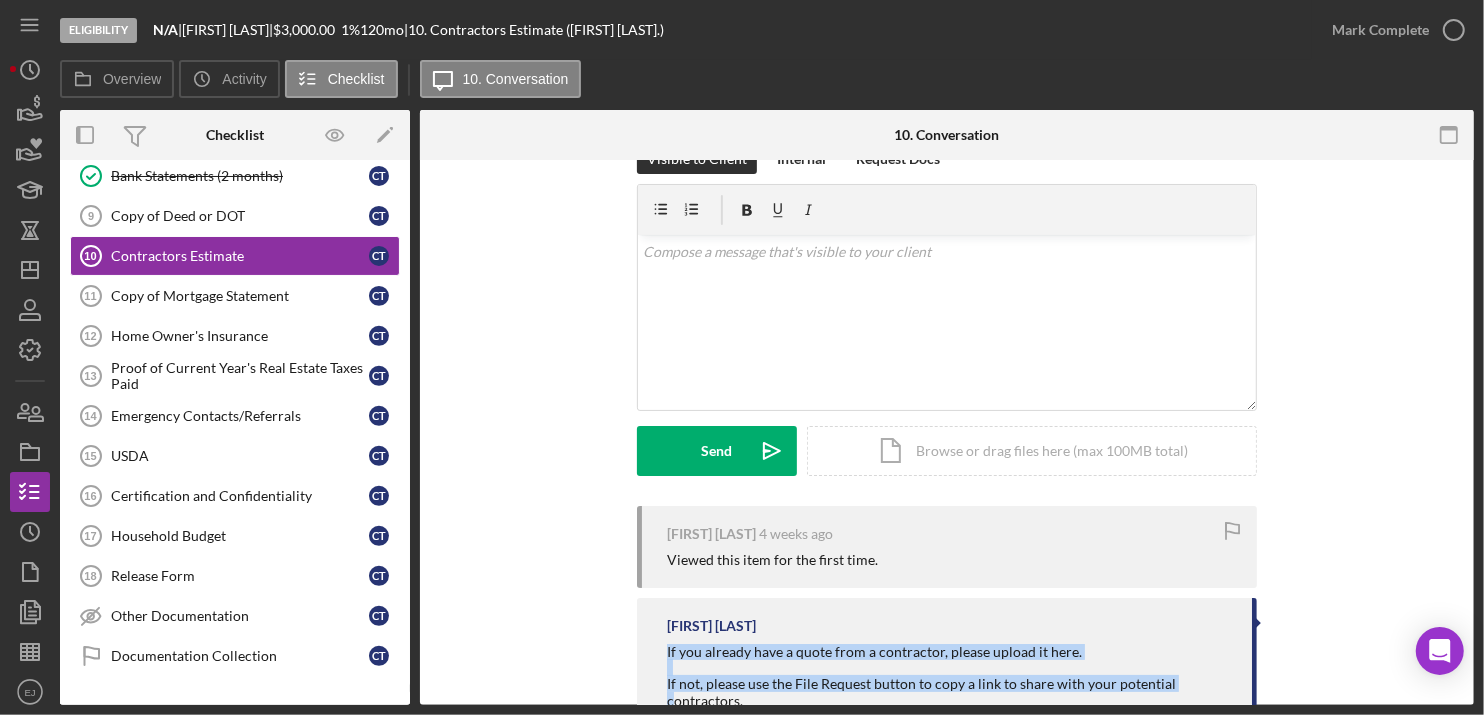 scroll, scrollTop: 89, scrollLeft: 0, axis: vertical 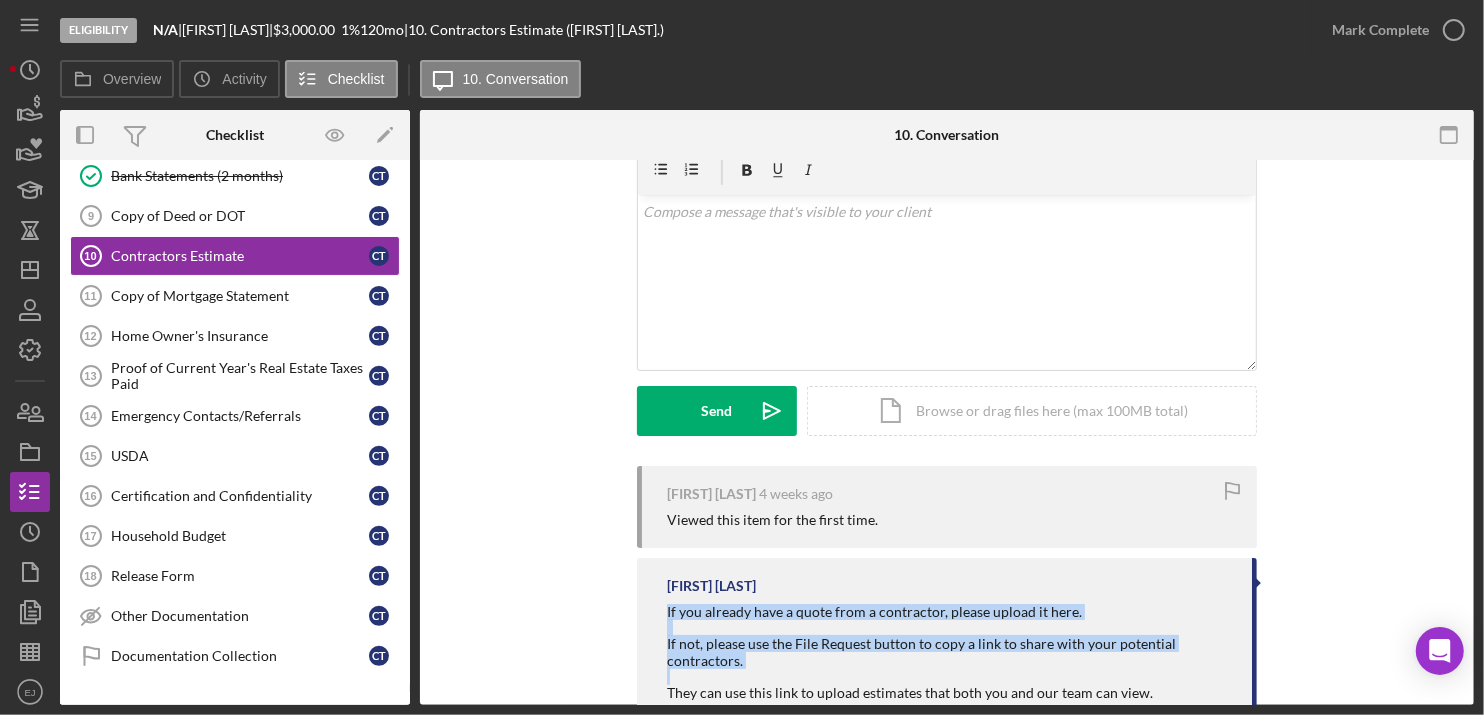 drag, startPoint x: 649, startPoint y: 689, endPoint x: 680, endPoint y: 692, distance: 31.144823 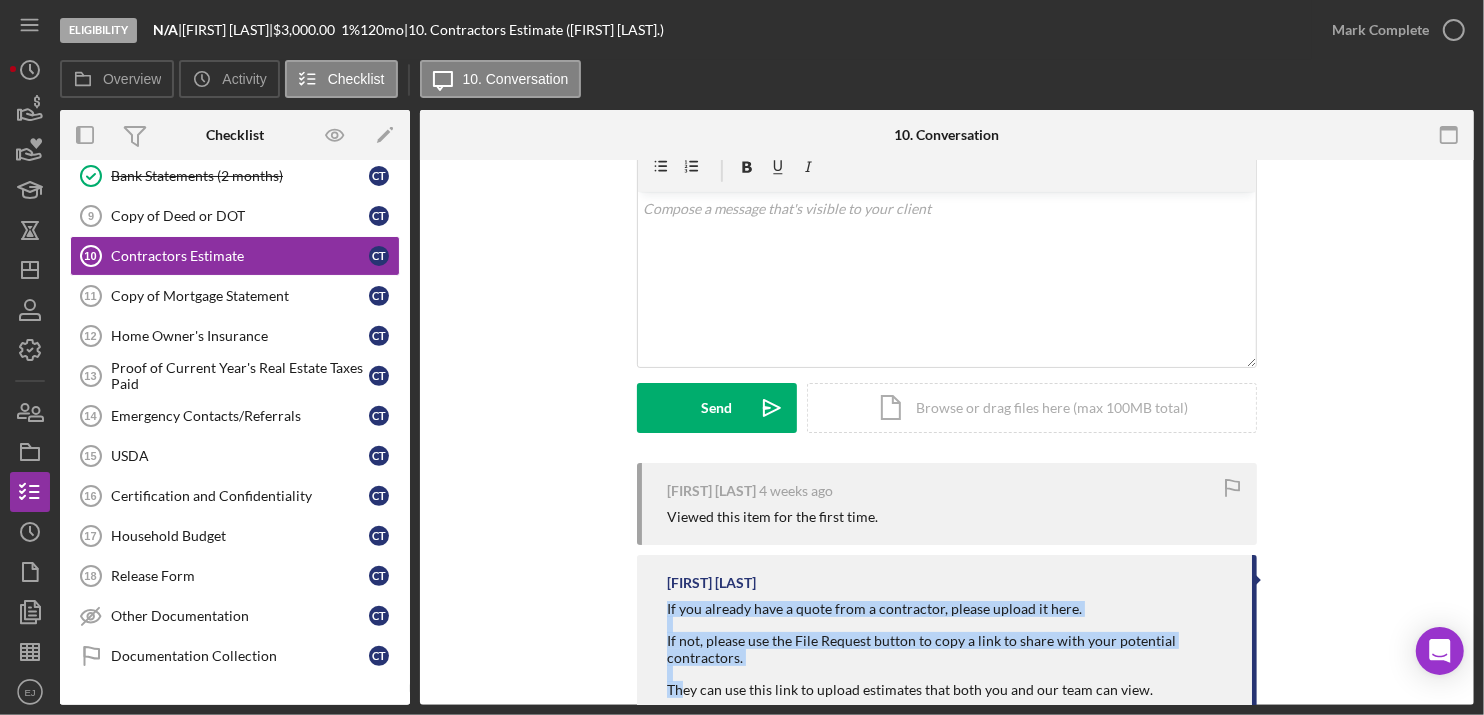 drag, startPoint x: 680, startPoint y: 692, endPoint x: 890, endPoint y: 639, distance: 216.58485 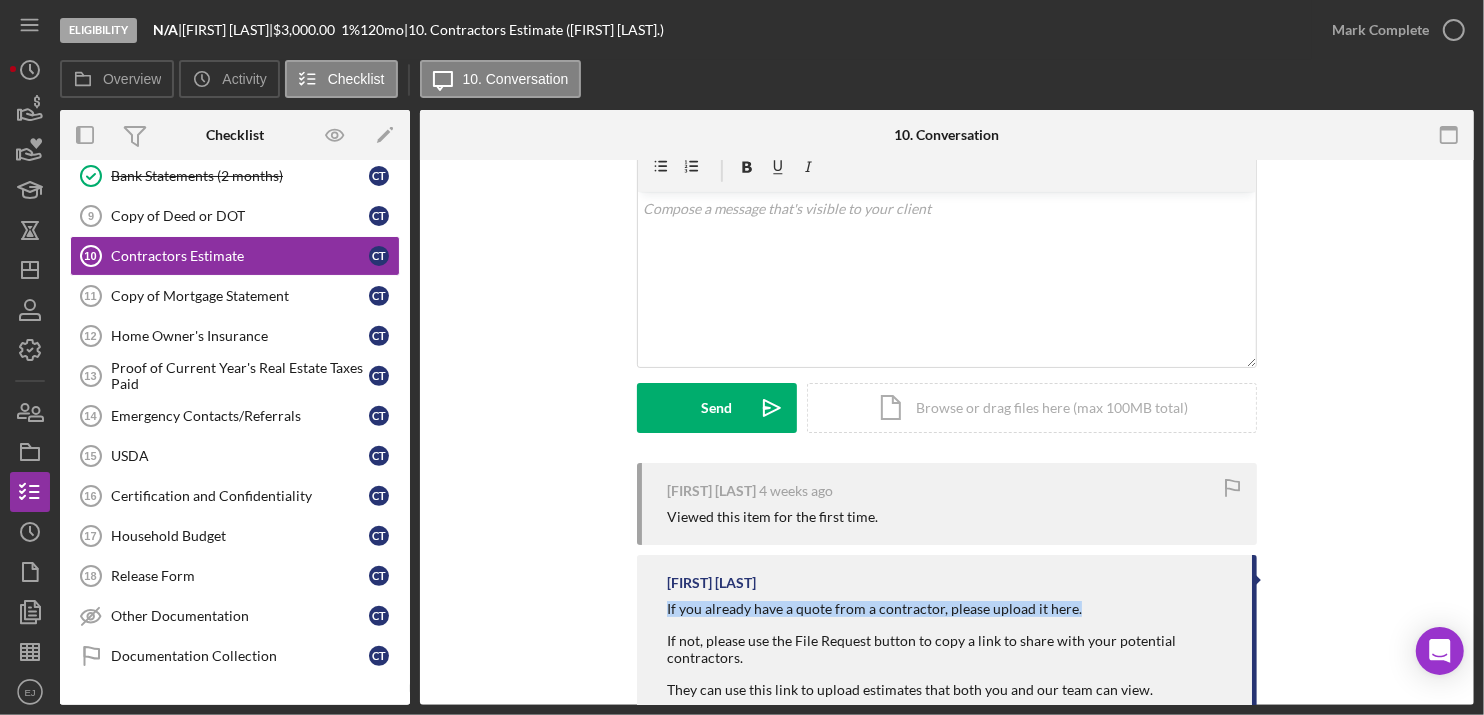 drag, startPoint x: 655, startPoint y: 607, endPoint x: 1091, endPoint y: 608, distance: 436.00116 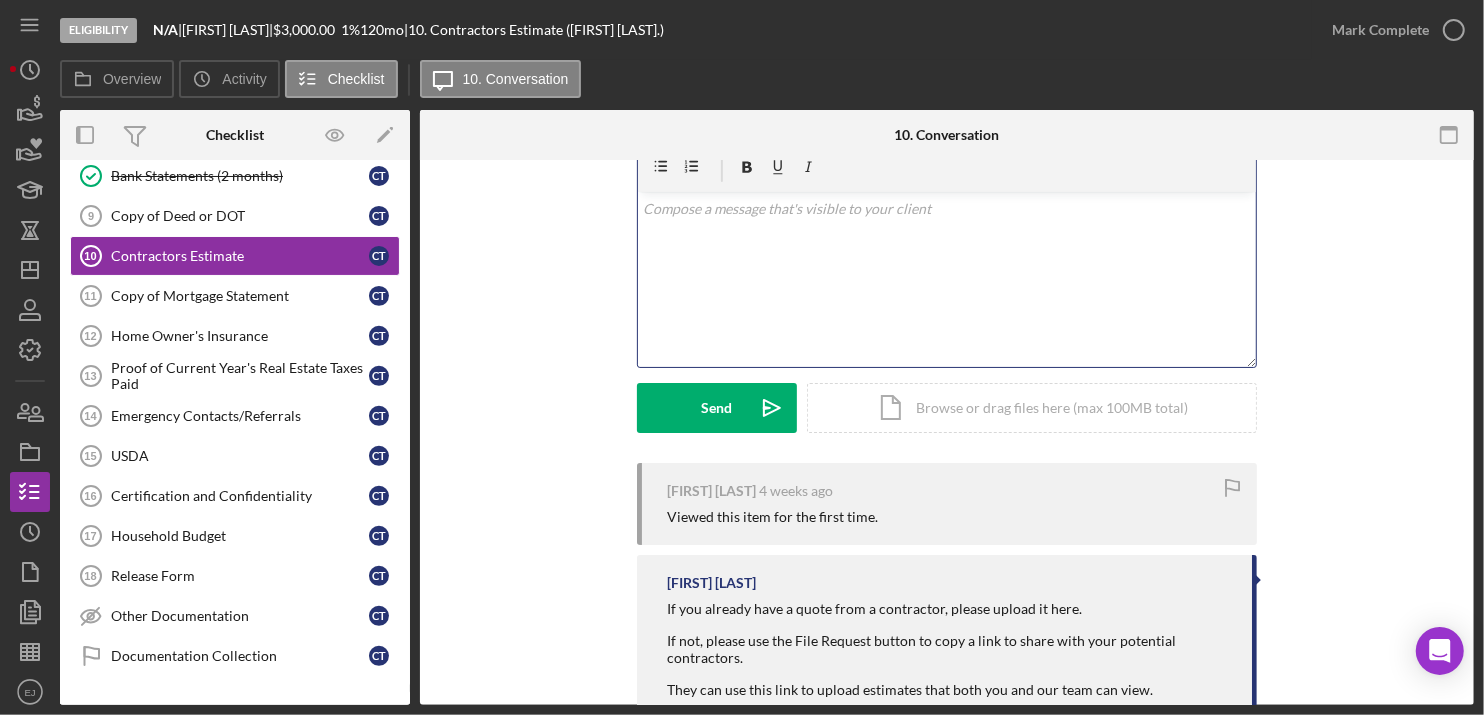 click at bounding box center (947, 209) 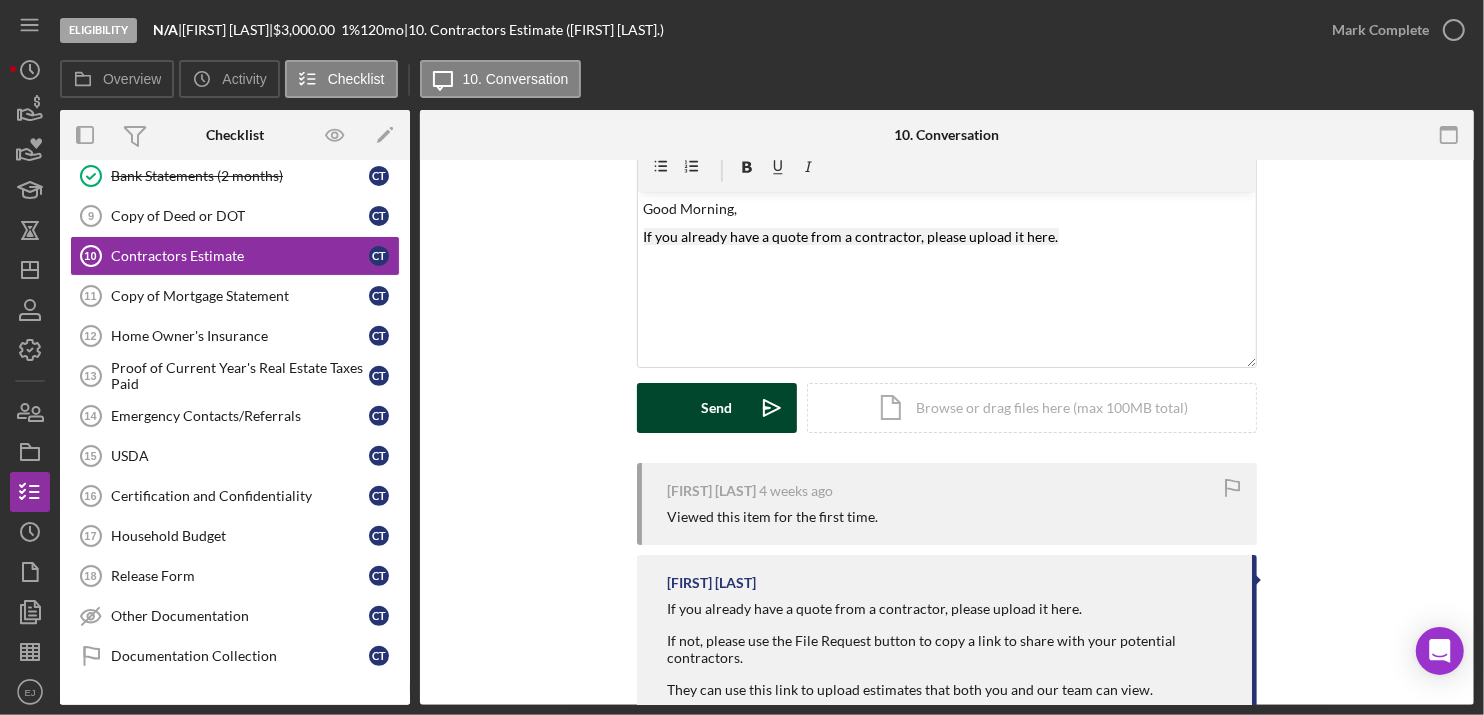 click on "Send" at bounding box center [717, 408] 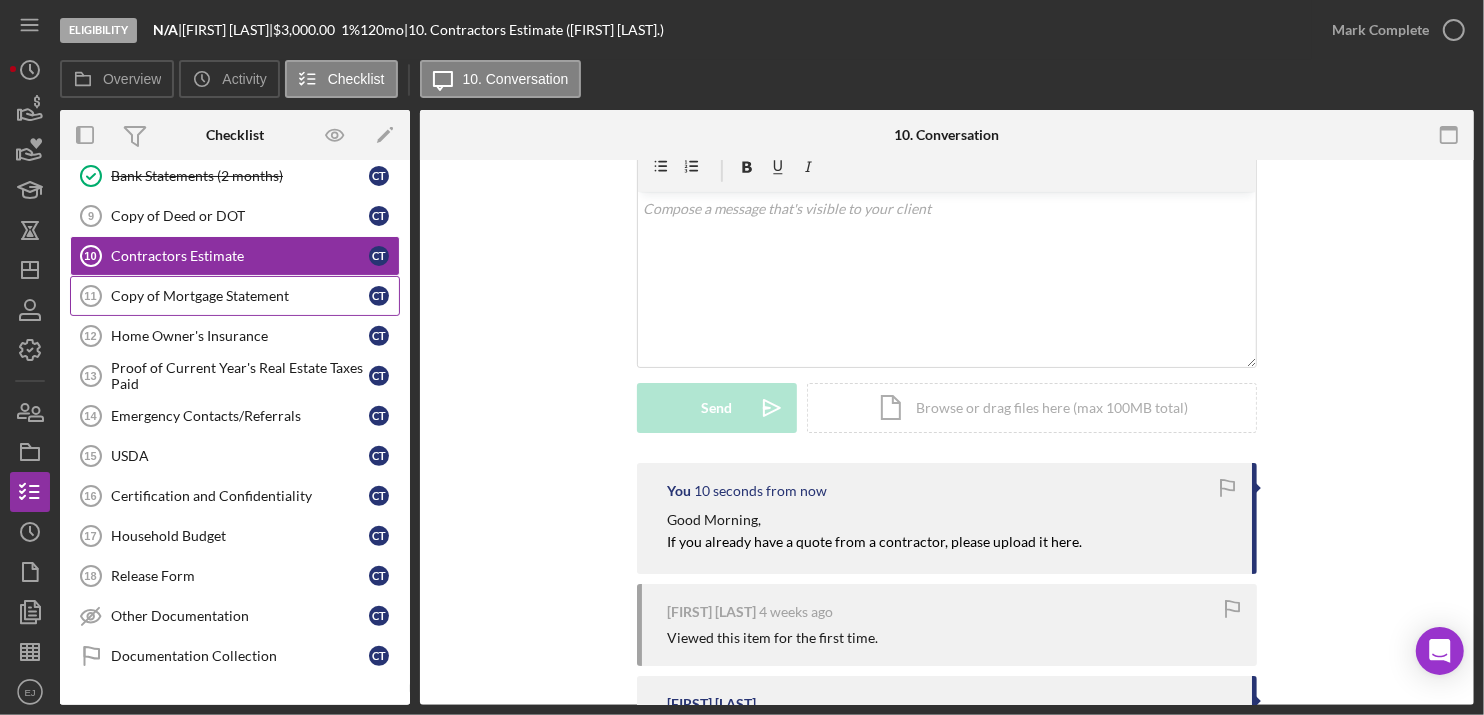 click on "Copy of Mortgage Statement 11 Copy of Mortgage Statement C T" at bounding box center [235, 296] 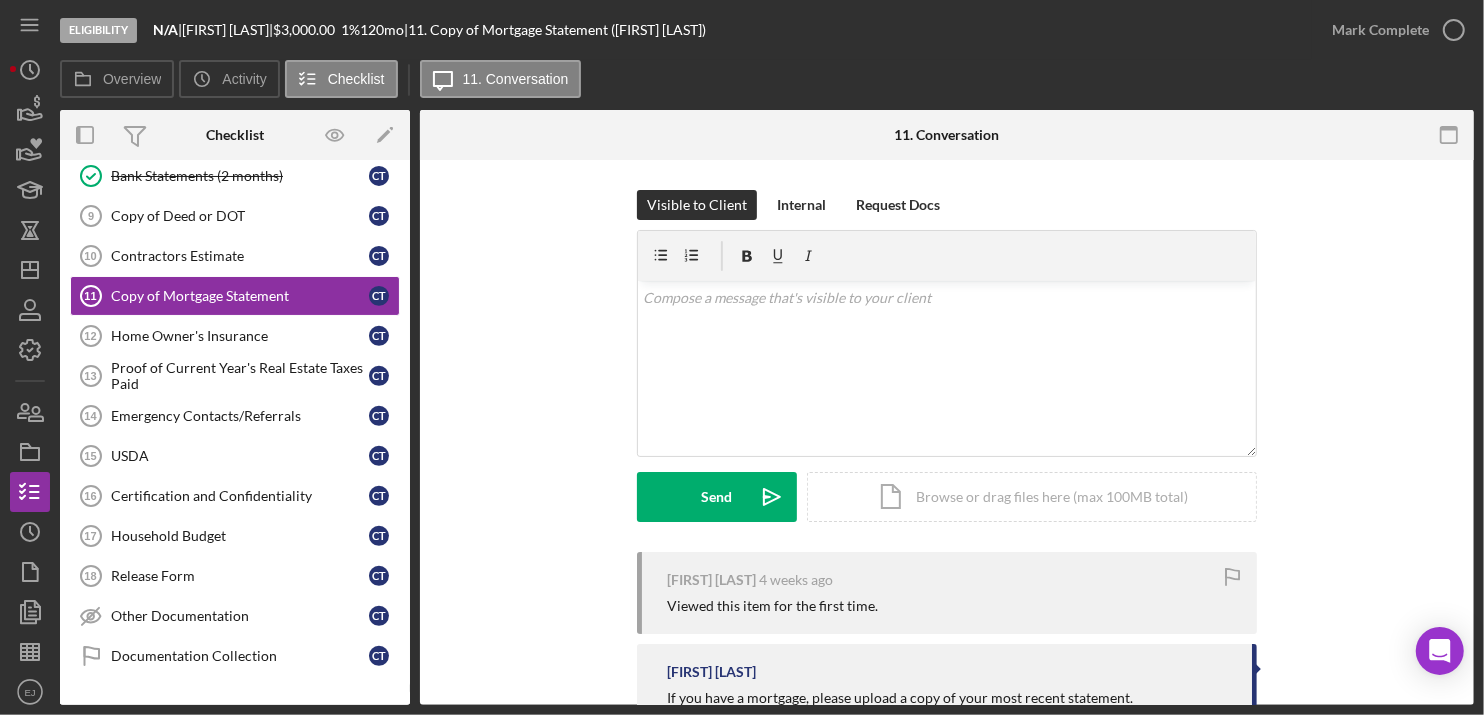 scroll, scrollTop: 65, scrollLeft: 0, axis: vertical 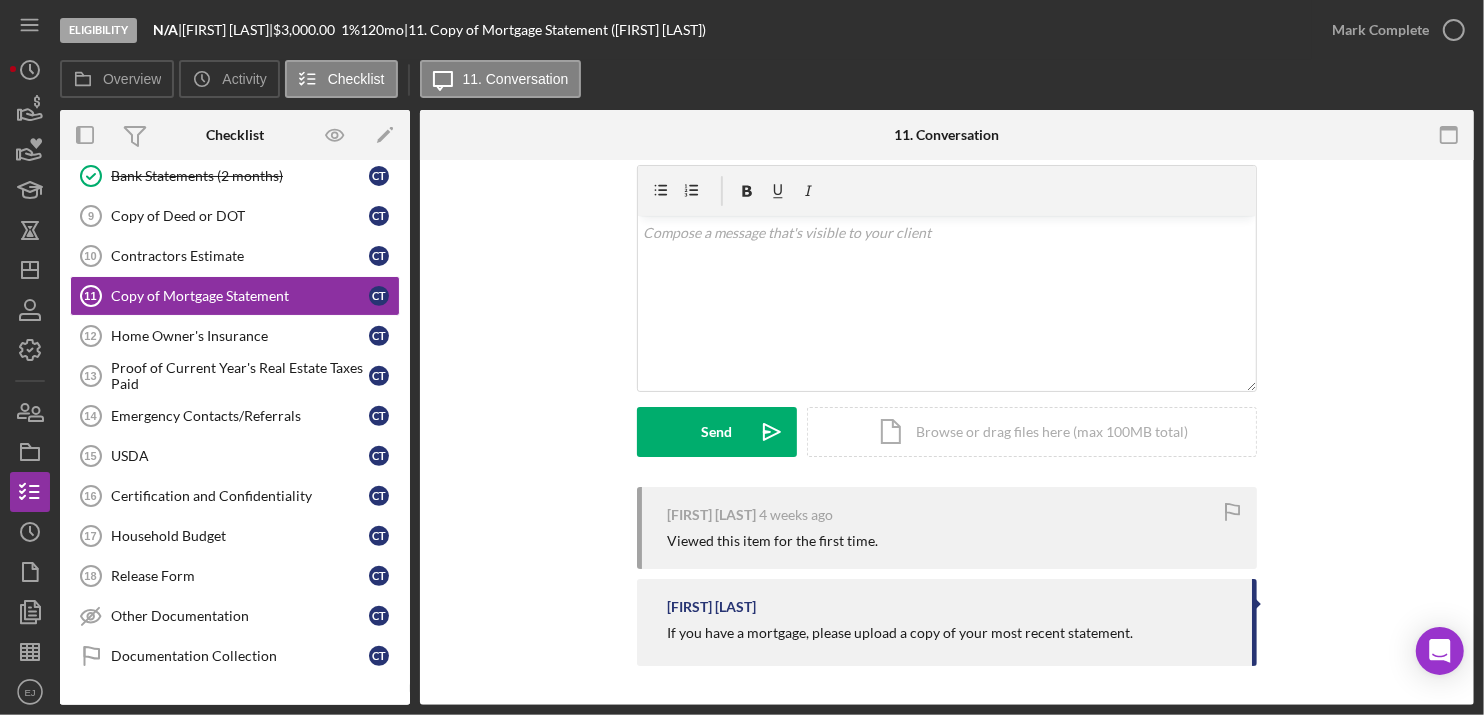 drag, startPoint x: 660, startPoint y: 628, endPoint x: 1132, endPoint y: 632, distance: 472.01694 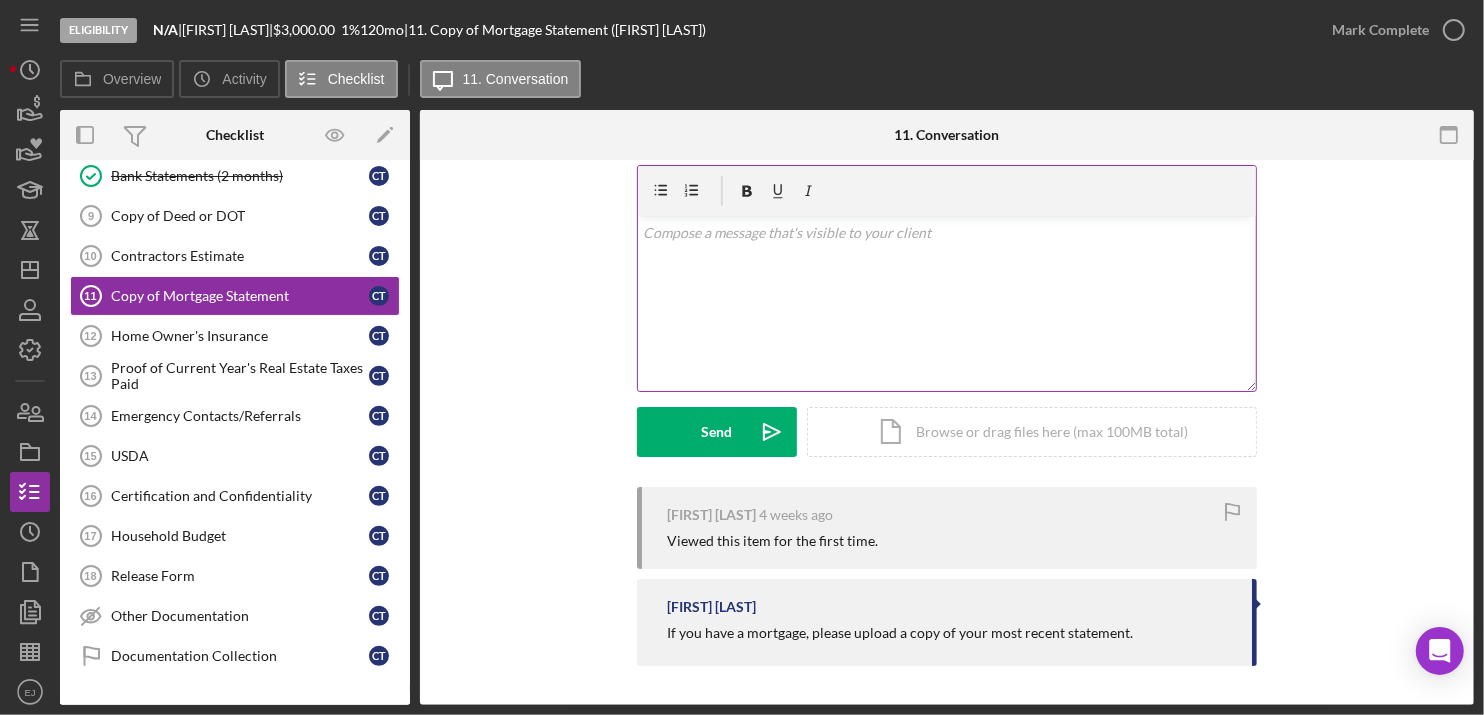 click at bounding box center (947, 233) 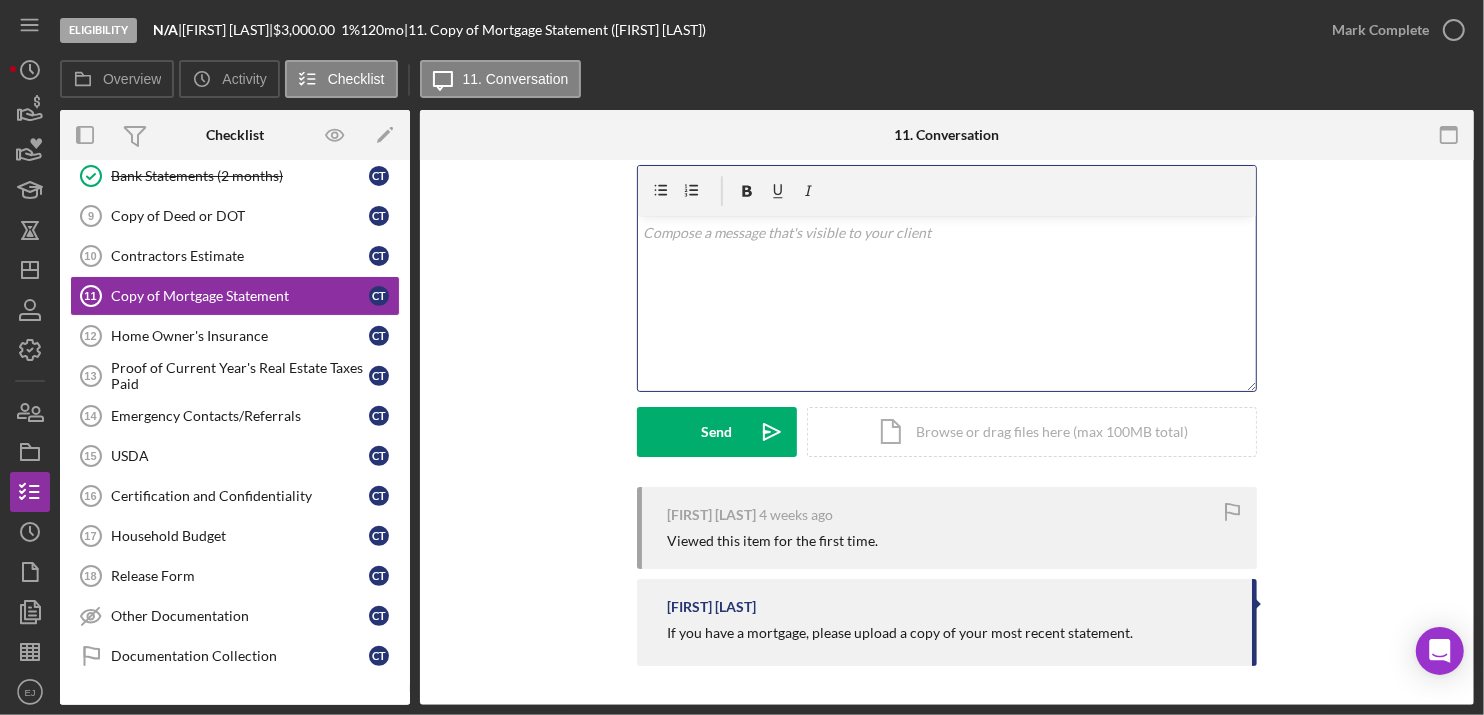 type 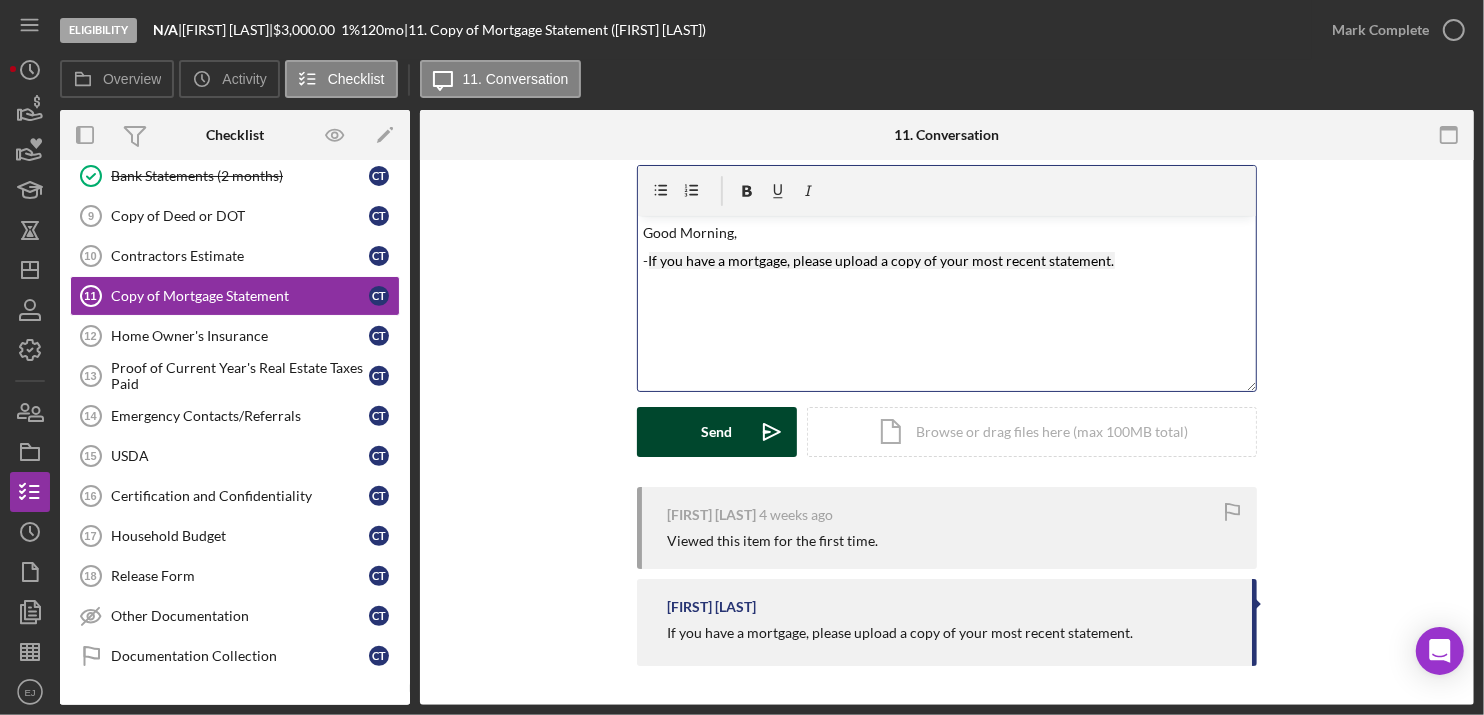 click on "Send Icon/icon-invite-send" at bounding box center (717, 432) 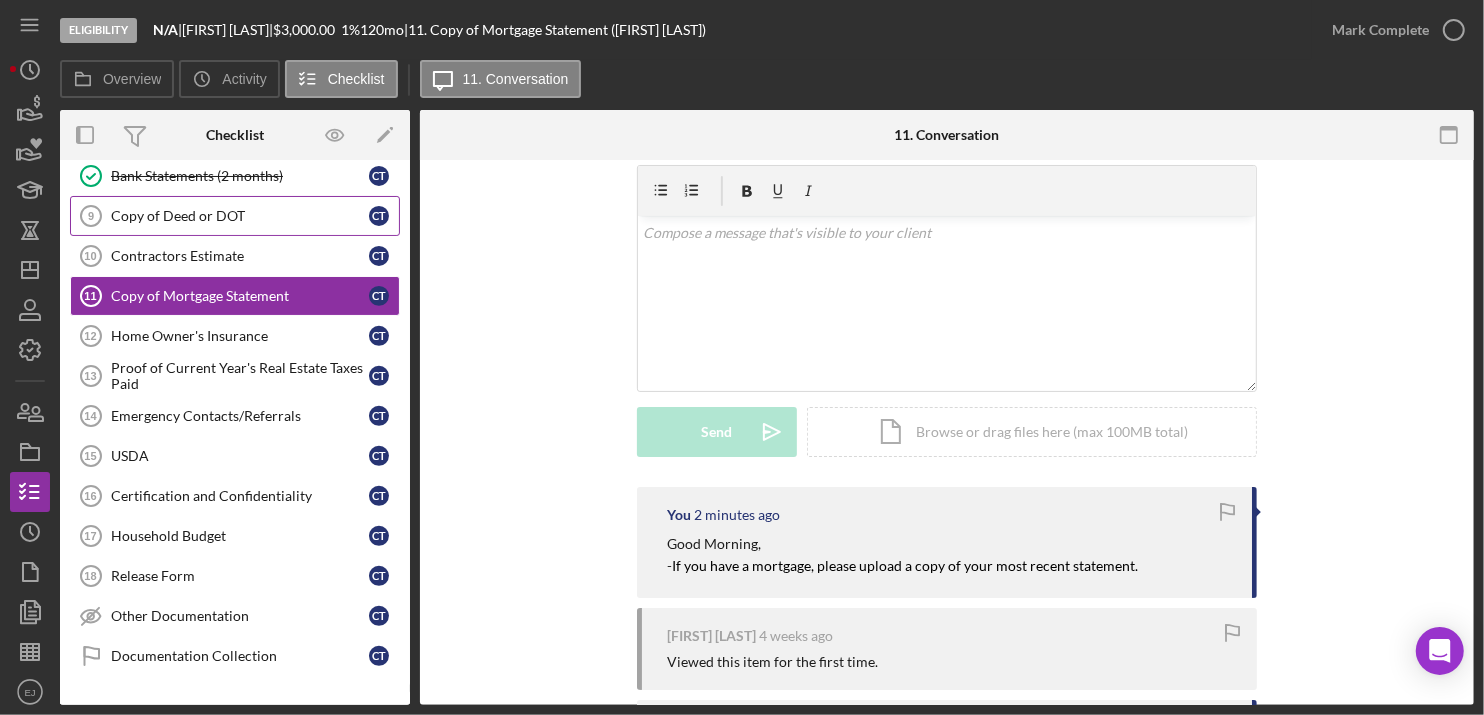 click on "Copy of Deed or DOT 9 Copy of Deed or DOT C T" at bounding box center [235, 216] 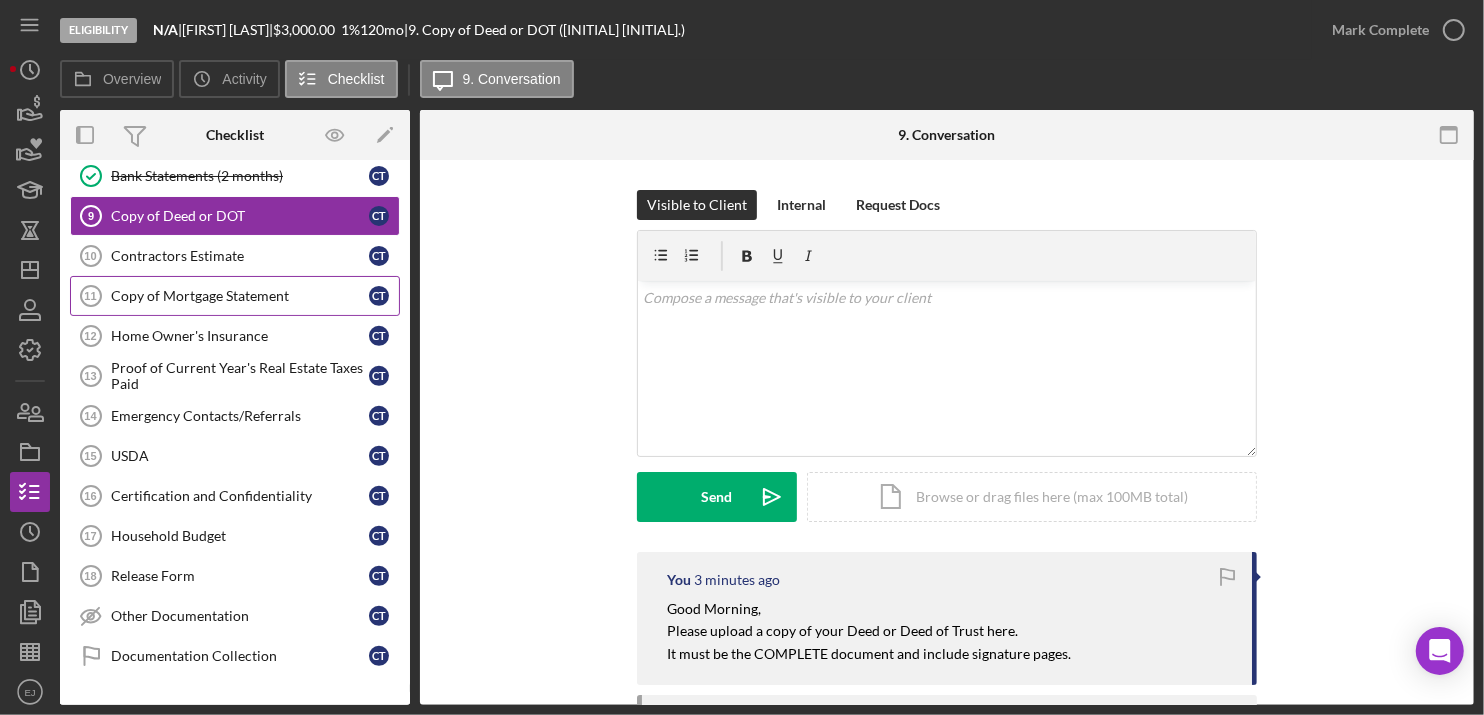 click on "Copy of Mortgage Statement 11 Copy of Mortgage Statement C T" at bounding box center (235, 296) 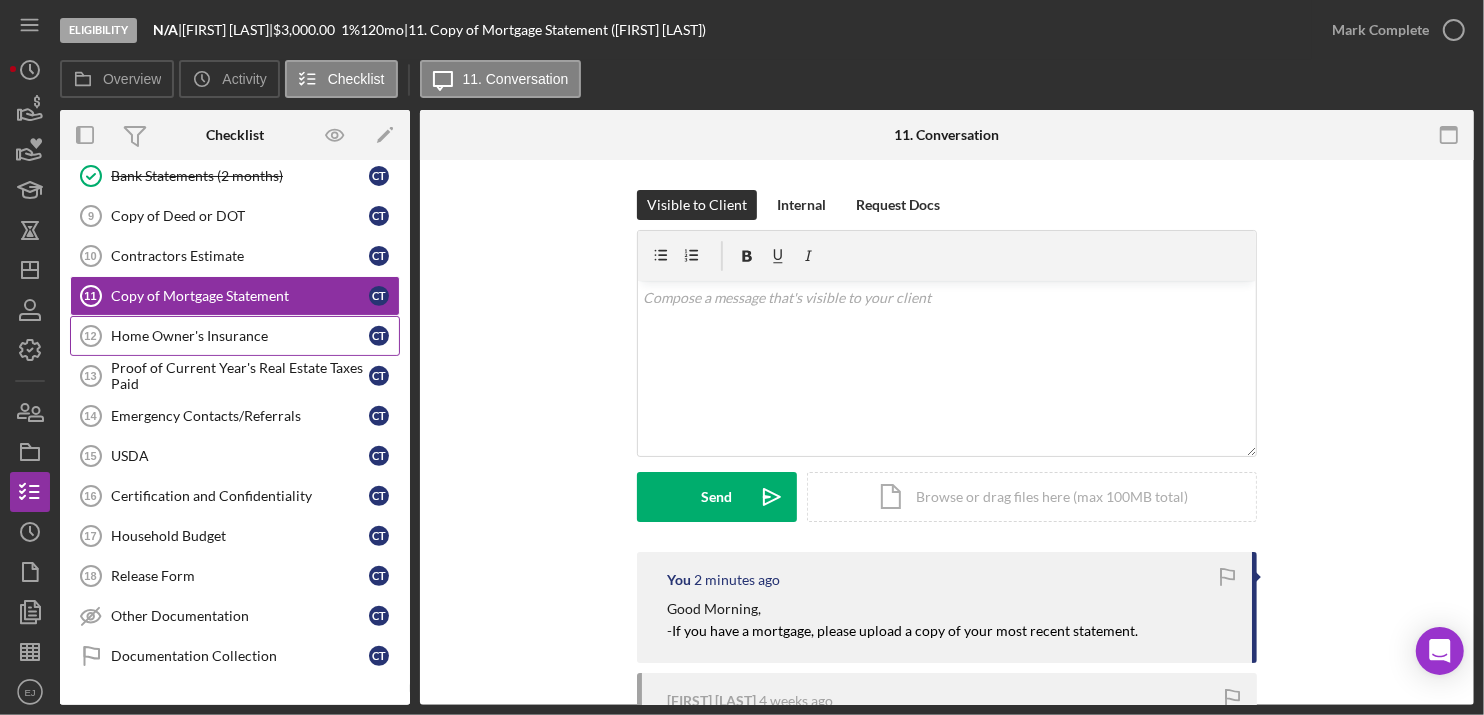 click on "Home Owner's Insurance" at bounding box center (240, 336) 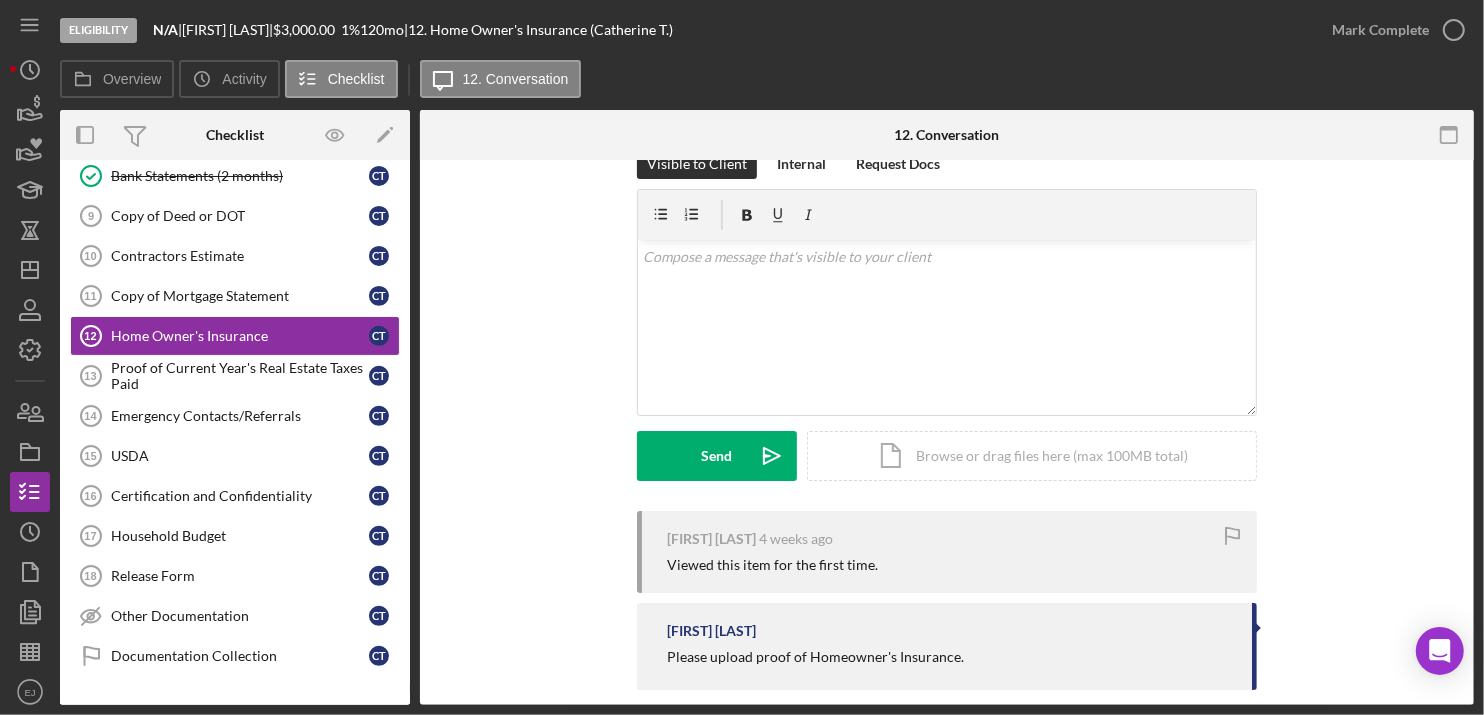 scroll, scrollTop: 65, scrollLeft: 0, axis: vertical 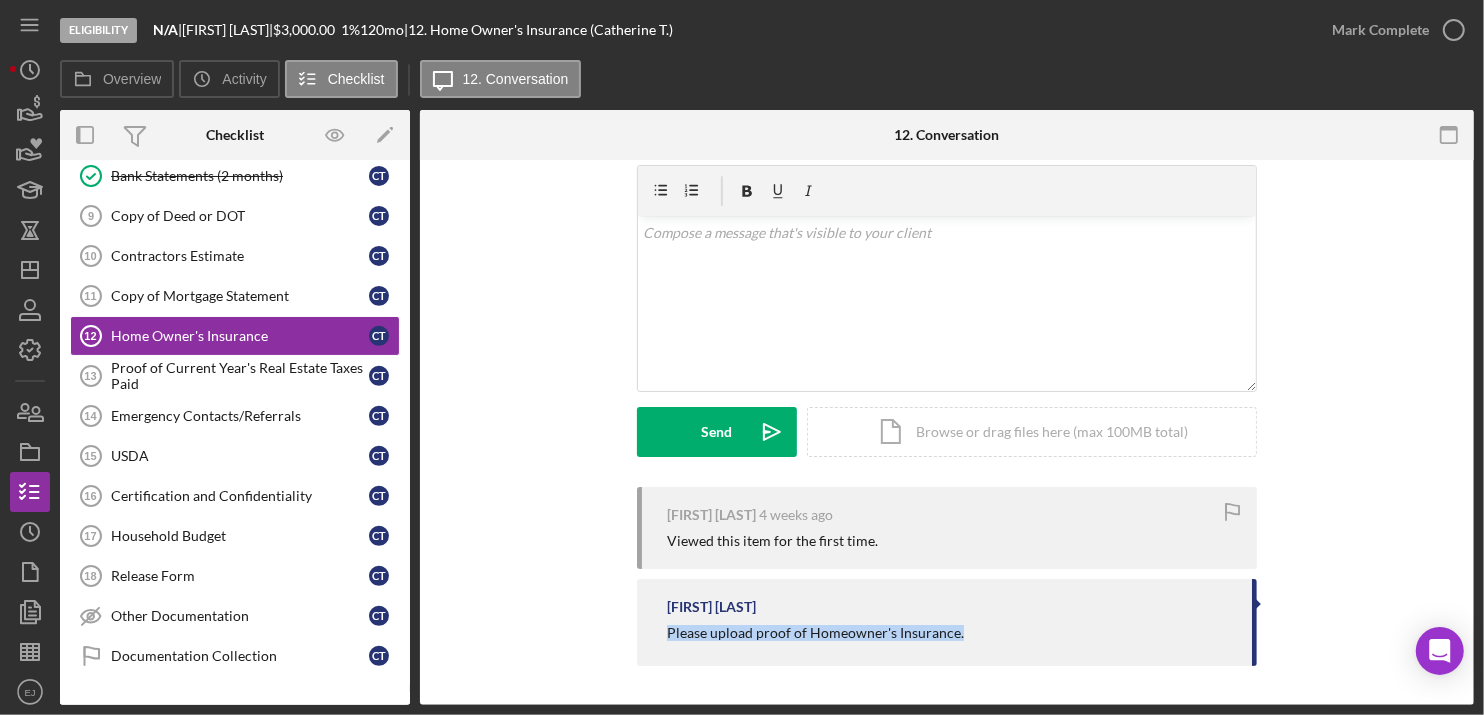 drag, startPoint x: 656, startPoint y: 627, endPoint x: 977, endPoint y: 638, distance: 321.18842 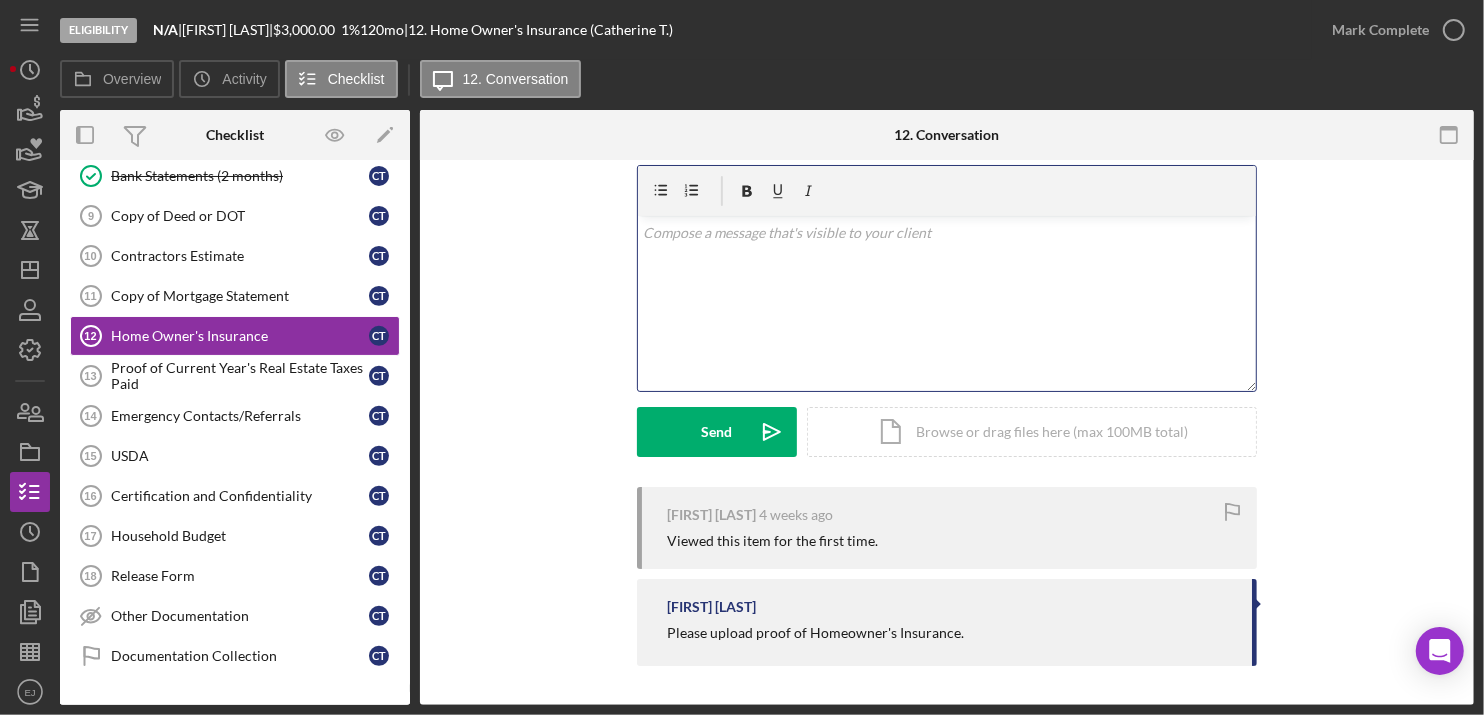 click at bounding box center (947, 233) 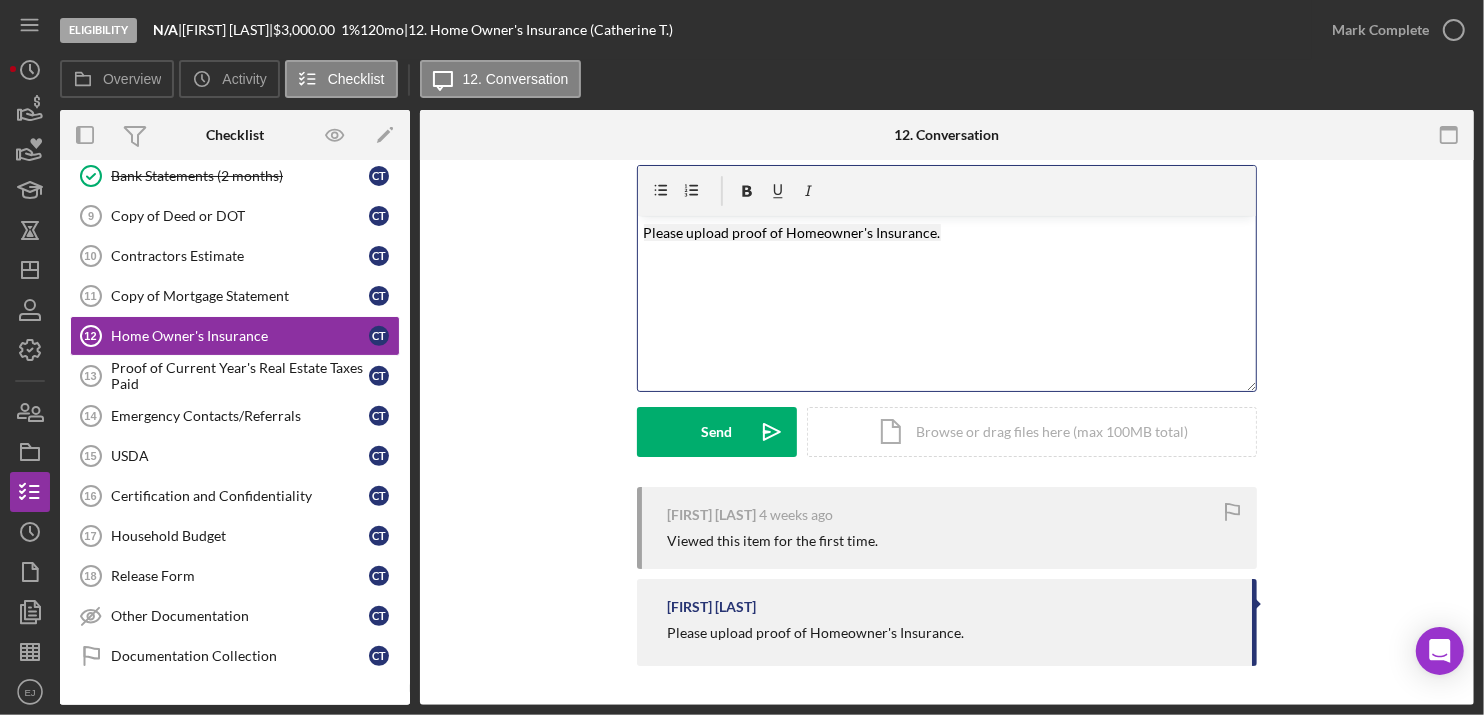 click on "Please upload proof of Homeowner's Insurance." at bounding box center (792, 232) 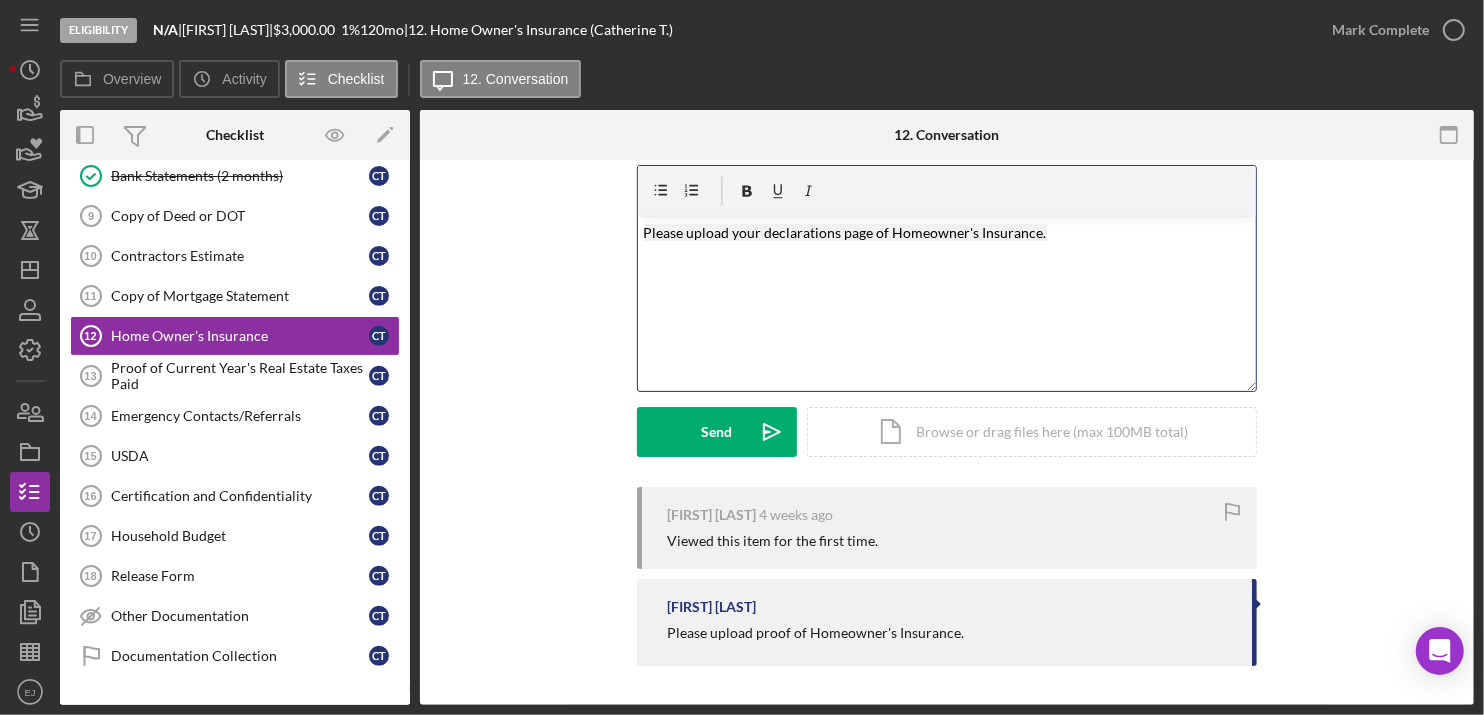 click on "Please upload your declarations page of Homeowner's Insurance." at bounding box center [845, 232] 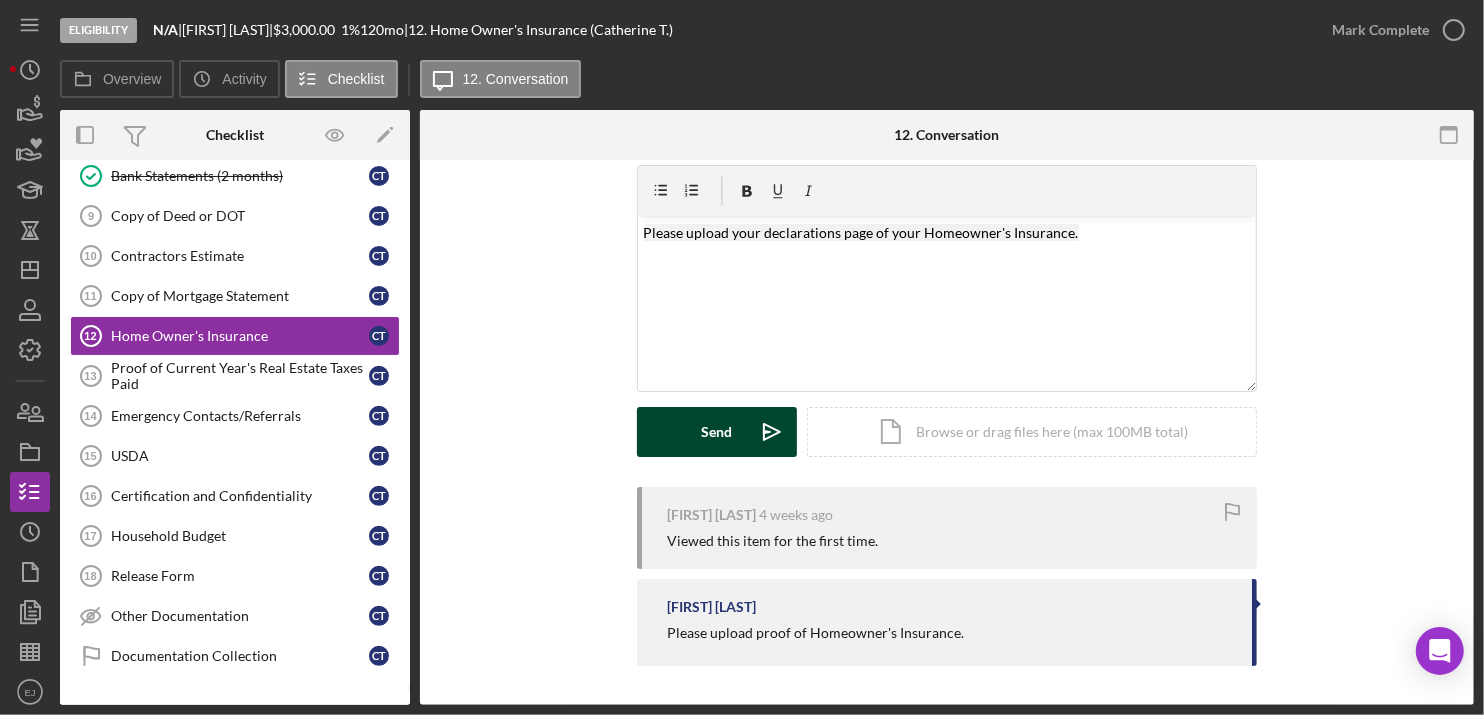 click on "Send Icon/icon-invite-send" at bounding box center [717, 432] 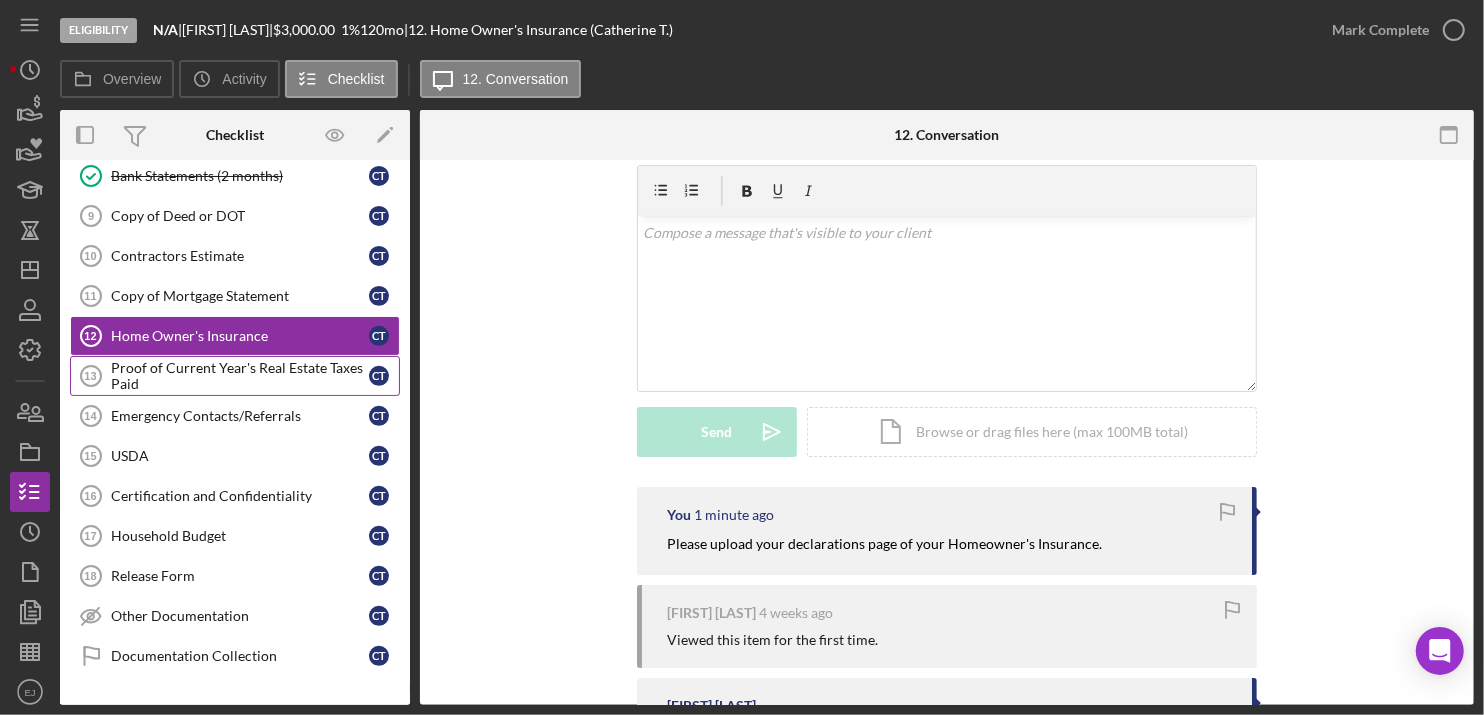 click on "Proof of Current Year's Real Estate Taxes Paid" at bounding box center (240, 376) 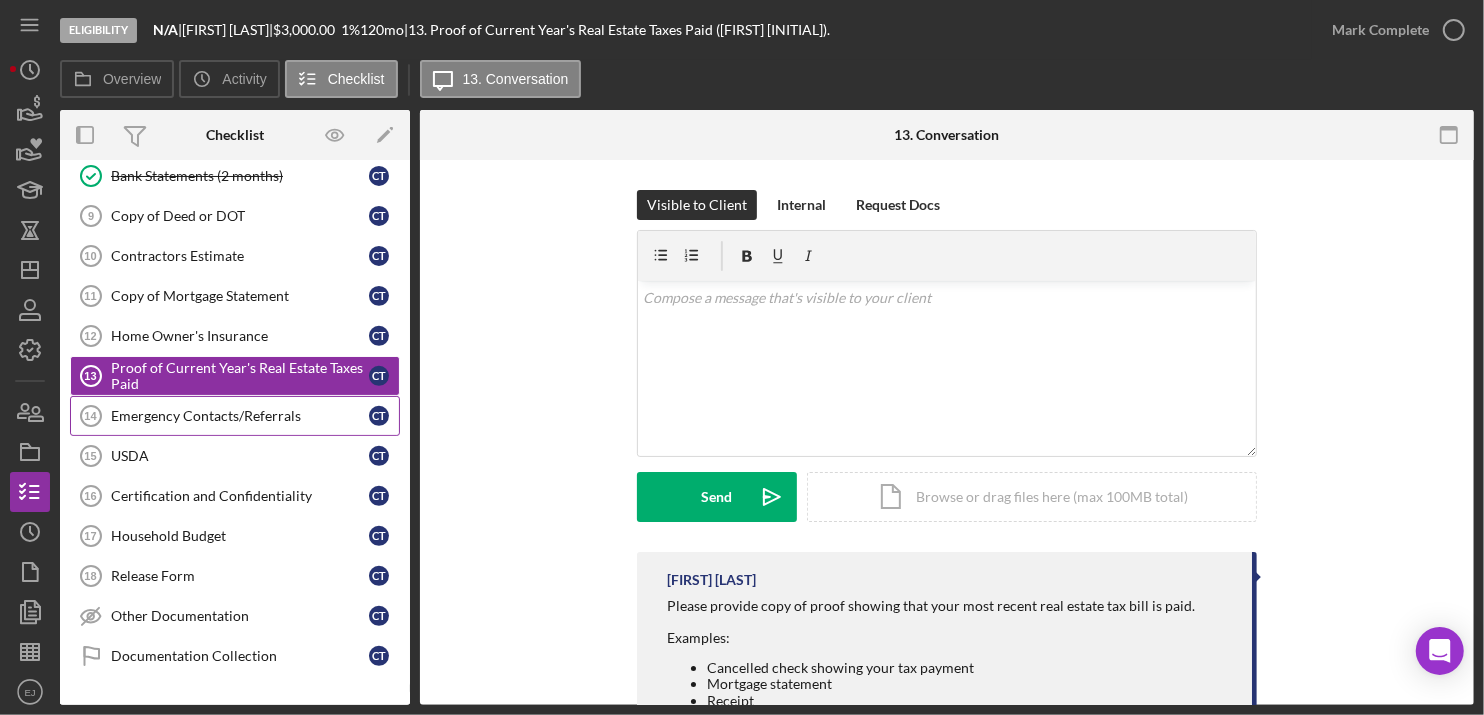 click on "Emergency Contacts/Referrals" at bounding box center (240, 416) 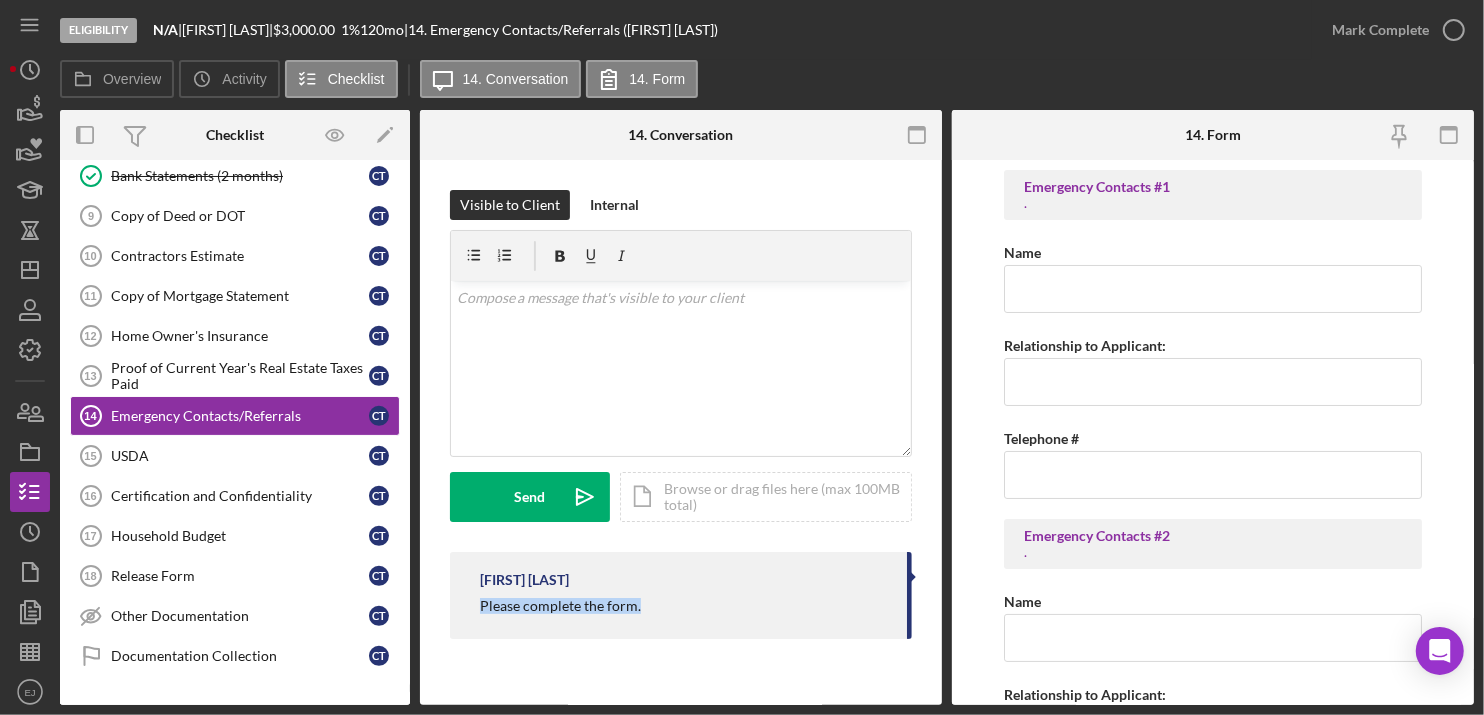 drag, startPoint x: 478, startPoint y: 600, endPoint x: 670, endPoint y: 632, distance: 194.6484 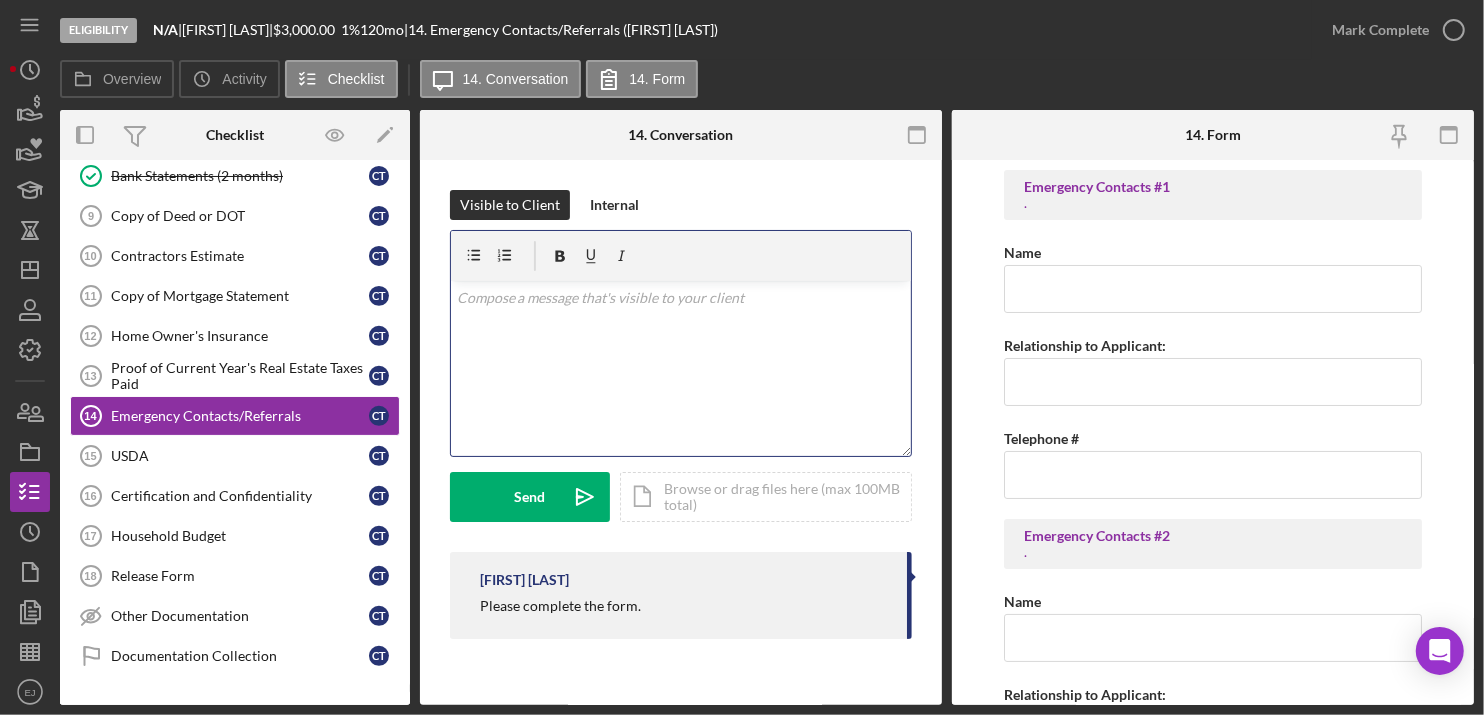 click on "v Color teal Color pink Remove color Add row above Add row below Add column before Add column after Merge cells Split cells Remove column Remove row Remove table" at bounding box center [681, 368] 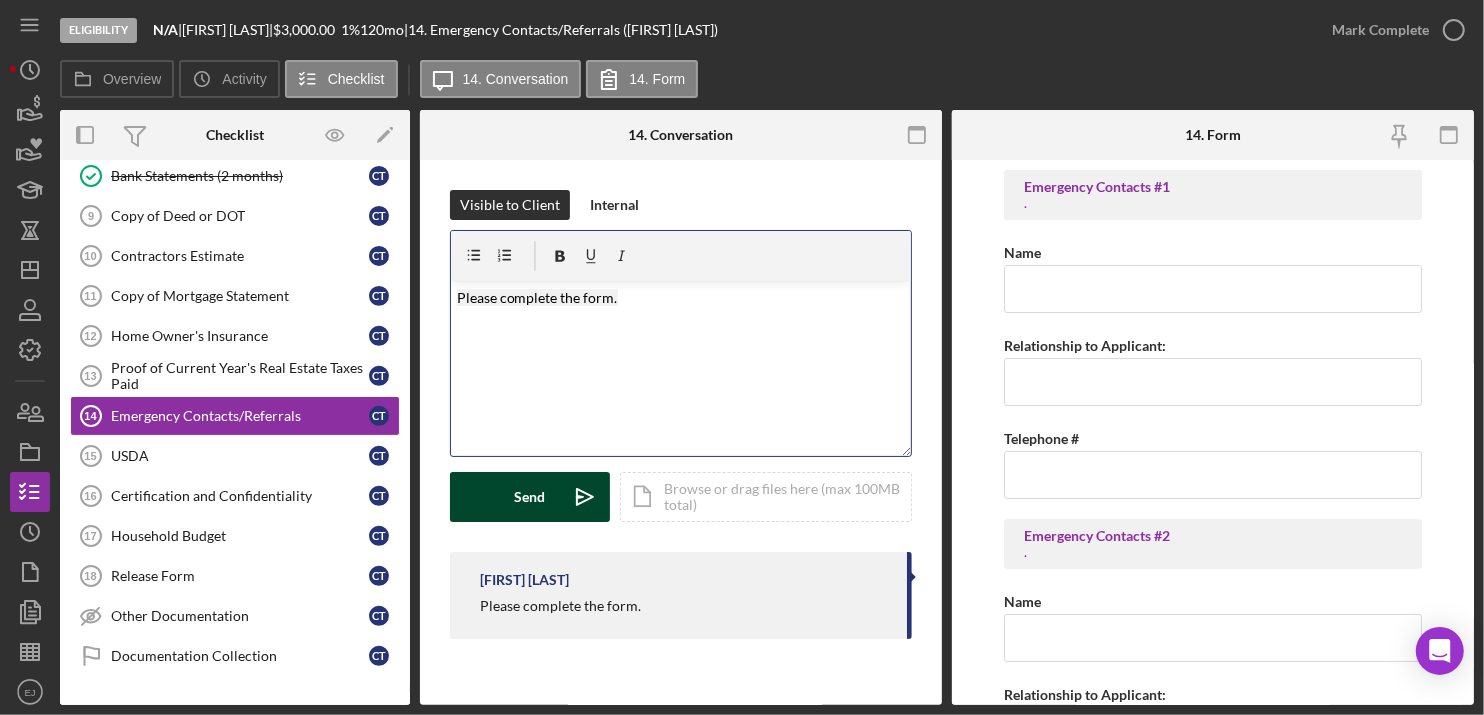 type 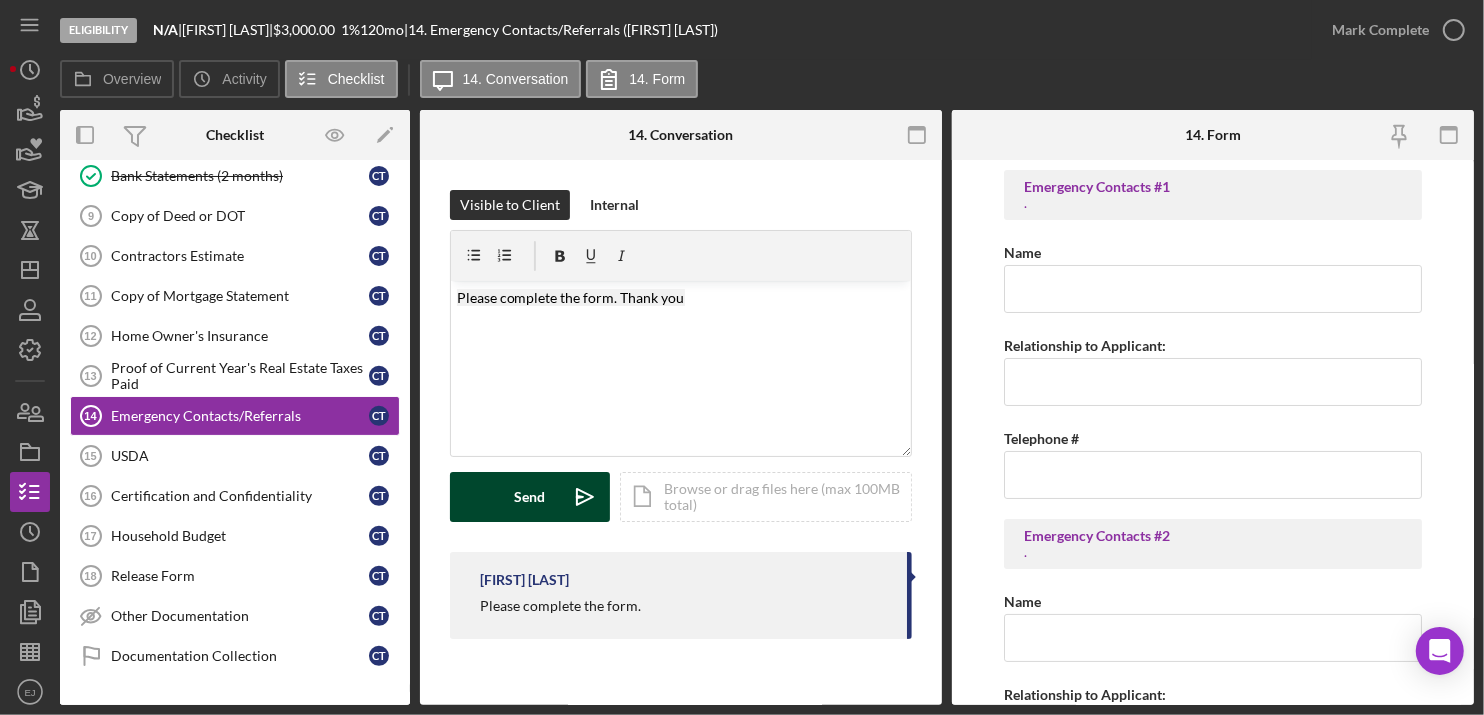 click on "Send Icon/icon-invite-send" at bounding box center (530, 497) 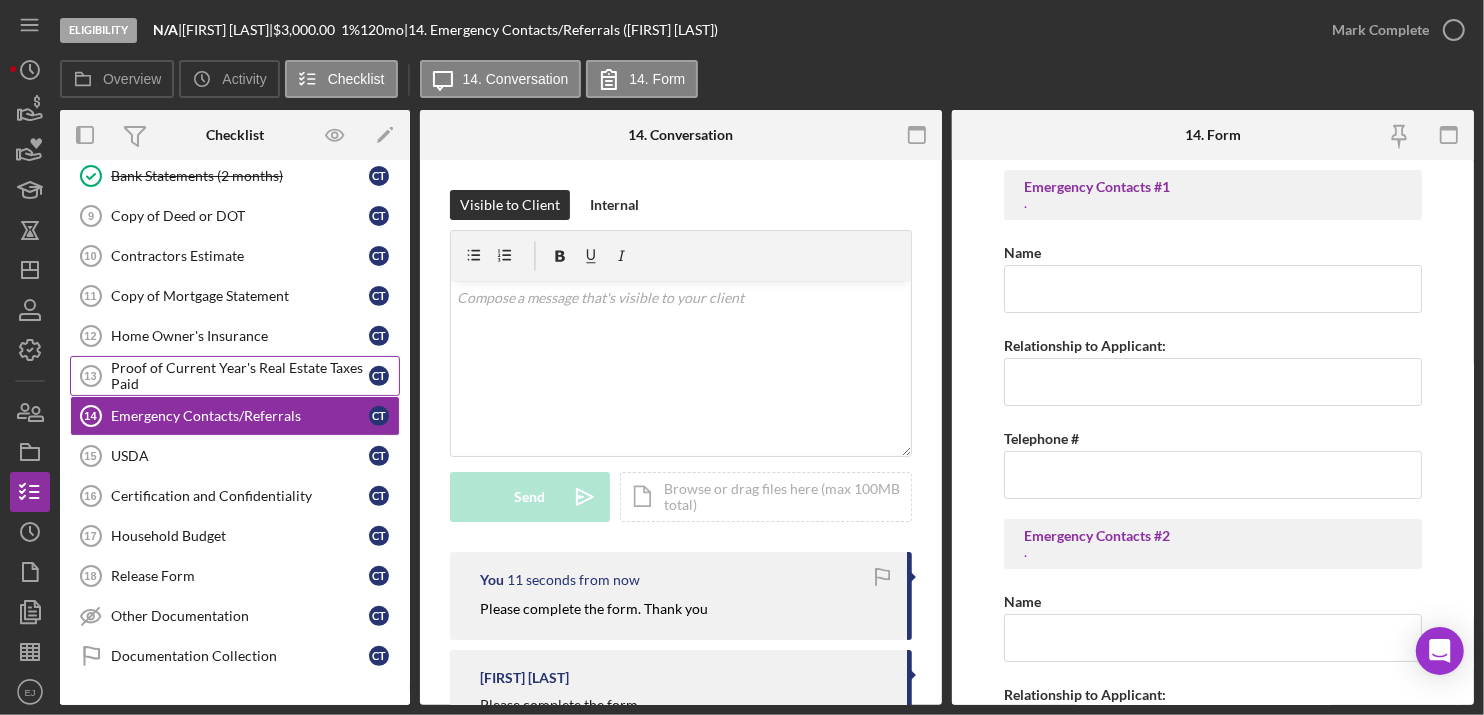 click on "Proof of Current Year's Real Estate Taxes Paid 13 Proof of Current Year's Real Estate Taxes Paid C T" at bounding box center [235, 376] 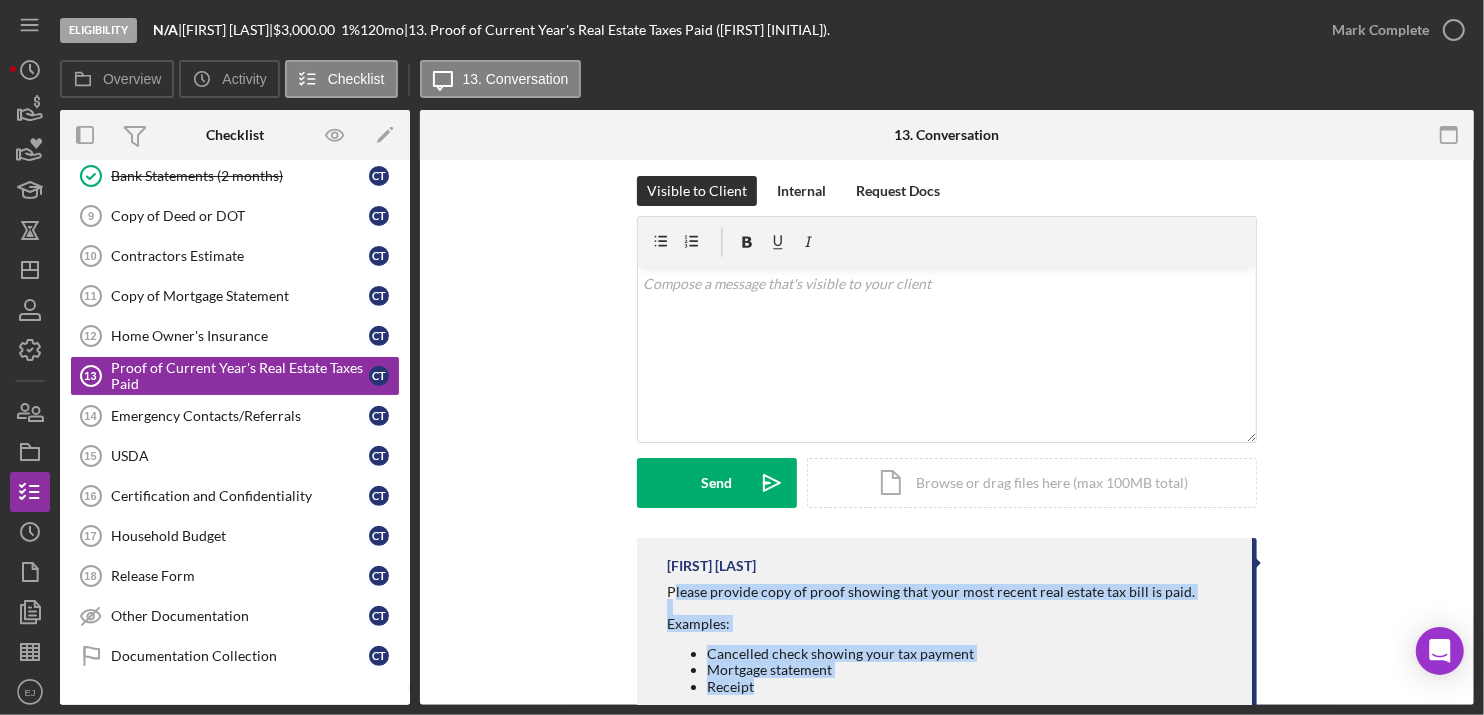 scroll, scrollTop: 81, scrollLeft: 0, axis: vertical 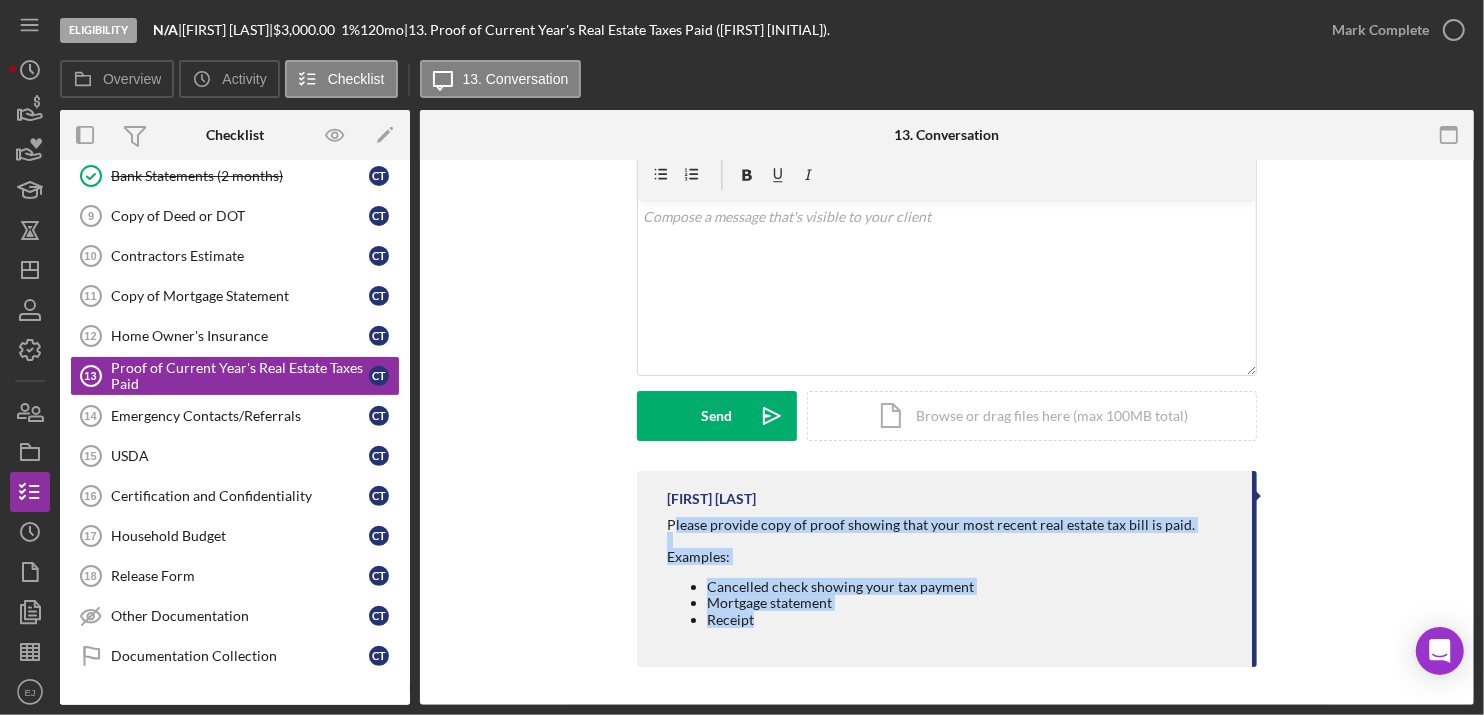 drag, startPoint x: 669, startPoint y: 606, endPoint x: 950, endPoint y: 715, distance: 301.40005 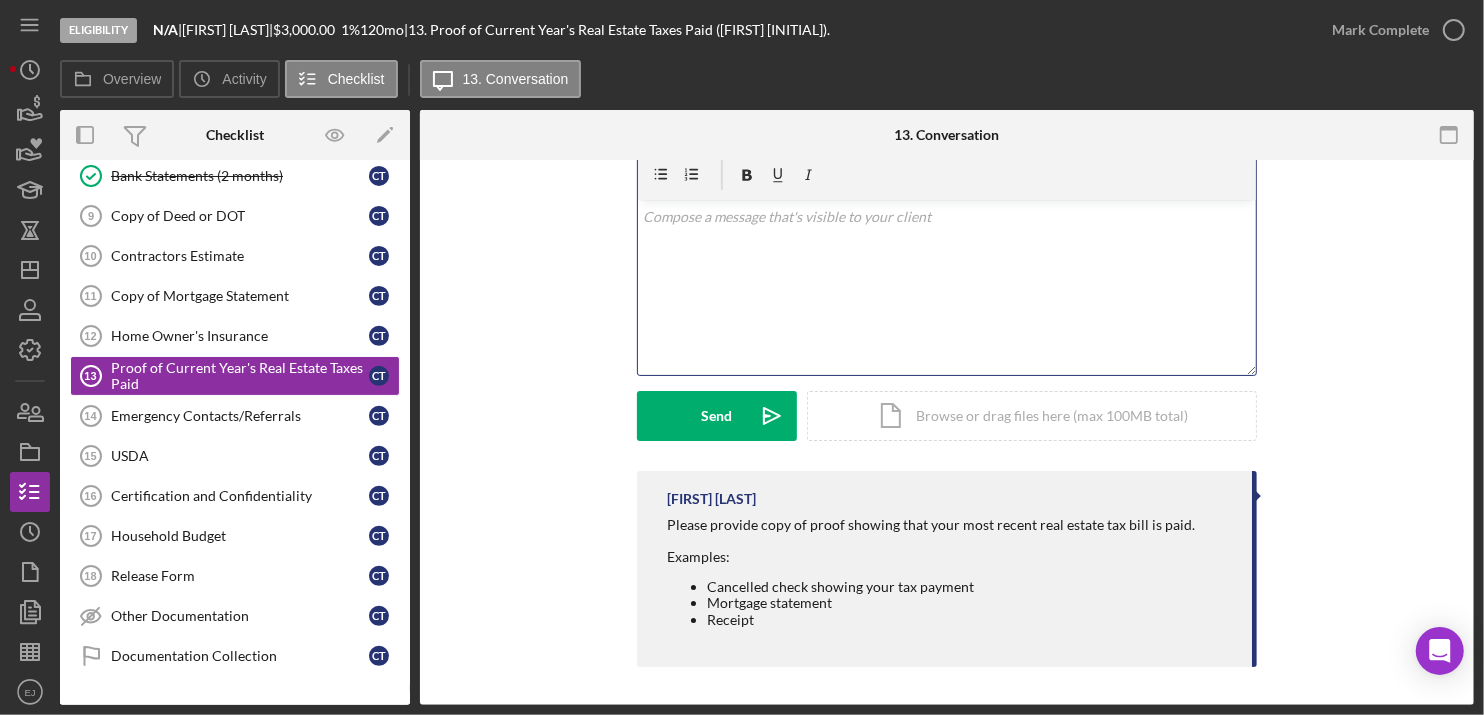 click at bounding box center (947, 217) 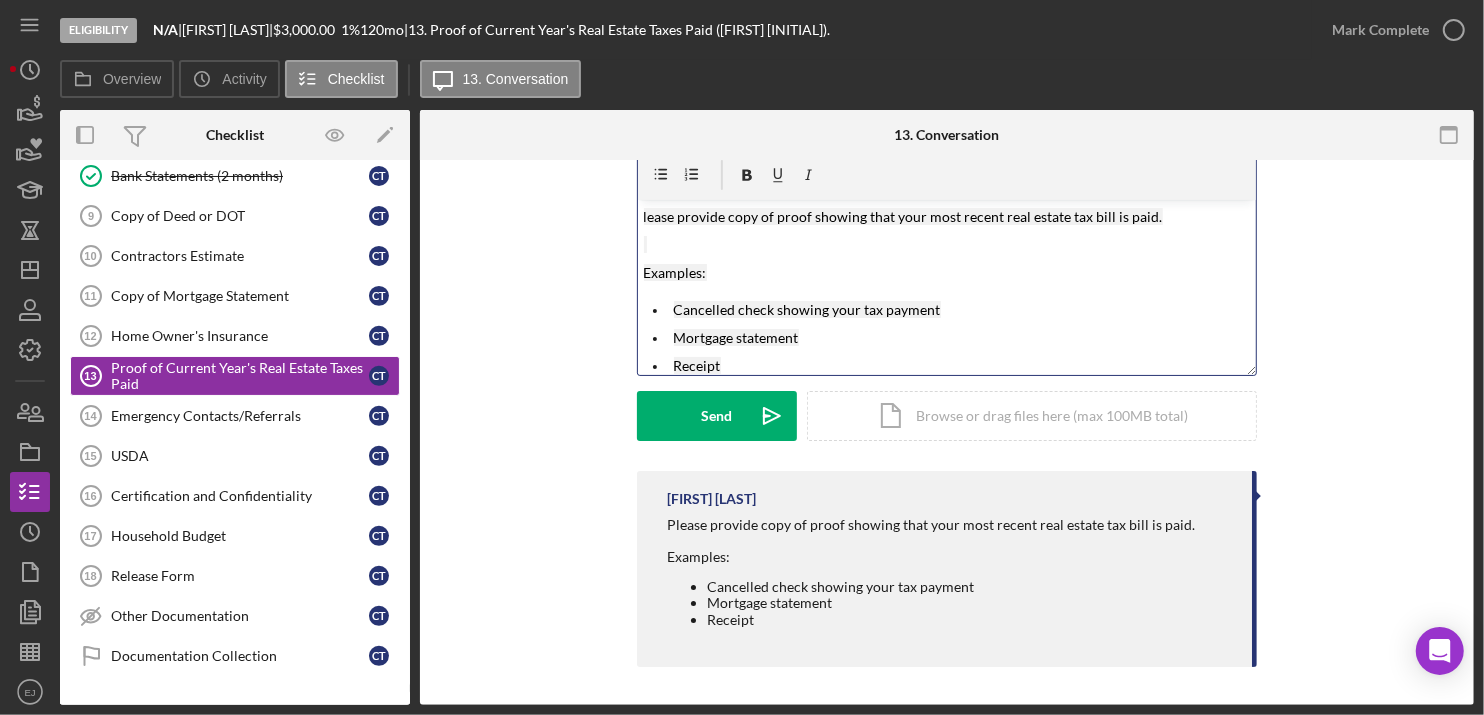 click on "v Color teal Color pink Remove color Add row above Add row below Add column before Add column after Merge cells Split cells Remove column Remove row Remove table lease provide copy of proof showing that your most recent real estate tax bill is paid.   Examples: Cancelled check showing your tax payment Mortgage statement Receipt" at bounding box center [947, 287] 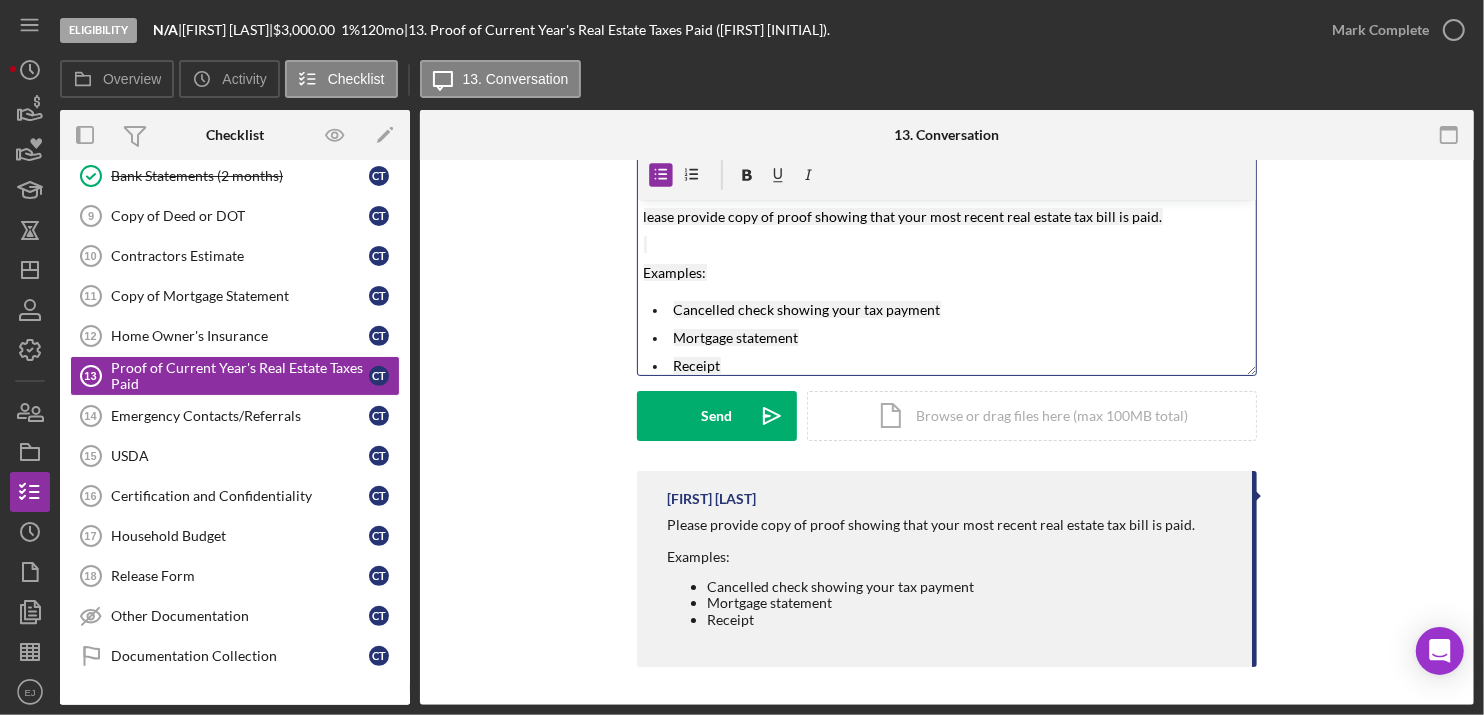 type 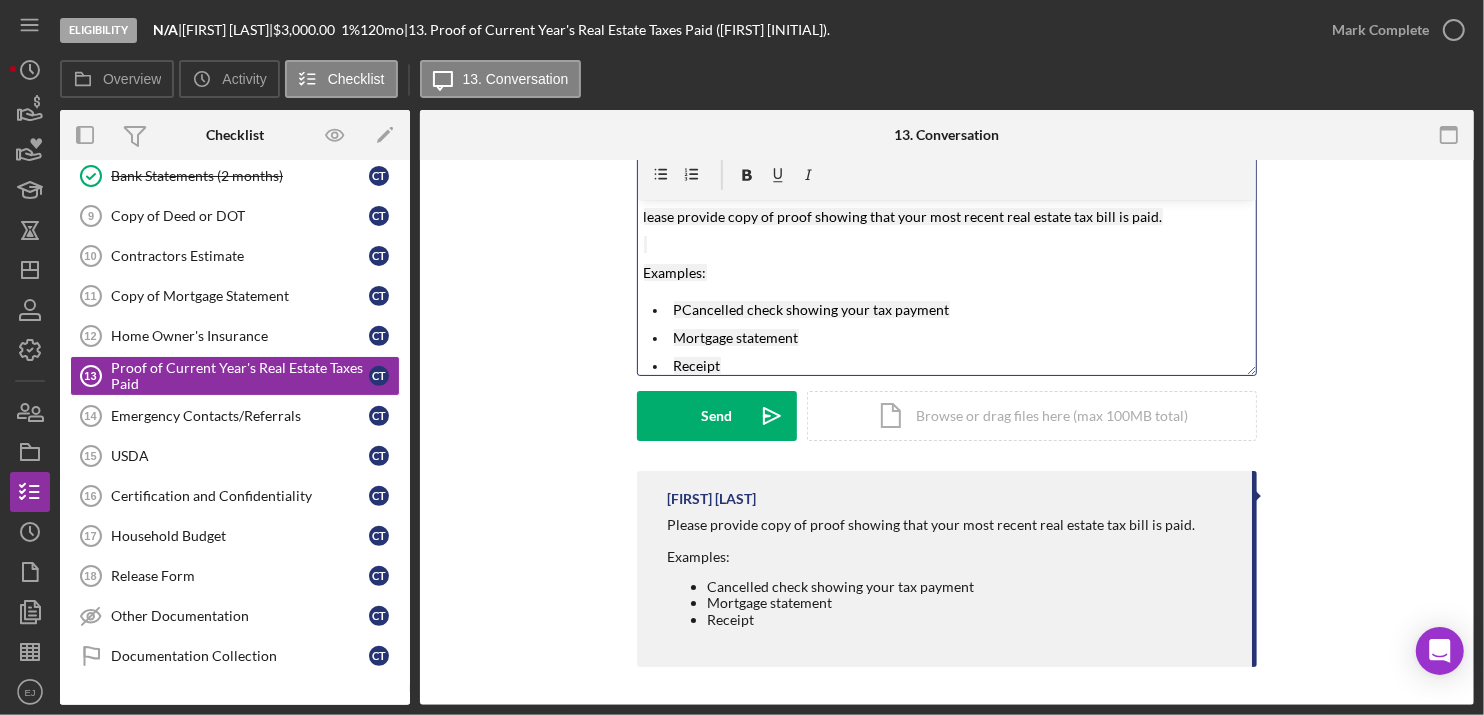 click on "Examples:" at bounding box center [947, 273] 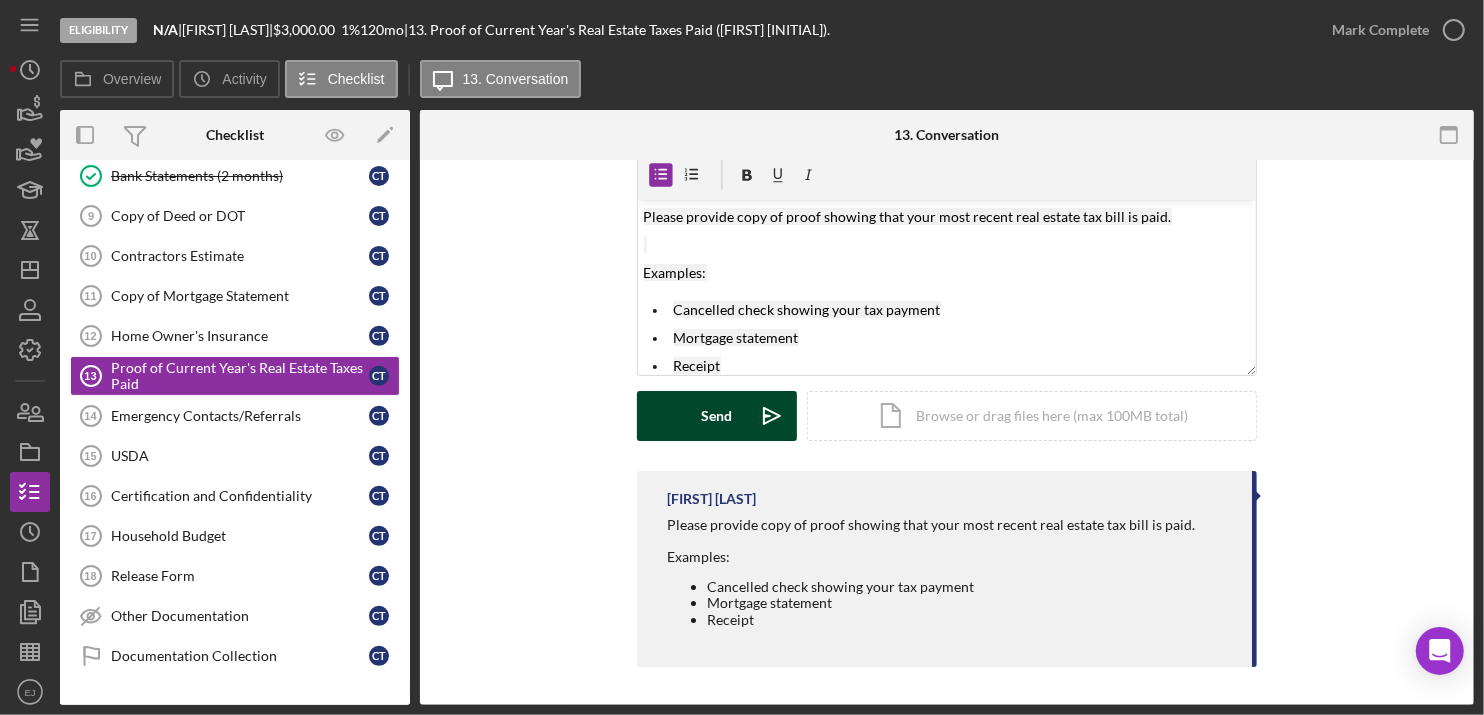 click on "Send Icon/icon-invite-send" at bounding box center (717, 416) 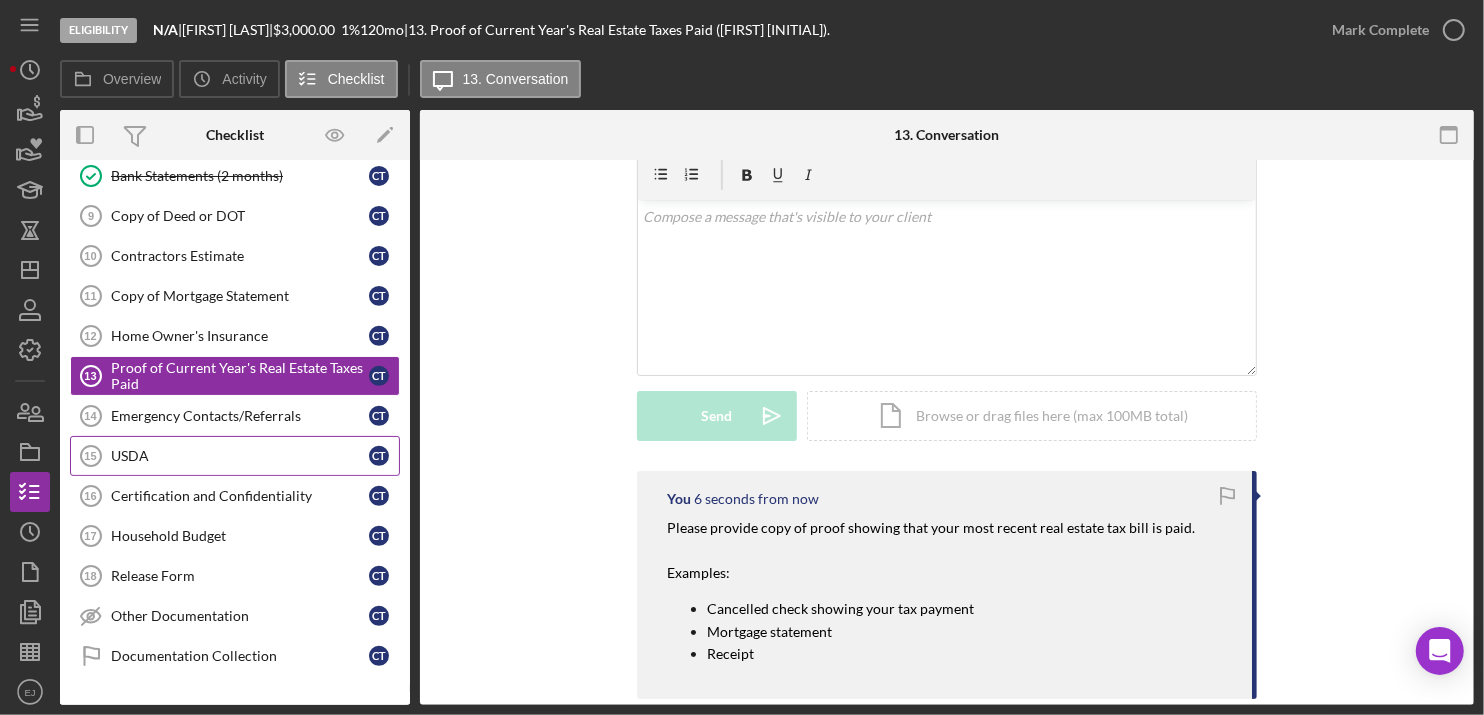 click on "USDA" at bounding box center [240, 456] 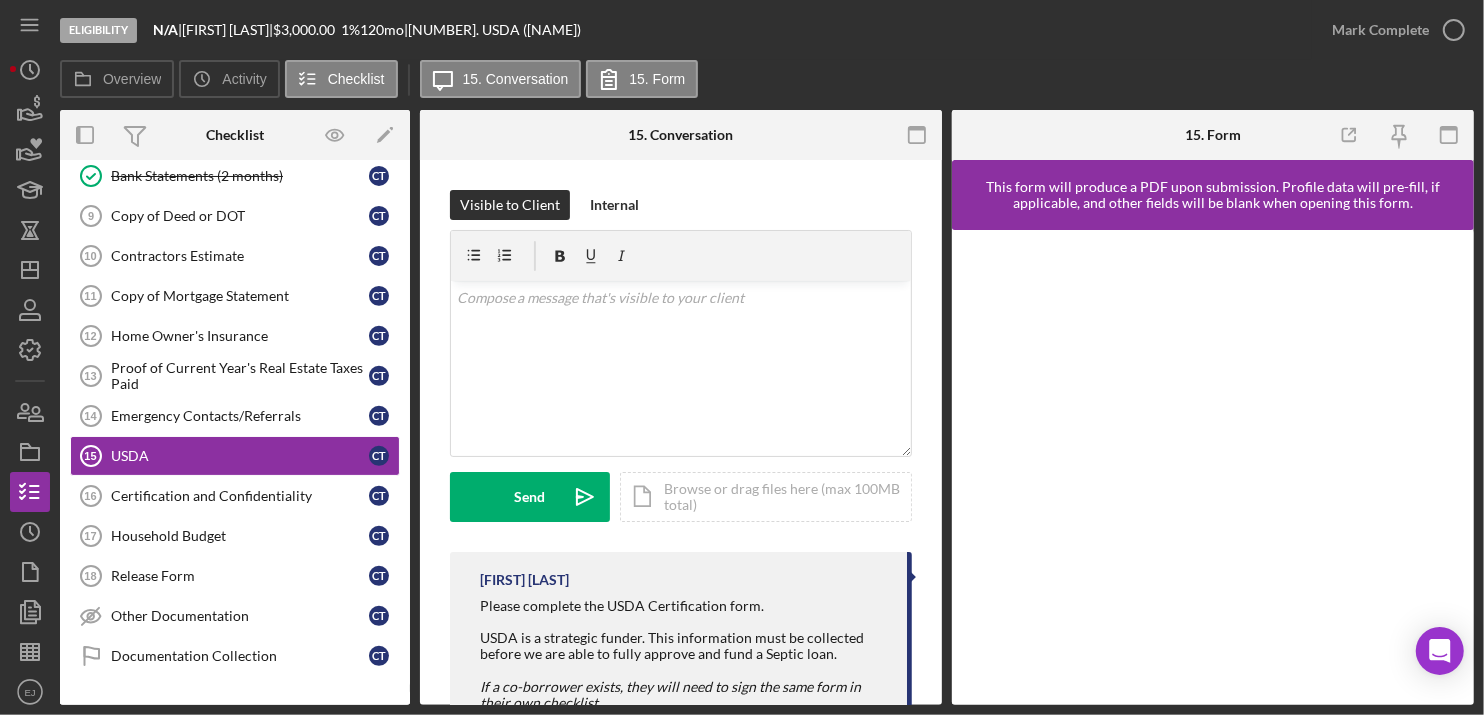 drag, startPoint x: 471, startPoint y: 601, endPoint x: 776, endPoint y: 612, distance: 305.1983 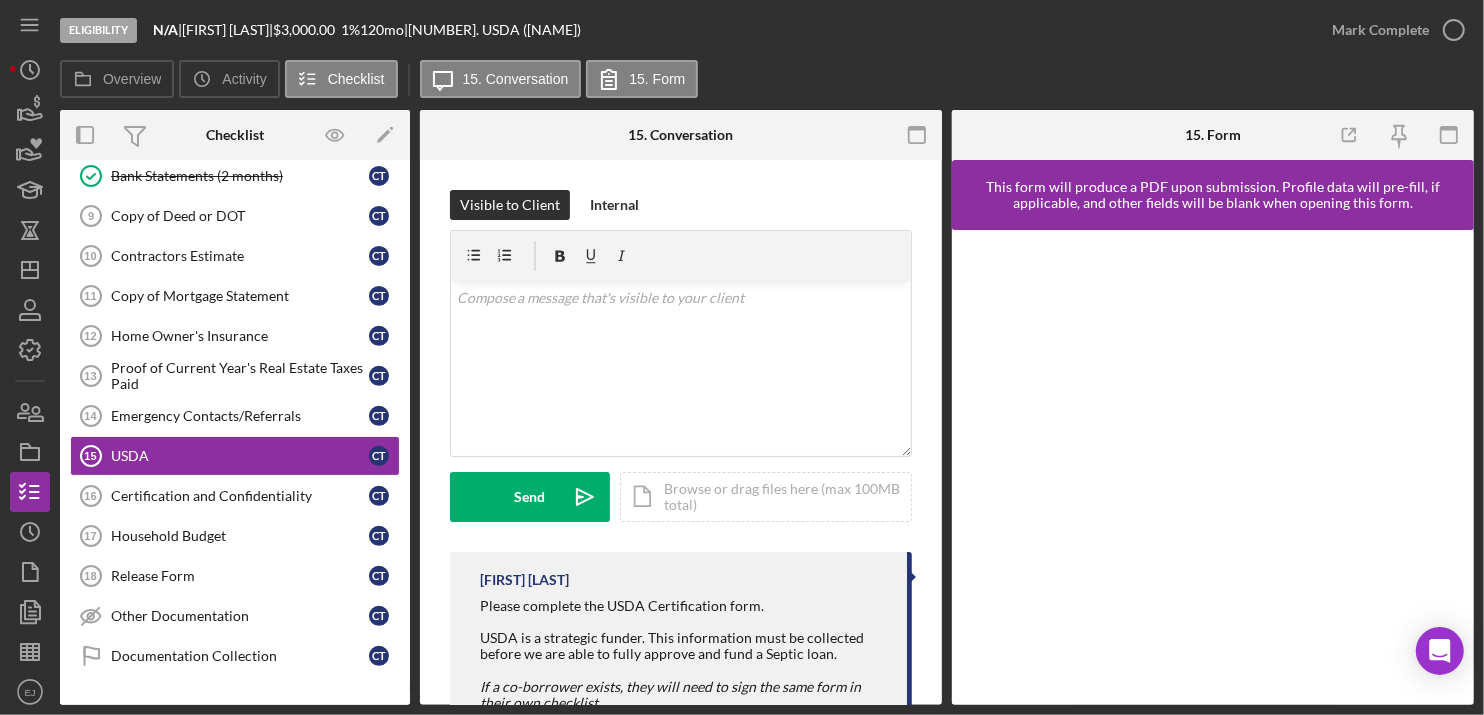 copy on "Please complete the USDA Certification form." 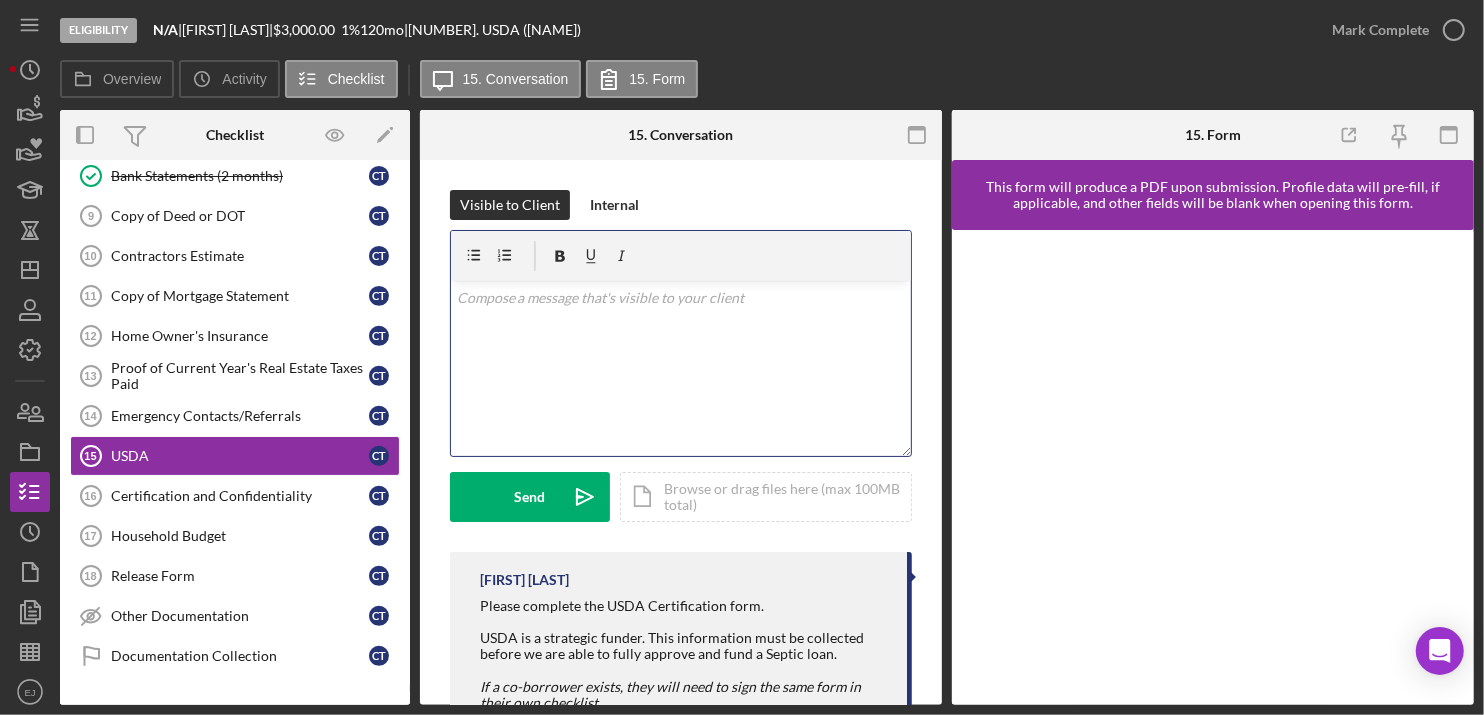 click on "v Color teal Color pink Remove color Add row above Add row below Add column before Add column after Merge cells Split cells Remove column Remove row Remove table" at bounding box center [681, 368] 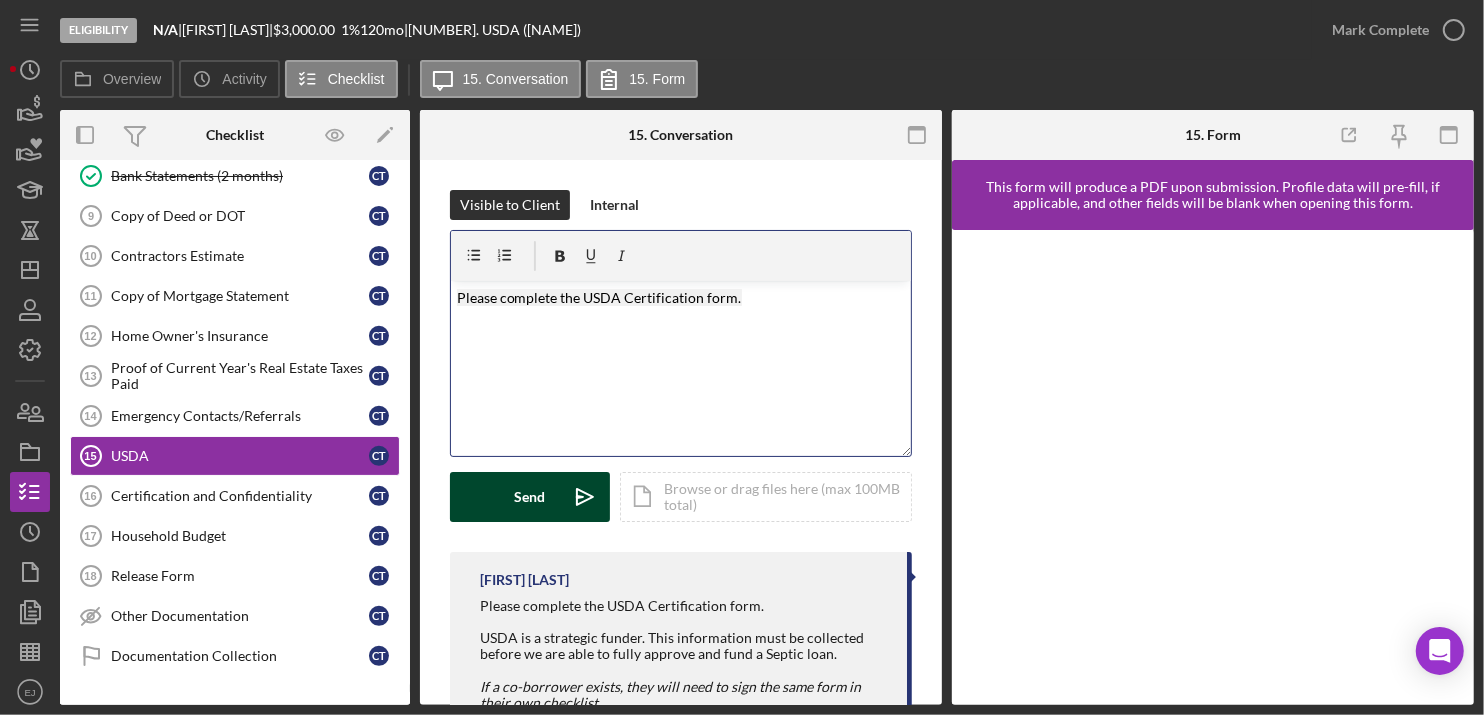 type 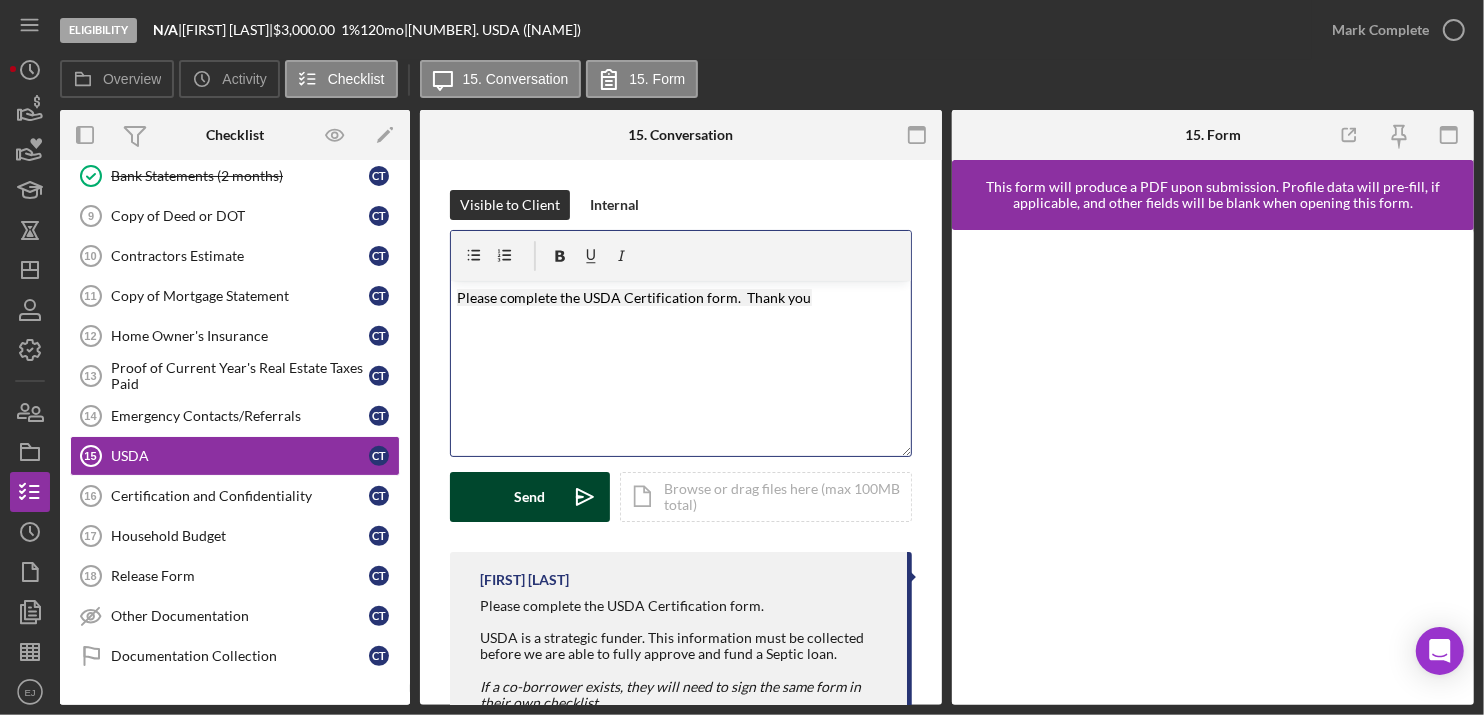 click on "Send" at bounding box center [530, 497] 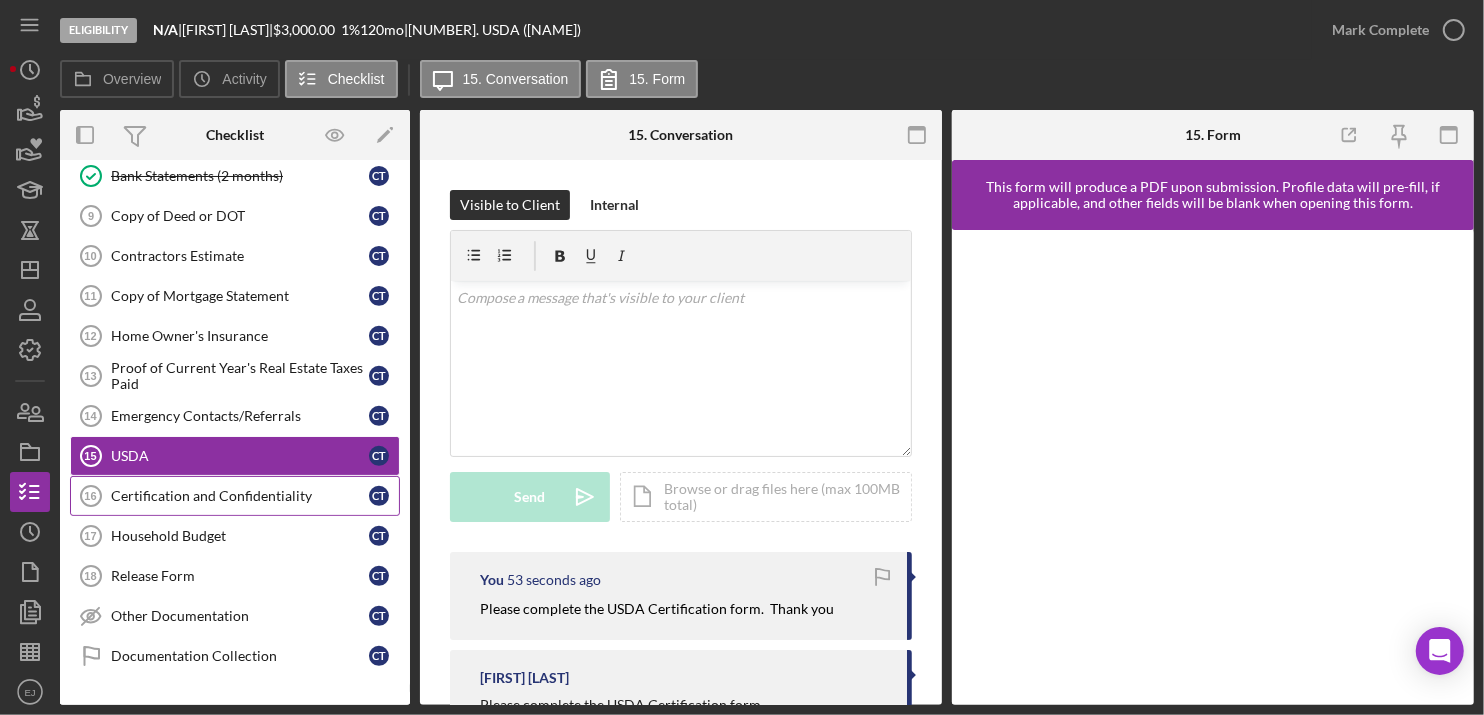 click on "Certification and Confidentiality" at bounding box center [240, 496] 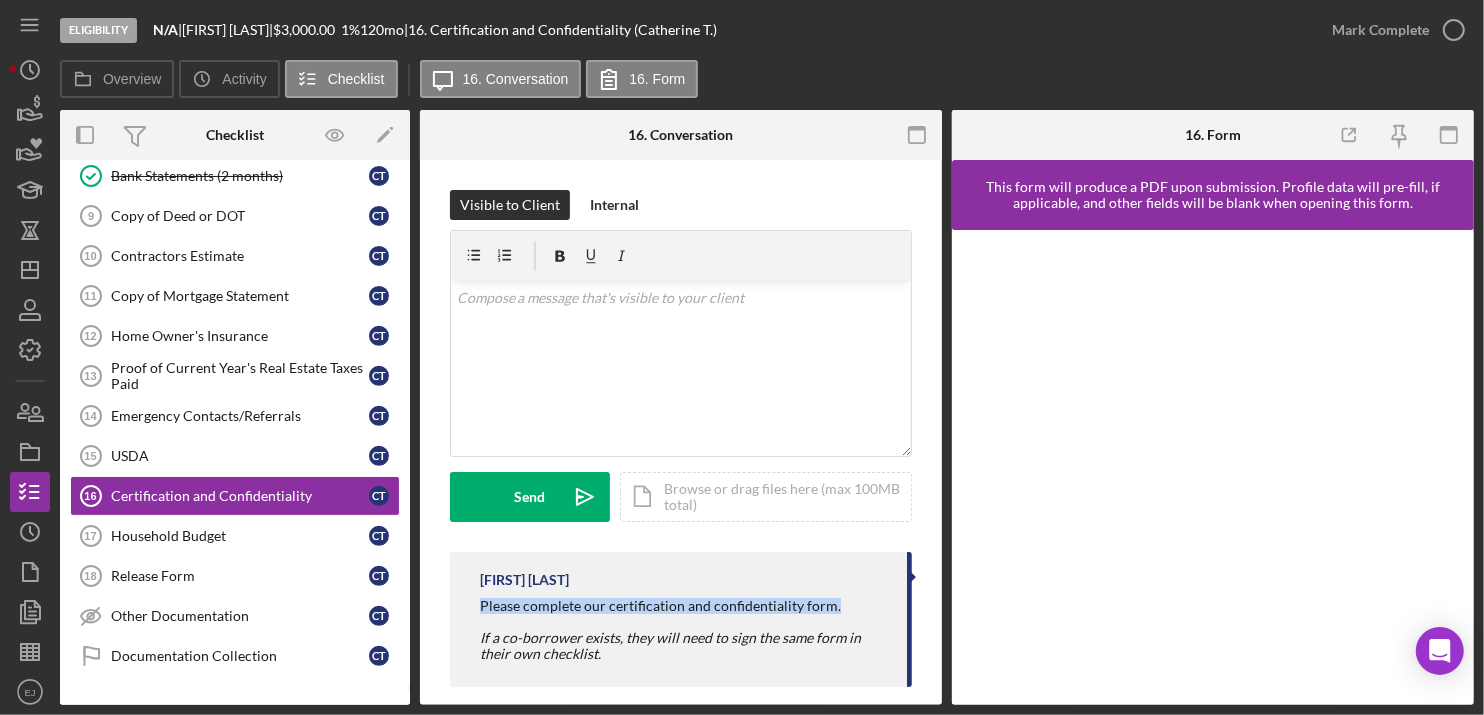 drag, startPoint x: 479, startPoint y: 604, endPoint x: 848, endPoint y: 607, distance: 369.0122 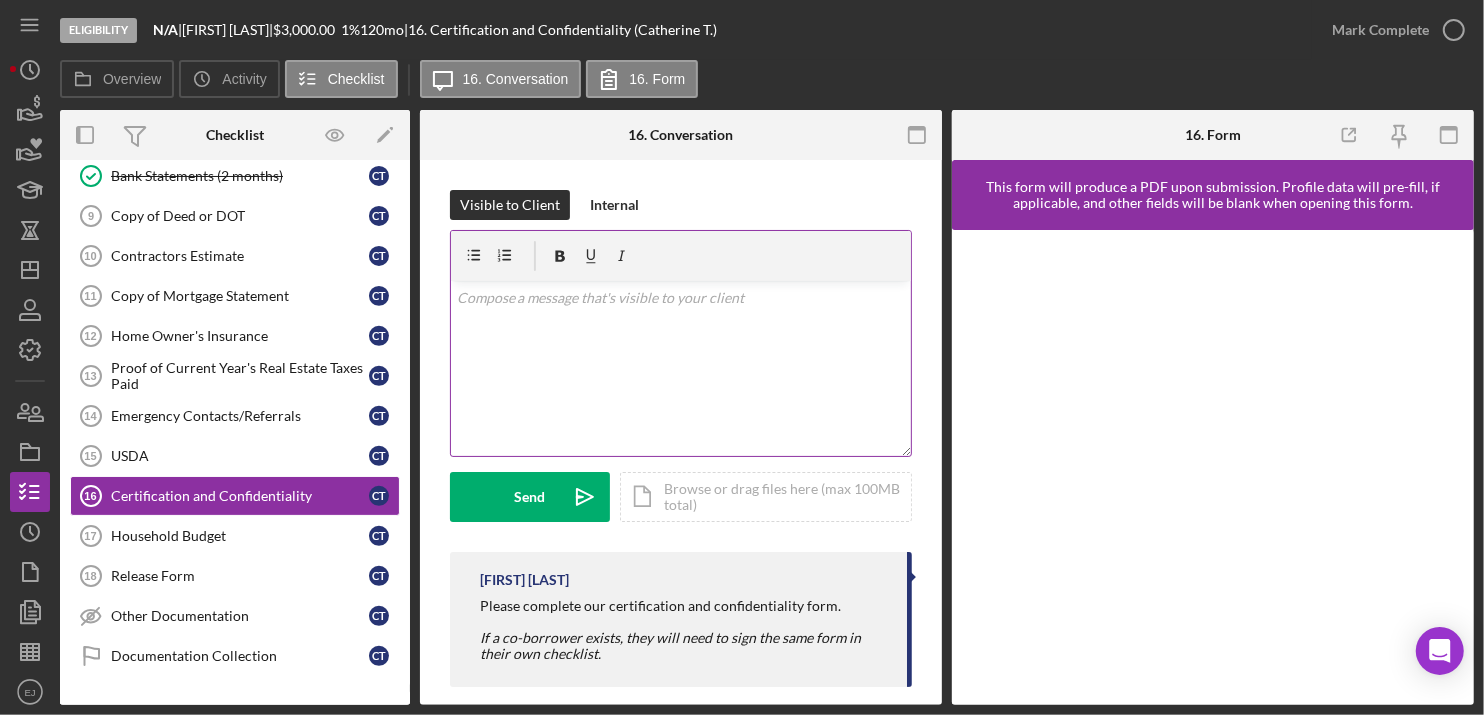 click at bounding box center (681, 298) 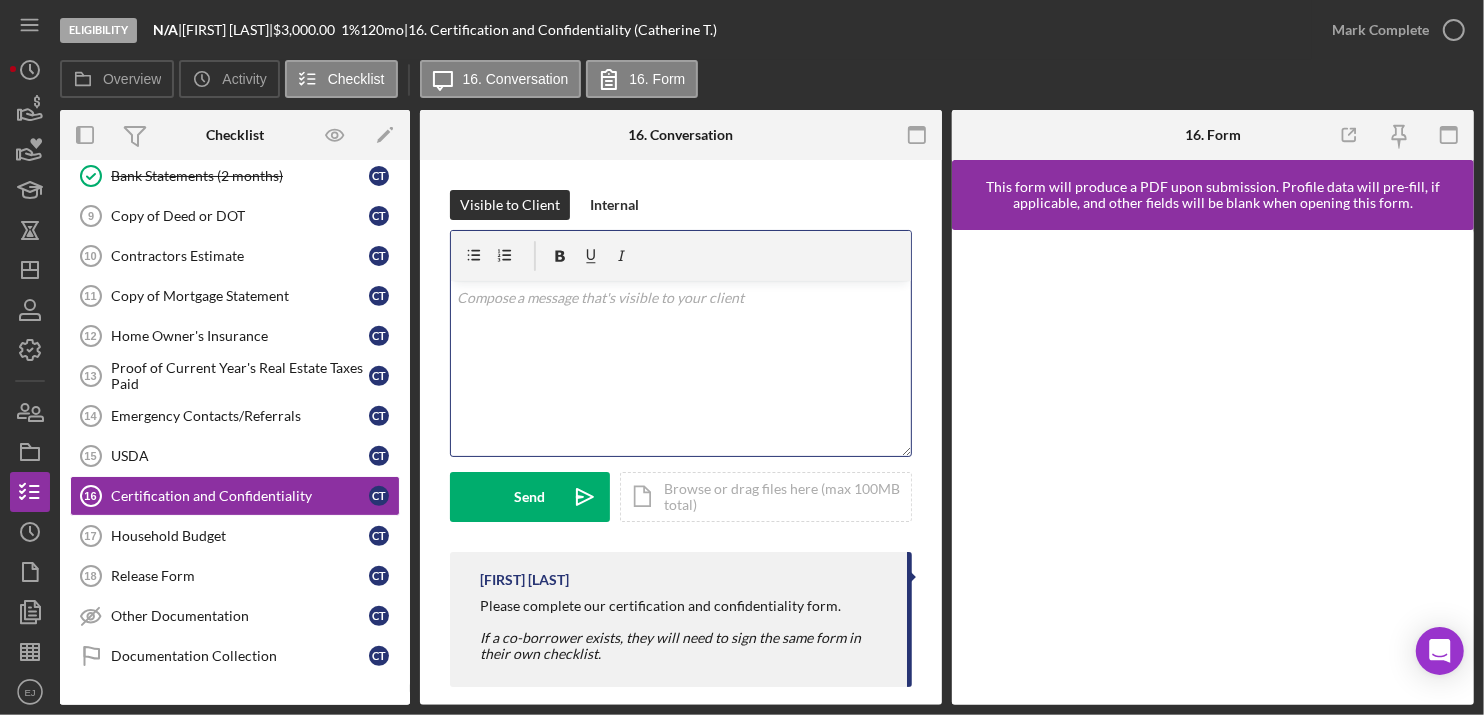paste 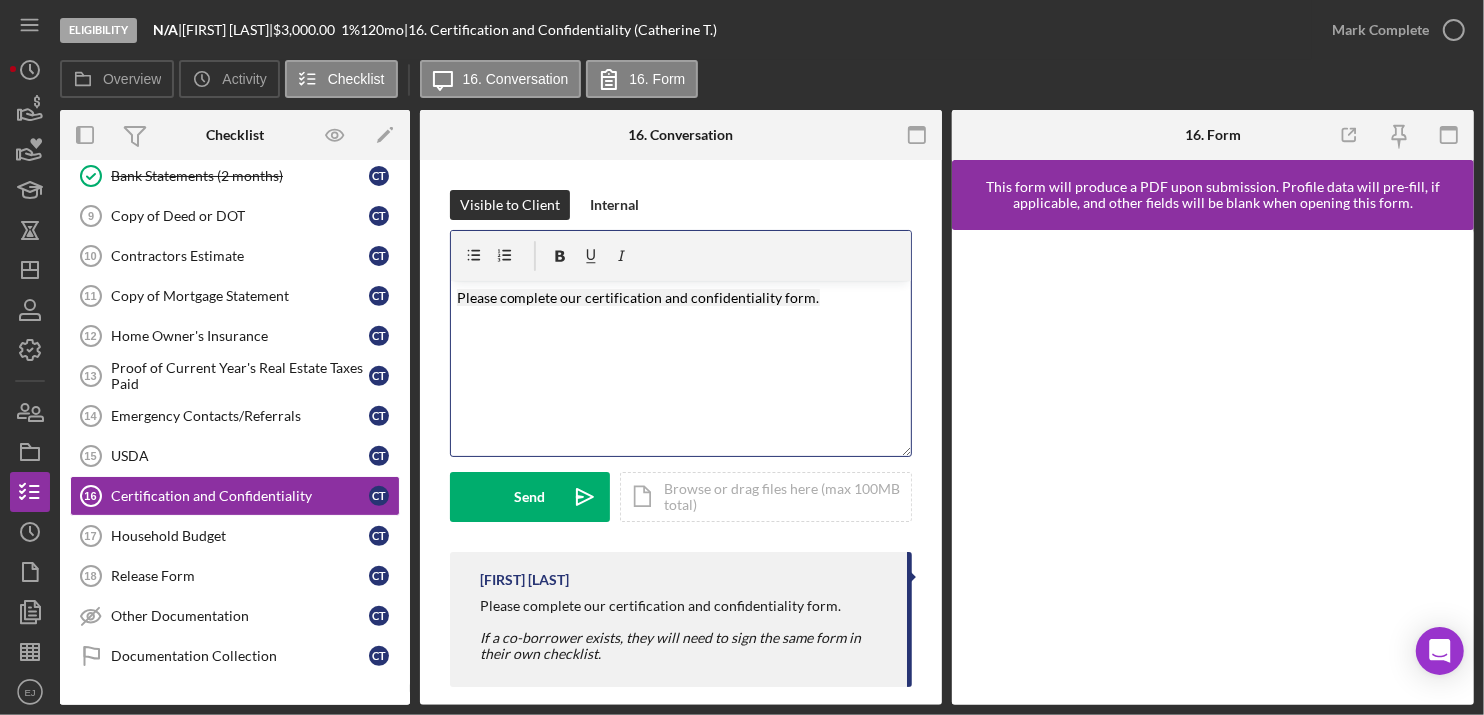type 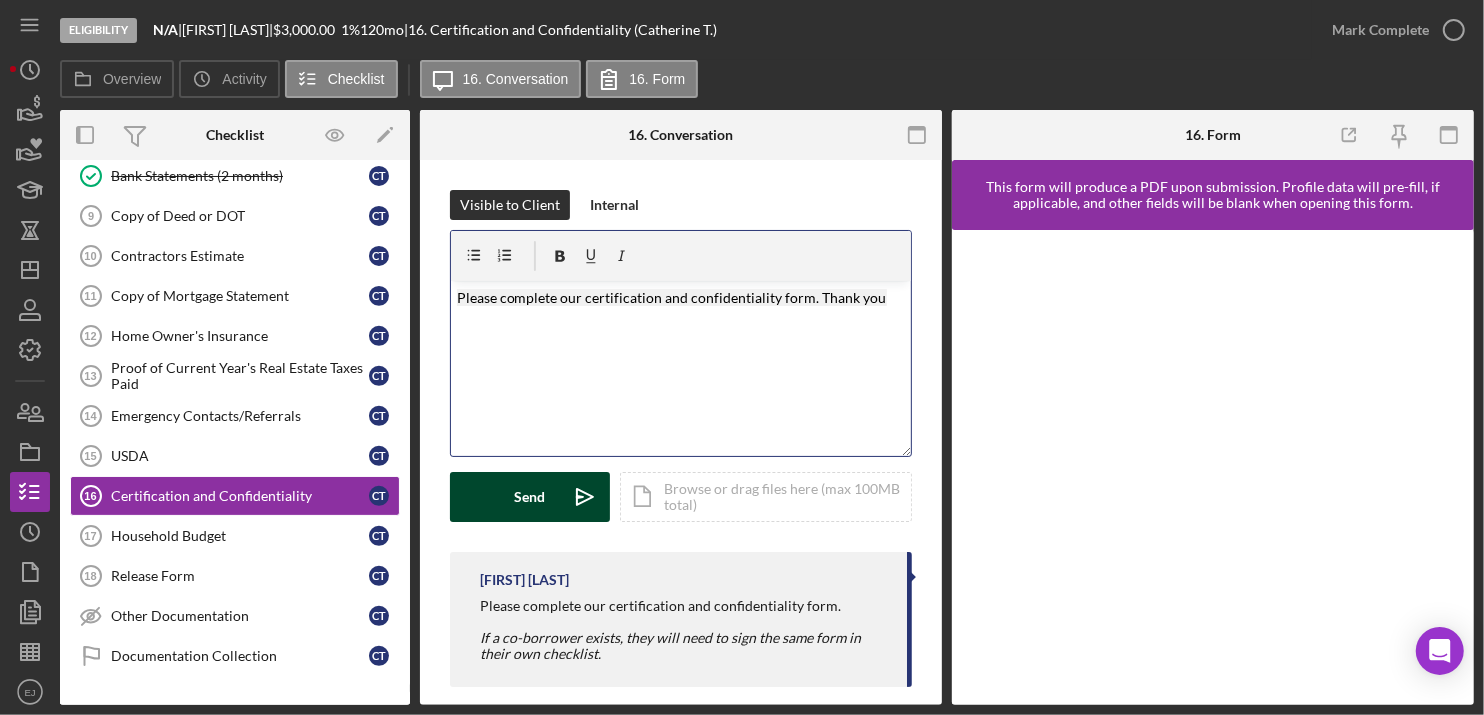 click on "Send" at bounding box center (530, 497) 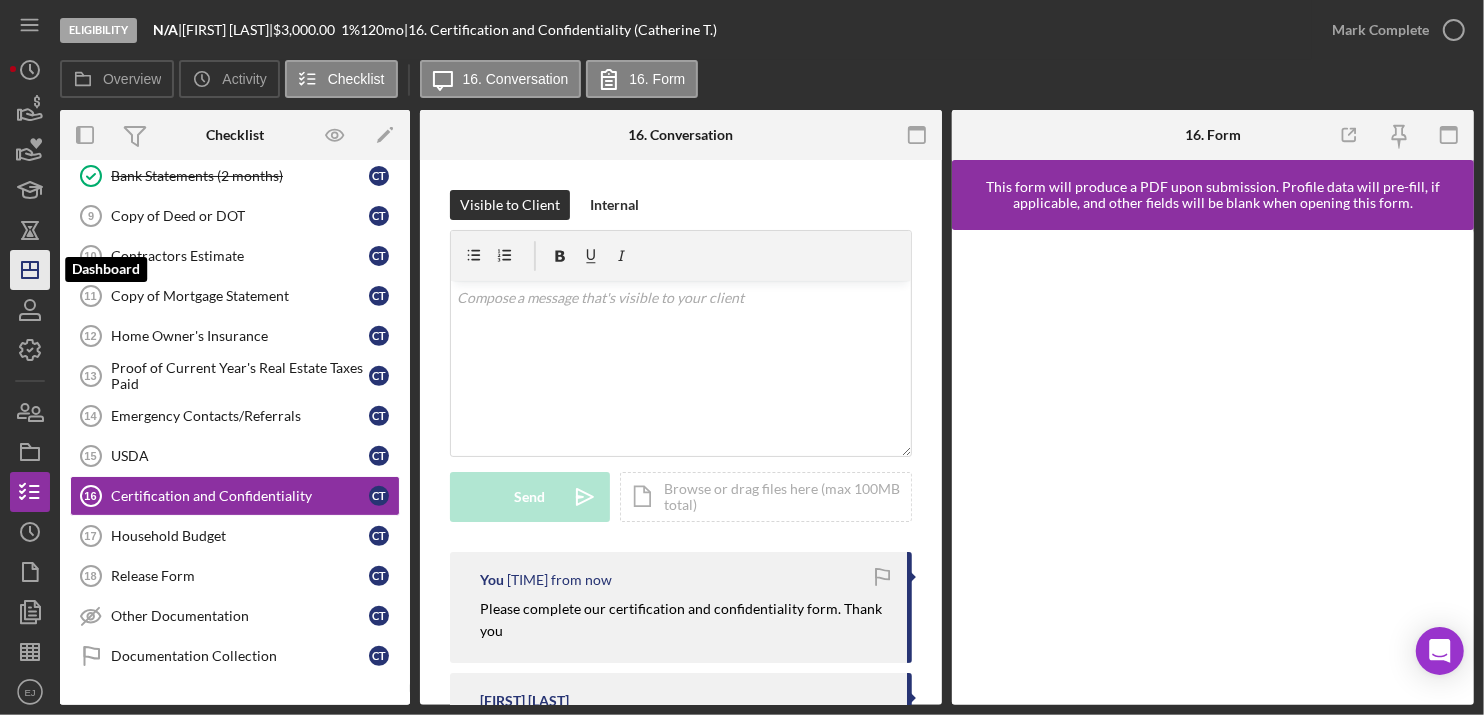 click on "Icon/Dashboard" 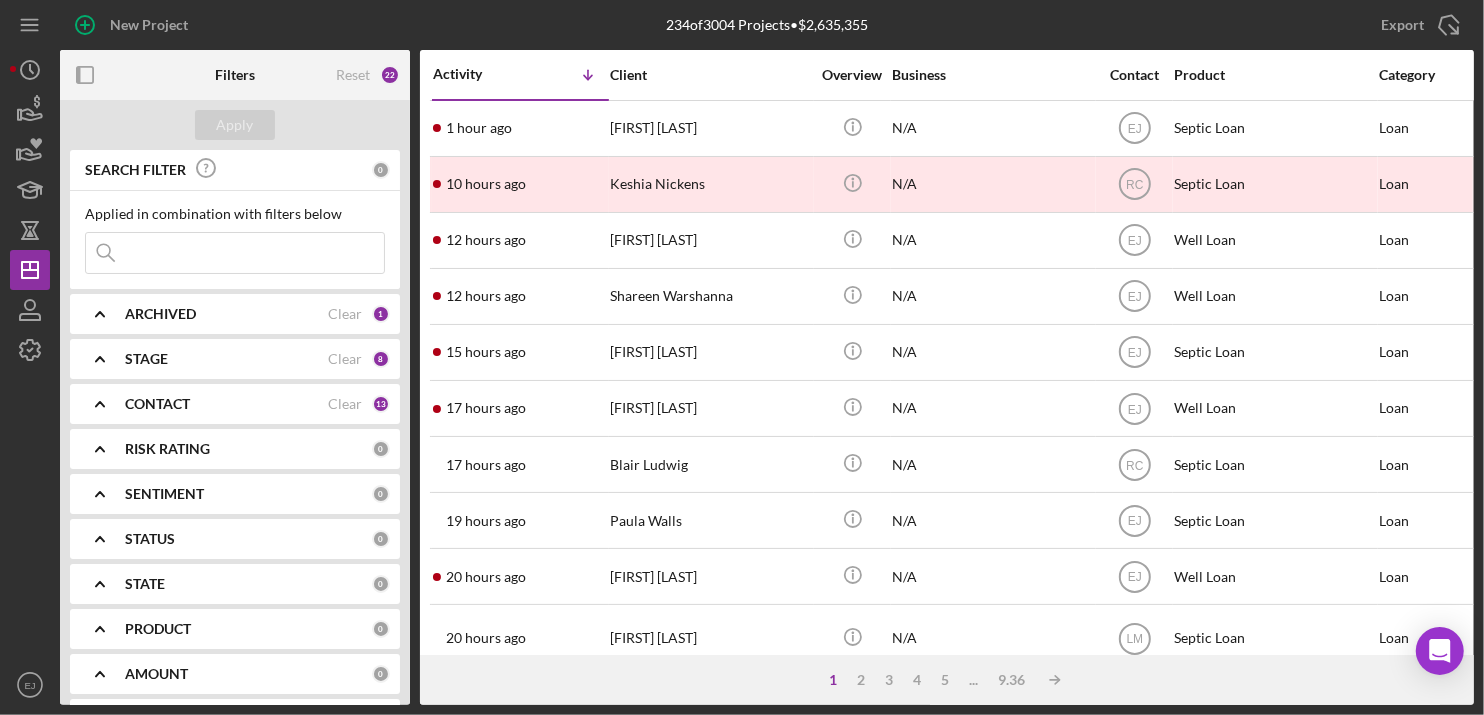 click at bounding box center (235, 253) 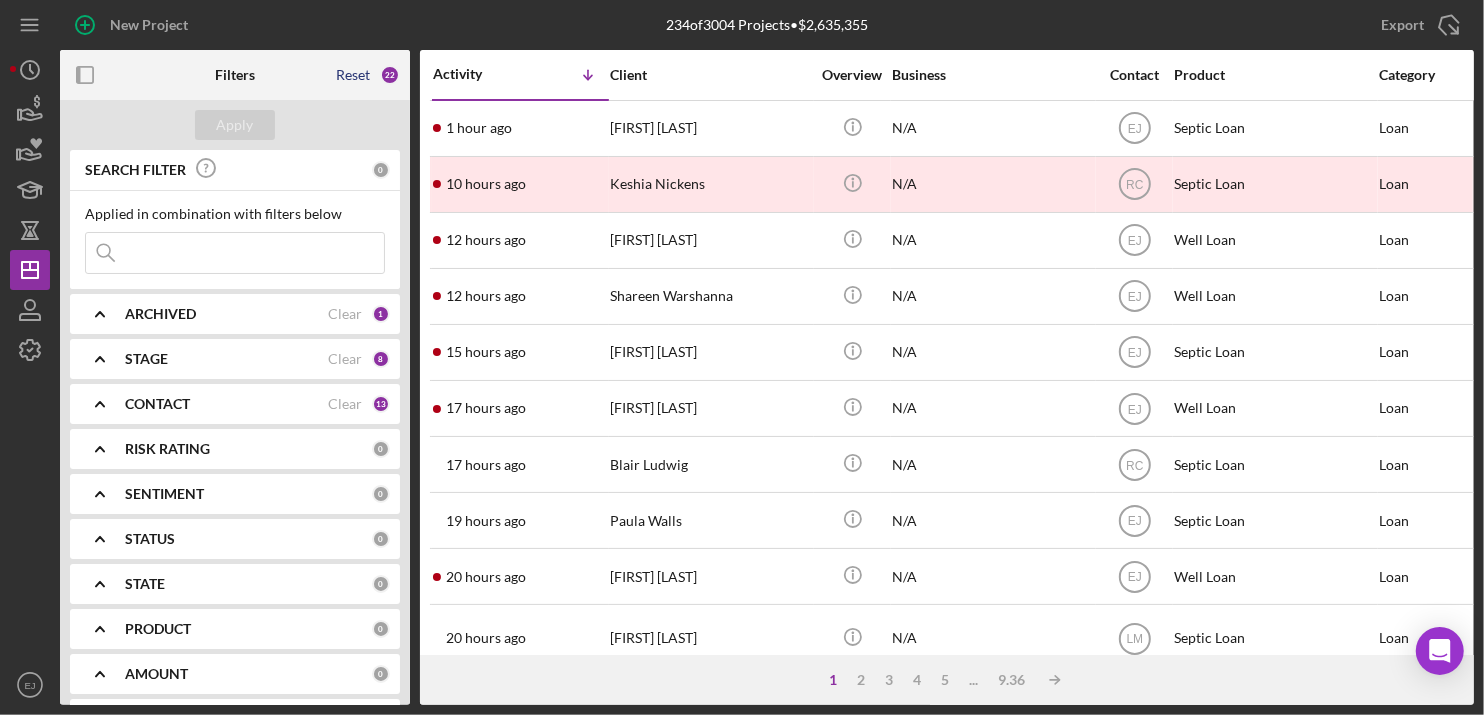 click on "Reset" at bounding box center (353, 75) 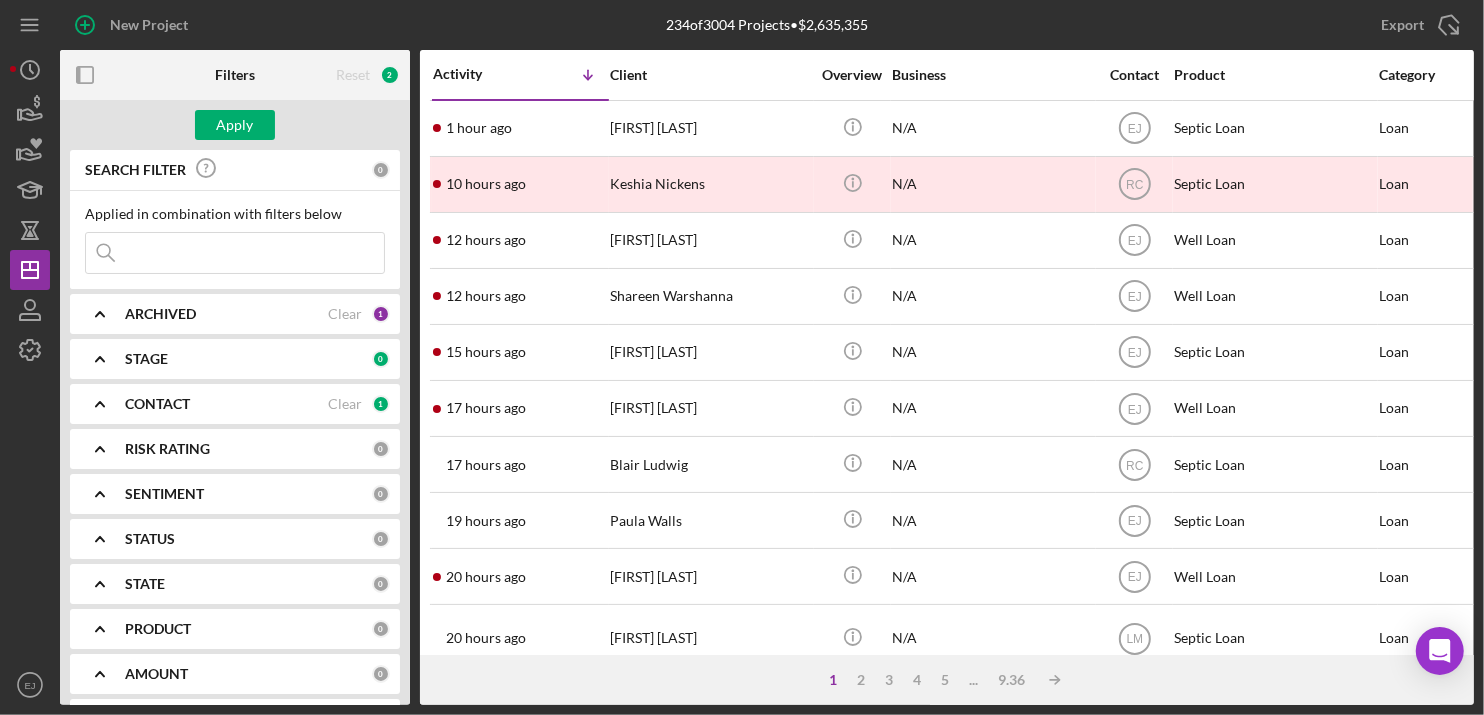 click at bounding box center [235, 253] 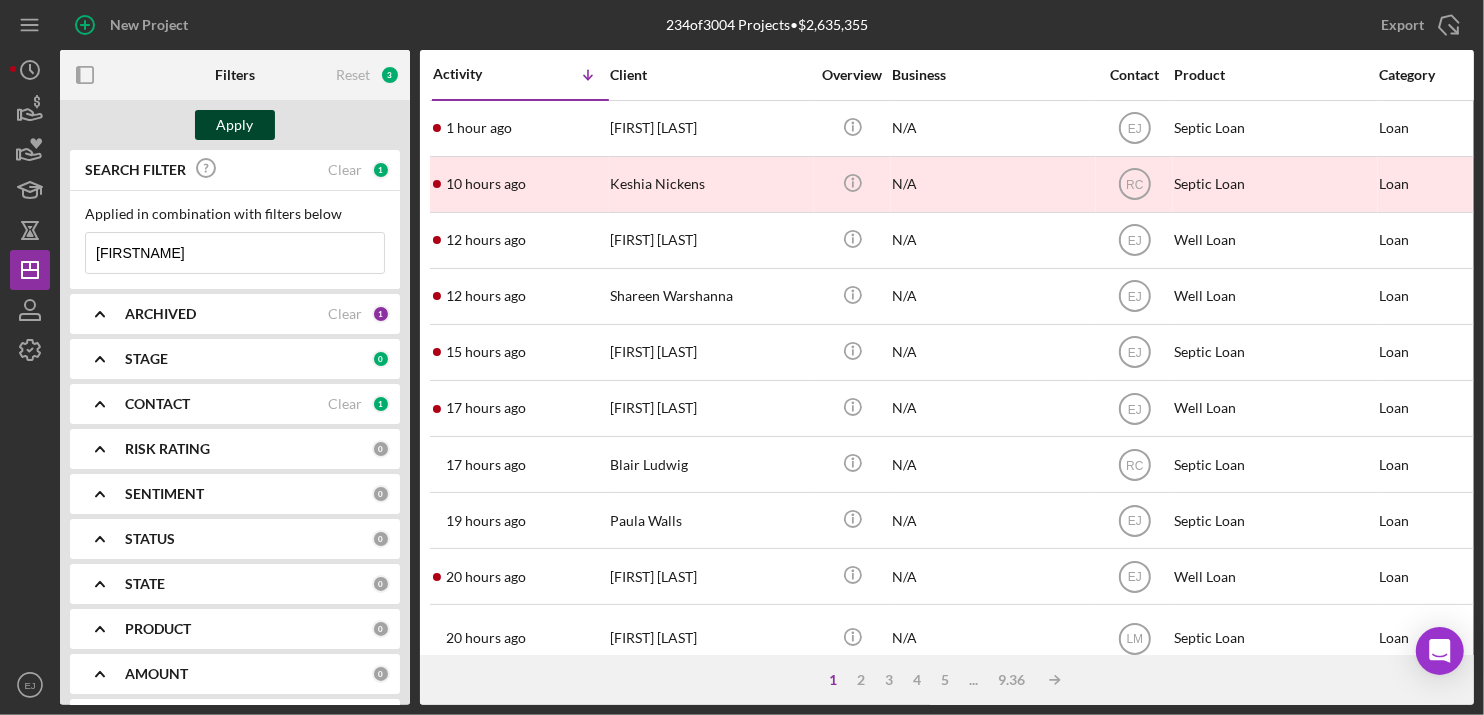 type on "[FIRSTNAME]" 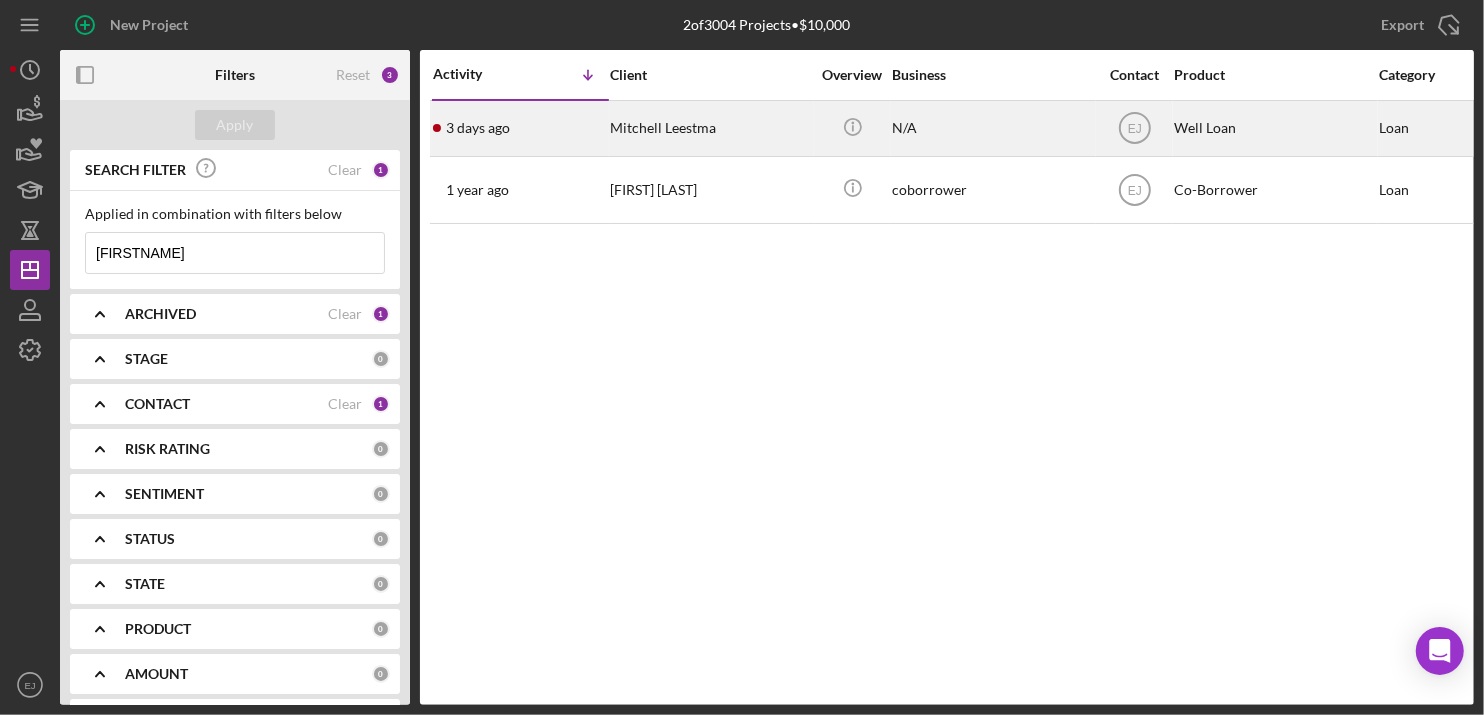 click on "Mitchell Leestma" at bounding box center (710, 128) 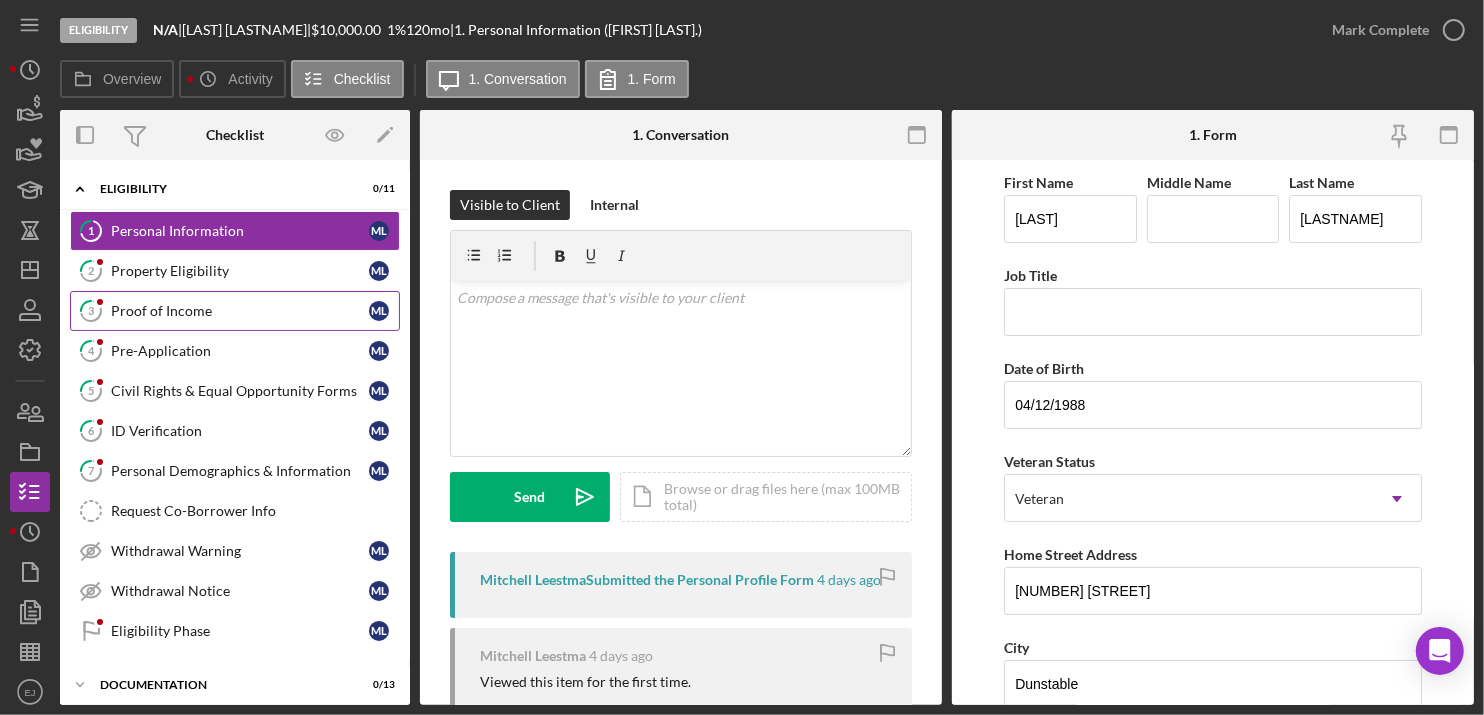 click on "Proof of Income" at bounding box center [240, 311] 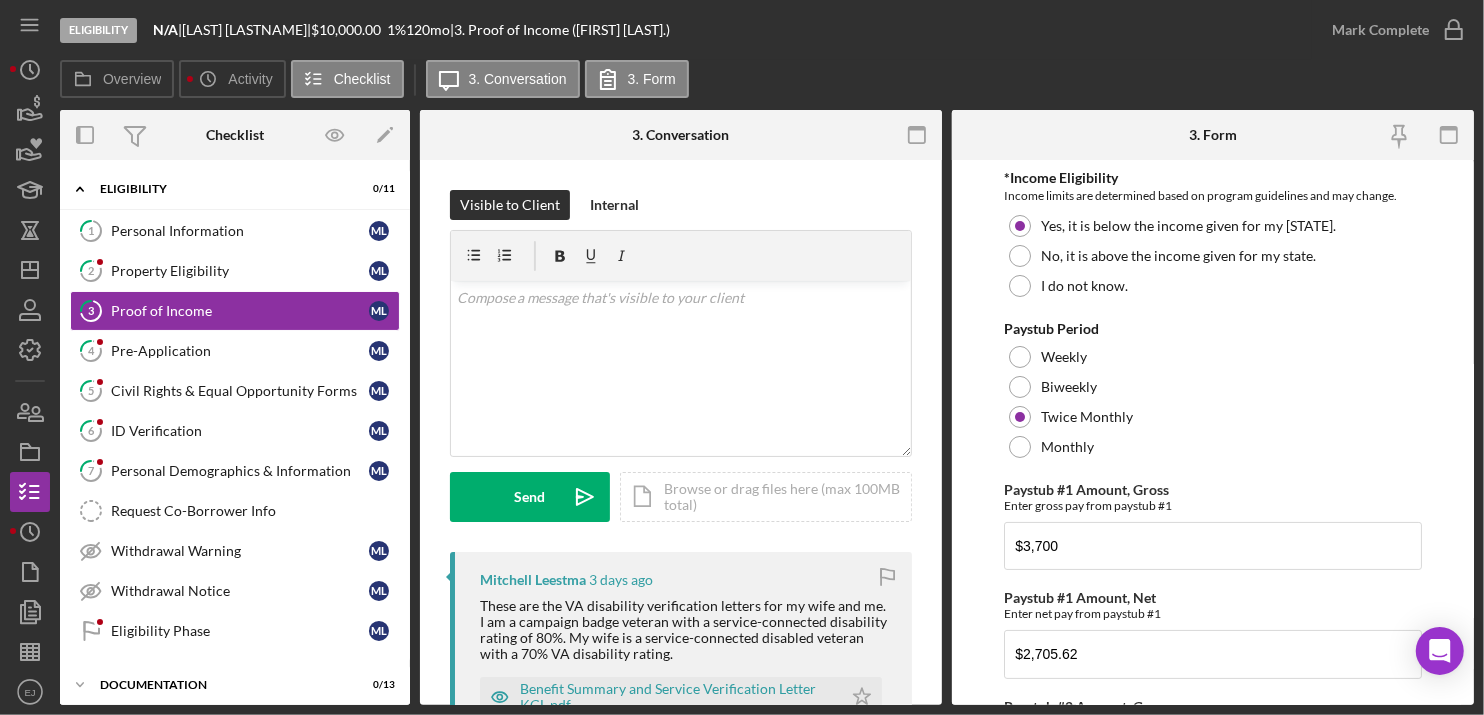 click on "Visible to Client Internal v Color teal Color pink Remove color Add row above Add row below Add column before Add column after Merge cells Split cells Remove column Remove row Remove table Send Icon/icon-invite-send Icon/Document Browse or drag files here (max 100MB total) Tap to choose files or take a photo Cancel Send Icon/icon-invite-send Icon/Message Comment [FIRST] [LAST] 3 days ago These are the VA disability verification letters for my wife and me. I am a campaign badge veteran with a service-connected disability rating of 80%. My wife is a service-connected disabled veteran with a 70% VA disability rating. Benefit Summary and Service Verification Letter KCL.pdf Icon/Star Benefit Summary and Service Verification Letter MEL.pdf Icon/Star Move Documents [FIRST] [LAST] 4 days ago These are two paychecks from my last pay periods 250624 Paycheck.pdf Icon/Star 250708 Paycheck.pdf Icon/Star Move Documents [FIRST] [LAST] Submitted the Lenderfit - PFS Form 4 days ago [FIRST] [LAST]" at bounding box center [681, 898] 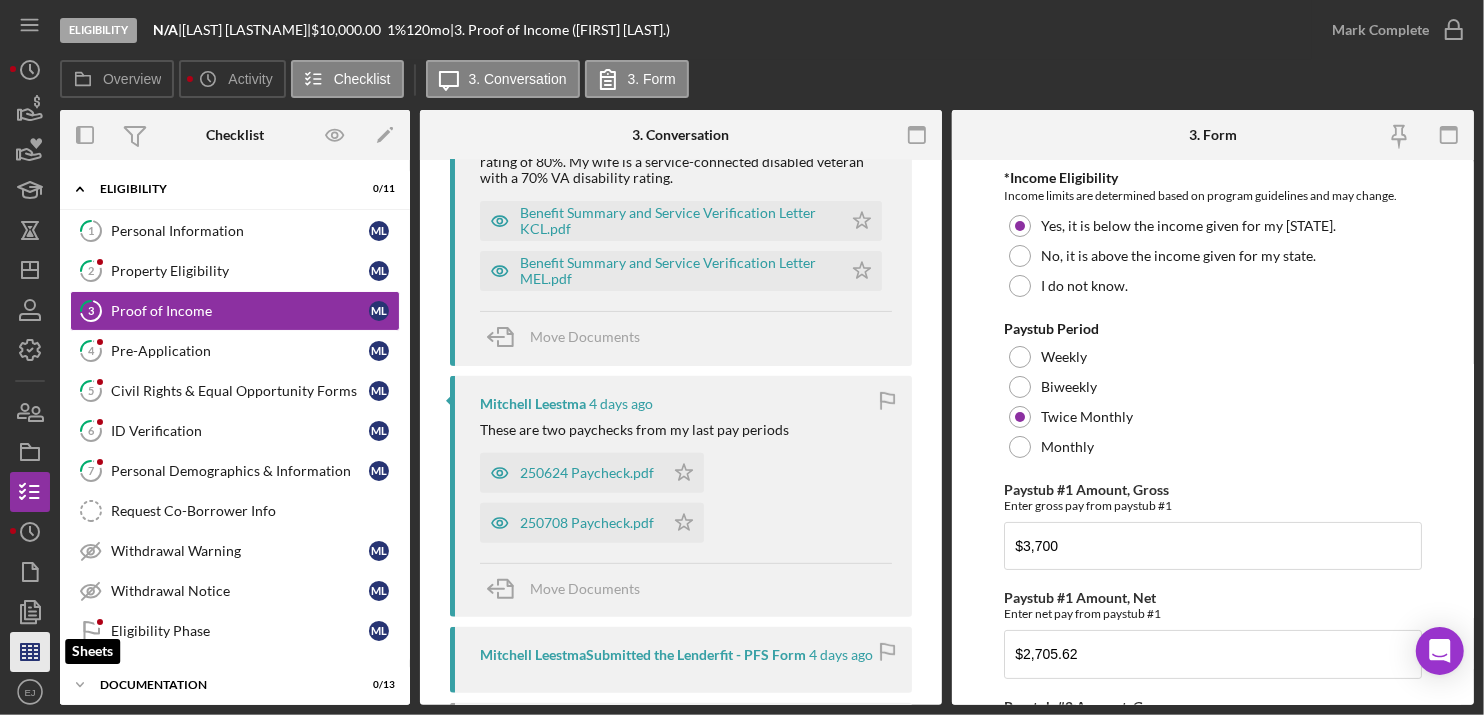 click 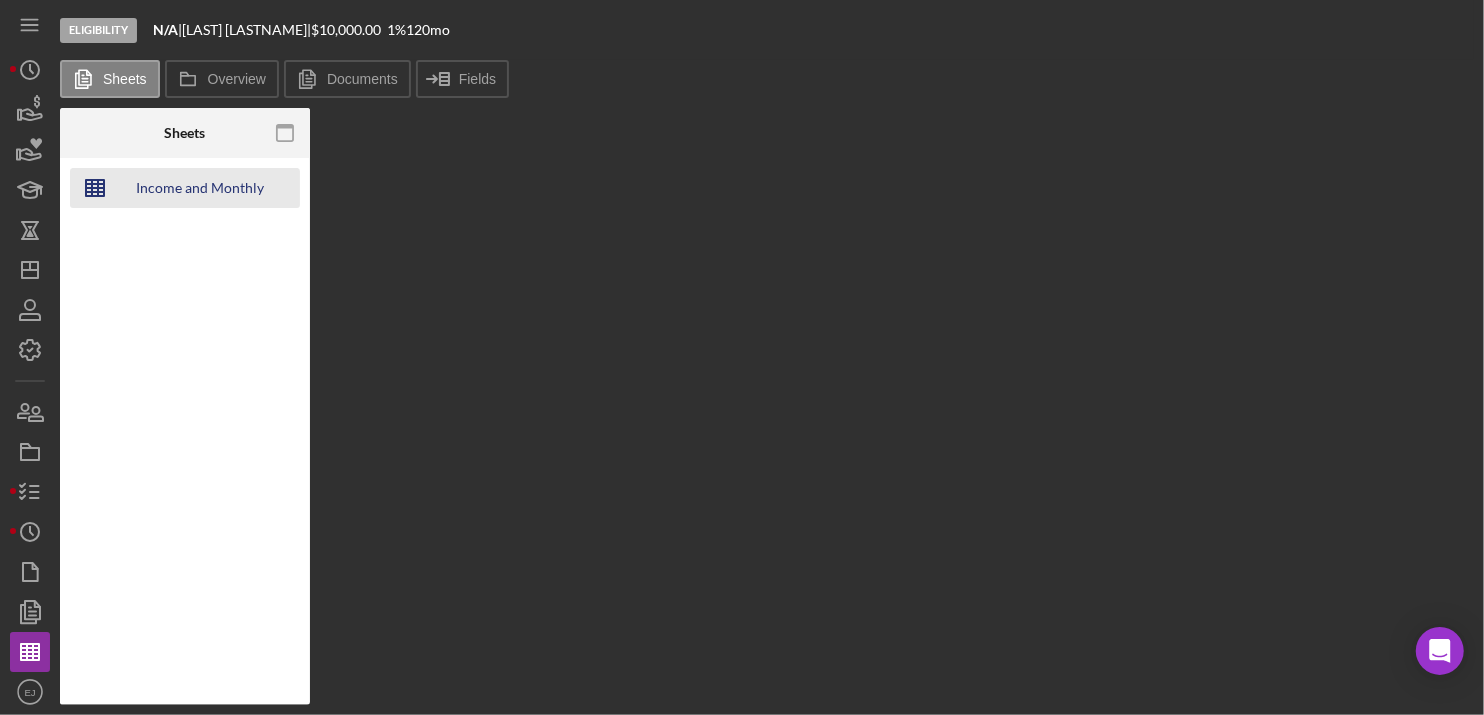 click on "Income and Monthly Debt Calc" at bounding box center [200, 188] 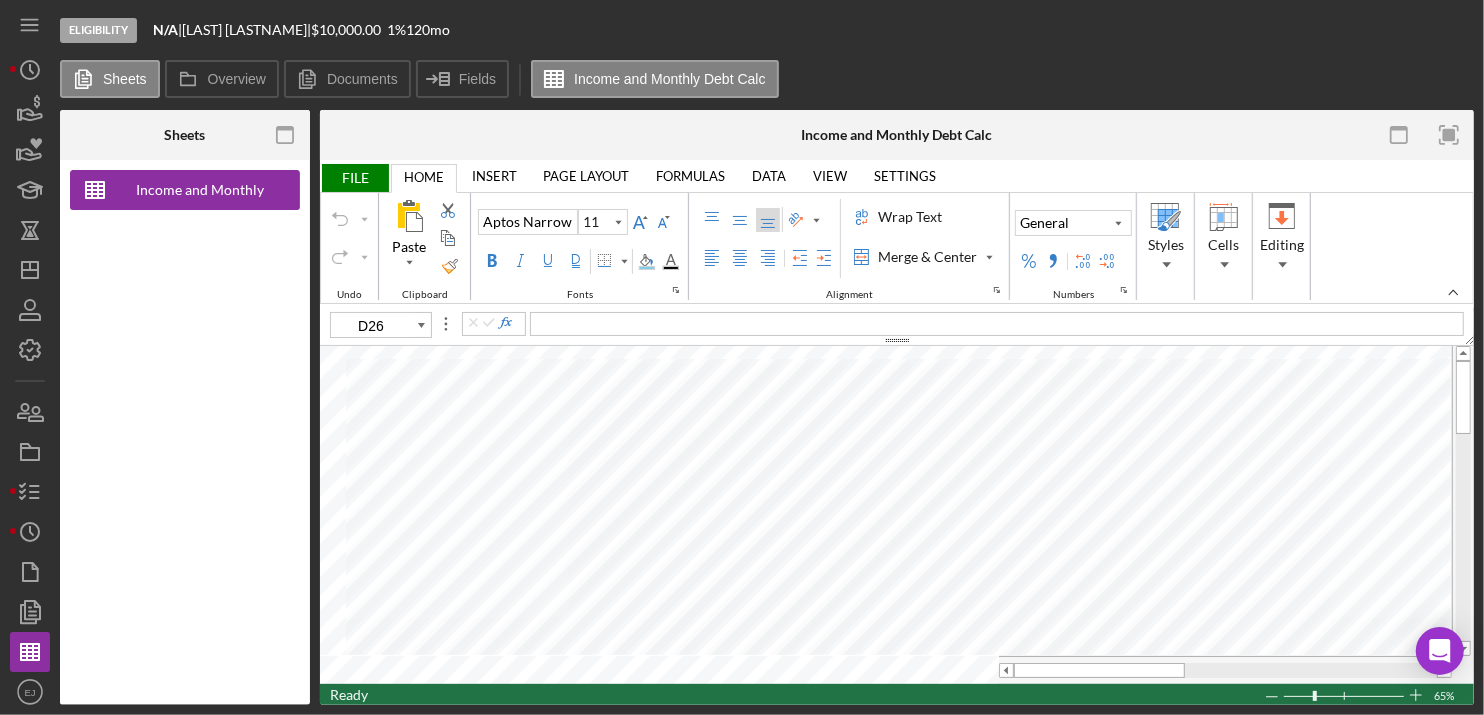 click at bounding box center [1463, 501] 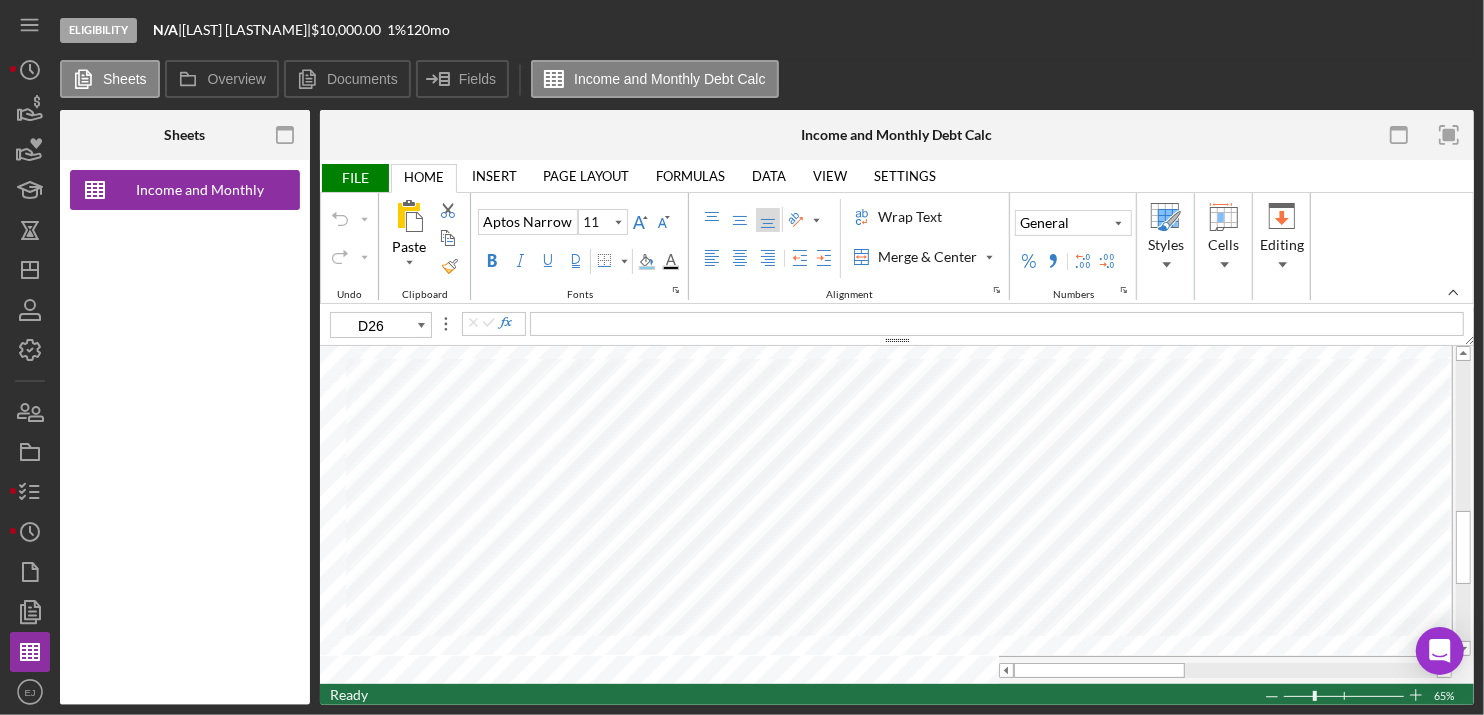 click at bounding box center (1463, 501) 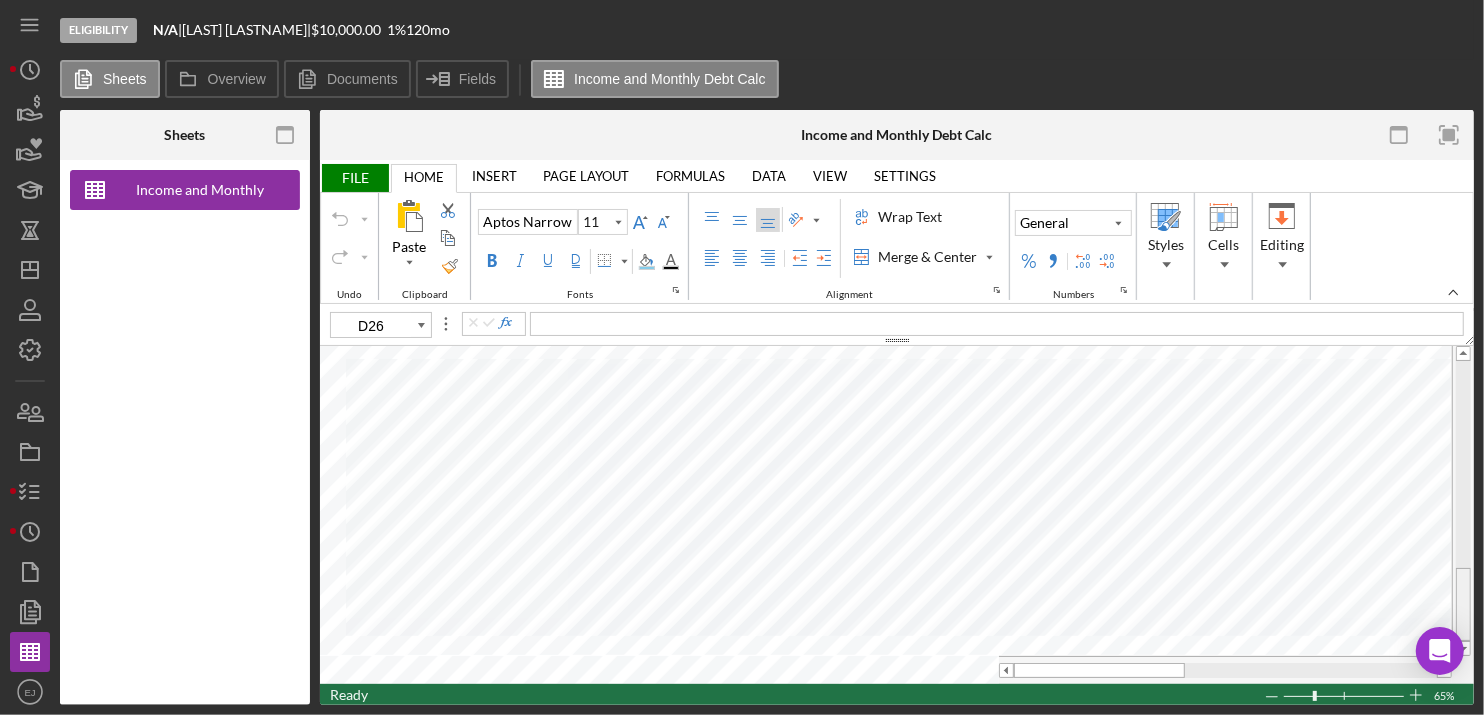 click at bounding box center [1463, 501] 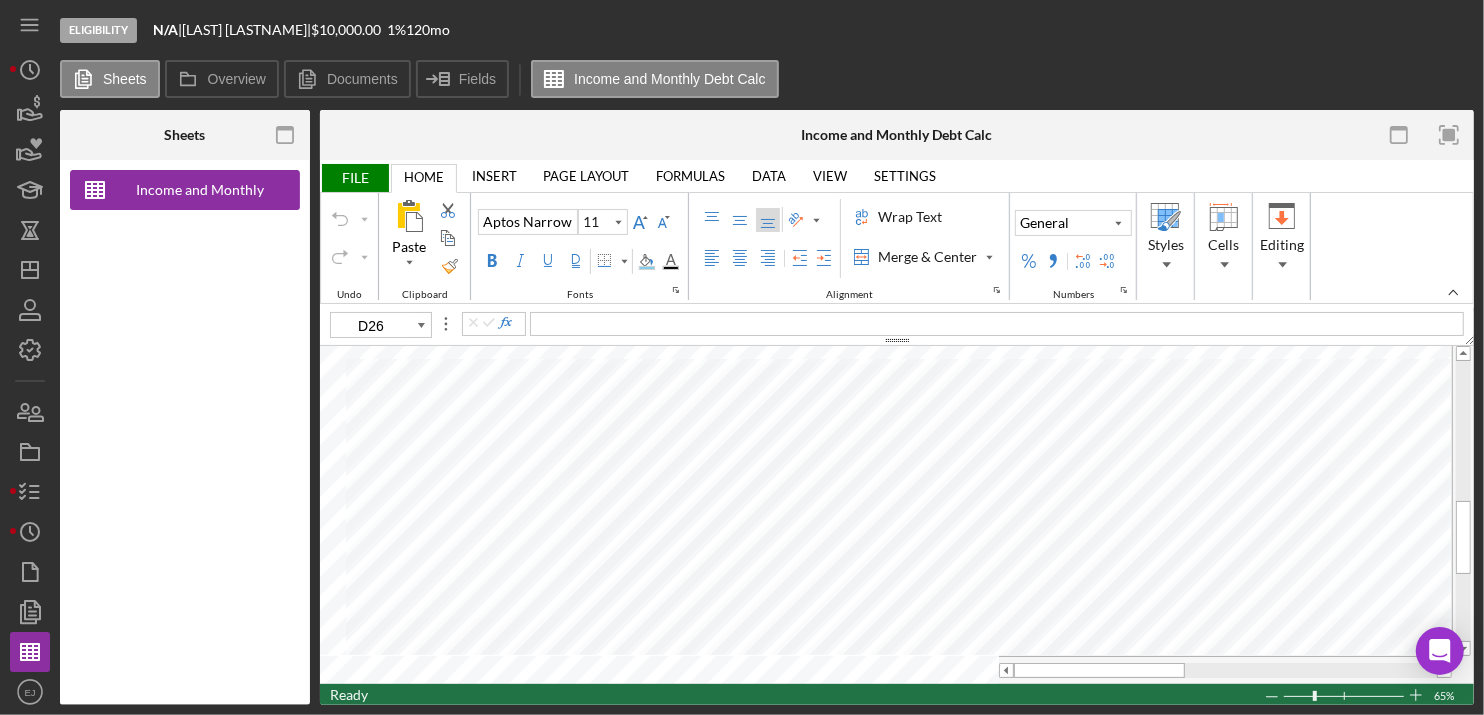 click at bounding box center (1463, 501) 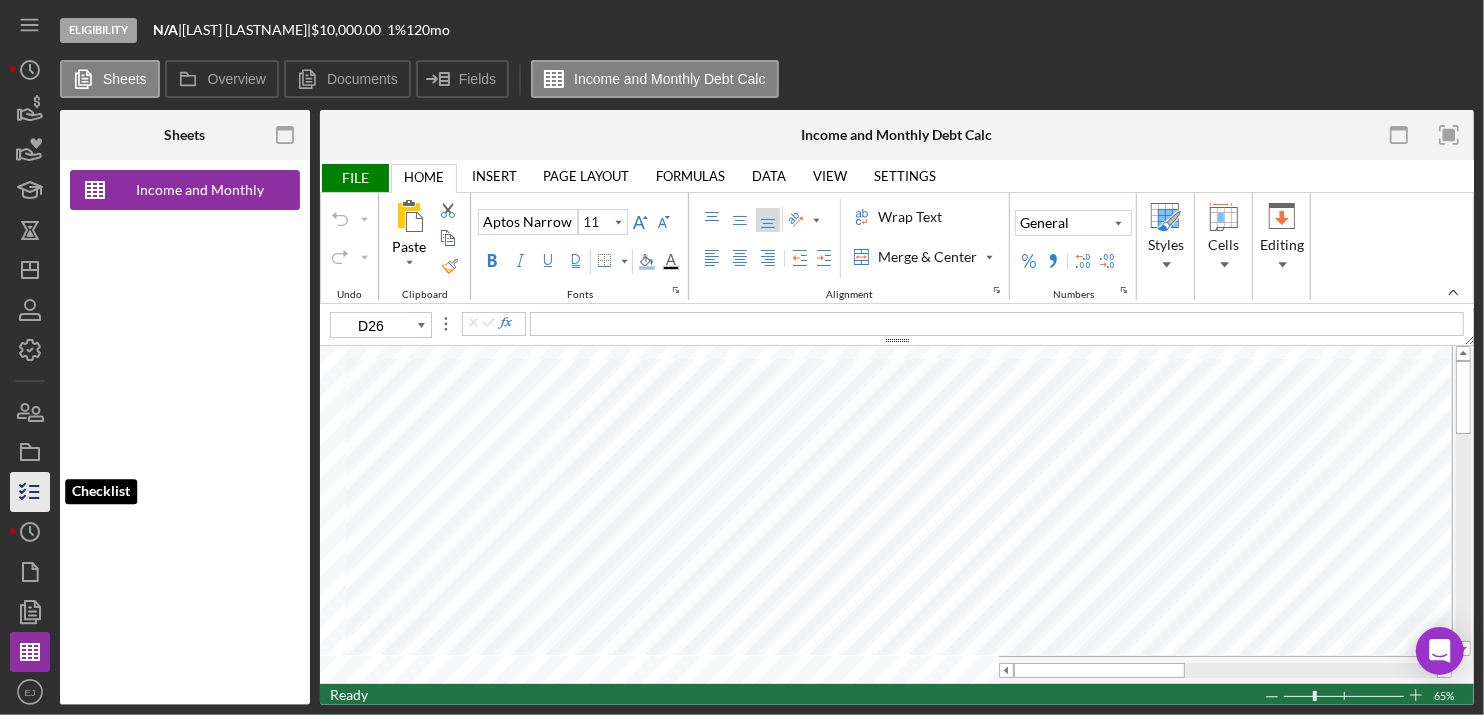 click 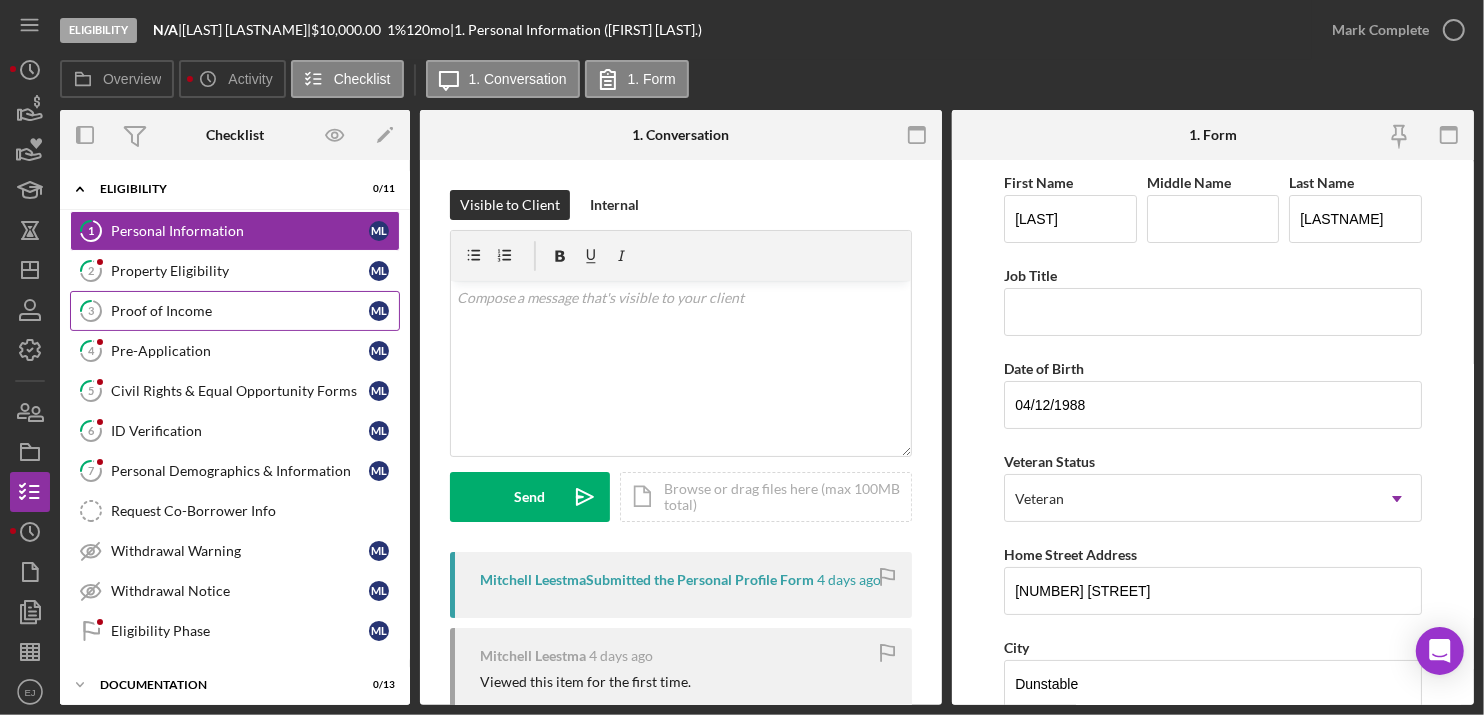 click on "Proof of Income" at bounding box center (240, 311) 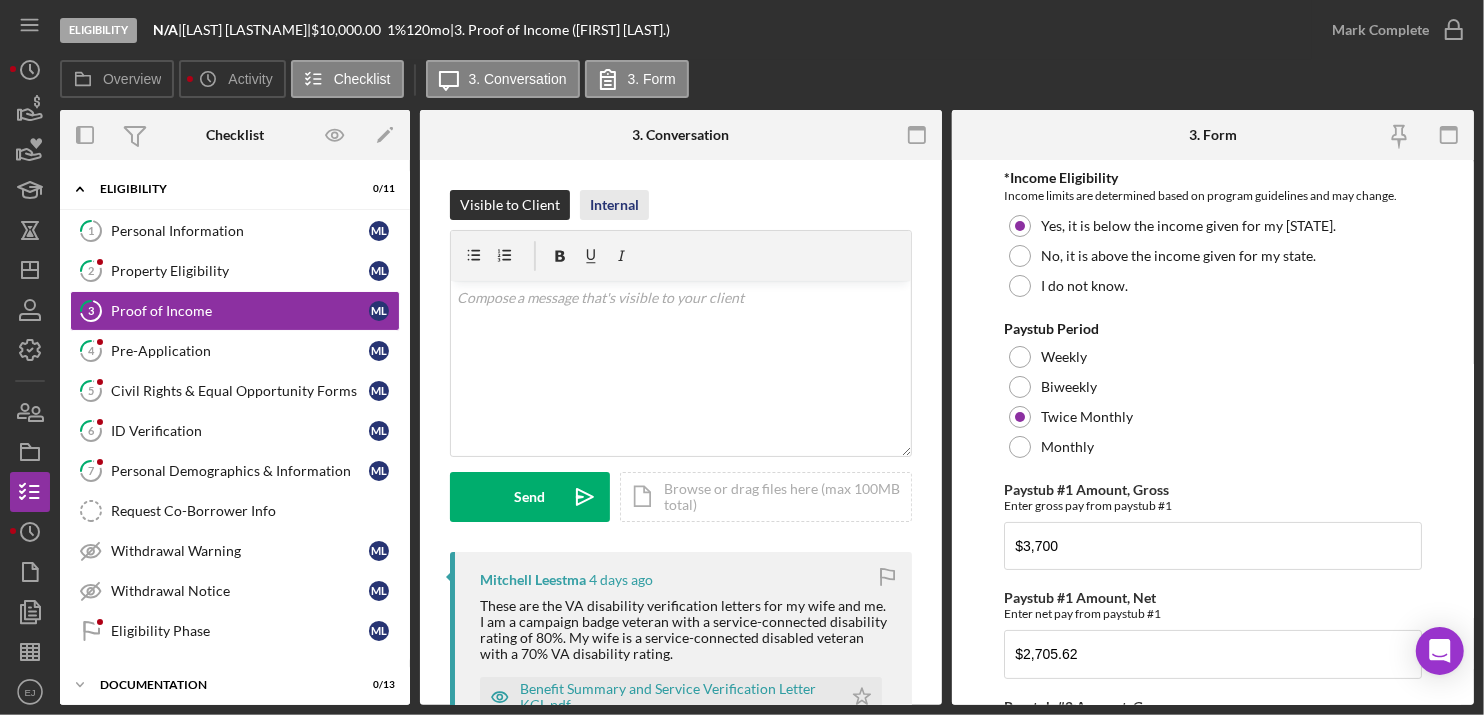 click on "Internal" at bounding box center (614, 205) 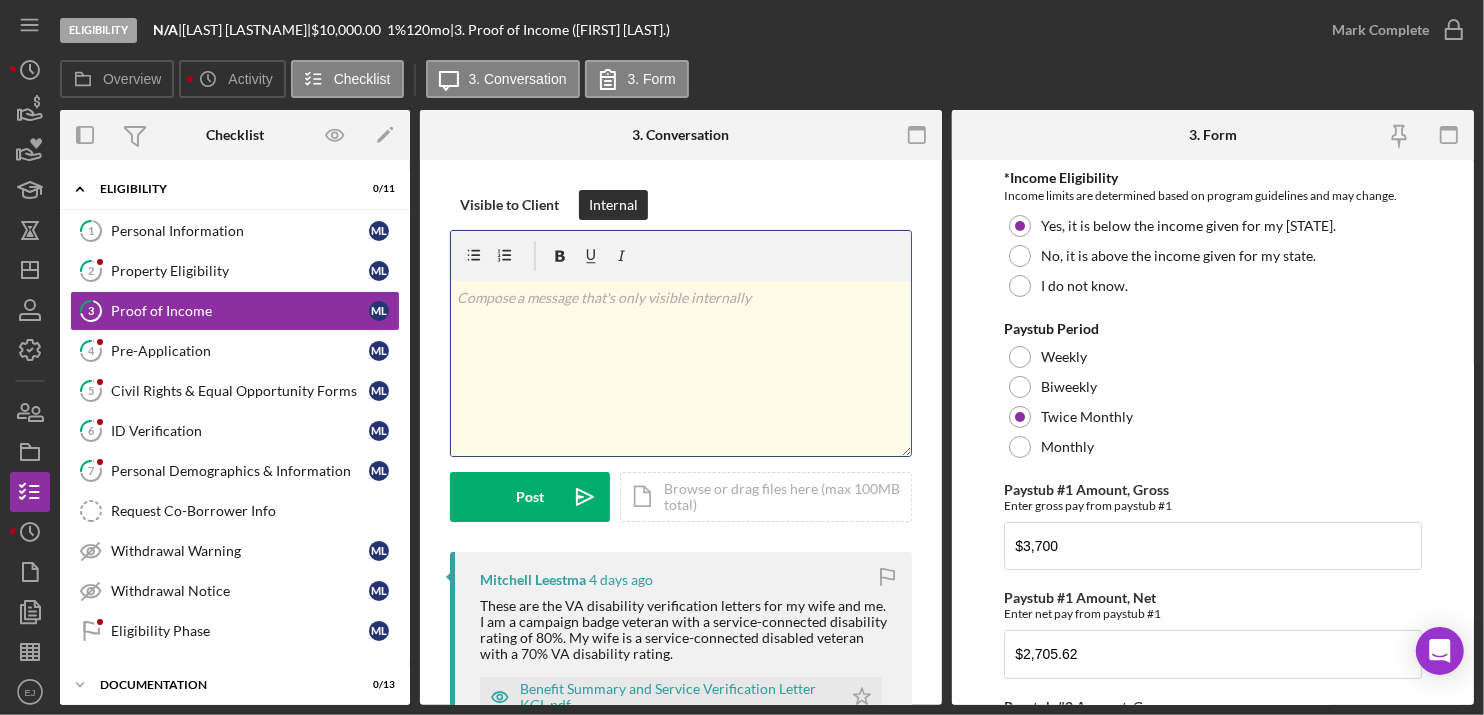 click at bounding box center (681, 298) 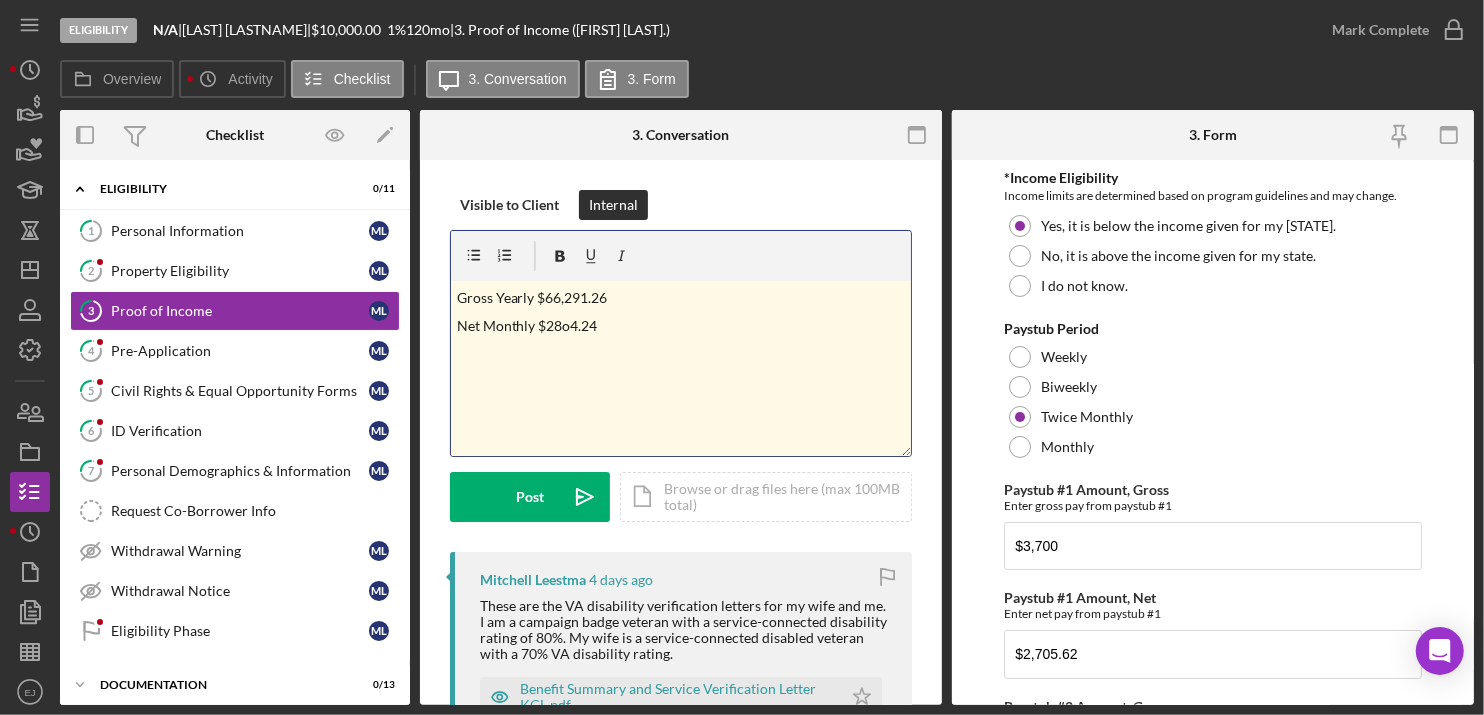 click on "Net Monthly $28o4.24" at bounding box center (681, 326) 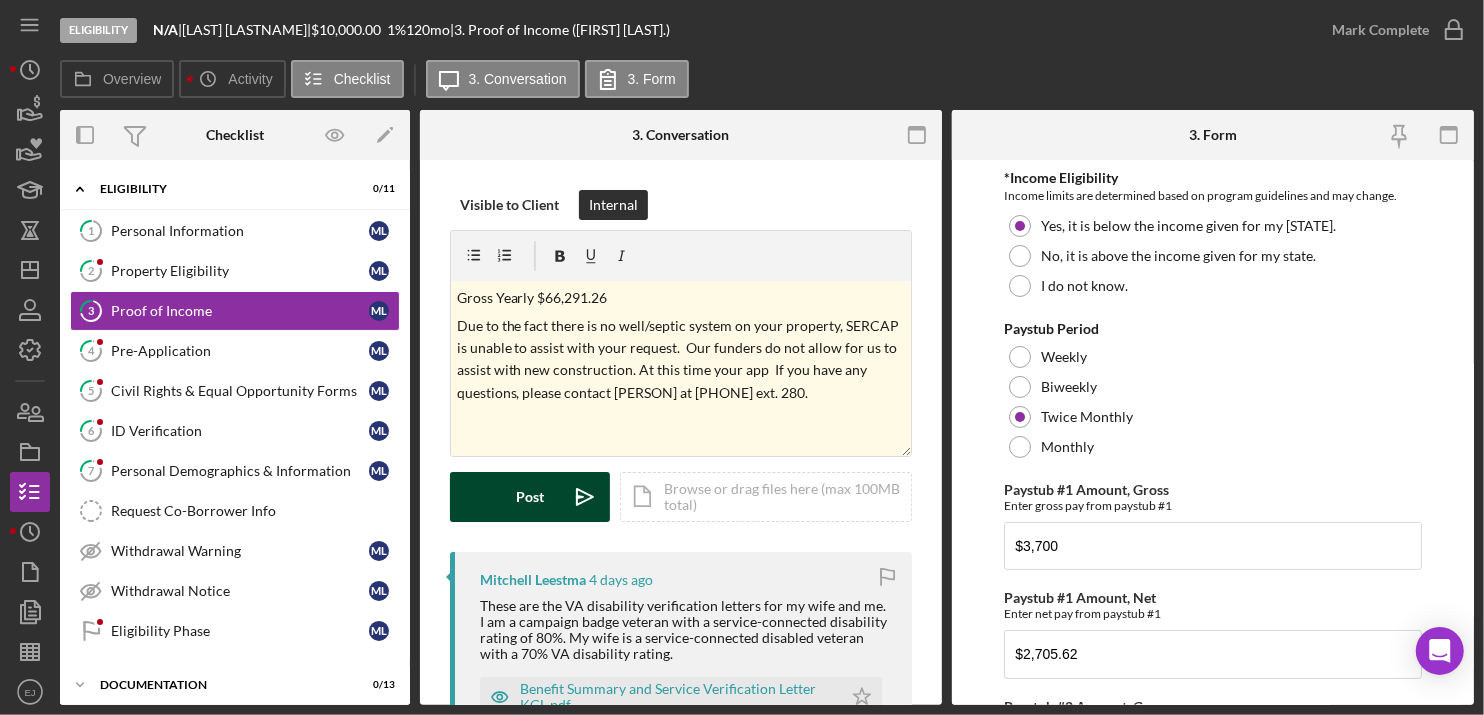 click on "Icon/icon-invite-send" 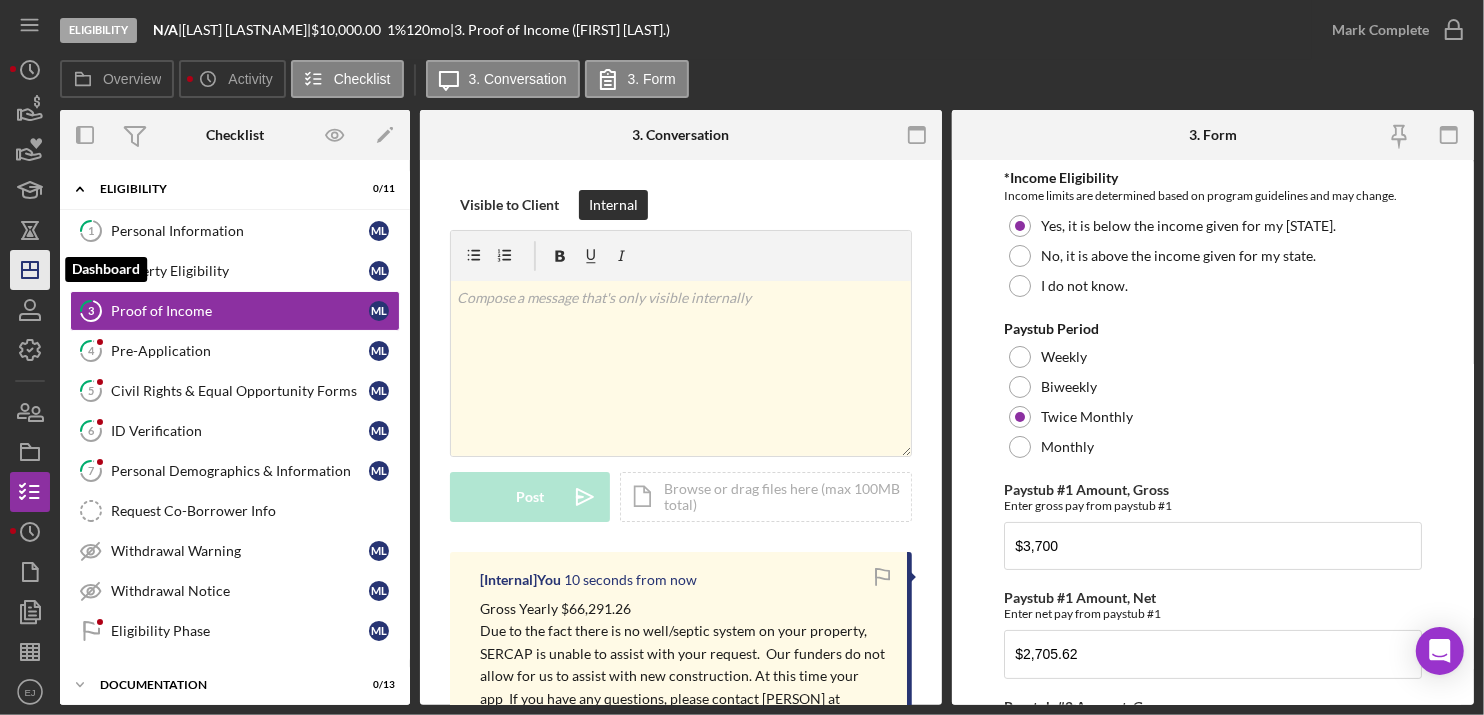 click on "Icon/Dashboard" 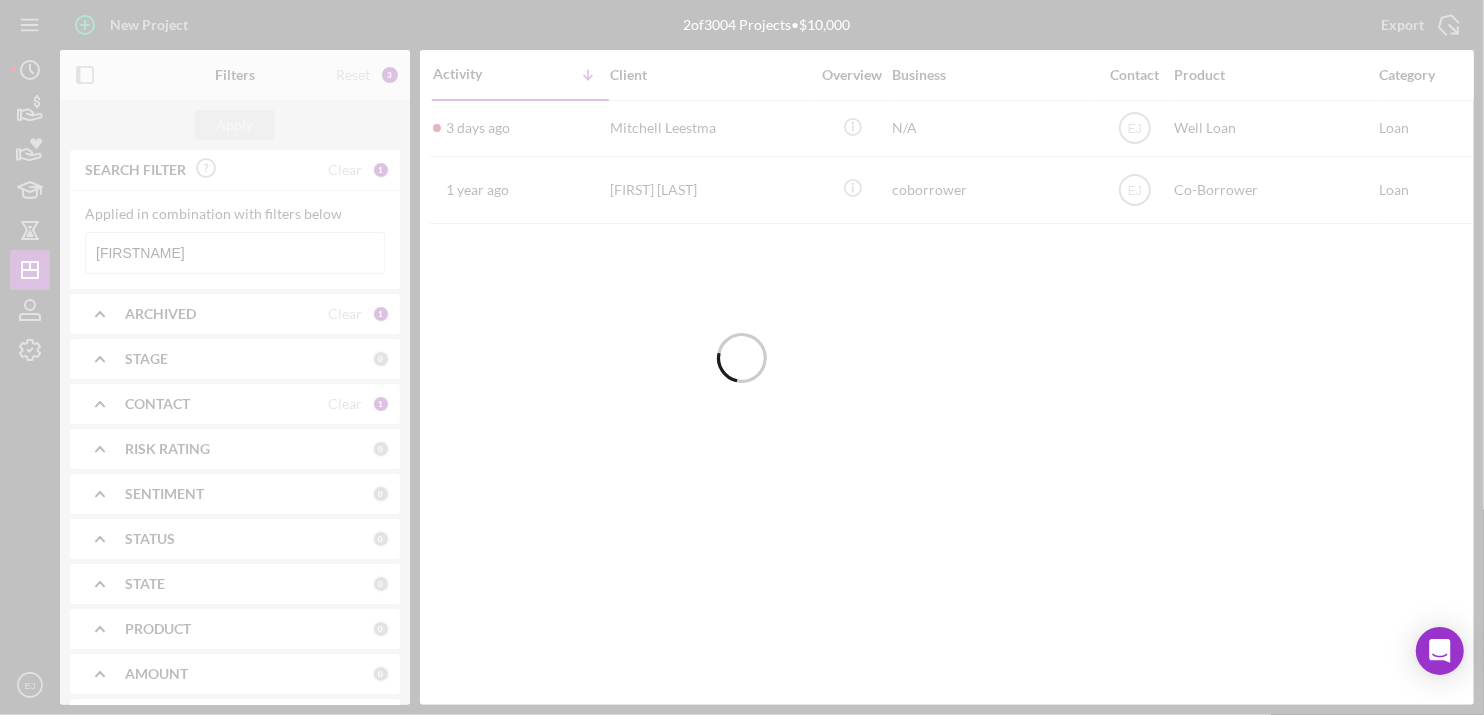 click at bounding box center [742, 357] 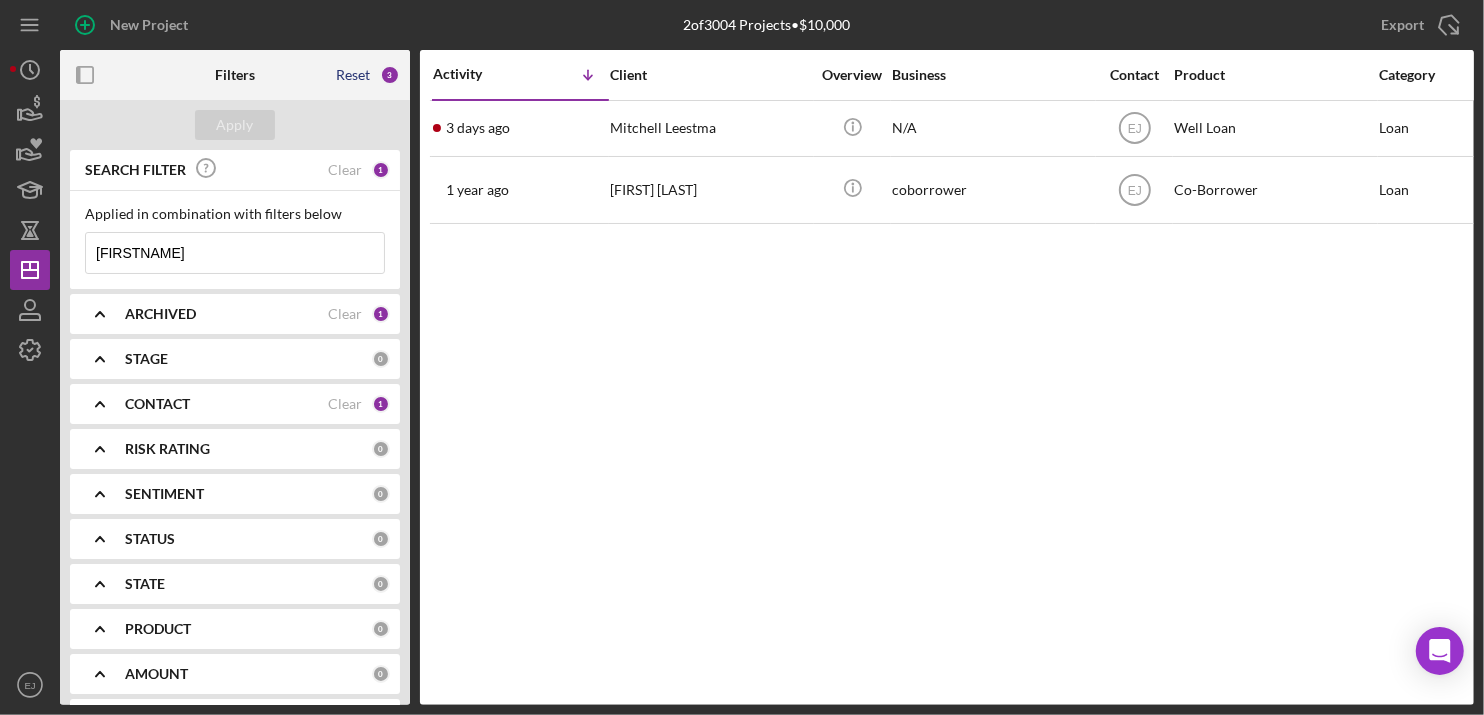 click on "Reset" at bounding box center (353, 75) 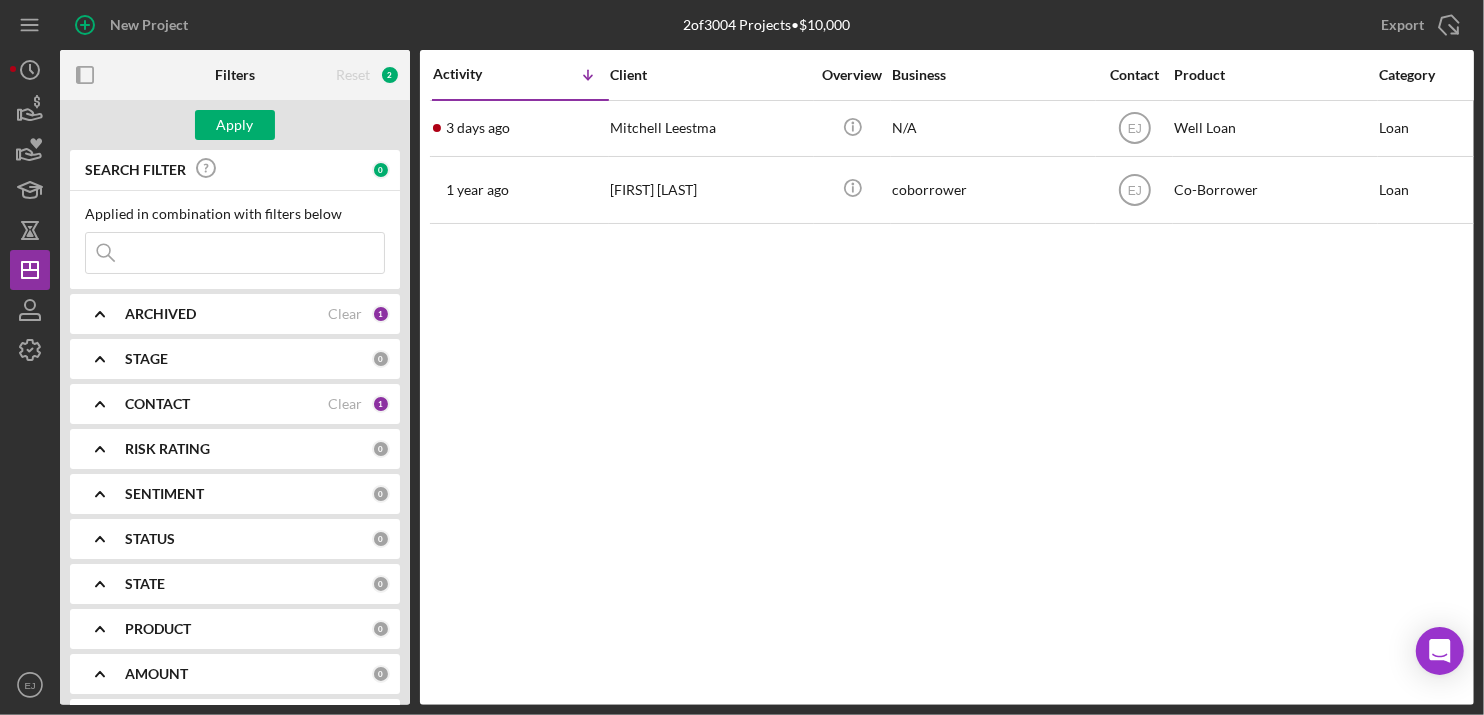 click at bounding box center (235, 253) 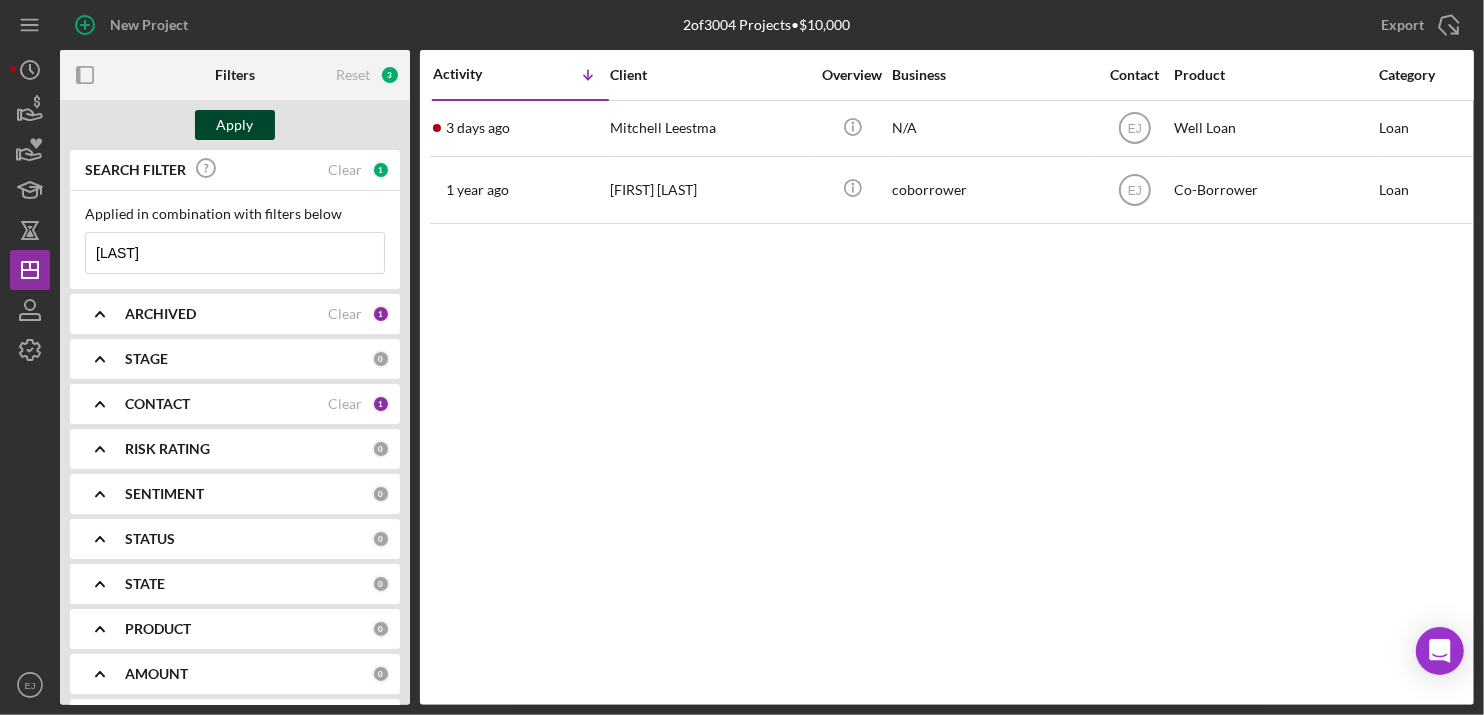 type on "[LAST]" 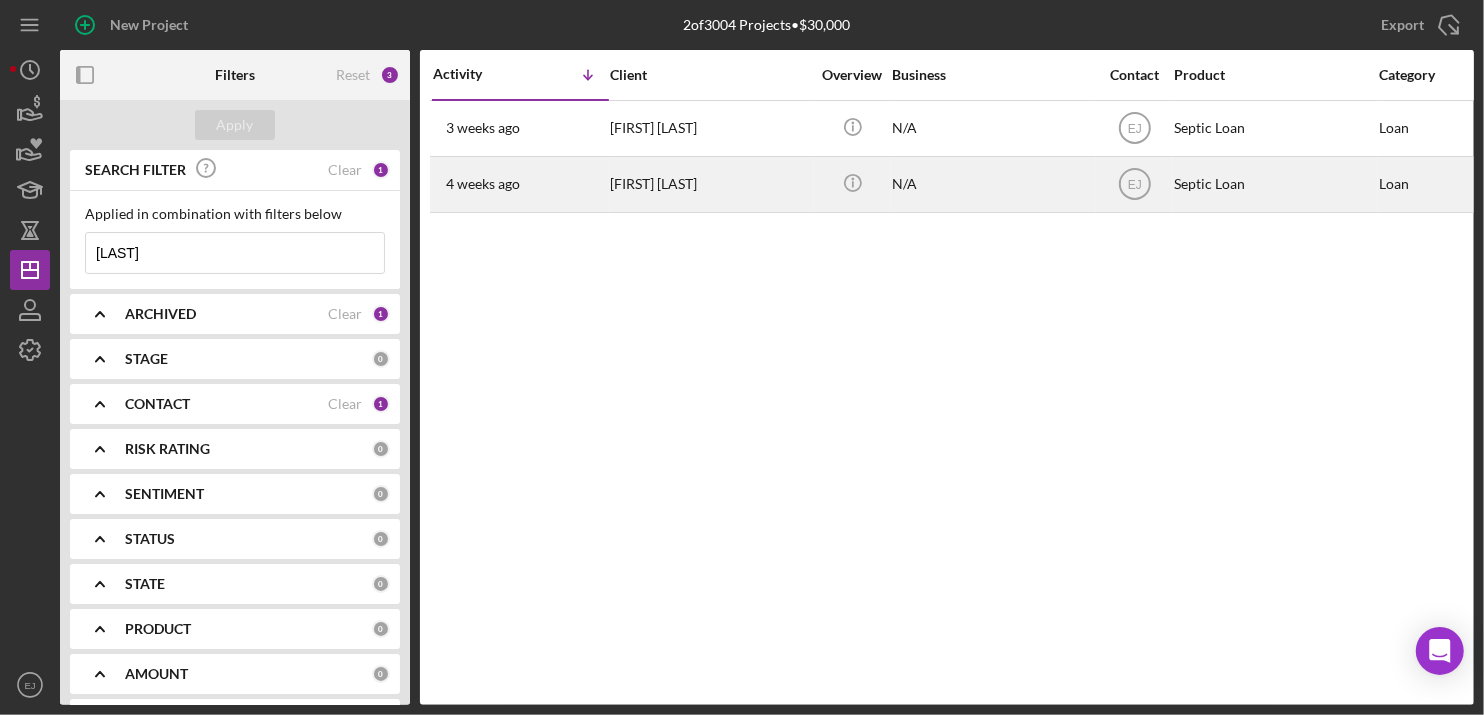click on "[FIRST] [LAST]" at bounding box center [710, 184] 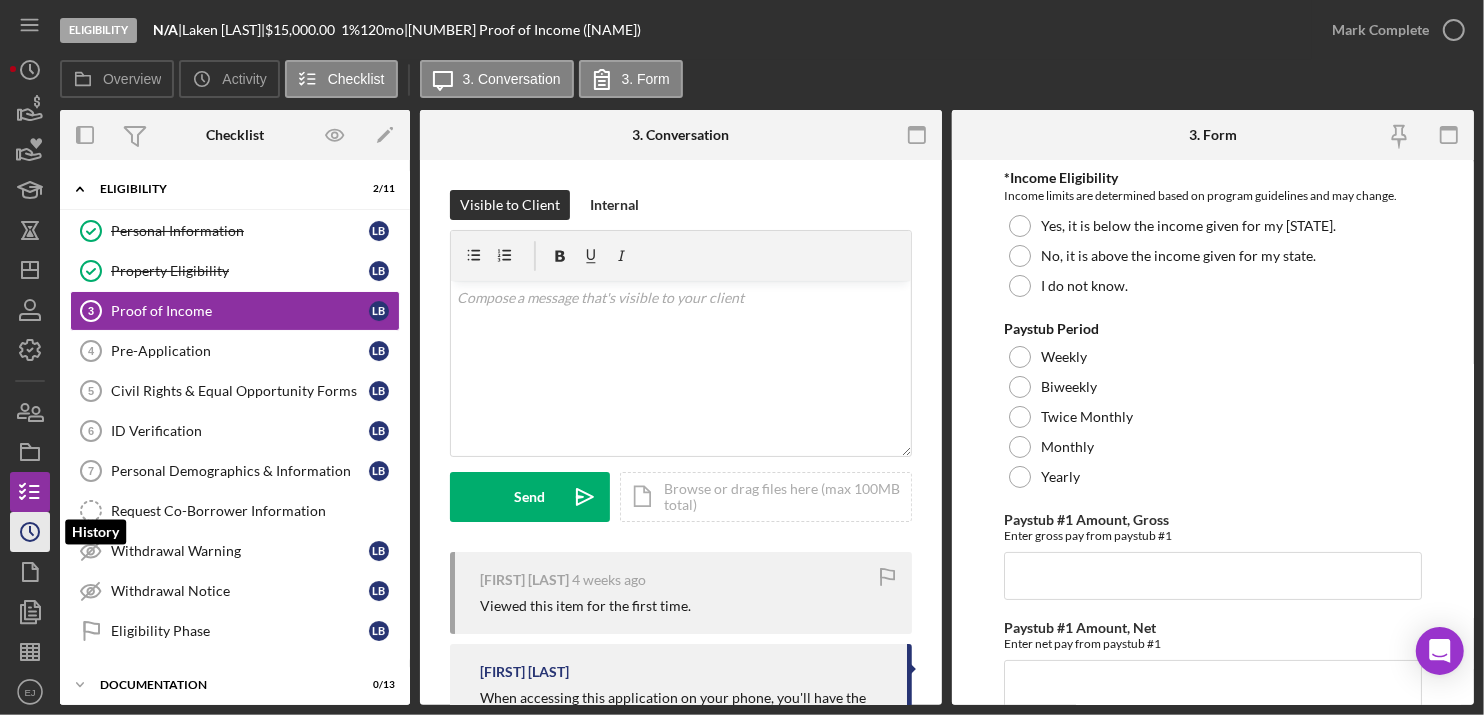 click 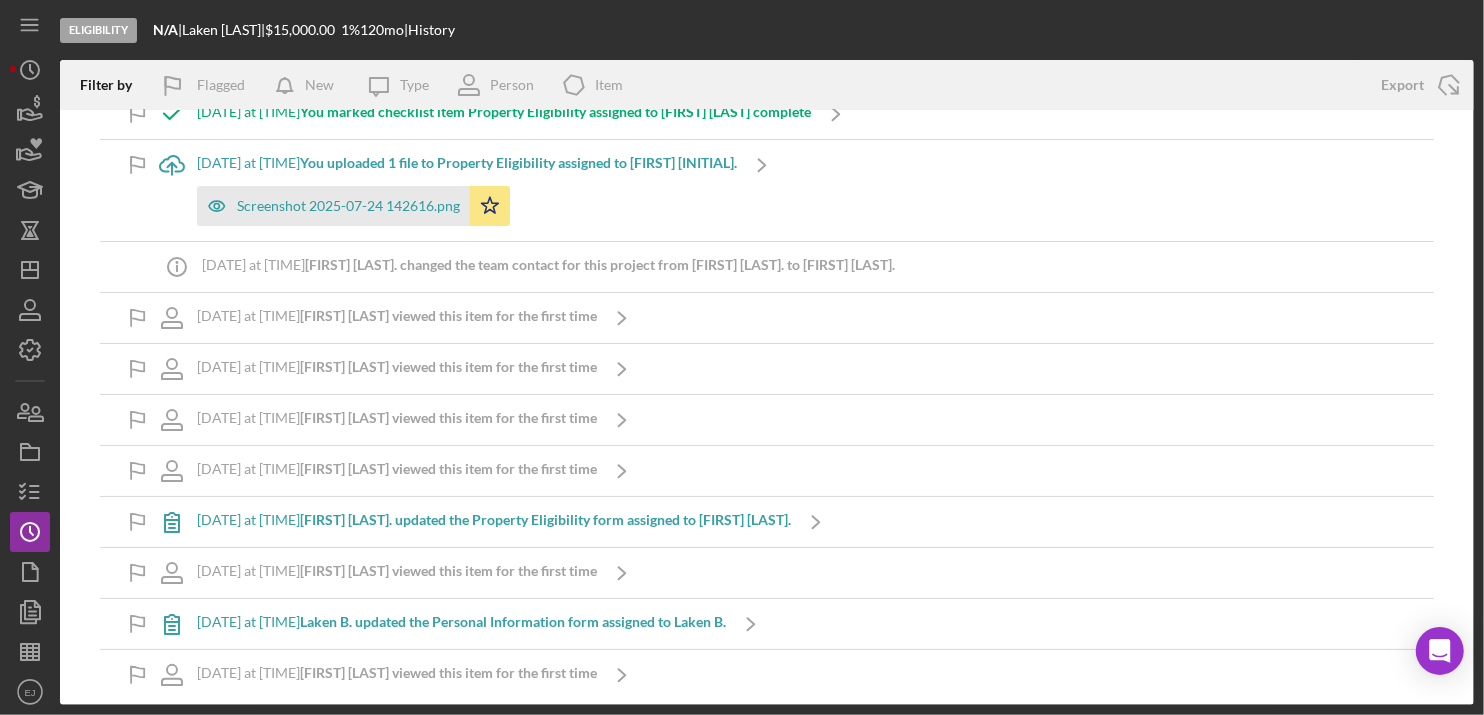 scroll, scrollTop: 134, scrollLeft: 0, axis: vertical 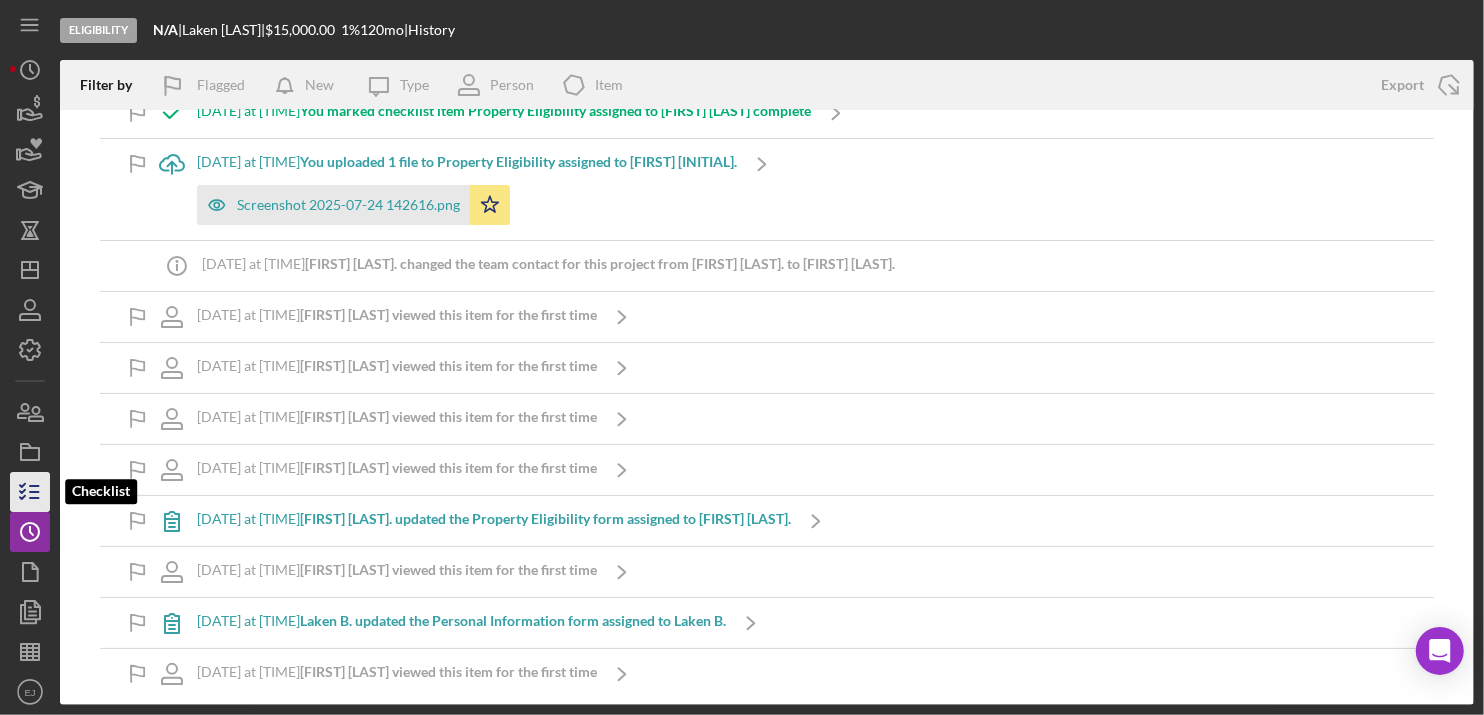click 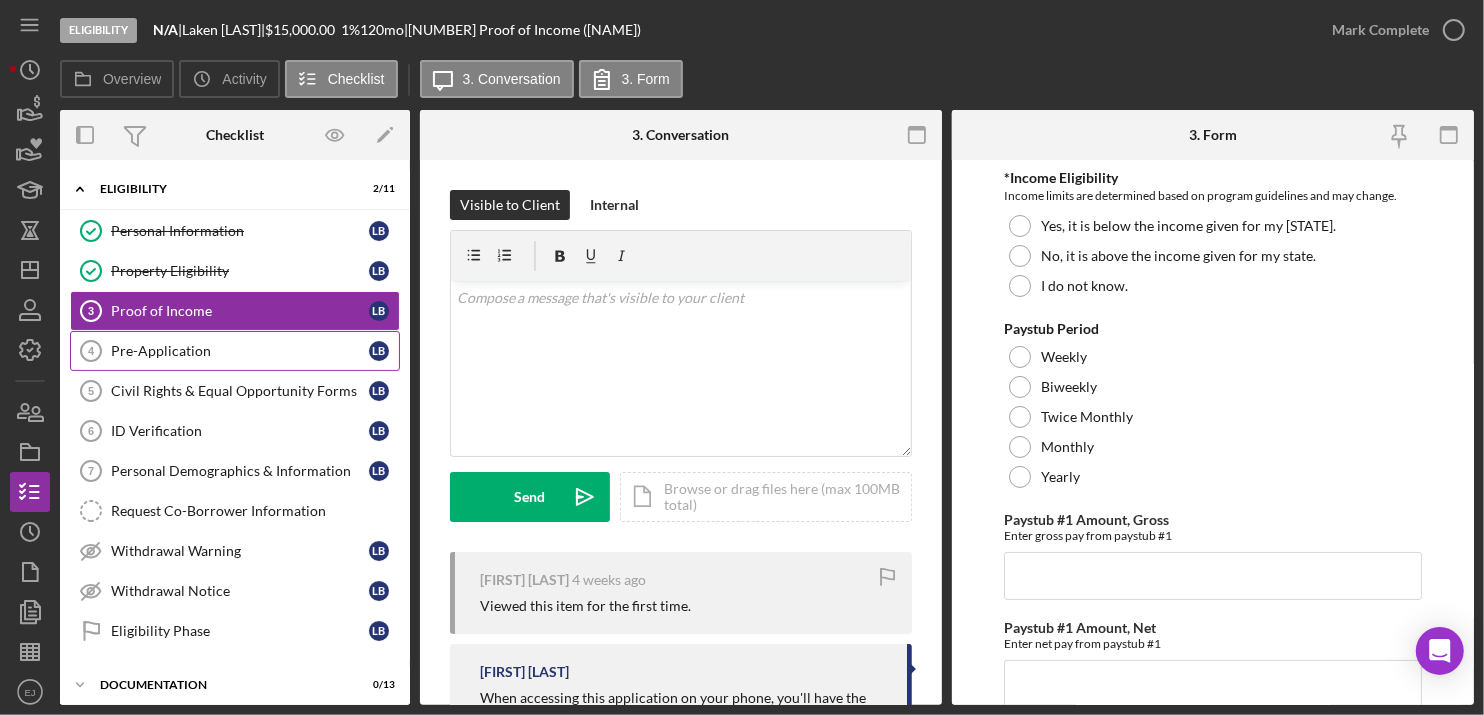 click on "Pre-Application 4 Pre-Application L B" at bounding box center [235, 351] 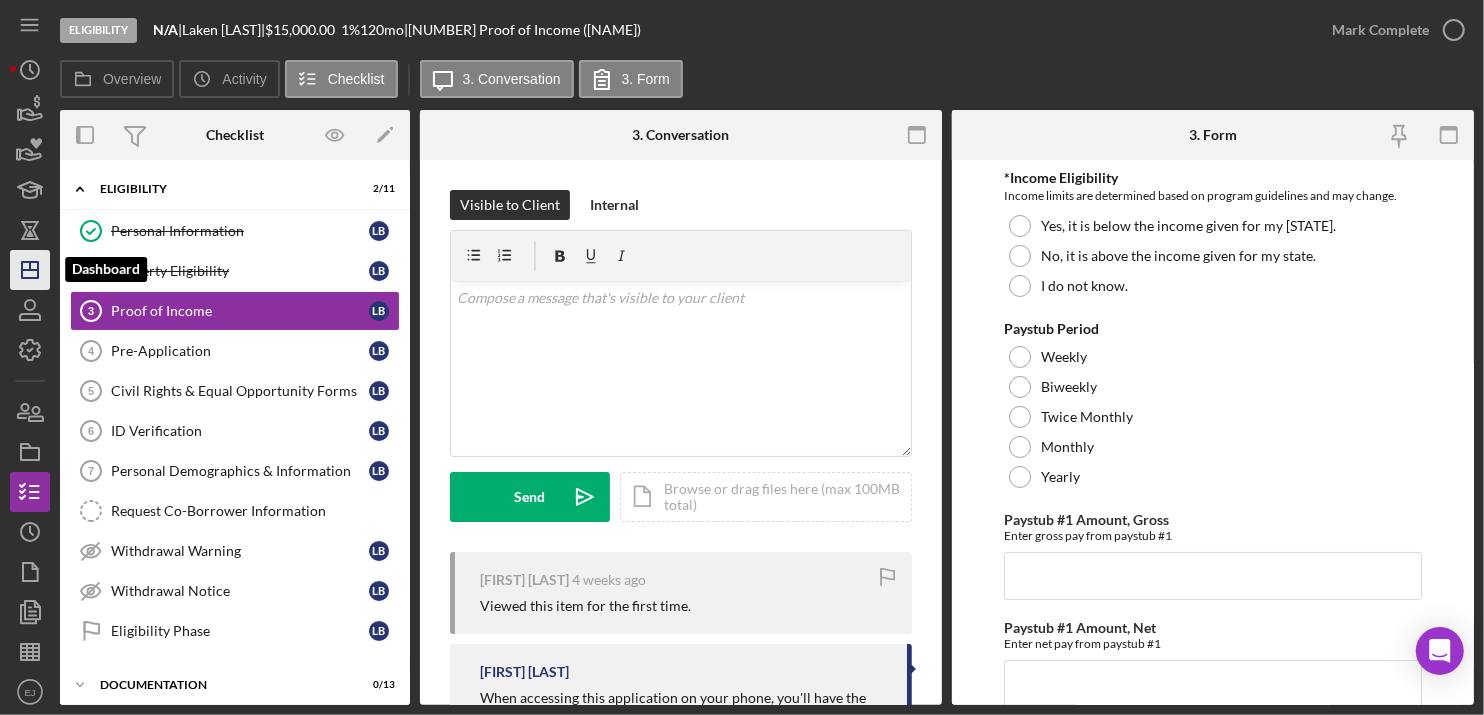 click 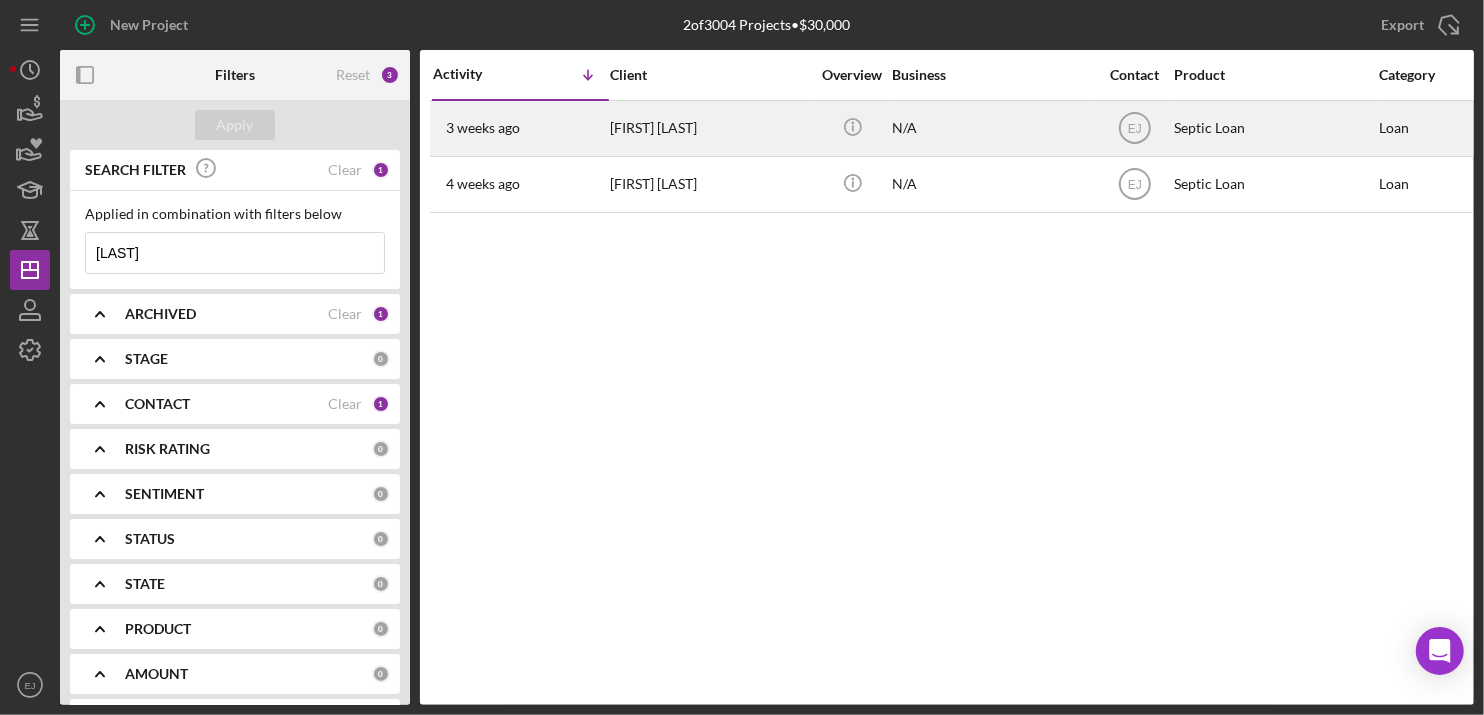 click on "[FIRST] [LAST]" at bounding box center (710, 128) 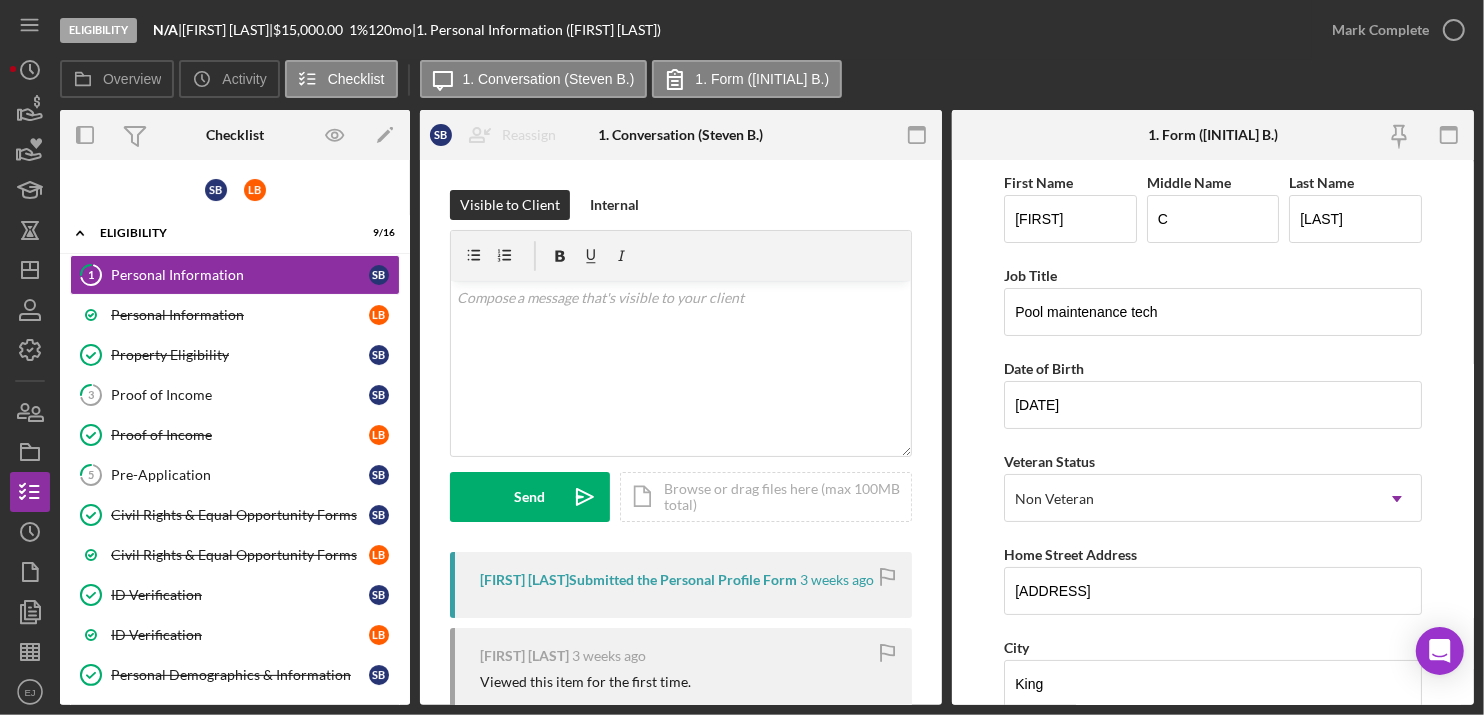 scroll, scrollTop: 470, scrollLeft: 0, axis: vertical 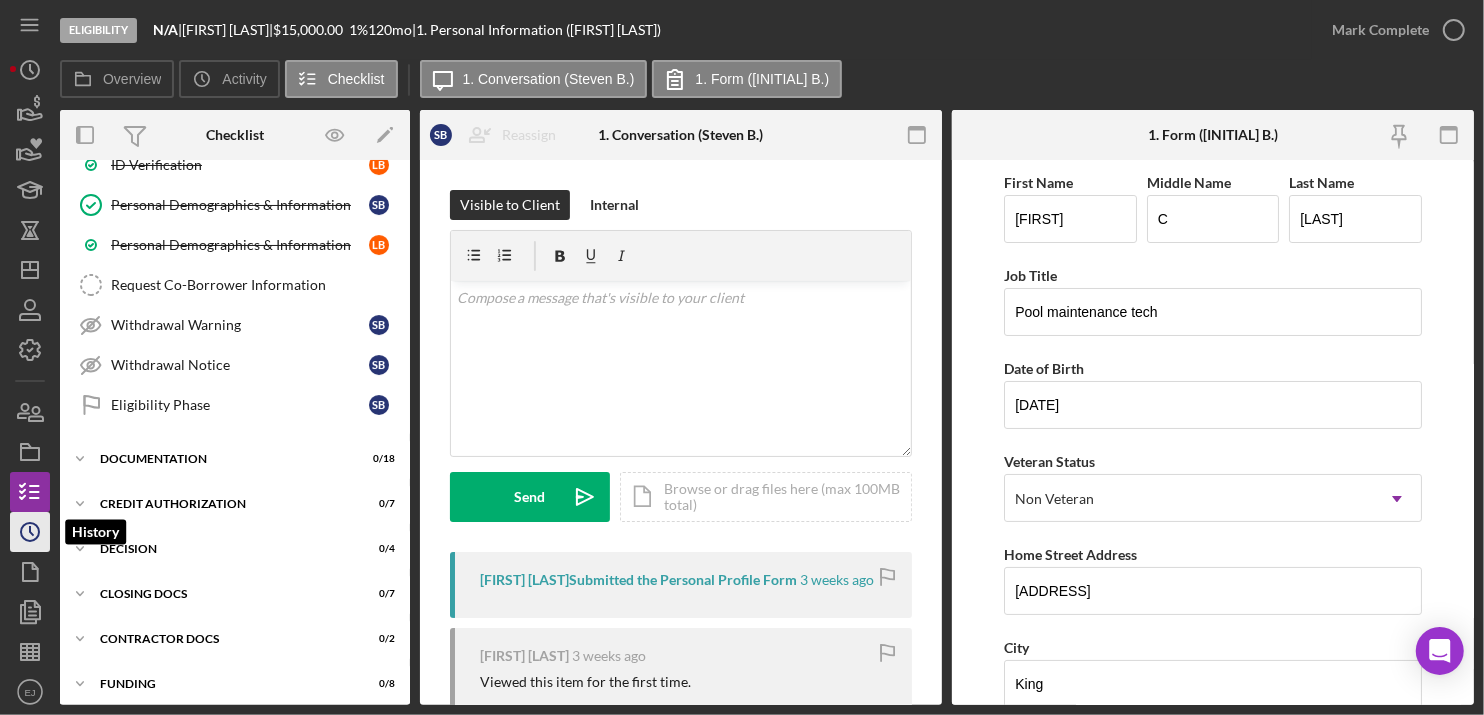 click on "Icon/History" 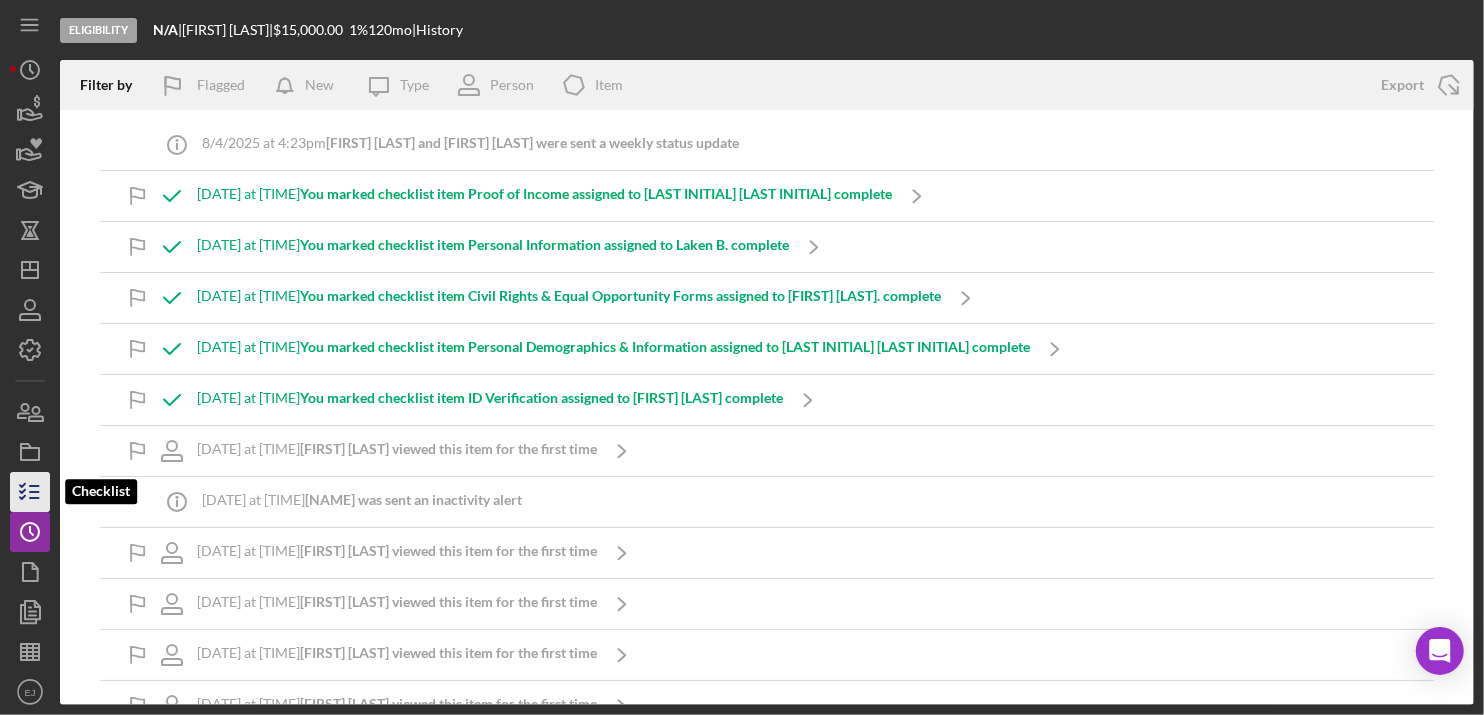 click 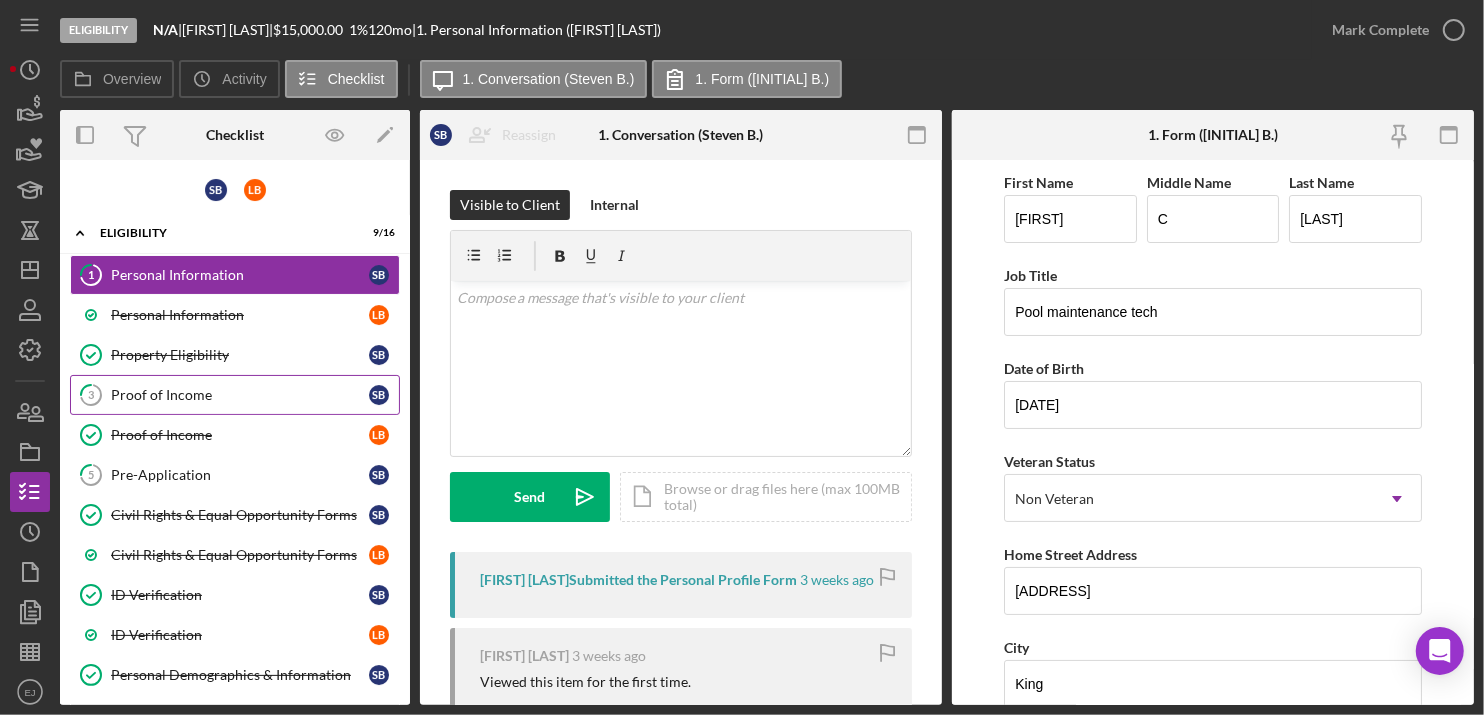 click on "Proof of Income" at bounding box center [240, 395] 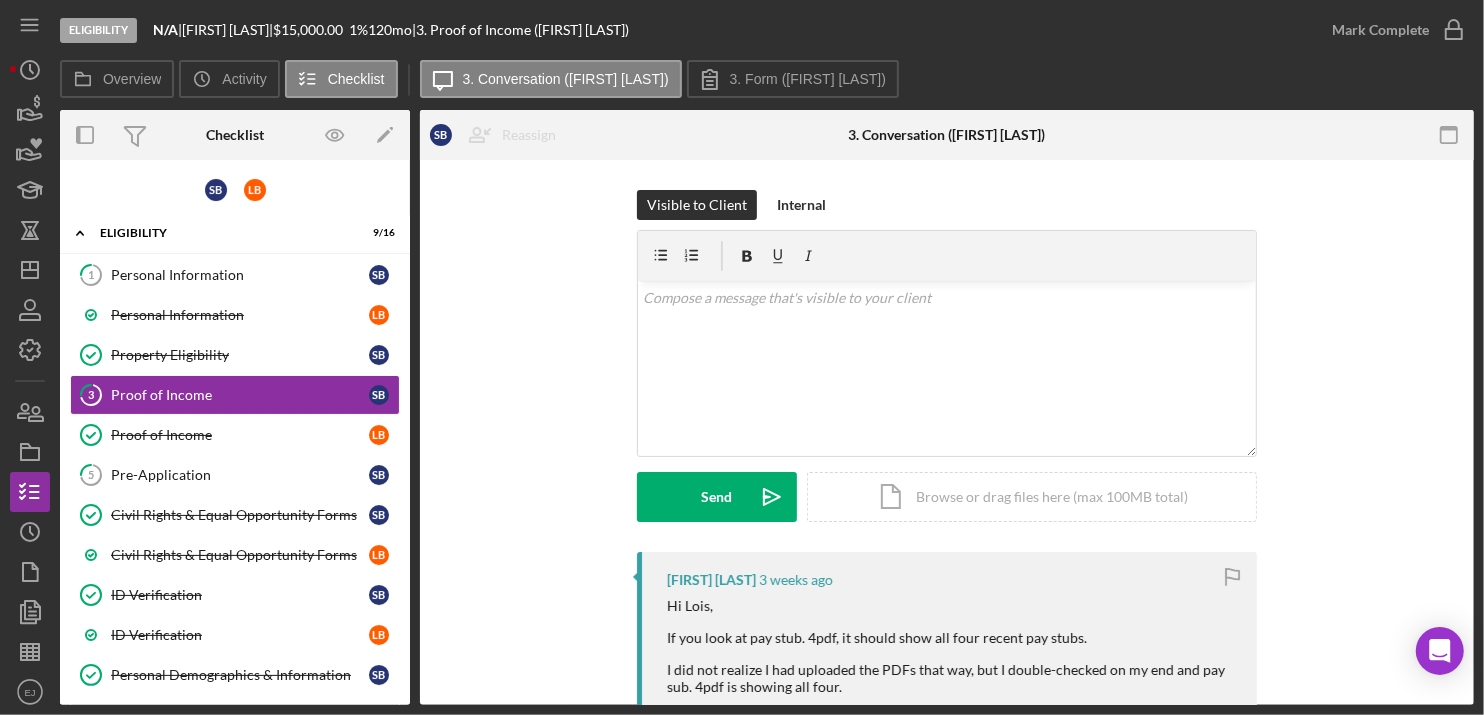click on "Eligibility N/A   |   [FIRST] [LAST]   |   $15,000.00    1 %   120  mo   |   3. Proof of Income ([FIRST] [LAST INITIAL]) Mark Complete Overview Icon/History Activity Checklist Icon/Message 3. Conversation ([FIRST] [LAST INITIAL]) 3. Form ([FIRST] [LAST INITIAL]) Overview Internal Workflow Stage Eligibility Icon/Dropdown Arrow Archive (can unarchive later if needed) Overview Edit Icon/Edit Status Ongoing Risk Rating Sentiment Rating 5 Product Name Septic Loan Created Date [DATE] Started Date [DATE] Closing Goal [DATE] Contact [PERSON] [PERSON] Account Executive Weekly Status Update On Weekly Status Update Message Inactivity Alerts On Send if the client is inactive for... 3 Inactivity Reminder Message Initial Request Edit Icon/Edit Amount $15,000.00 Standard Rate 1.000% Standard Term 120 months Key Ratios Edit Icon/Edit DSCR Collateral Coverage DTI LTV Global DSCR Global Collateral Coverage Global DTI NOI Recomendation Edit Icon/Edit Payment Type Rate Term (months) Amount Down Payment Closing Fee No Origination Fee No S" at bounding box center (742, 357) 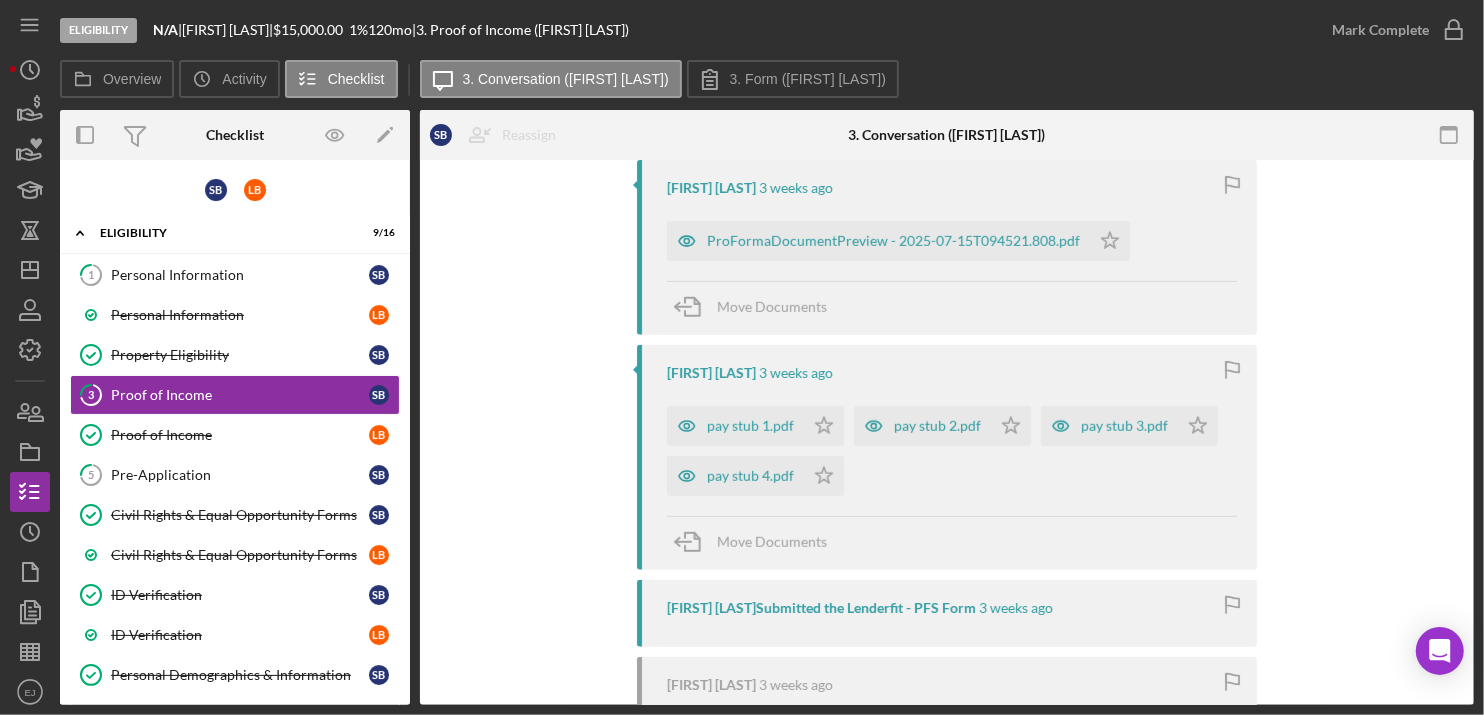 scroll, scrollTop: 1344, scrollLeft: 0, axis: vertical 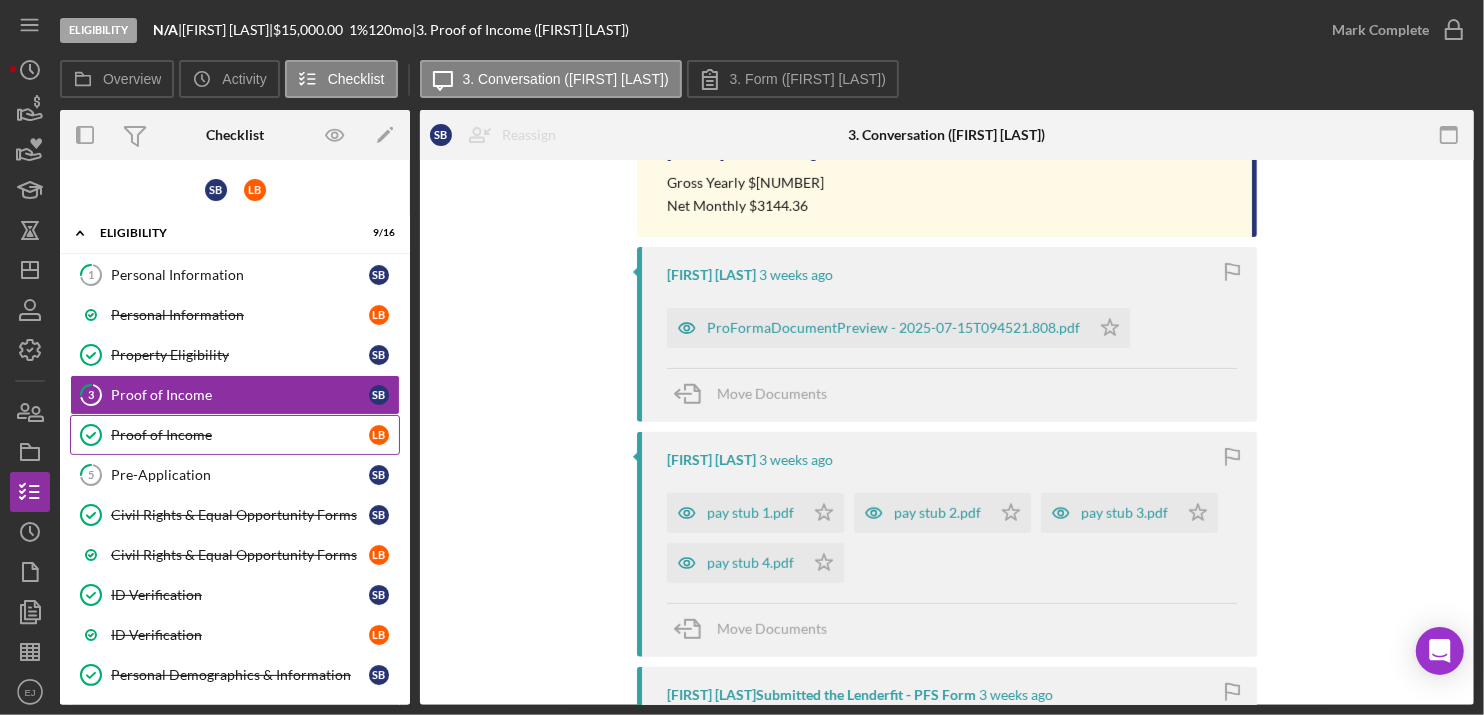 click on "Proof of Income" at bounding box center [240, 435] 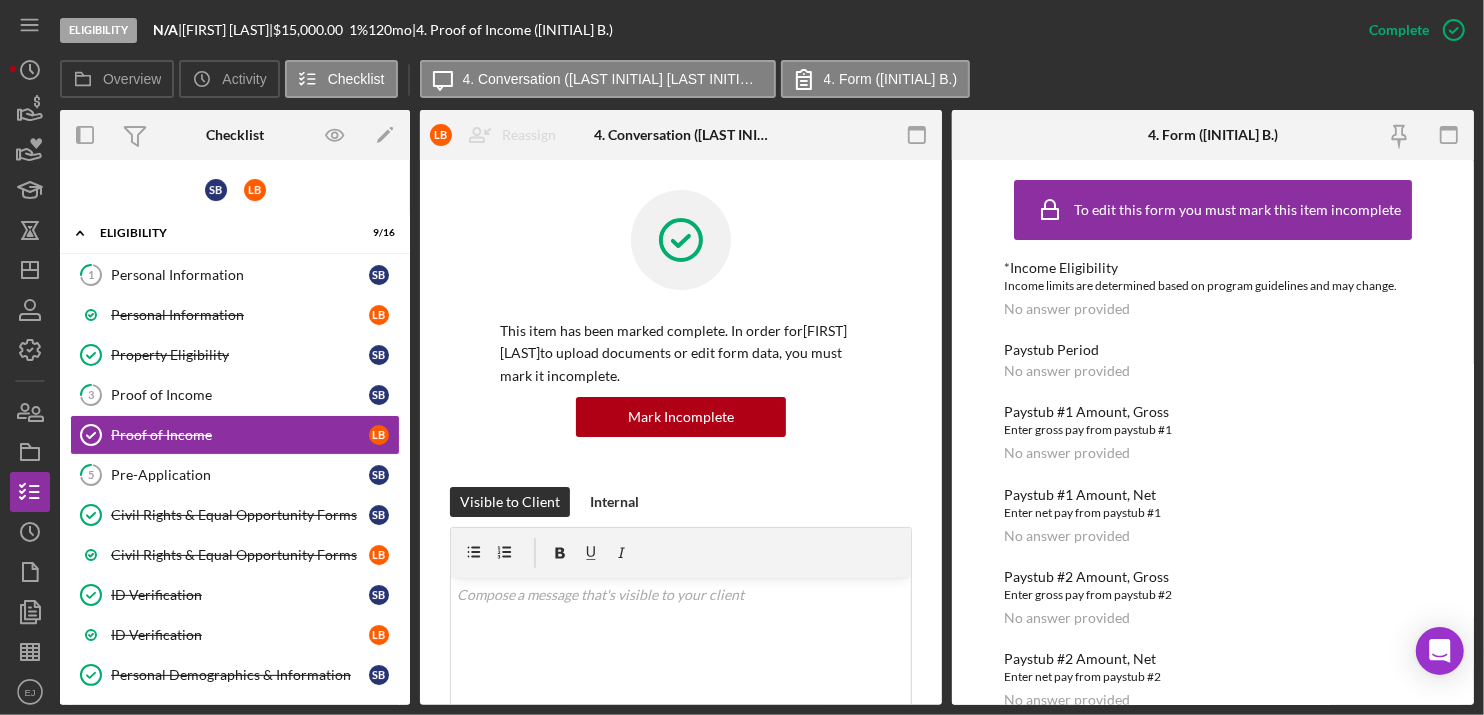 scroll, scrollTop: 476, scrollLeft: 0, axis: vertical 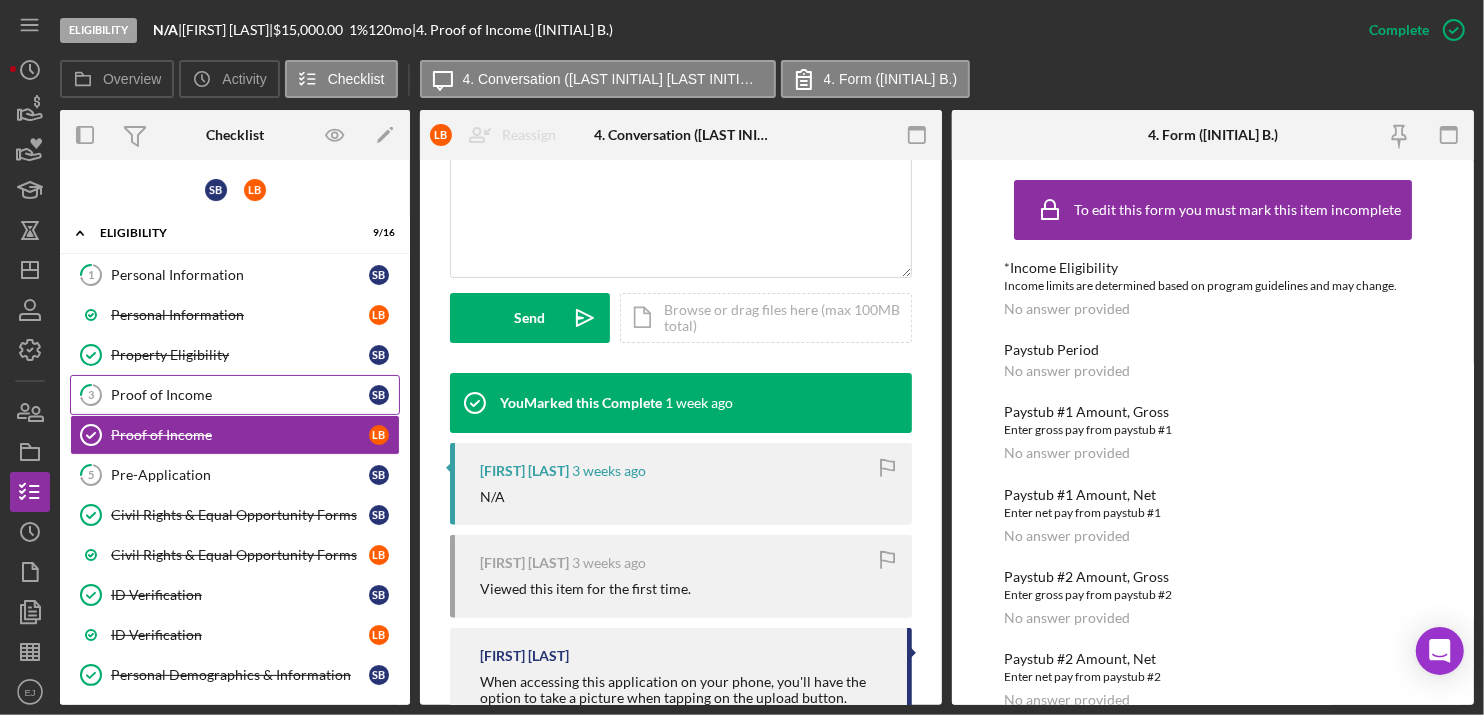 click on "Proof of Income" at bounding box center [240, 395] 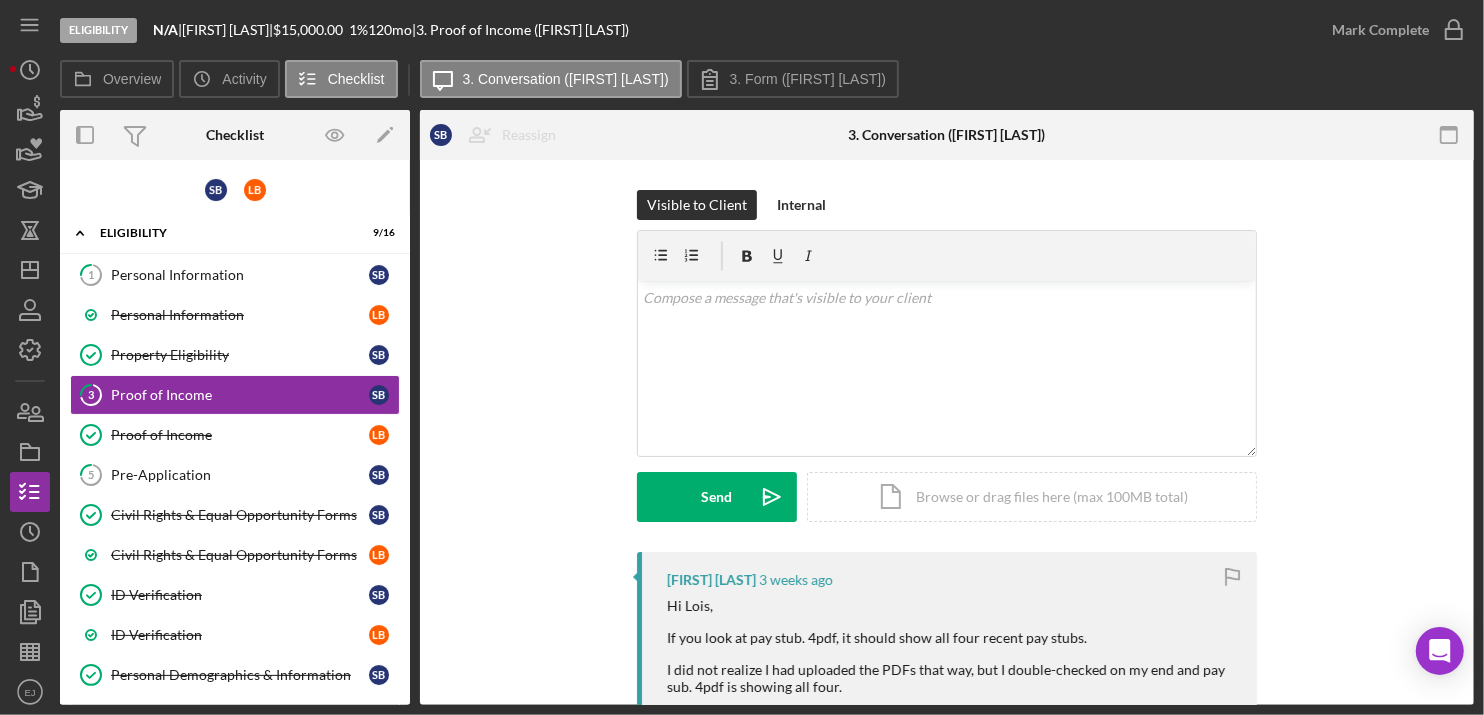 scroll, scrollTop: 476, scrollLeft: 0, axis: vertical 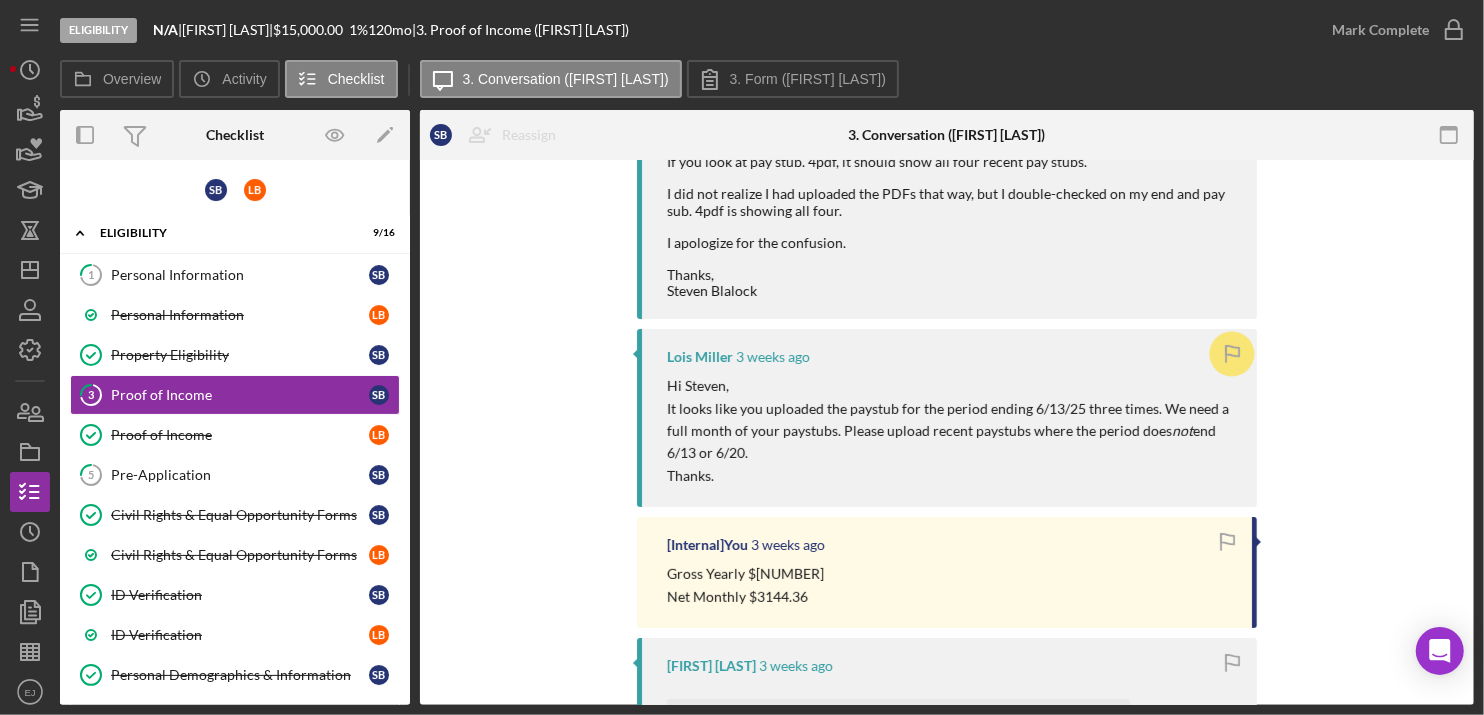 click on "Eligibility N/A   |   [FIRST] [LAST]   |   $15,000.00    1 %   120  mo   |   3. Proof of Income ([FIRST] [LAST INITIAL]) Mark Complete Overview Icon/History Activity Checklist Icon/Message 3. Conversation ([FIRST] [LAST INITIAL]) 3. Form ([FIRST] [LAST INITIAL]) Overview Internal Workflow Stage Eligibility Icon/Dropdown Arrow Archive (can unarchive later if needed) Overview Edit Icon/Edit Status Ongoing Risk Rating Sentiment Rating 5 Product Name Septic Loan Created Date [DATE] Started Date [DATE] Closing Goal [DATE] Contact [PERSON] [PERSON] Account Executive Weekly Status Update On Weekly Status Update Message Inactivity Alerts On Send if the client is inactive for... 3 Inactivity Reminder Message Initial Request Edit Icon/Edit Amount $15,000.00 Standard Rate 1.000% Standard Term 120 months Key Ratios Edit Icon/Edit DSCR Collateral Coverage DTI LTV Global DSCR Global Collateral Coverage Global DTI NOI Recomendation Edit Icon/Edit Payment Type Rate Term (months) Amount Down Payment Closing Fee No Origination Fee No S" at bounding box center [742, 357] 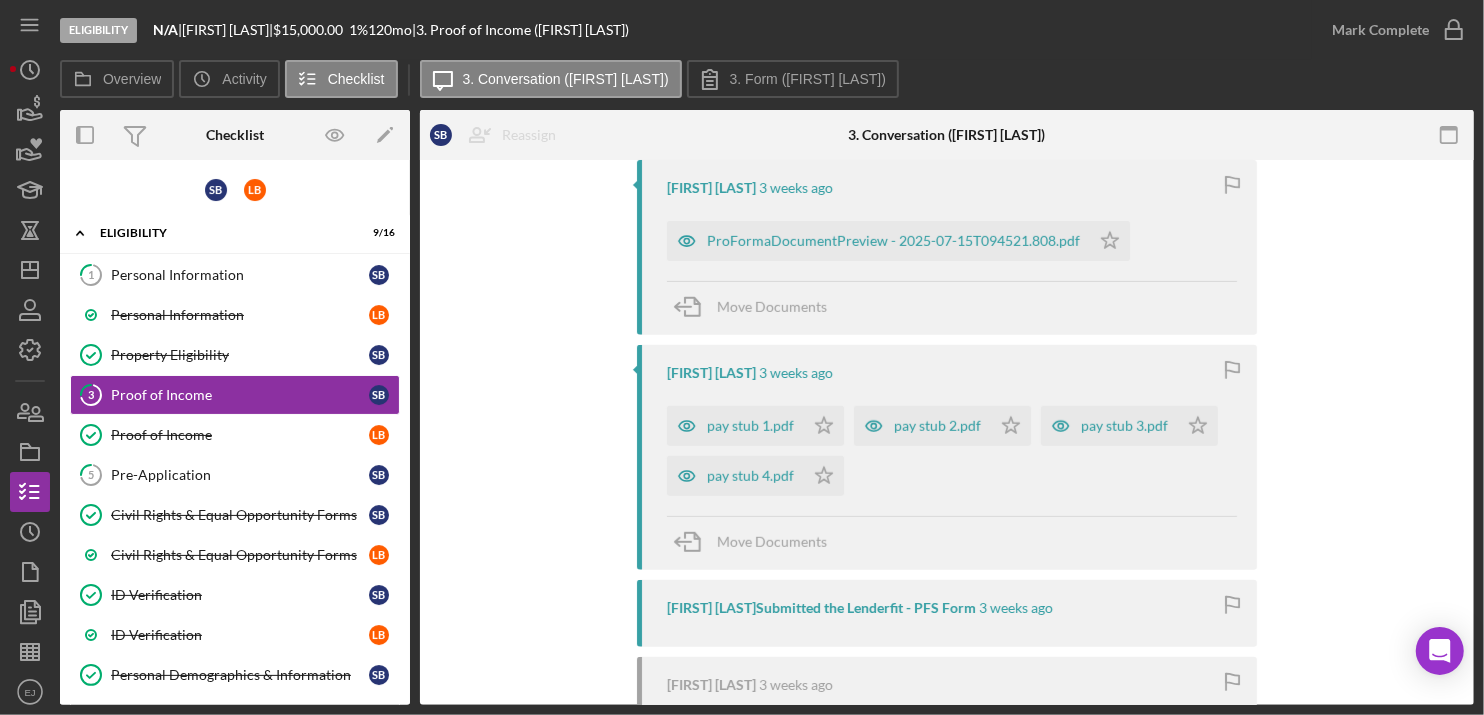 click on "Visible to Client Internal v Color teal Color pink Remove color Add row above Add row below Add column before Add column after Merge cells Split cells Remove column Remove row Remove table Send Icon/icon-invite-send Icon/Document Browse or drag files here (max 100MB total) Tap to choose files or take a photo Cancel Send Icon/icon-invite-send Icon/Message Comment Steven Blalock   3 weeks ago Hi Lois,
If you look at pay stub. 4pdf, it should show all four recent pay stubs.
I did not realize I had uploaded the PDFs that way, but I double-checked on my end and pay sub. 4pdf is showing all four.
I apologize for the confusion.
Thanks,
Steven Blalock
Lois Miller   3 weeks ago Hi Steven,  It looks like you uploaded the paystub for the period ending 6/13/25 three times. We need a full month of your paystubs. Please upload recent paystubs where the period does  not  end 6/13 or 6/20. Thanks.  [Internal]  You  3 weeks ago Gross Yearly $52000 Net Monthly $3144.36 Steven Blalock  3 weeks ago Icon/Star" at bounding box center [947, 135] 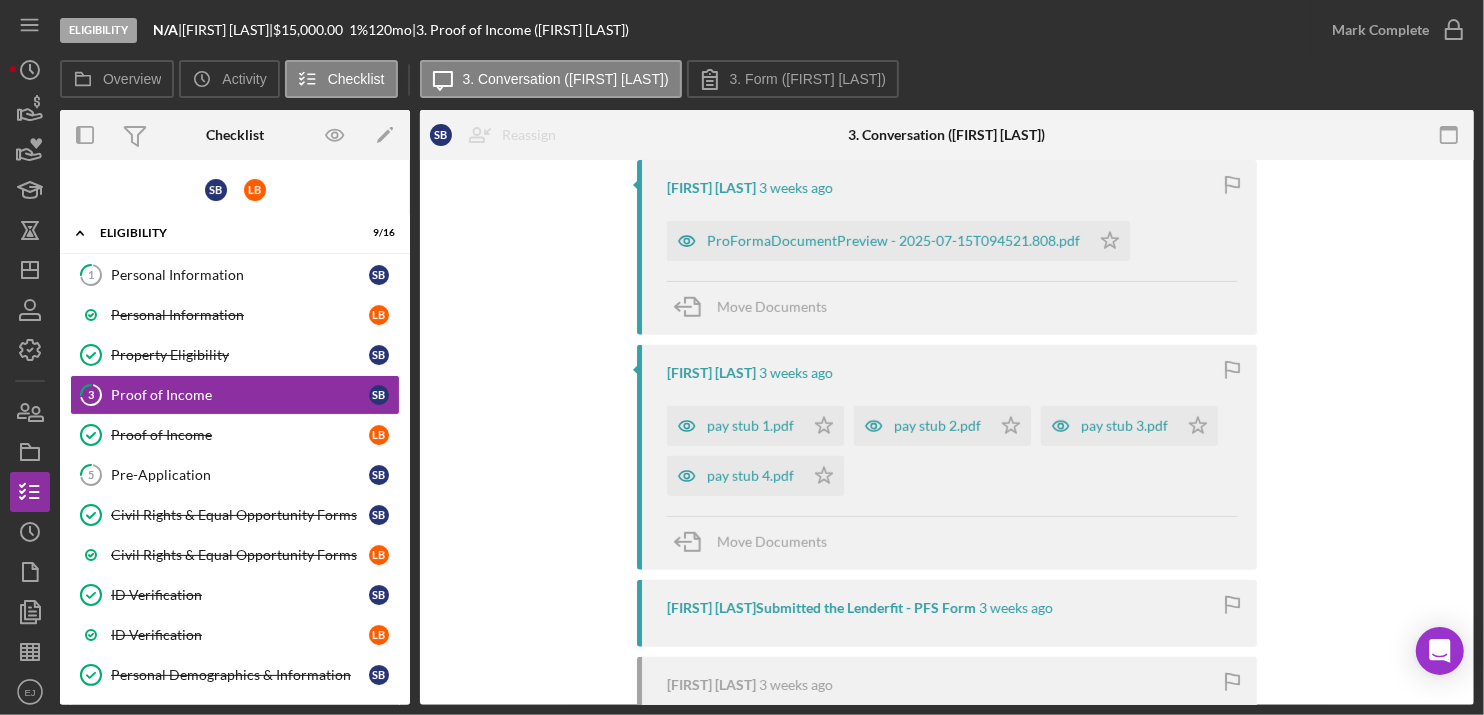 click on "Visible to Client Internal v Color teal Color pink Remove color Add row above Add row below Add column before Add column after Merge cells Split cells Remove column Remove row Remove table Send Icon/icon-invite-send Icon/Document Browse or drag files here (max 100MB total) Tap to choose files or take a photo Cancel Send Icon/icon-invite-send Icon/Message Comment Steven Blalock   3 weeks ago Hi Lois,
If you look at pay stub. 4pdf, it should show all four recent pay stubs.
I did not realize I had uploaded the PDFs that way, but I double-checked on my end and pay sub. 4pdf is showing all four.
I apologize for the confusion.
Thanks,
Steven Blalock
Lois Miller   3 weeks ago Hi Steven,  It looks like you uploaded the paystub for the period ending 6/13/25 three times. We need a full month of your paystubs. Please upload recent paystubs where the period does  not  end 6/13 or 6/20. Thanks.  [Internal]  You  3 weeks ago Gross Yearly $52000 Net Monthly $3144.36 Steven Blalock  3 weeks ago Icon/Star" at bounding box center (947, 135) 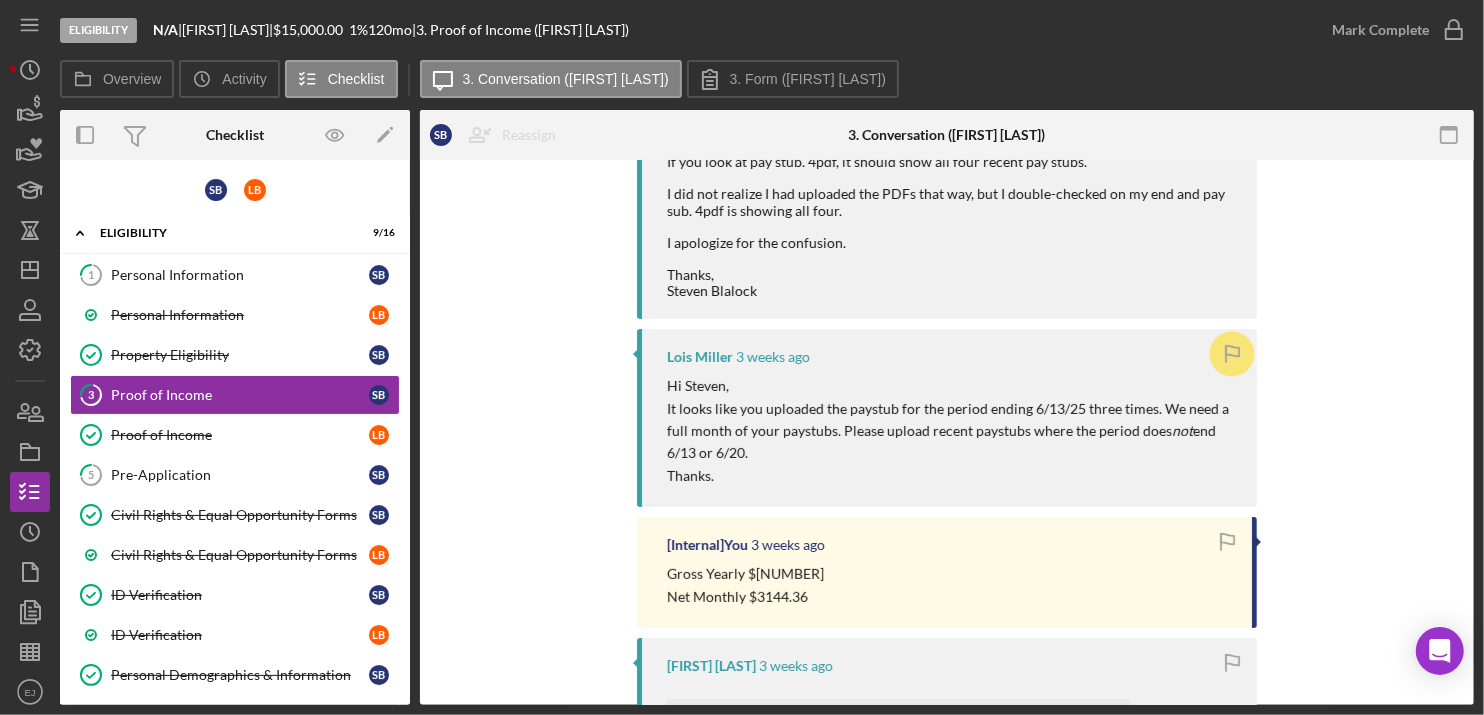 scroll, scrollTop: 954, scrollLeft: 0, axis: vertical 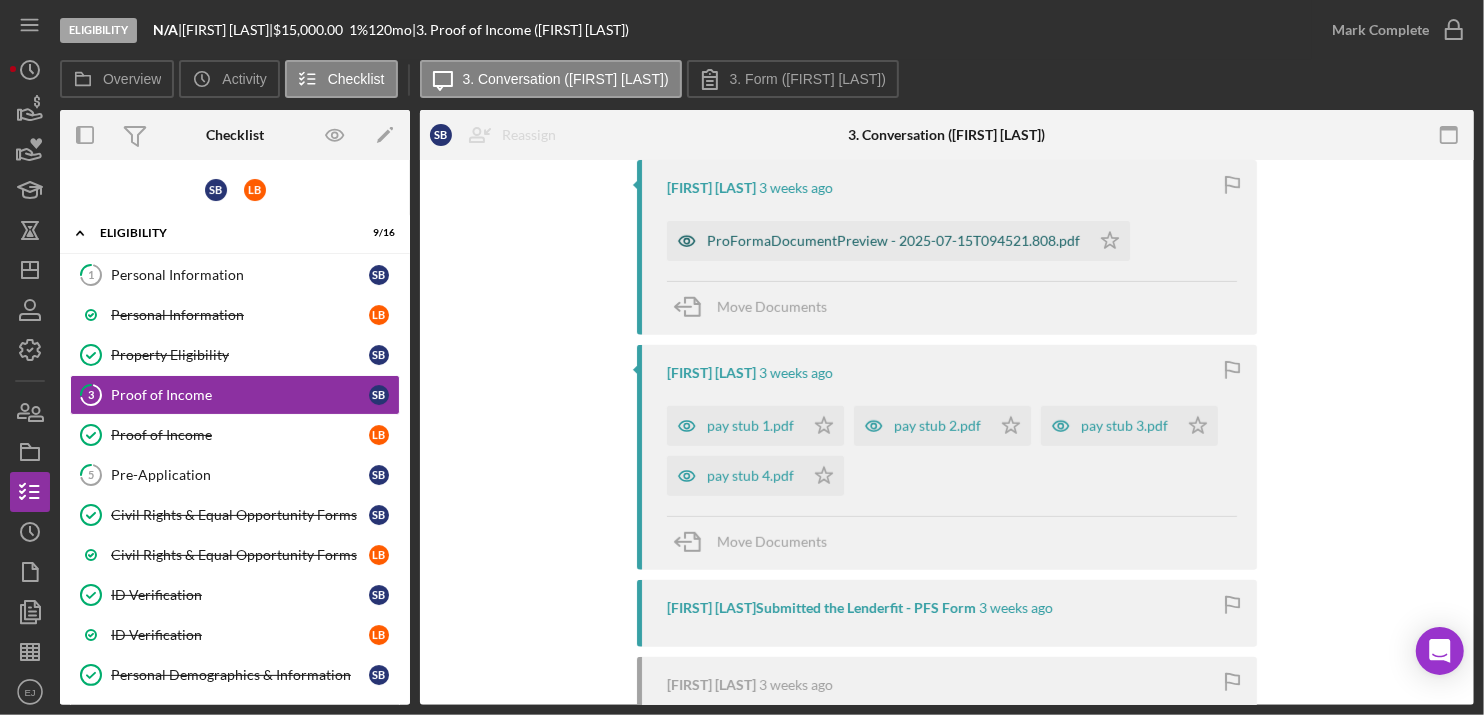 click on "ProFormaDocumentPreview - 2025-07-15T094521.808.pdf" at bounding box center (893, 241) 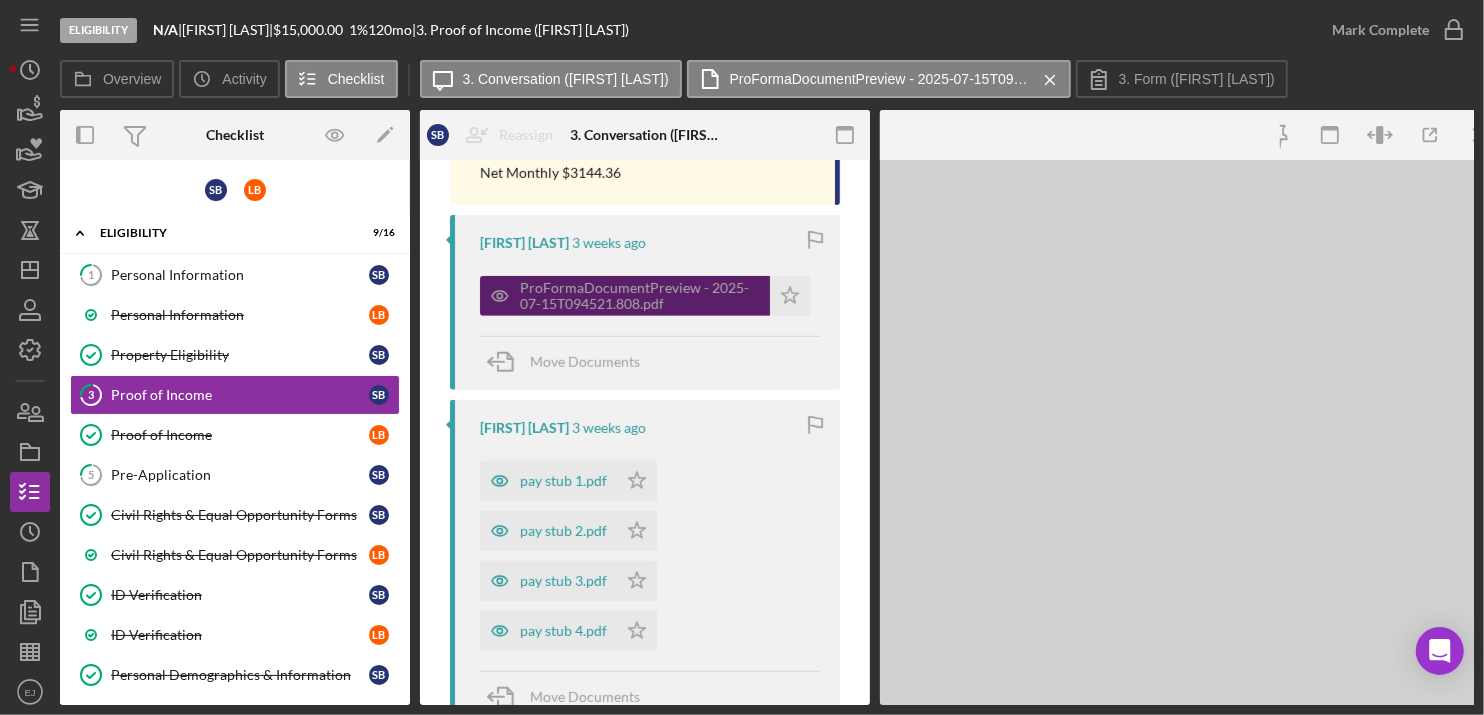 scroll, scrollTop: 1008, scrollLeft: 0, axis: vertical 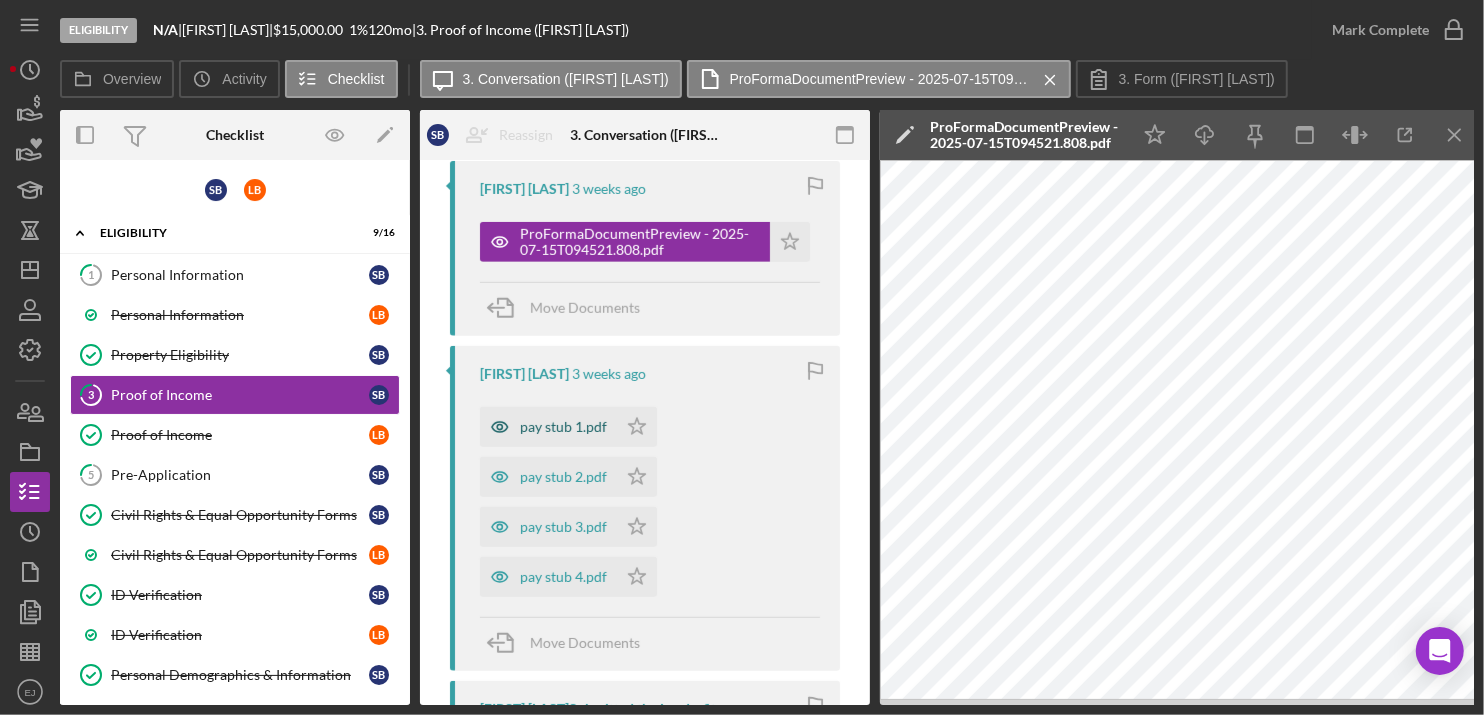 click on "pay stub 1.pdf" at bounding box center (563, 427) 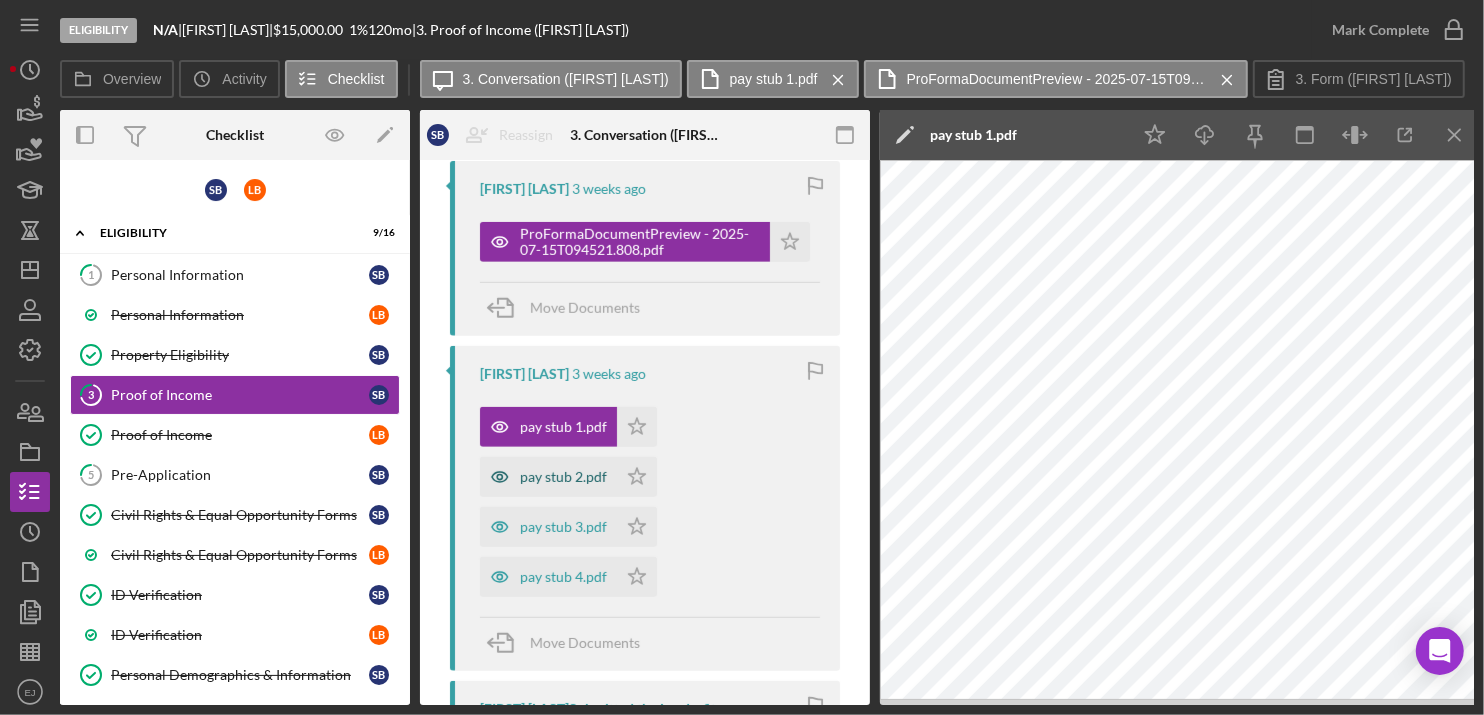 click on "pay stub 2.pdf" at bounding box center [563, 477] 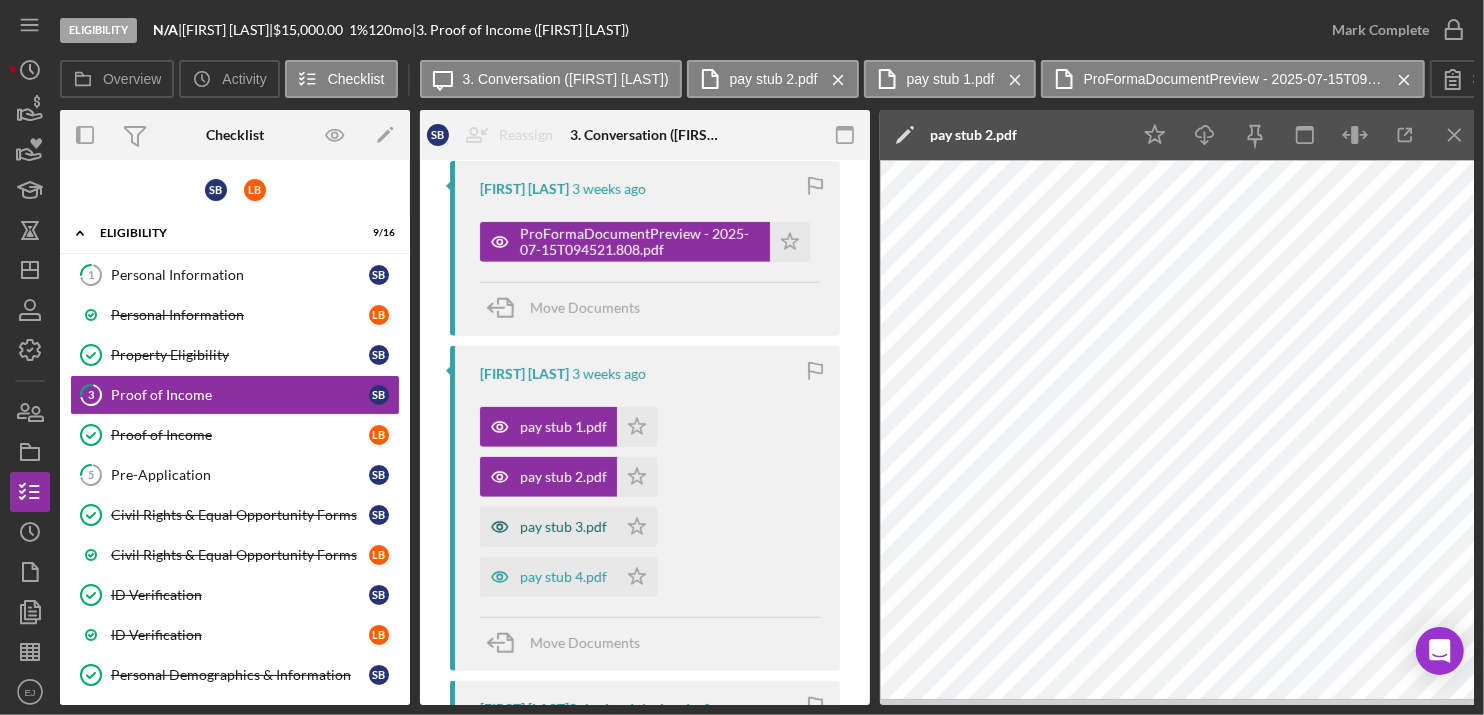 click on "pay stub 3.pdf" at bounding box center (563, 527) 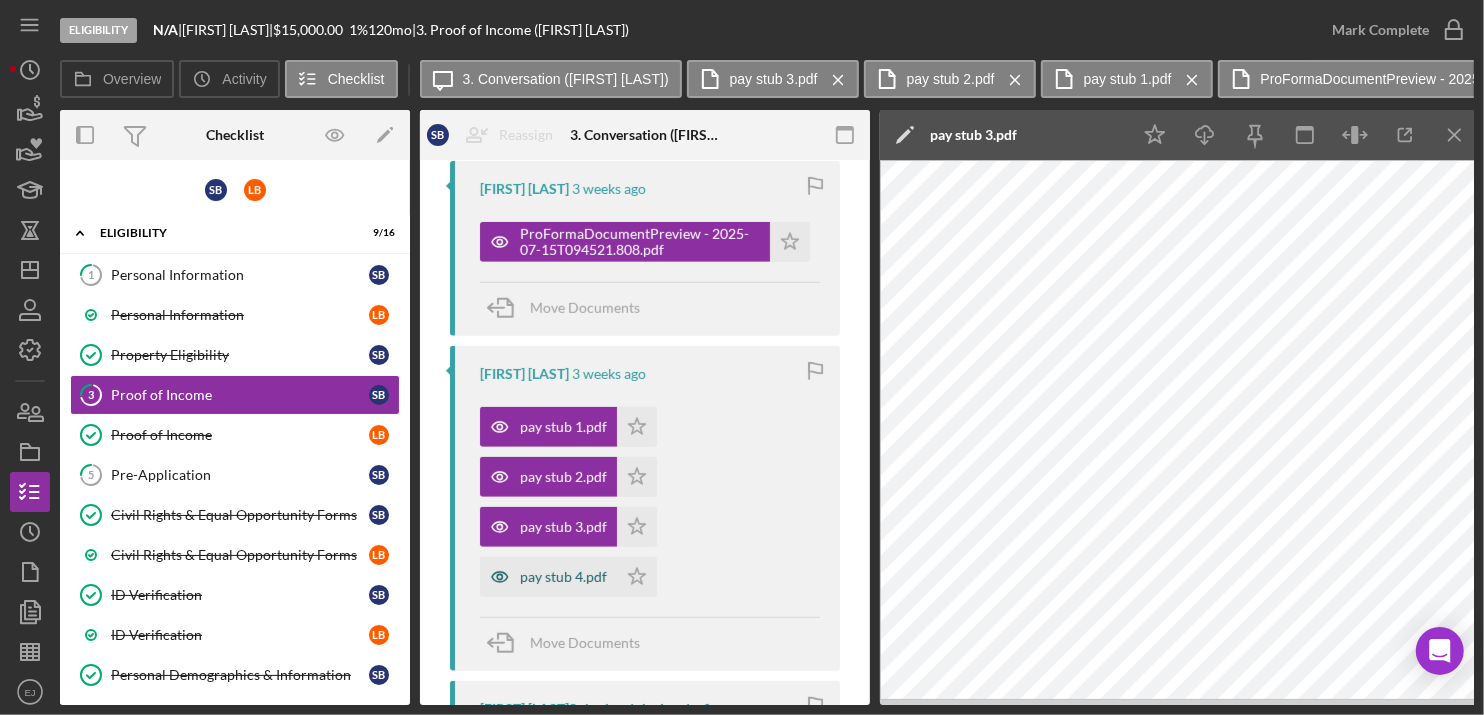 click on "pay stub 4.pdf" at bounding box center [563, 577] 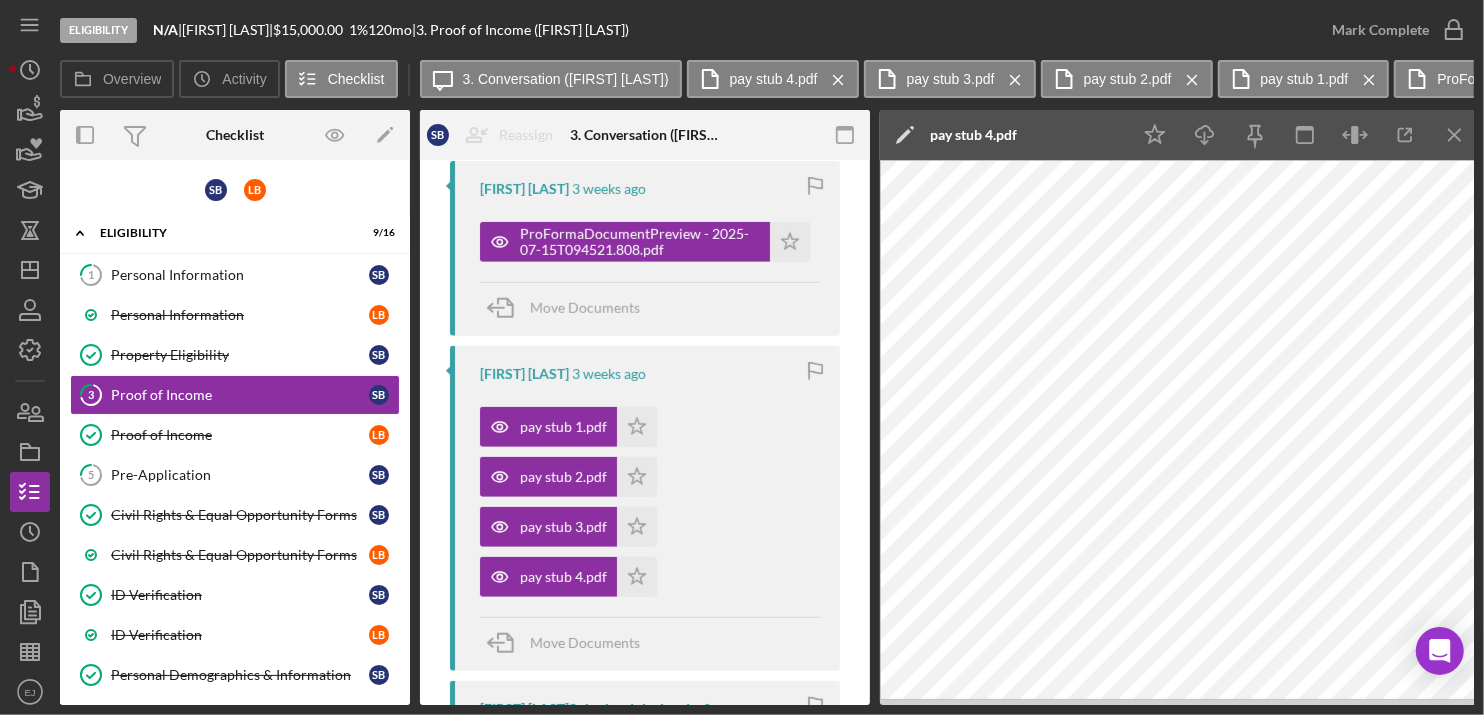 click on "Visible to Client Internal v Color teal Color pink Remove color Add row above Add row below Add column before Add column after Merge cells Split cells Remove column Remove row Remove table Send Icon/icon-invite-send Icon/Document Browse or drag files here (max 100MB total) Tap to choose files or take a photo Cancel Send Icon/icon-invite-send Icon/Message Comment Steven Blalock   3 weeks ago Hi Lois,
If you look at pay stub. 4pdf, it should show all four recent pay stubs.
I did not realize I had uploaded the PDFs that way, but I double-checked on my end and pay sub. 4pdf is showing all four.
I apologize for the confusion.
Thanks,
Steven Blalock
Lois Miller   3 weeks ago Hi Steven,  It looks like you uploaded the paystub for the period ending 6/13/25 three times. We need a full month of your paystubs. Please upload recent paystubs where the period does  not  end 6/13 or 6/20. Thanks.  [Internal]  You  3 weeks ago Gross Yearly $52000 Net Monthly $3144.36 Steven Blalock  3 weeks ago Icon/Star" at bounding box center (645, 223) 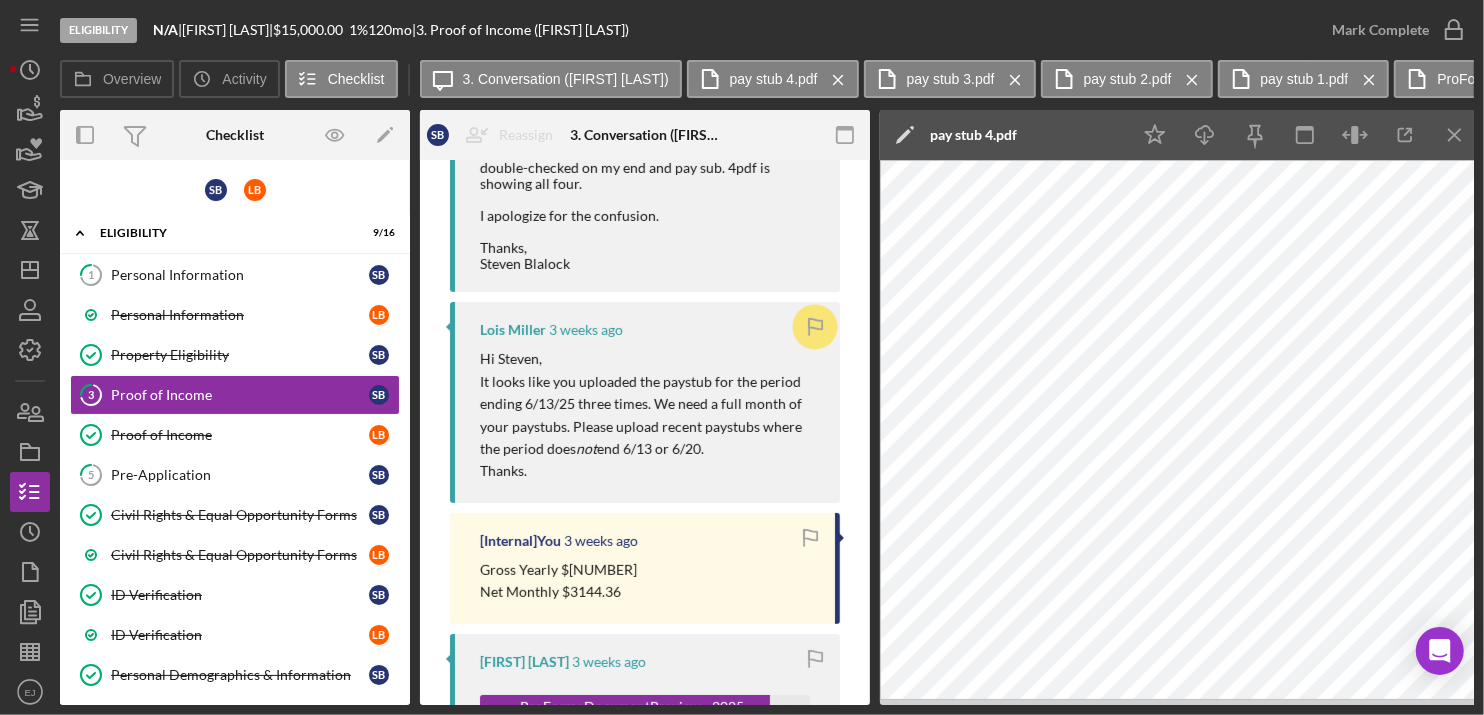 click on "Overview Internal Workflow Stage Eligibility Icon/Dropdown Arrow Archive (can unarchive later if needed) Overview Edit Icon/Edit Status Ongoing Risk Rating Sentiment Rating 5 Product Name Septic Loan Created Date [DATE] Started Date [DATE] Closing Goal [DATE] Contact [FIRST] [LAST] Account Executive Weekly Status Update On Weekly Status Update Message Inactivity Alerts On Send if the client is inactive for... 3 Inactivity Reminder Message Initial Request Edit Icon/Edit Amount $15,000.00 Standard Rate 1.000% Standard Term 120 months Key Ratios Edit Icon/Edit DSCR Collateral Coverage DTI LTV Global DSCR Global Collateral Coverage Global DTI NOI Recomendation Edit Icon/Edit Payment Type Rate Term (months) Amount Down Payment Closing Fee Include closing fee in amount financed? No Origination Fee Include origination fee in amount financed? No Amount Financed Closing Date First Payment Date Maturity Date Resolution Edit Icon/Edit Resolution Resolution Date New Activity No new activity. Checklist S B L" at bounding box center (767, 407) 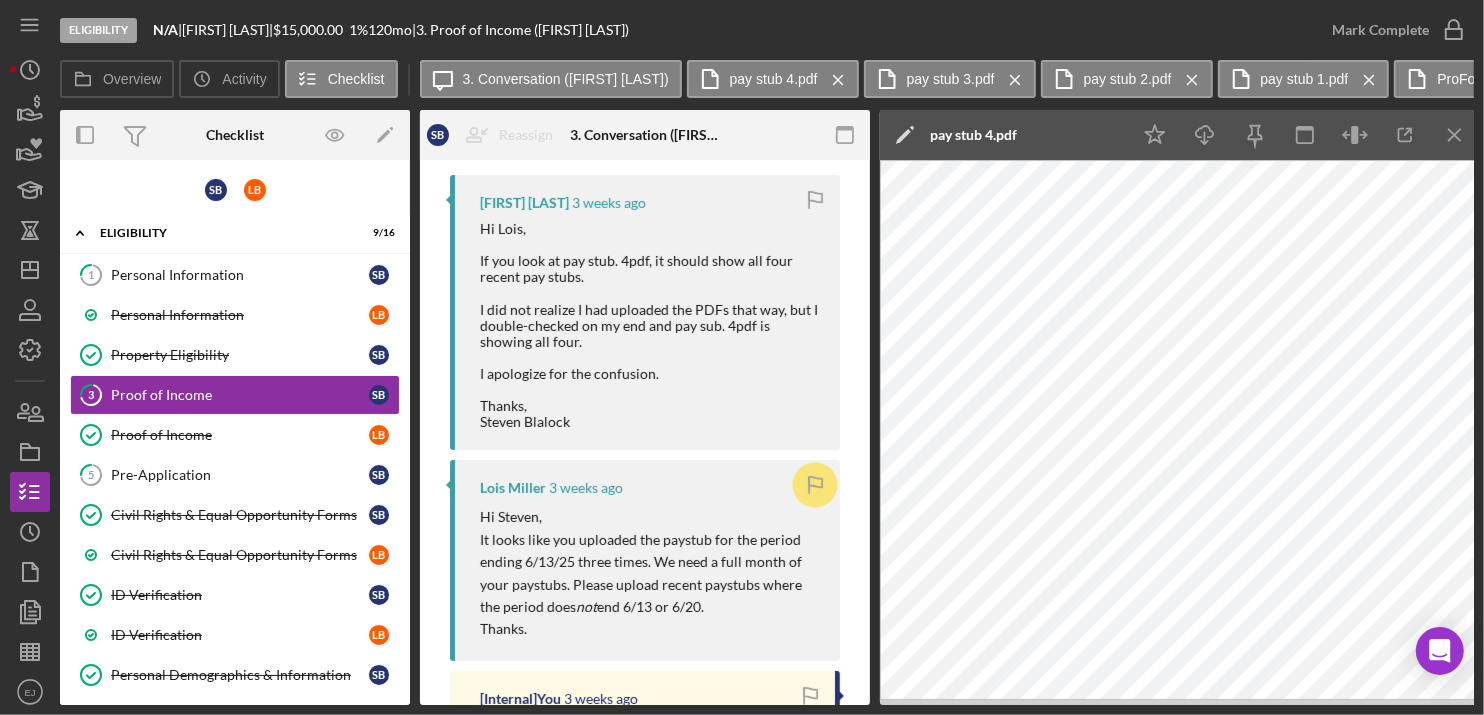 scroll, scrollTop: 337, scrollLeft: 0, axis: vertical 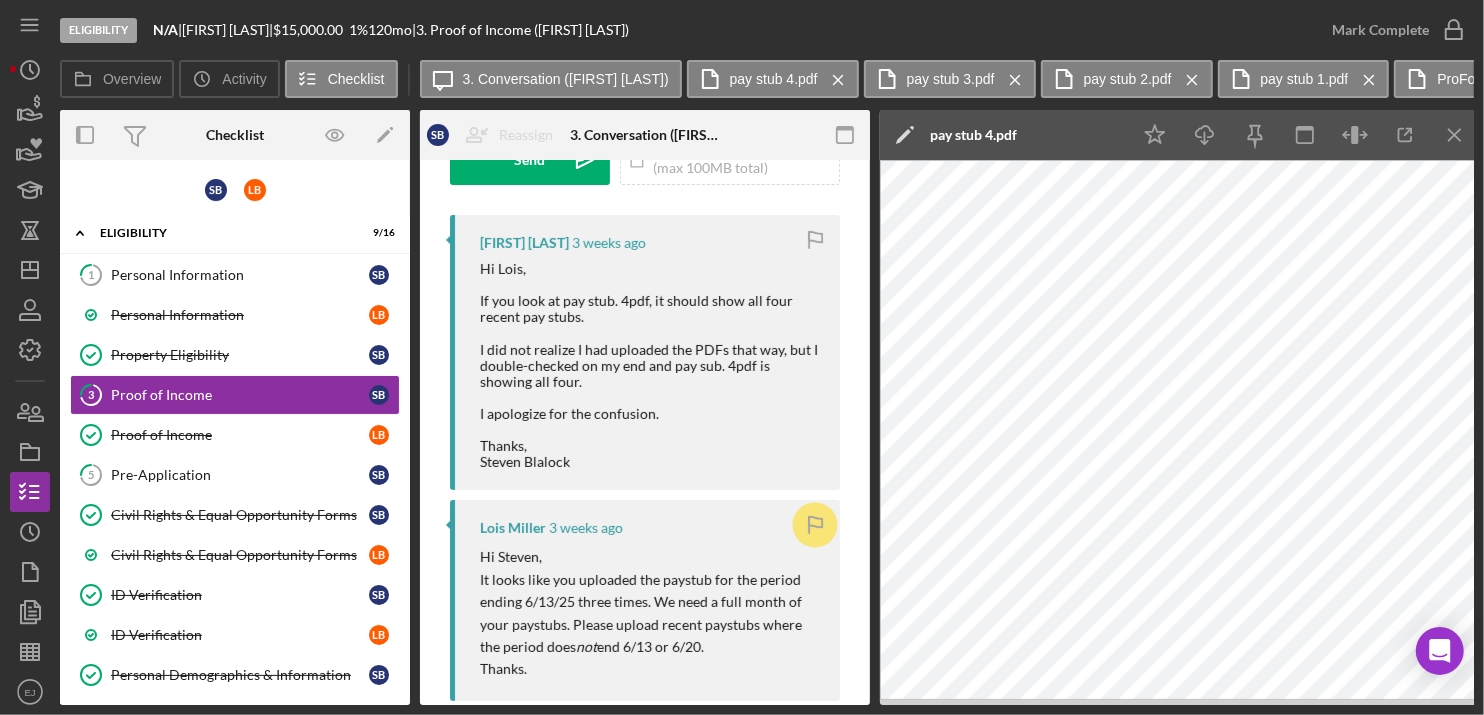 click on "Eligibility N/A   |   [NAME]   |   $[NUMBER]    [NUMBER] %   [NUMBER]  mo   |   [NUMBER]. Proof of Income ([NAME]) Mark Complete Overview Icon/History Activity Checklist Icon/Message [NUMBER]. Conversation ([NAME]) pay stub [NUMBER].pdf Icon/Menu Close pay stub [NUMBER].pdf Icon/Menu Close pay stub [NUMBER].pdf Icon/Menu Close pay stub [NUMBER].pdf Icon/Menu Close ProFormaDocumentPreview - [DATE]T[TIME].pdf Icon/Menu Close [NUMBER]. Form ([NAME]) Overview Internal Workflow Stage Eligibility Icon/Dropdown Arrow Archive (can unarchive later if needed) Overview Edit Icon/Edit Status Ongoing Risk Rating Sentiment Rating [NUMBER] Product Name Septic Loan Created Date [DATE] Started Date [DATE] Closing Goal [DATE] Contact [INITIALS] [NAME] Account Executive Weekly Status Update On Weekly Status Update Message Inactivity Alerts On Send if the client is inactive for... [NUMBER] Inactivity Reminder Message Initial Request Edit Icon/Edit Amount $[NUMBER] Standard Rate [NUMBER]% Standard Term [NUMBER] months Key Ratios Edit Icon/Edit DSCR DTI LTV" at bounding box center [742, 357] 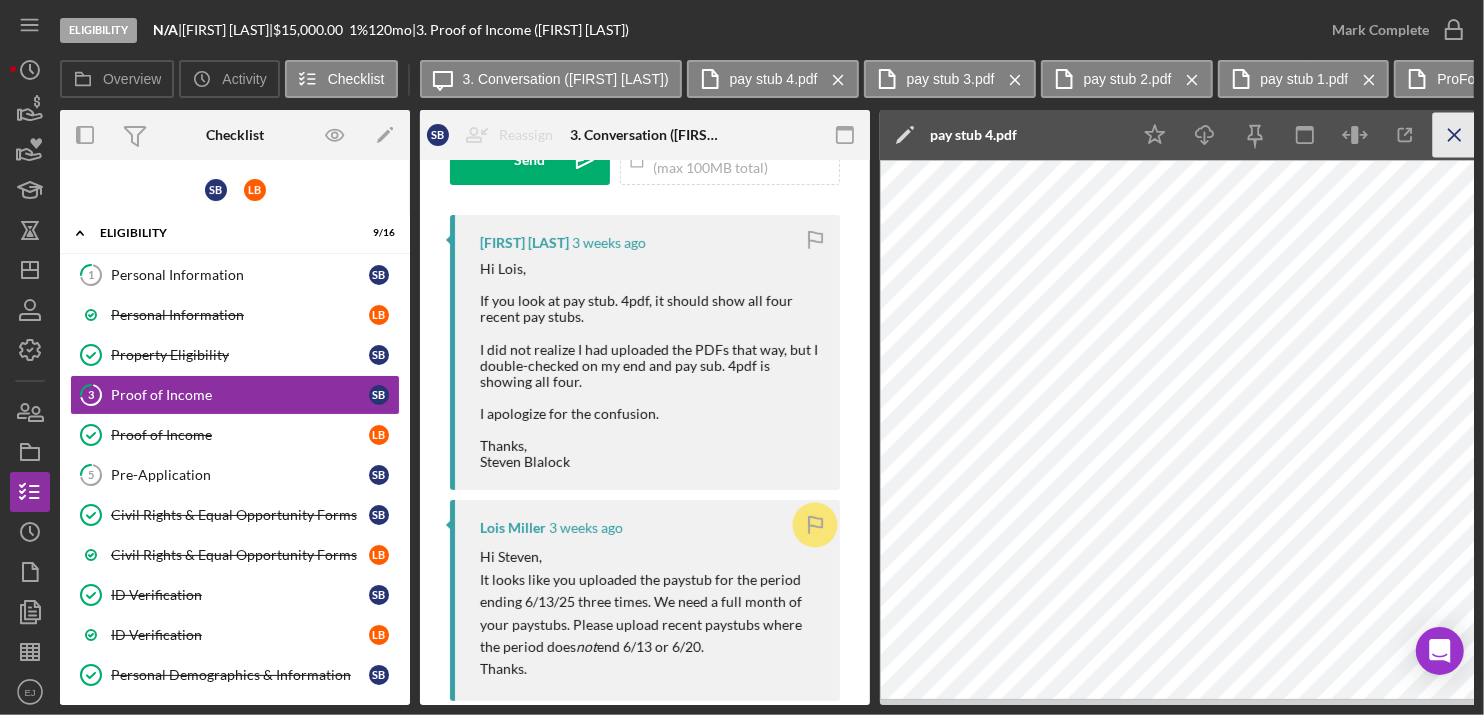 click on "Icon/Menu Close" 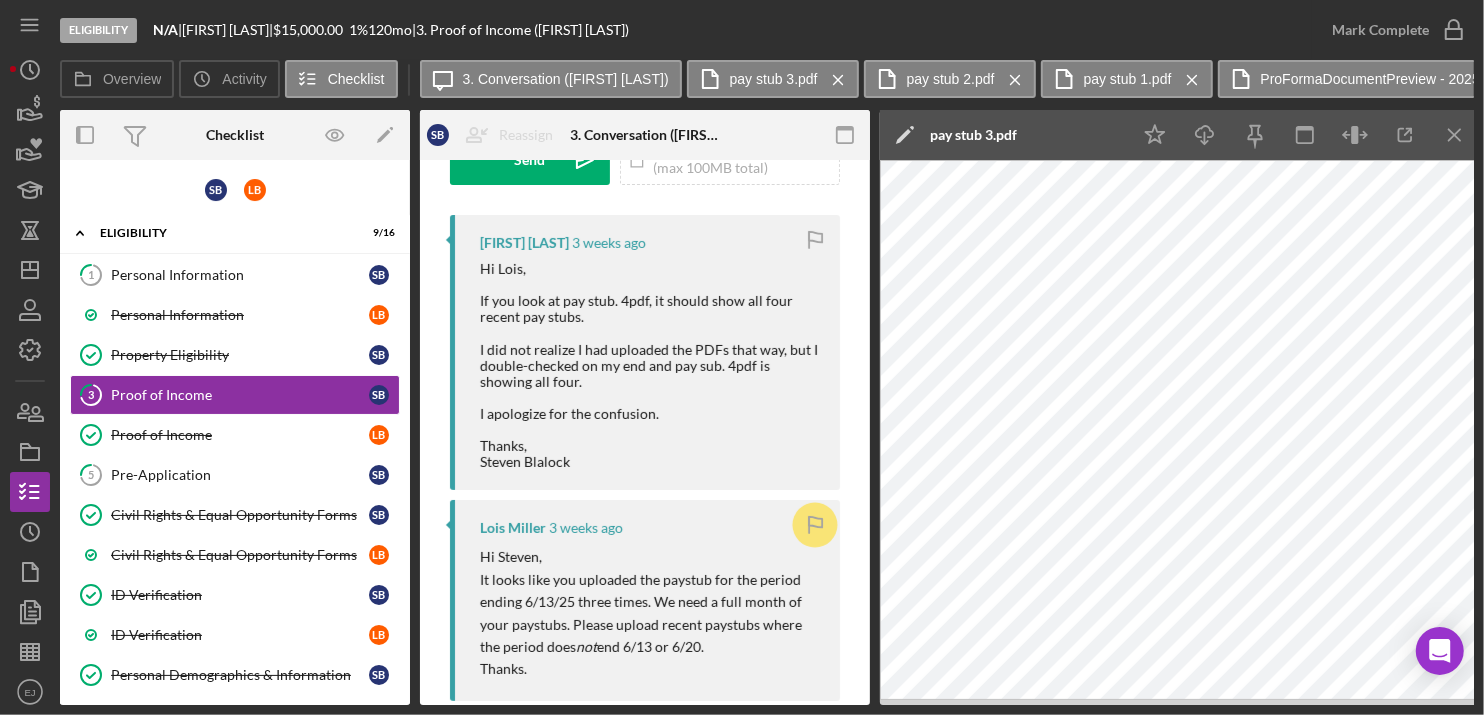 click on "Icon/Menu Close" 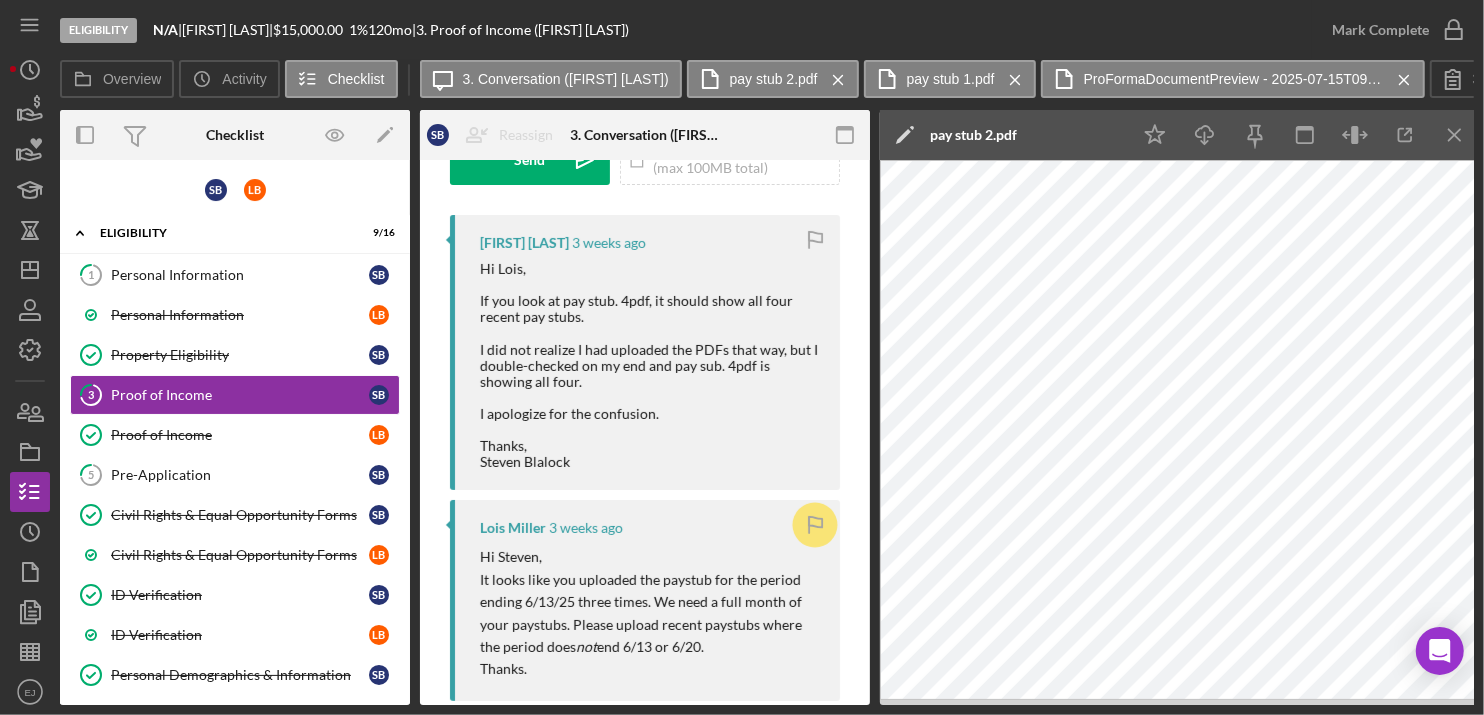 click on "Icon/Menu Close" 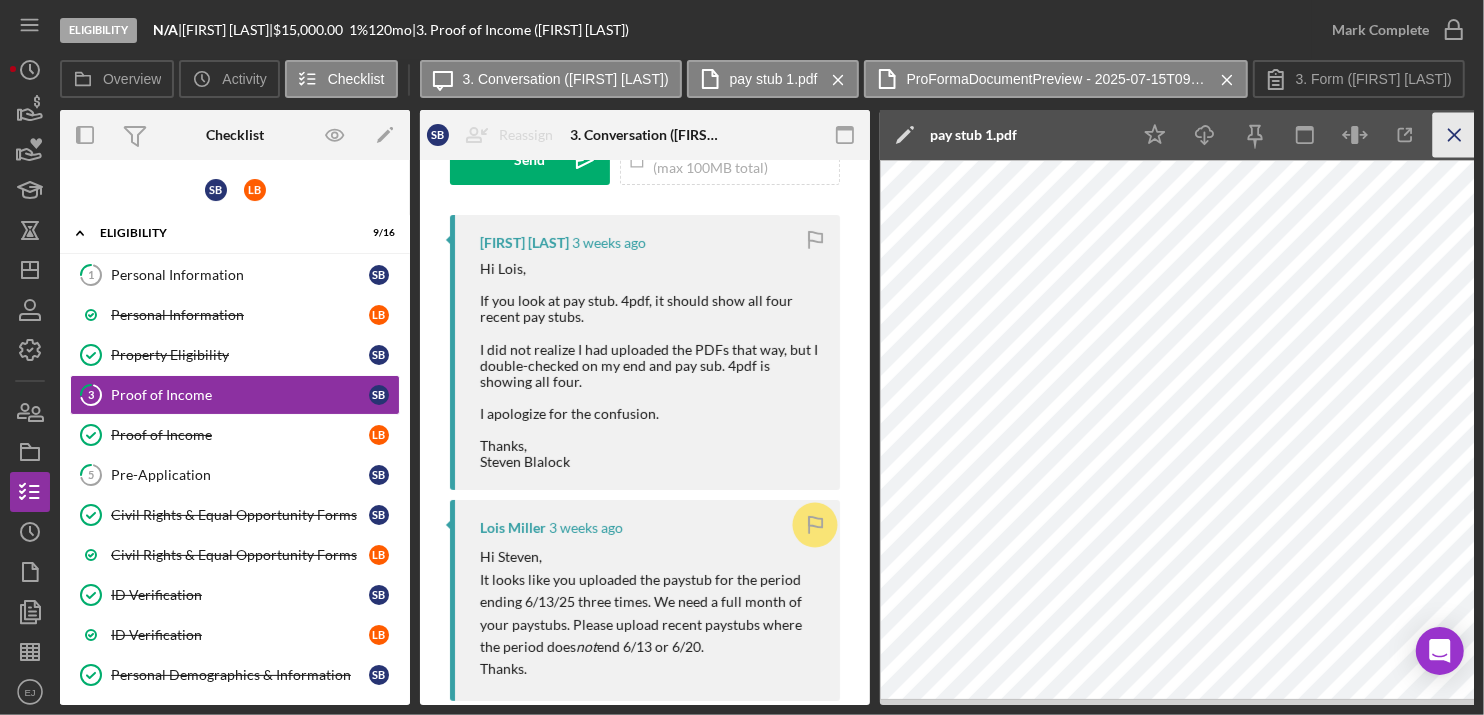 click 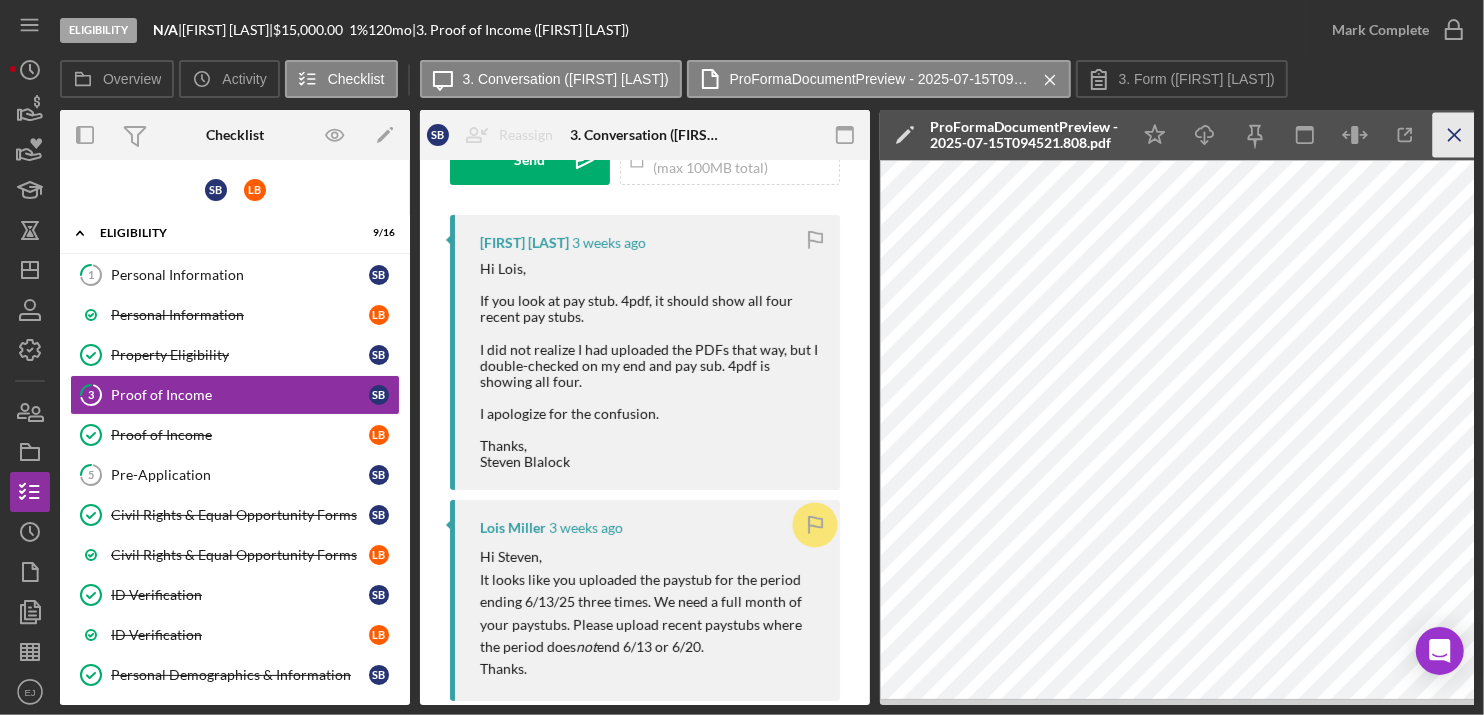 click on "Icon/Menu Close" 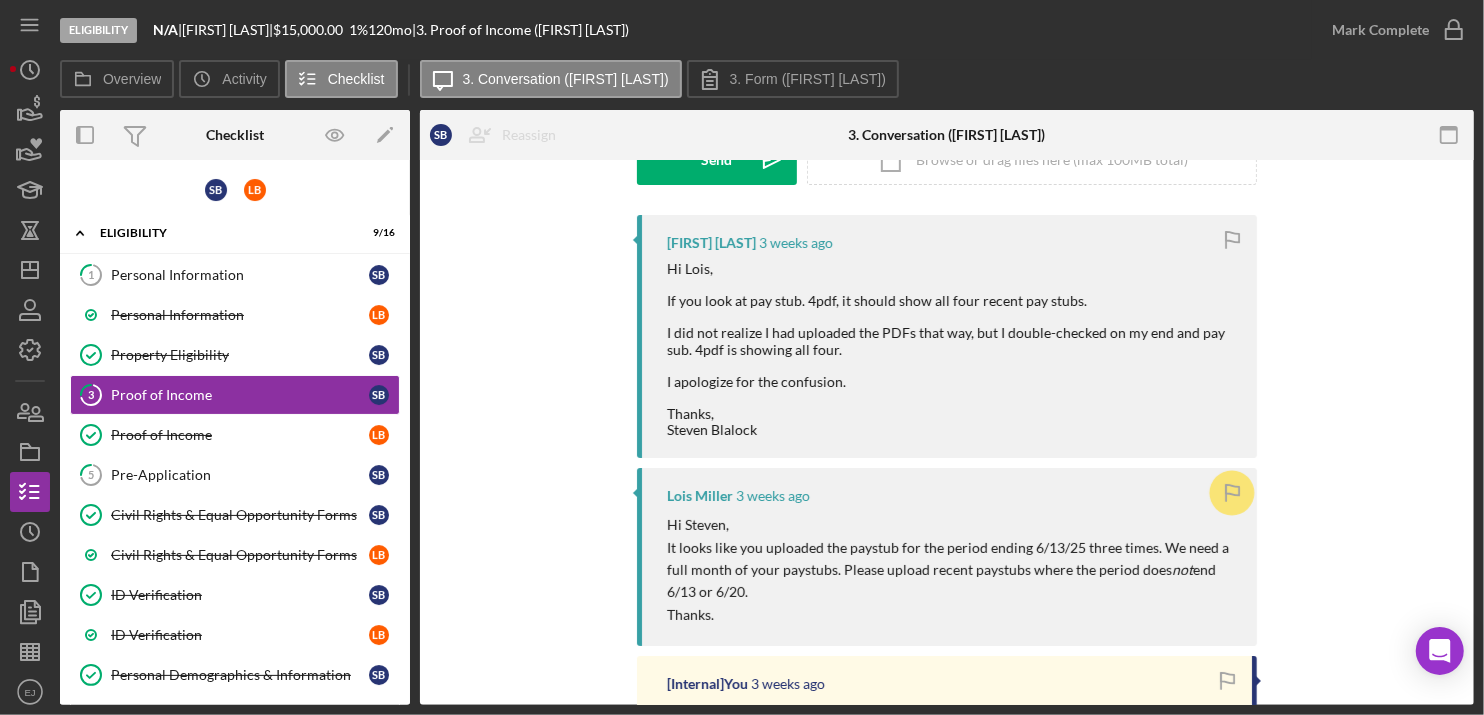scroll, scrollTop: 0, scrollLeft: 0, axis: both 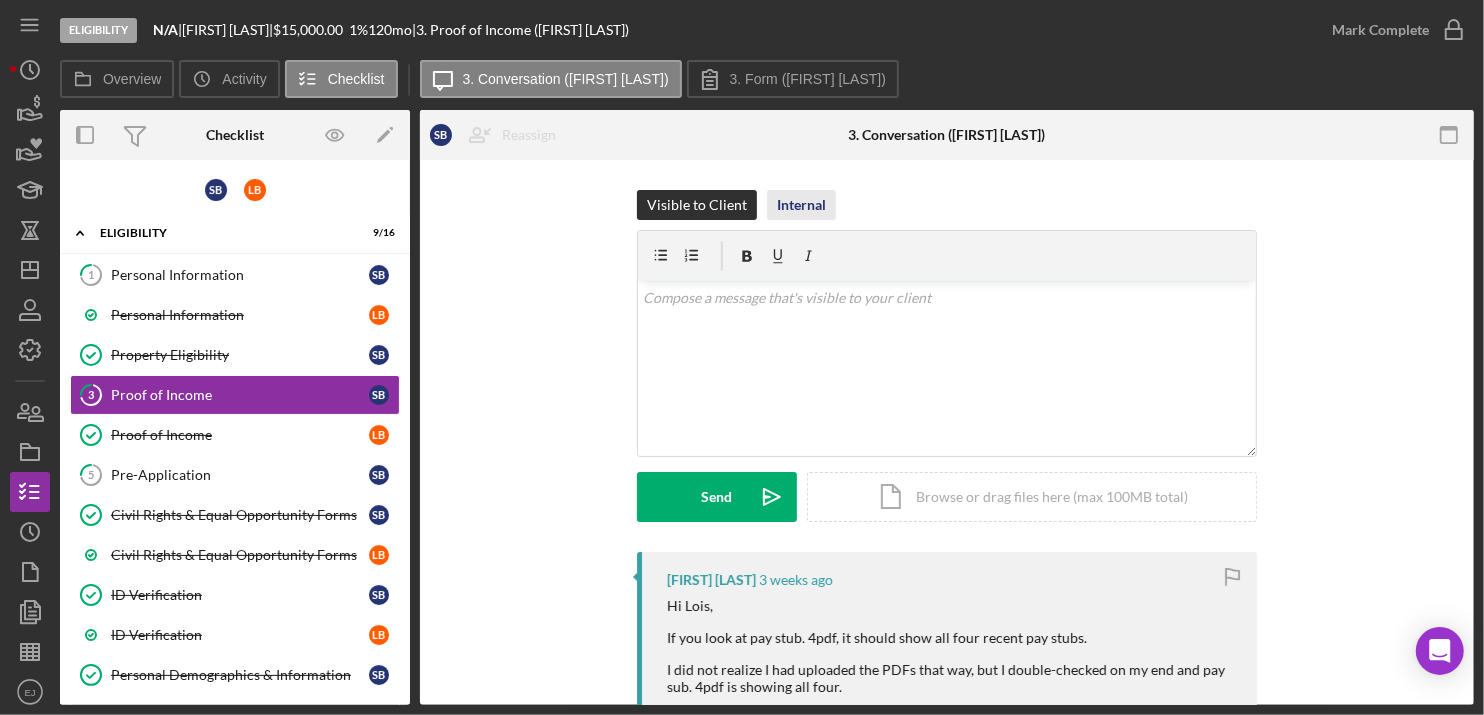 click on "Internal" at bounding box center (801, 205) 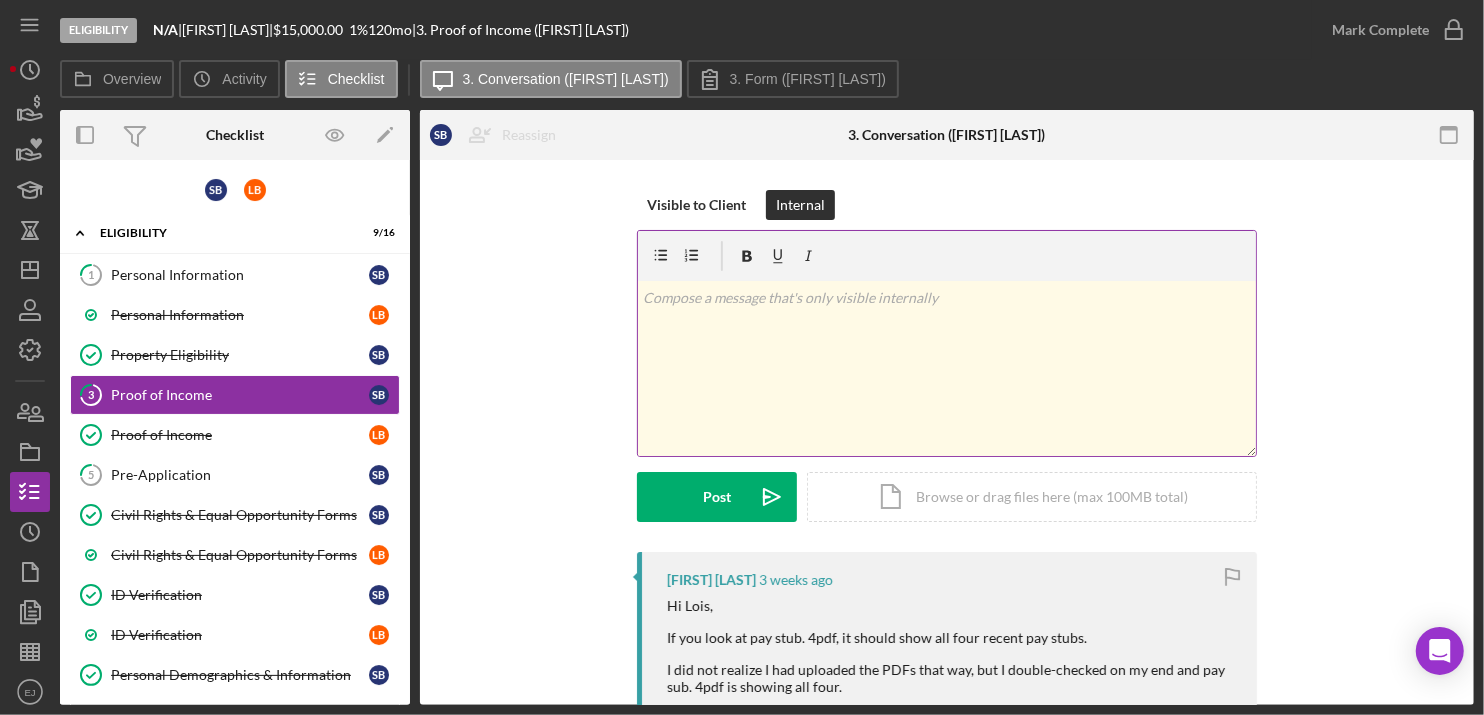 click at bounding box center [947, 298] 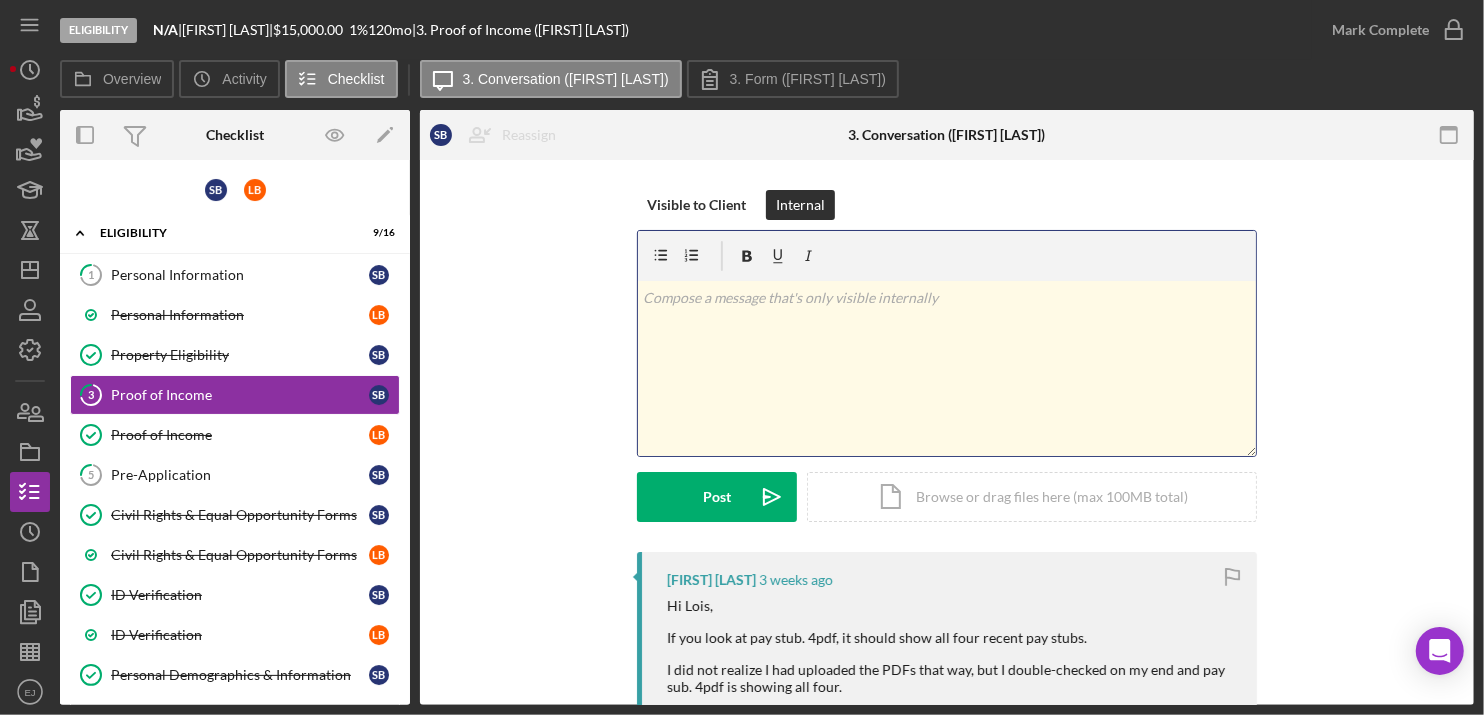 type 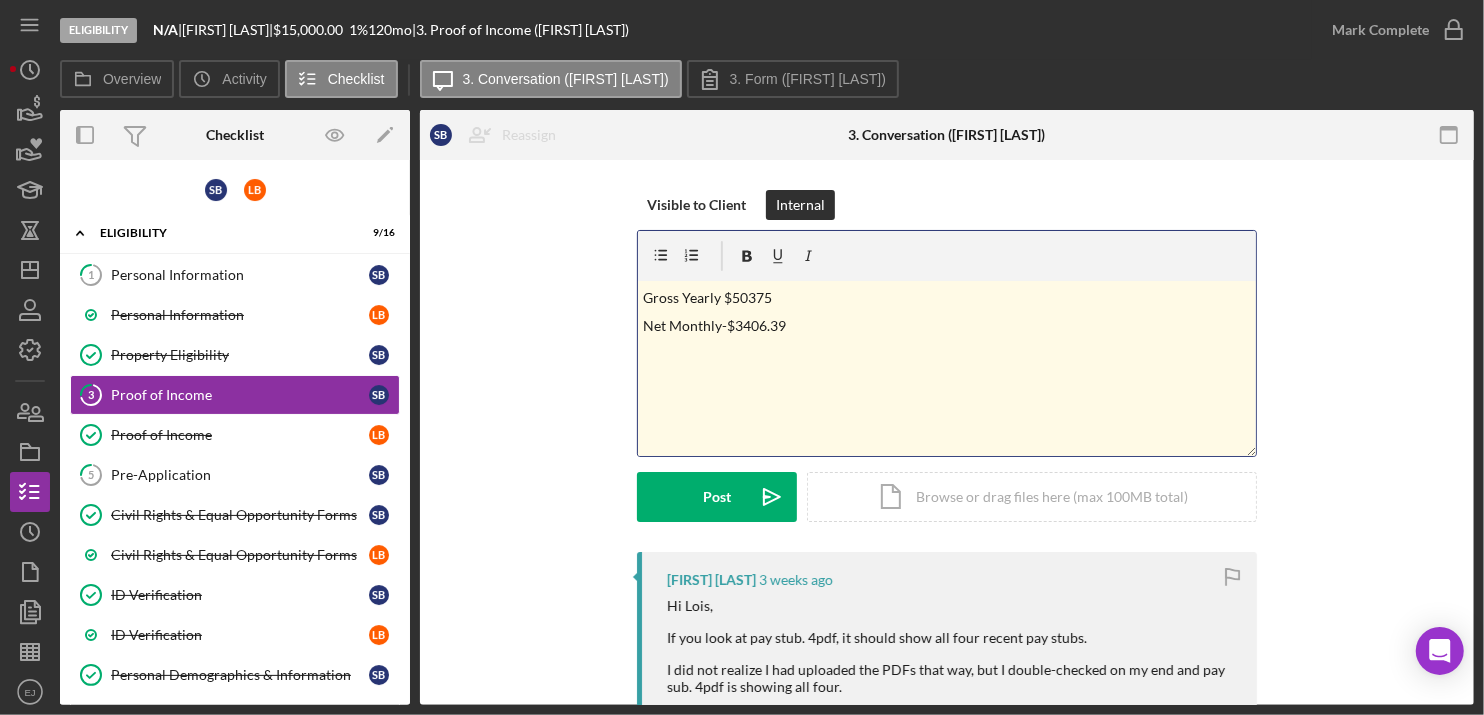 click on "Gross Yearly $50375" at bounding box center (947, 298) 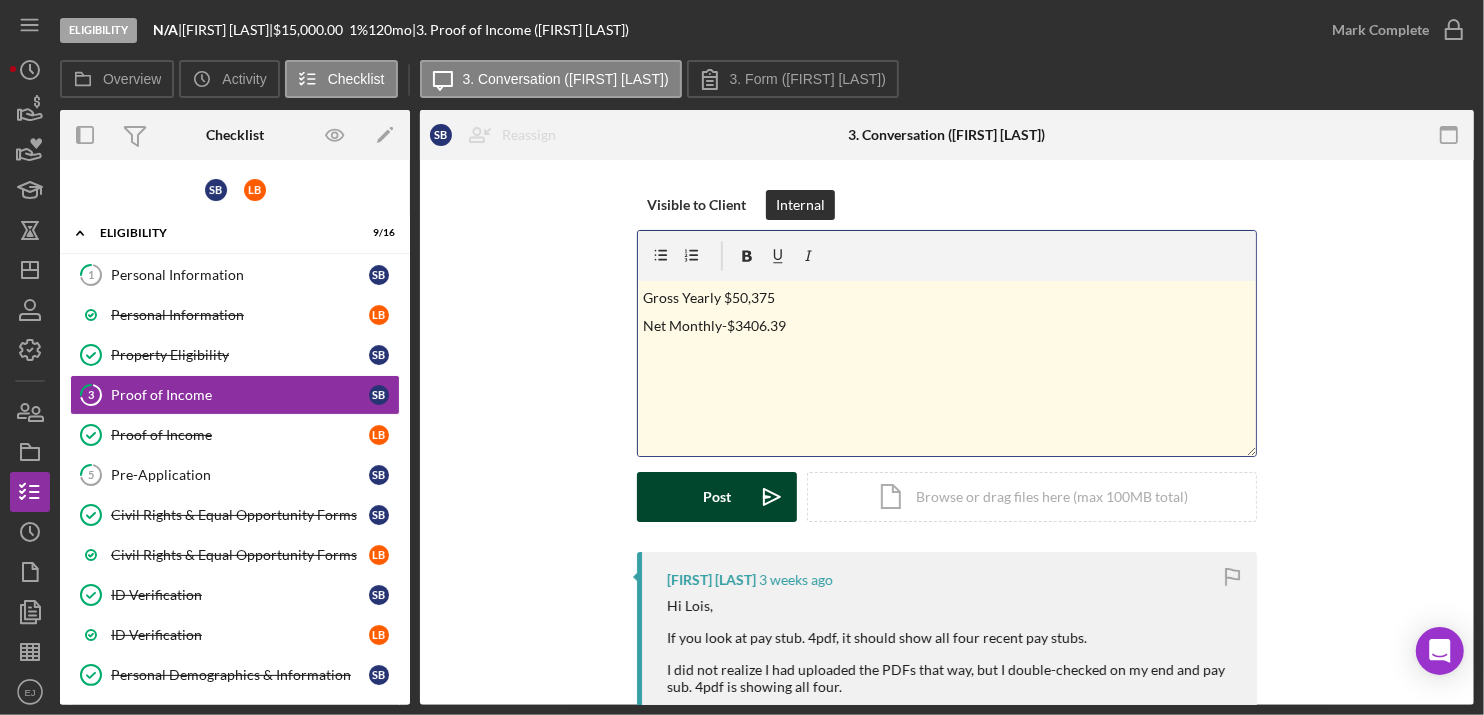 click on "Post" at bounding box center (717, 497) 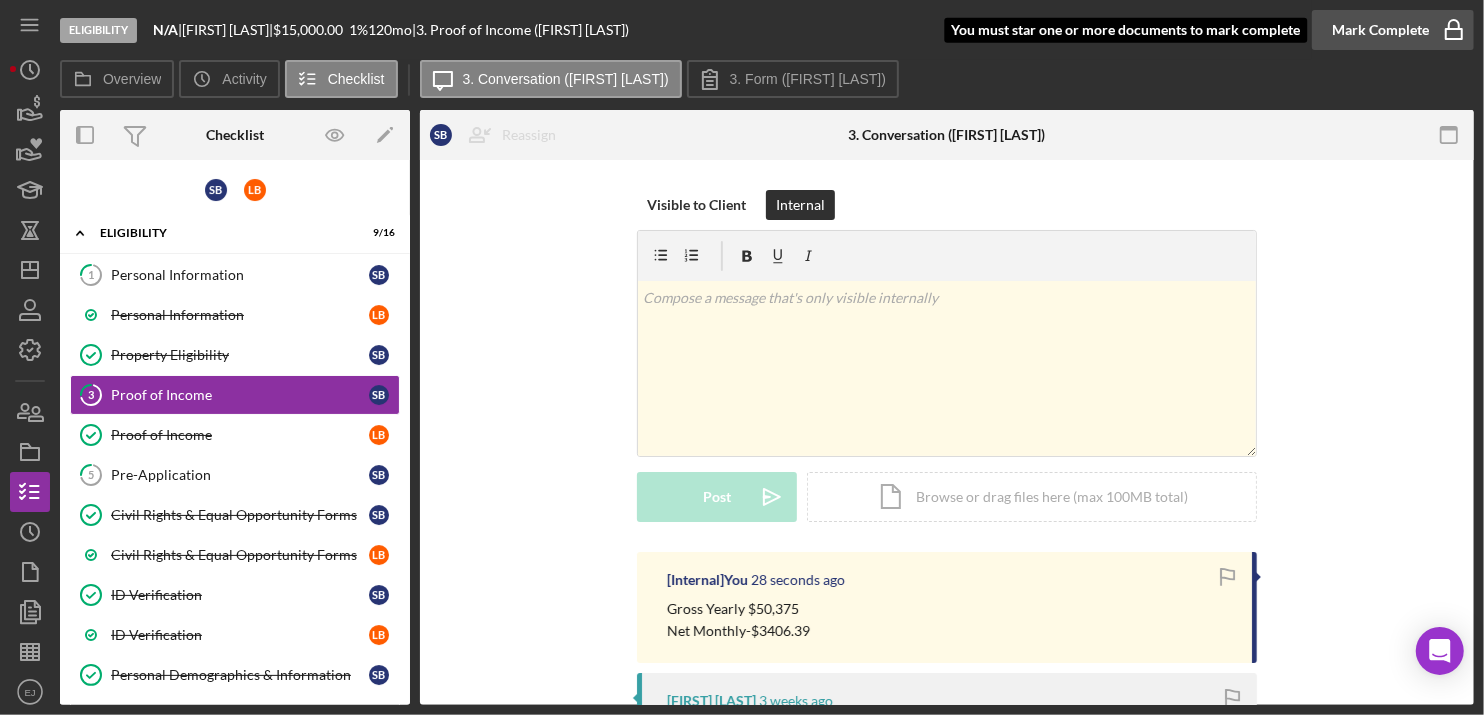 click 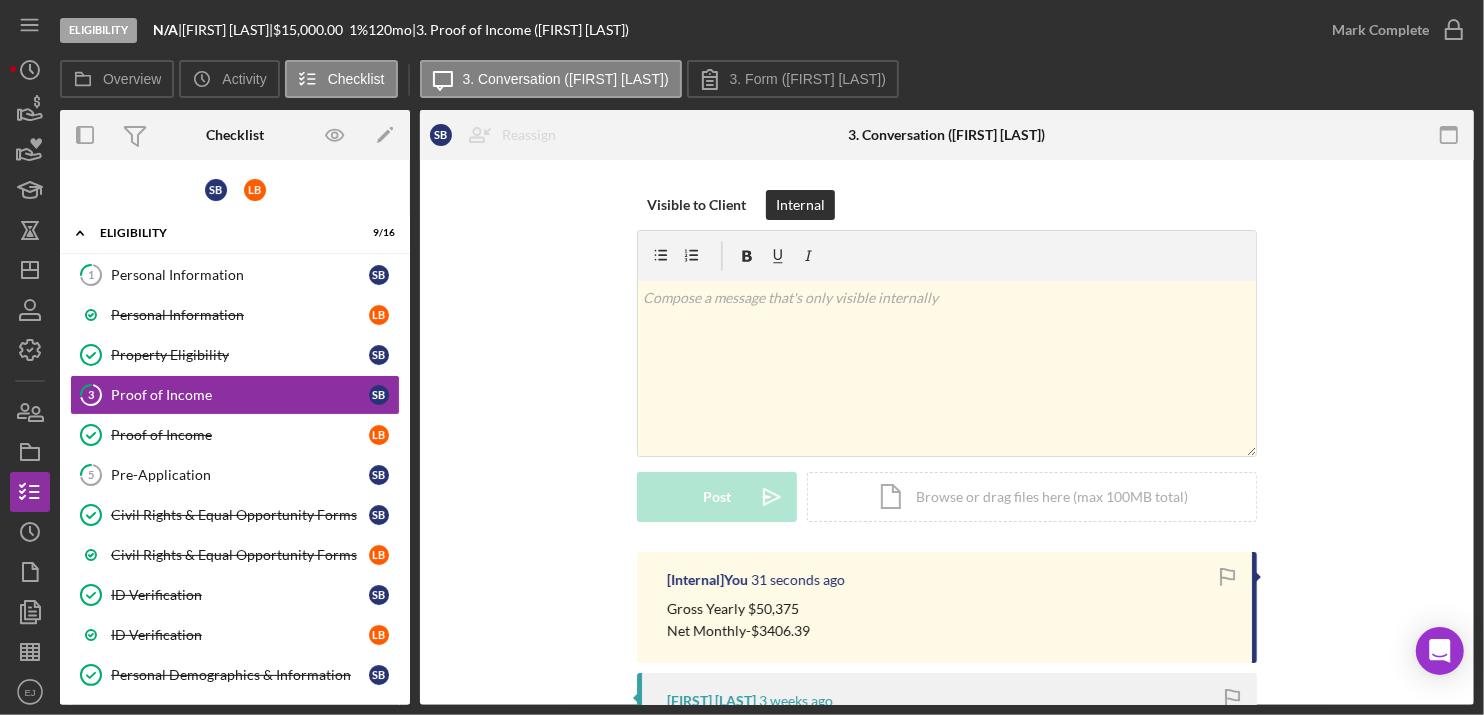 scroll, scrollTop: 476, scrollLeft: 0, axis: vertical 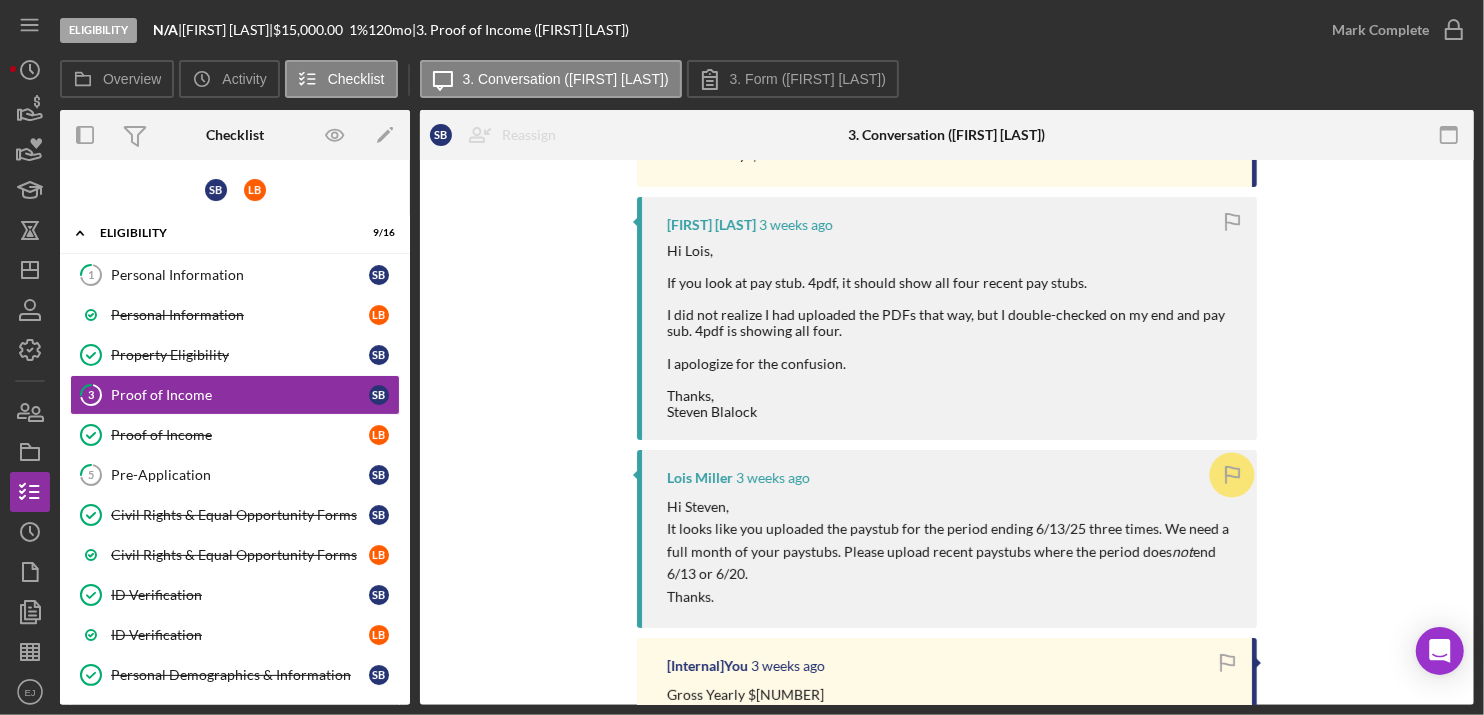 click on "Visible to Client Internal v Color teal Color pink Remove color Add row above Add row below Add column before Add column after Merge cells Split cells Remove column Remove row Remove table Post Icon/icon-invite-send Icon/Document Browse or drag files here (max 100MB total) Tap to choose files or take a photo Cancel Post Icon/icon-invite-send Icon/Message Comment [Internal]  You   32 seconds ago Gross Yearly $50,375 Net Monthly-$3406.39 Steven Blalock   3 weeks ago Hi Lois,
If you look at pay stub. 4pdf, it should show all four recent pay stubs.
I did not realize I had uploaded the PDFs that way, but I double-checked on my end and pay sub. 4pdf is showing all four.
I apologize for the confusion.
Thanks,
Steven Blalock
Lois Miller   3 weeks ago Hi Steven,  It looks like you uploaded the paystub for the period ending 6/13/25 three times. We need a full month of your paystubs. Please upload recent paystubs where the period does  not  end 6/13 or 6/20. Thanks.  [Internal]  You   3 weeks ago" at bounding box center (947, 674) 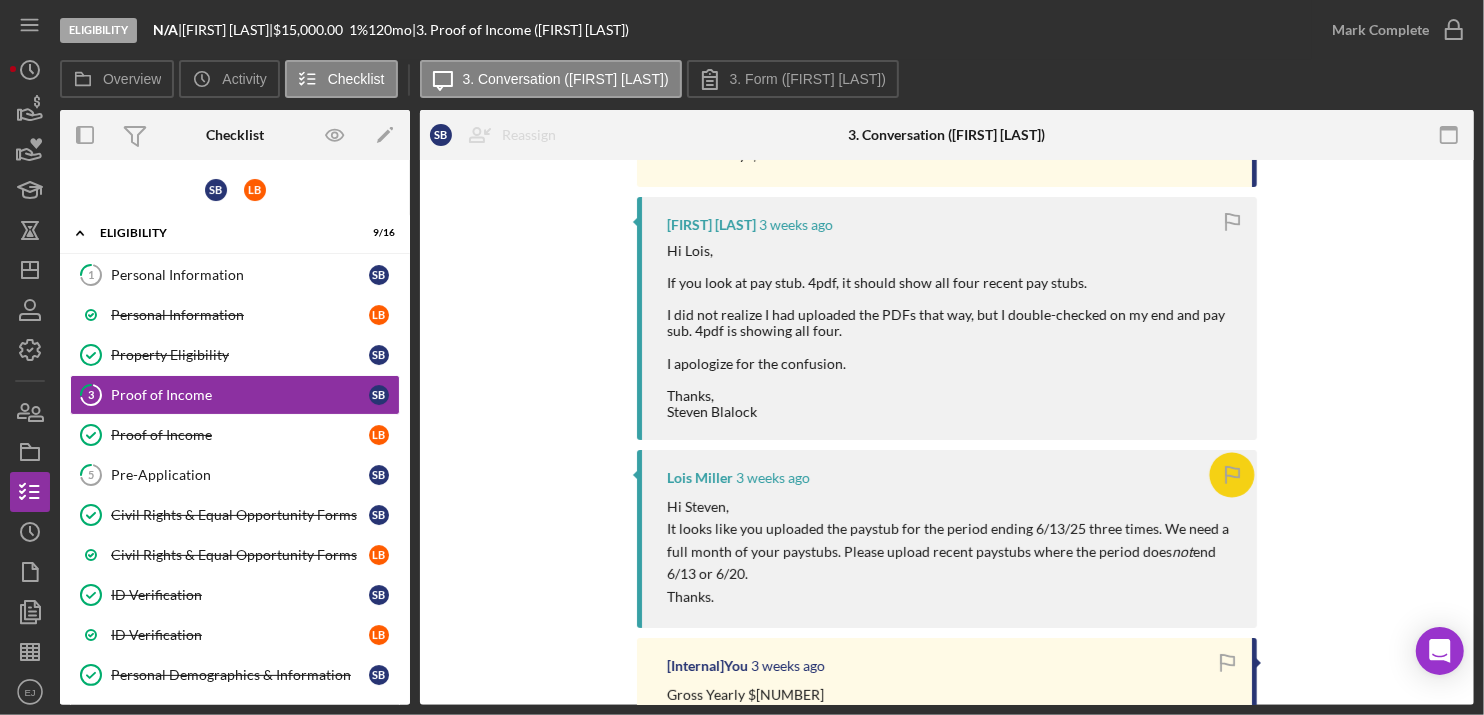 click 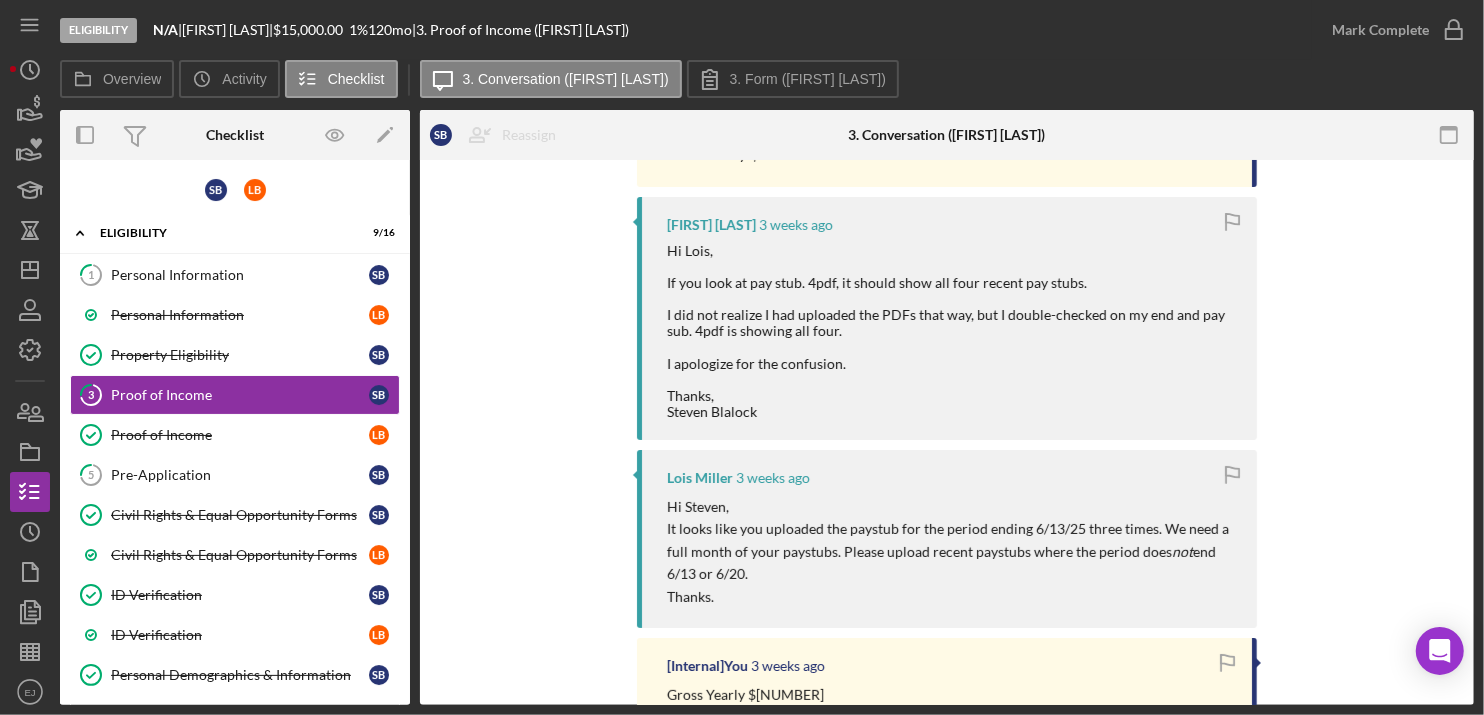 click on "3 Proof of Income [LAST INITIAL] [LAST INITIAL] Reassign [LAST INITIAL] [LAST INITIAL] [FIRST] [LAST] [LAST INITIAL] [LAST INITIAL] [FIRST] [LAST] Icon/Menu Close  Close [LAST INITIAL] [LAST INITIAL] [FIRST] [LAST] [LAST INITIAL] [LAST INITIAL] [FIRST] [LAST] Visible to Client Internal v Color teal Color pink Remove color Add row above Add row below Add column before Add column after Merge cells Split cells Remove column Remove row Remove table Post Icon/icon-invite-send Icon/Document Browse or drag files here (max 100MB total) Tap to choose files or take a photo Cancel Post Icon/icon-invite-send Icon/Message Comment [Internal]  You   37 seconds ago Gross Yearly $50,375 Net Monthly-$3406.39 [FIRST] [LAST]   3 weeks ago Hi [PERSON],
If you look at pay stub. 4pdf, it should show all four recent pay stubs.
I did not realize I had uploaded the PDFs that way, but I double-checked on my end and pay sub. 4pdf is showing all four.
I apologize for the confusion.
Thanks,
[FIRST] [LAST]
[PERSON] [LAST INITIAL]   3 weeks ago Hi [FIRST],  not  end 6/13 or 6/20. Thanks.  [Internal]  You   3 weeks ago Gross Yearly $52000 Net Monthly $3144.36" at bounding box center (947, 432) 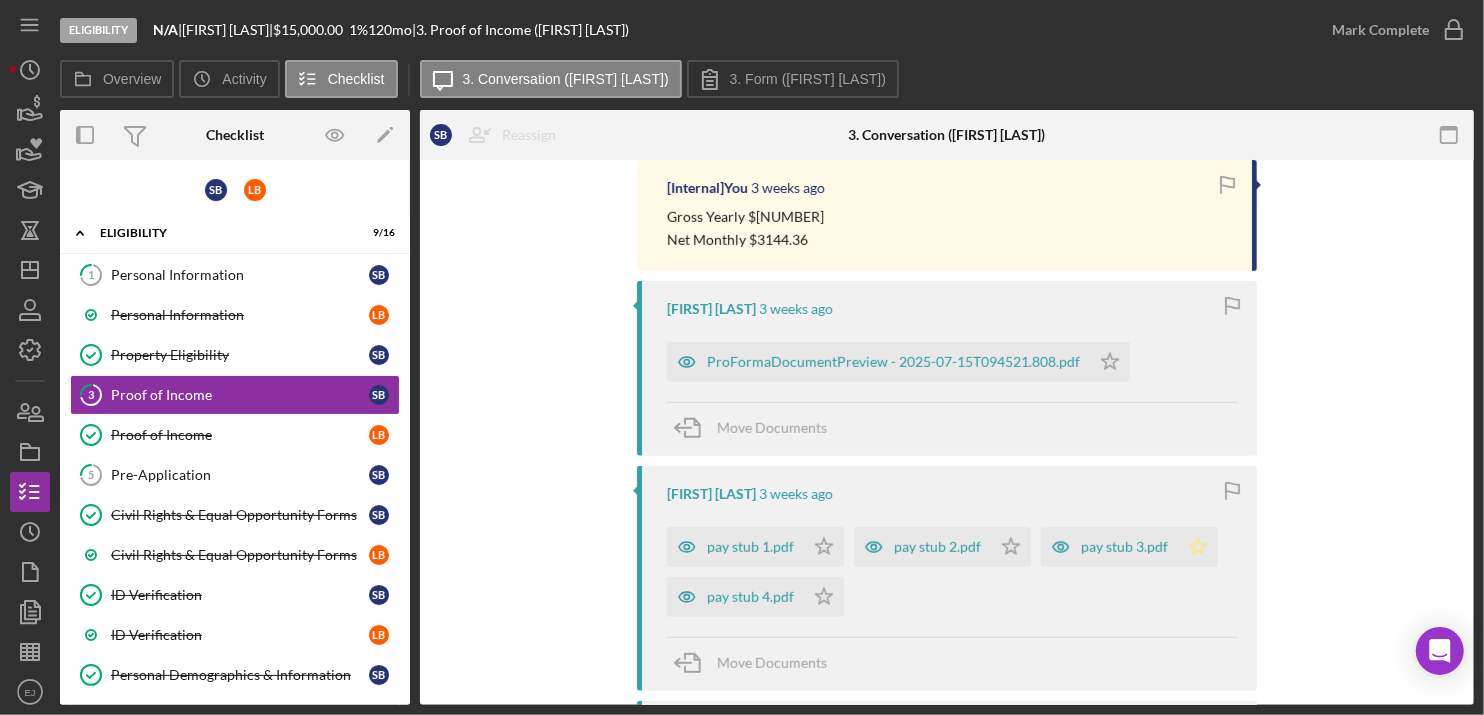 click 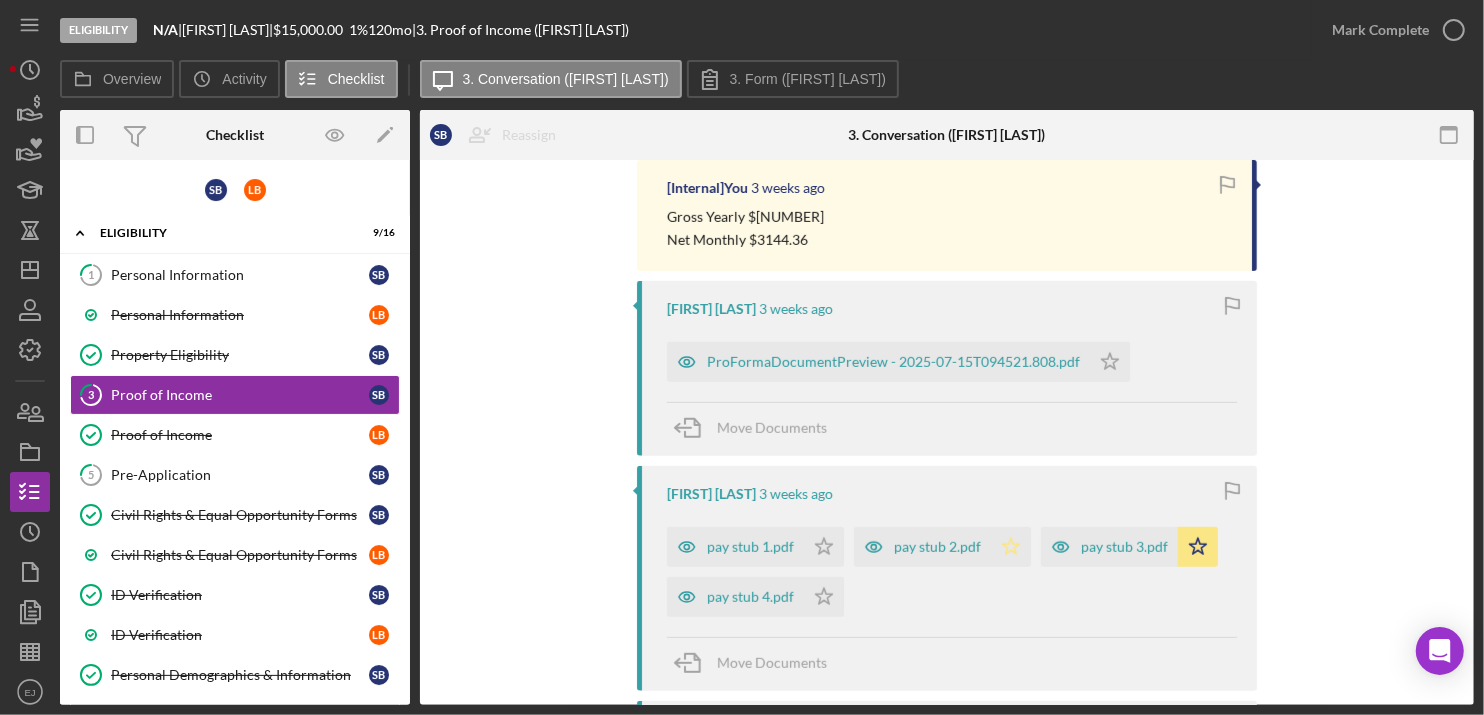 click on "Icon/Star" 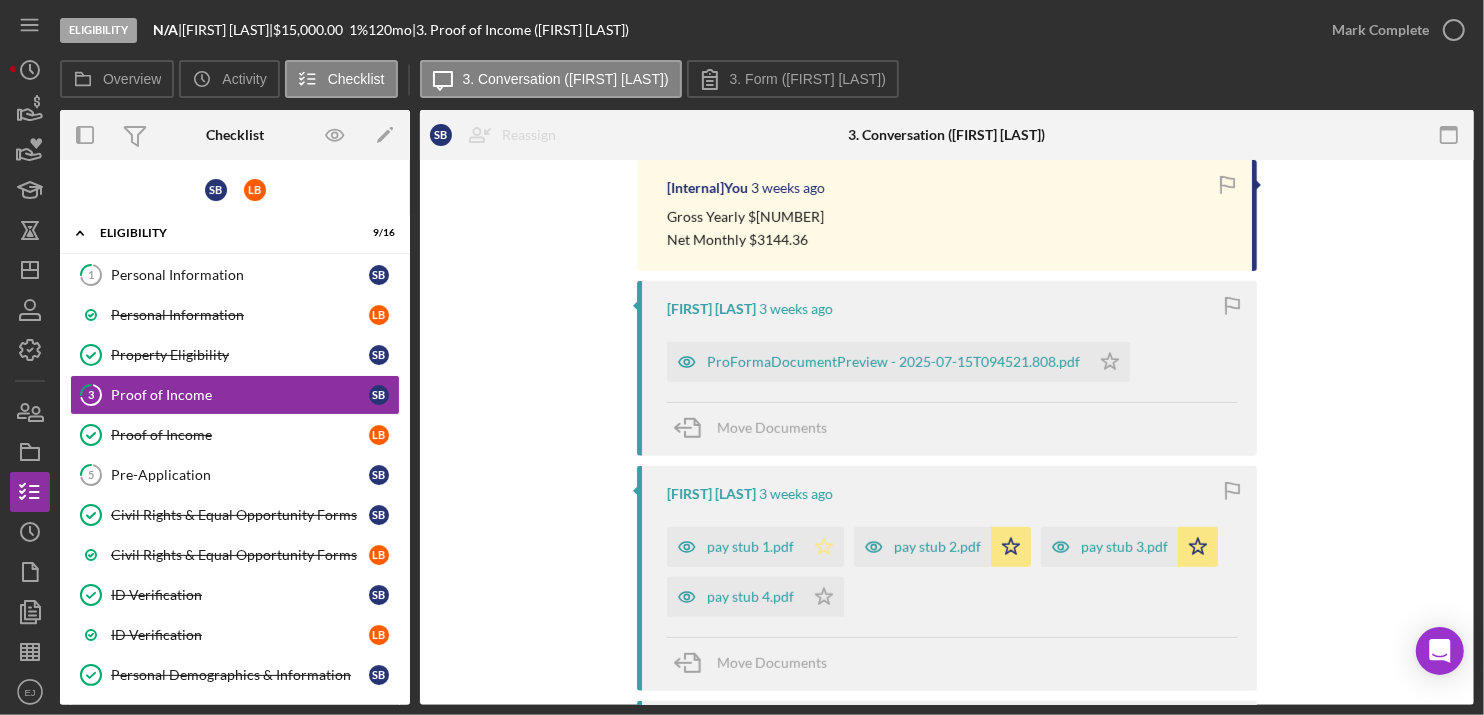 click on "Icon/Star" 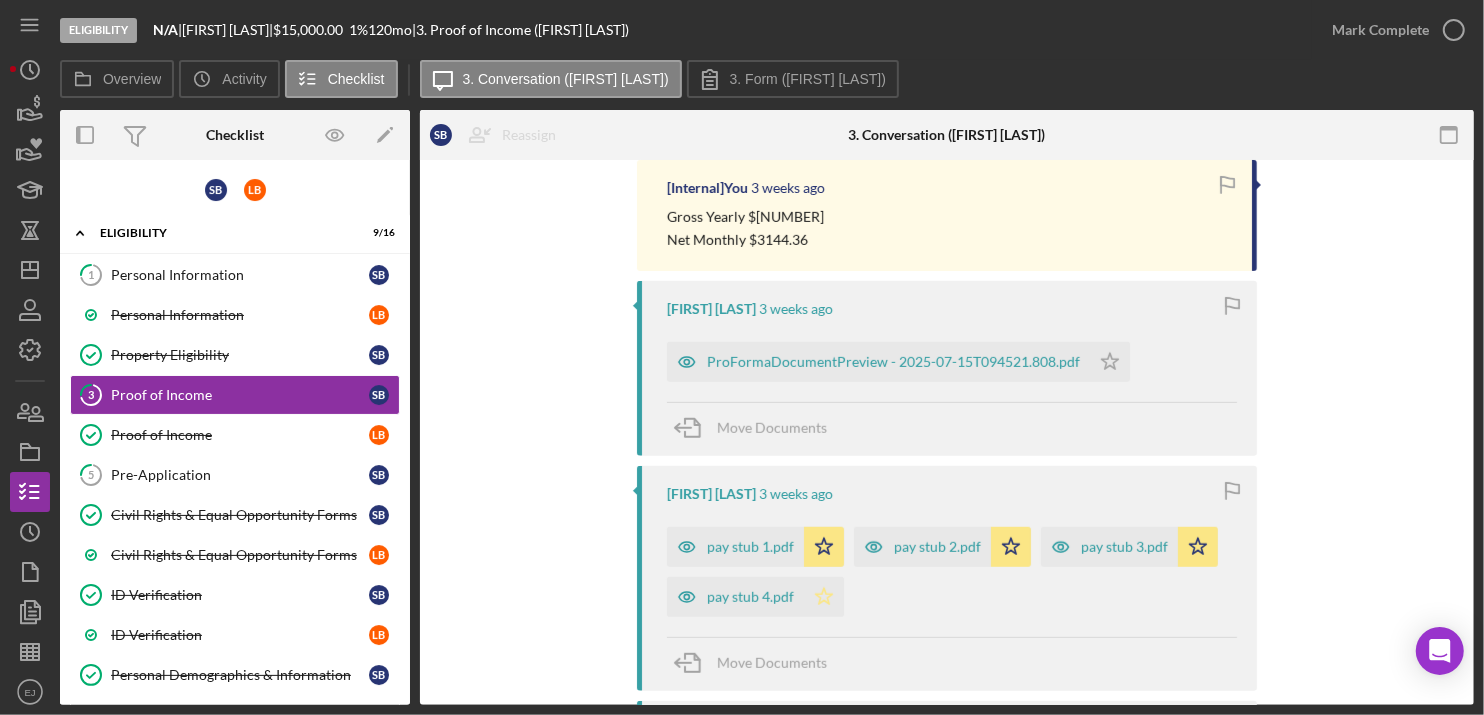 click on "Icon/Star" 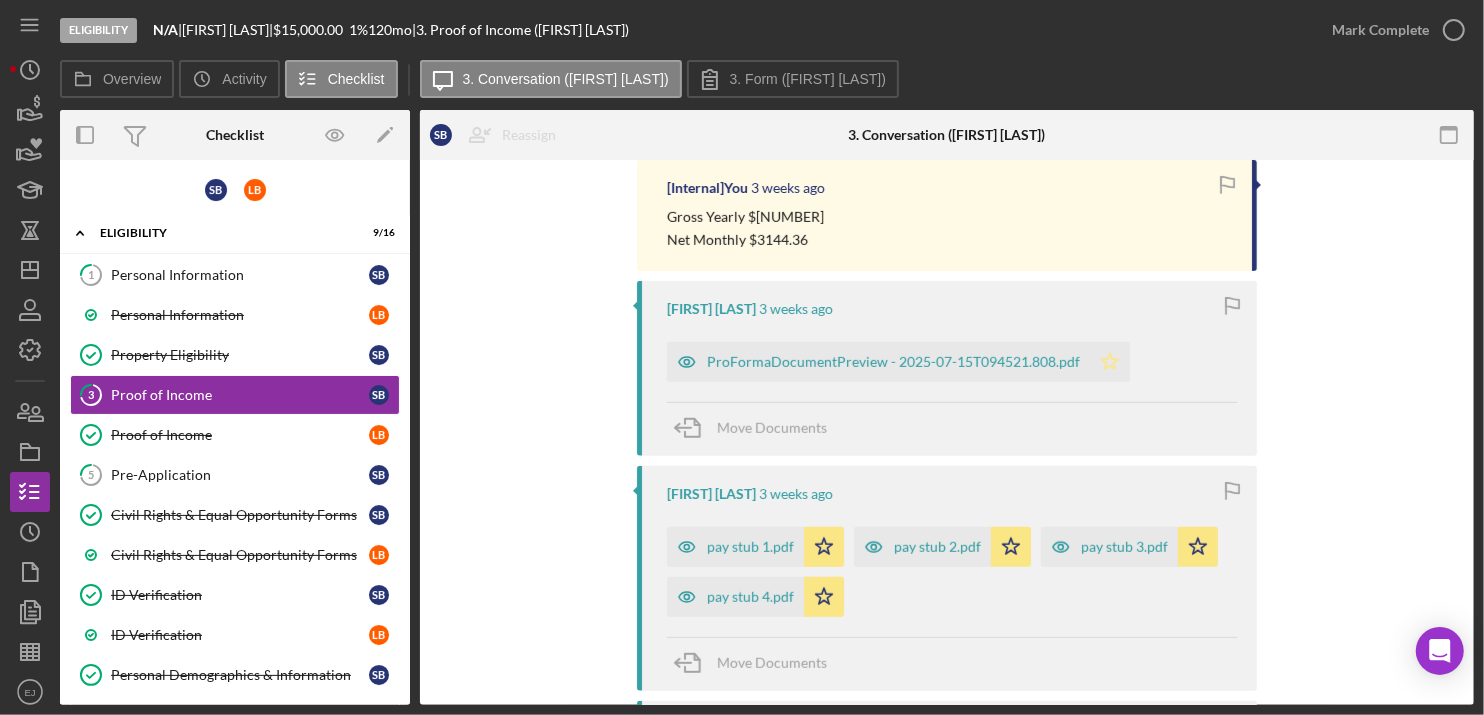 click on "Icon/Star" 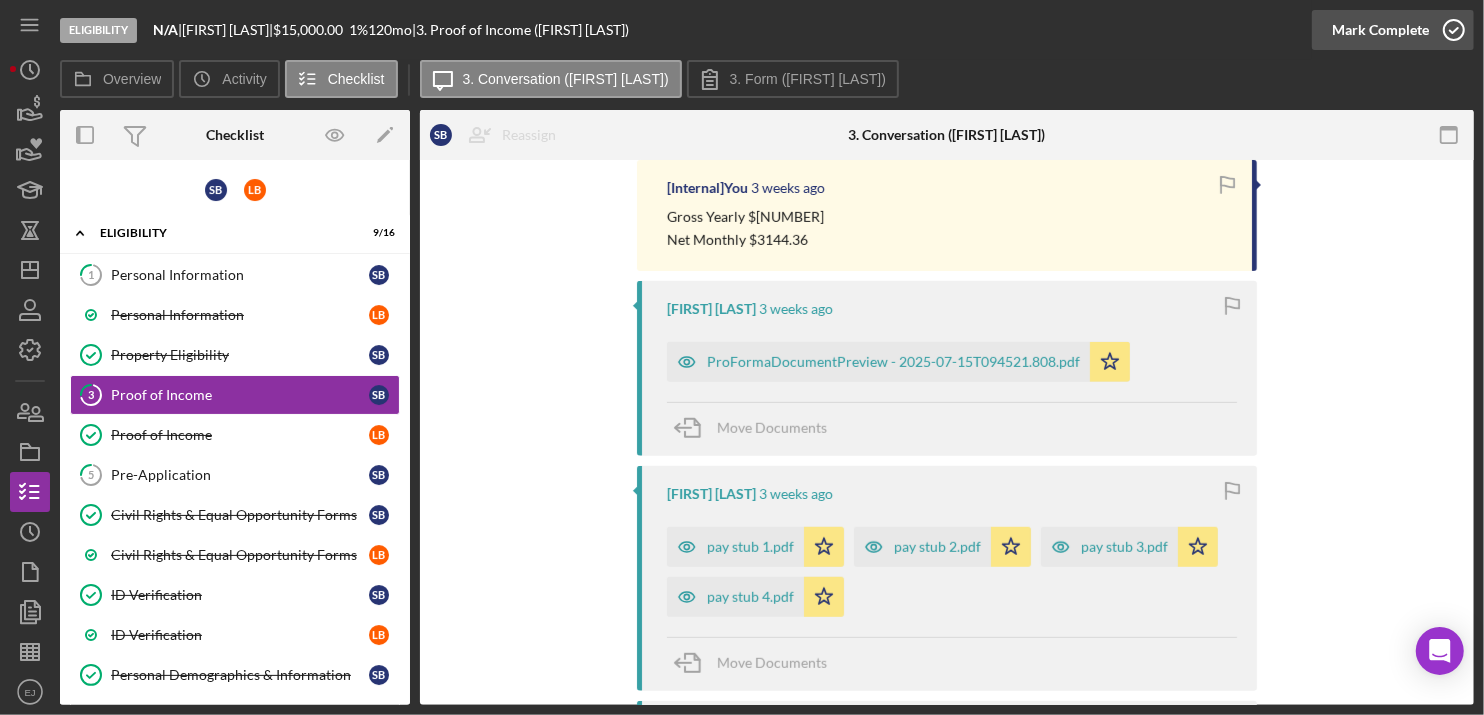 click 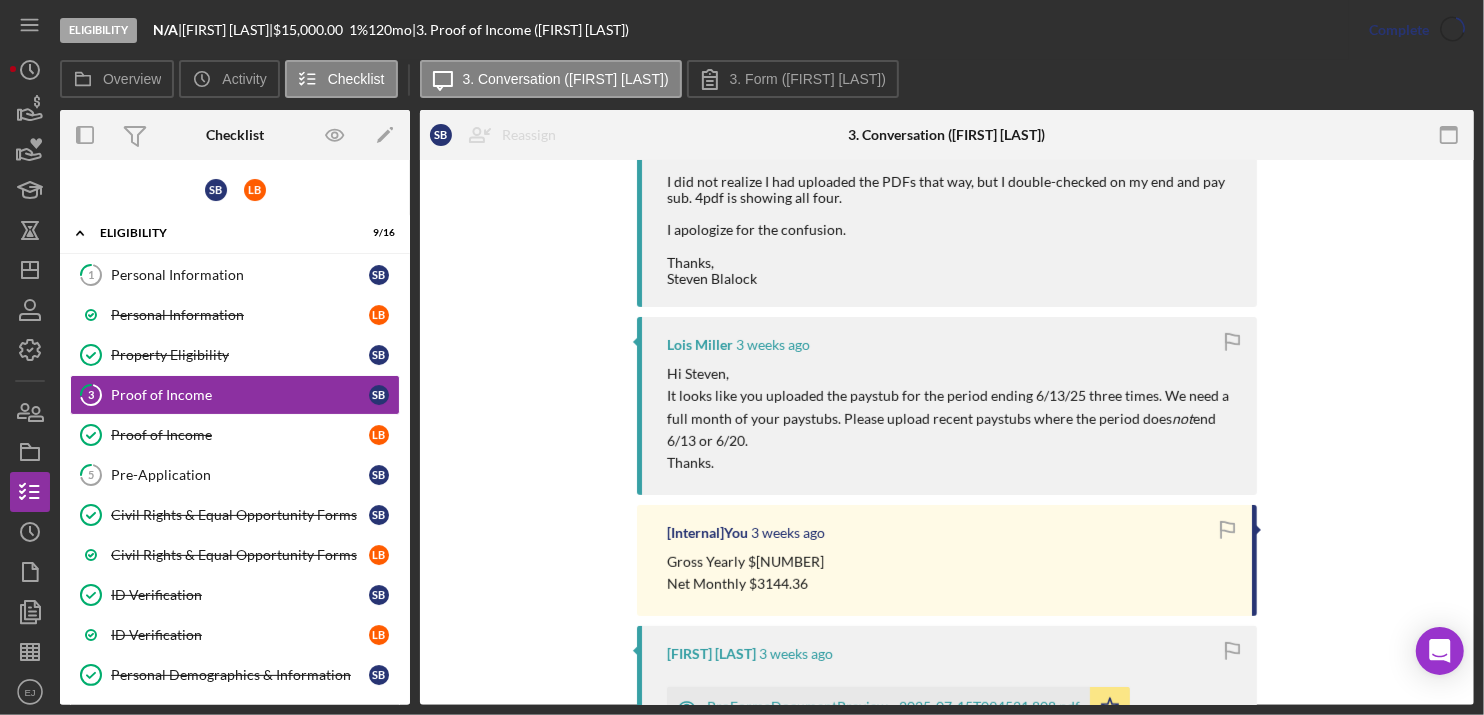 scroll, scrollTop: 1299, scrollLeft: 0, axis: vertical 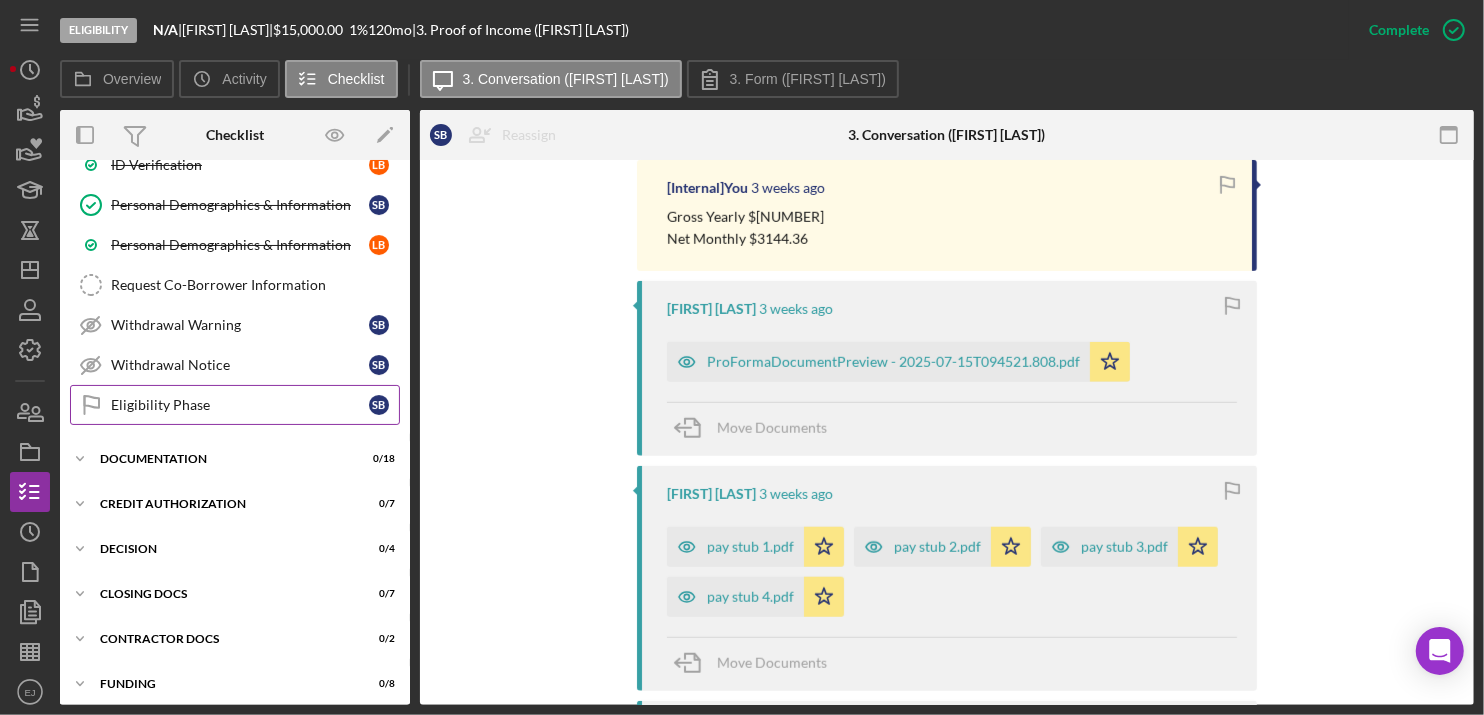 click on "Eligibility Phase Eligibility Phase S B" at bounding box center (235, 405) 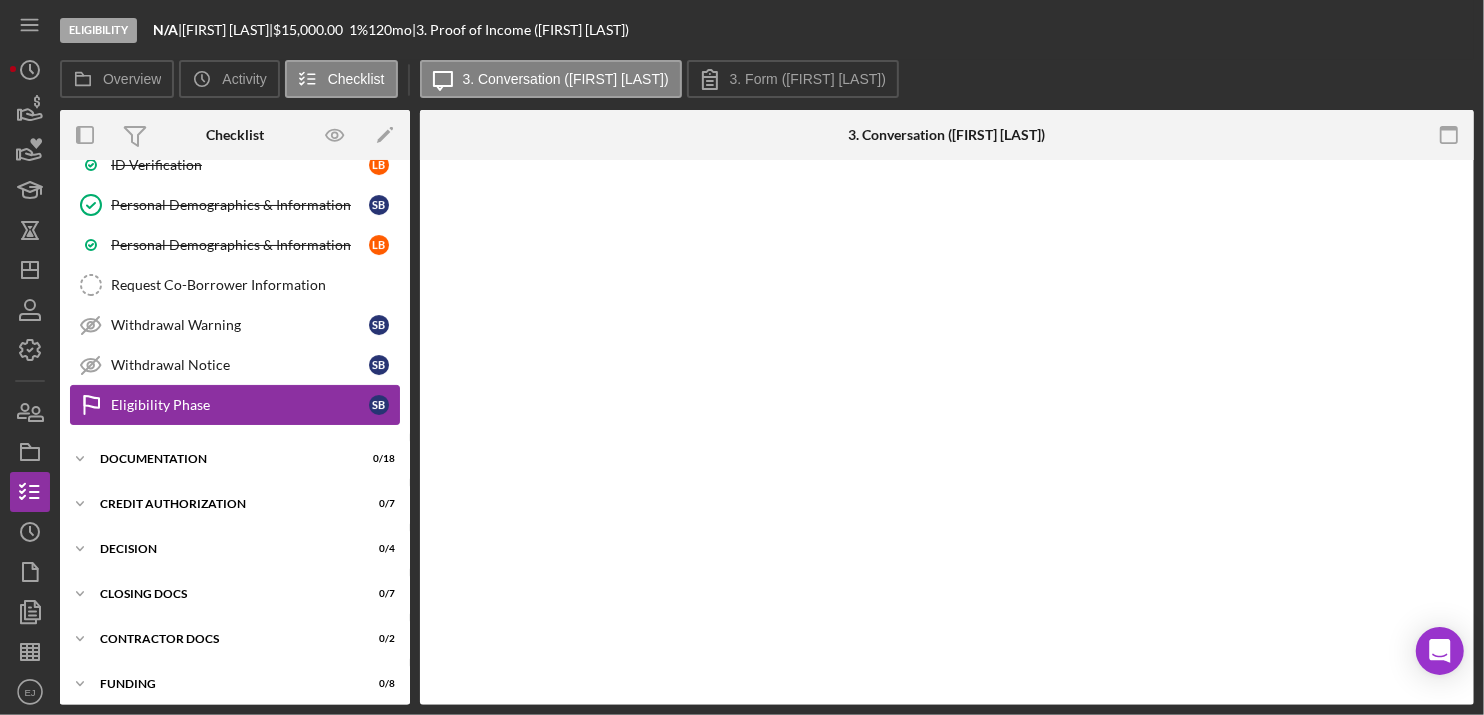 scroll, scrollTop: 0, scrollLeft: 0, axis: both 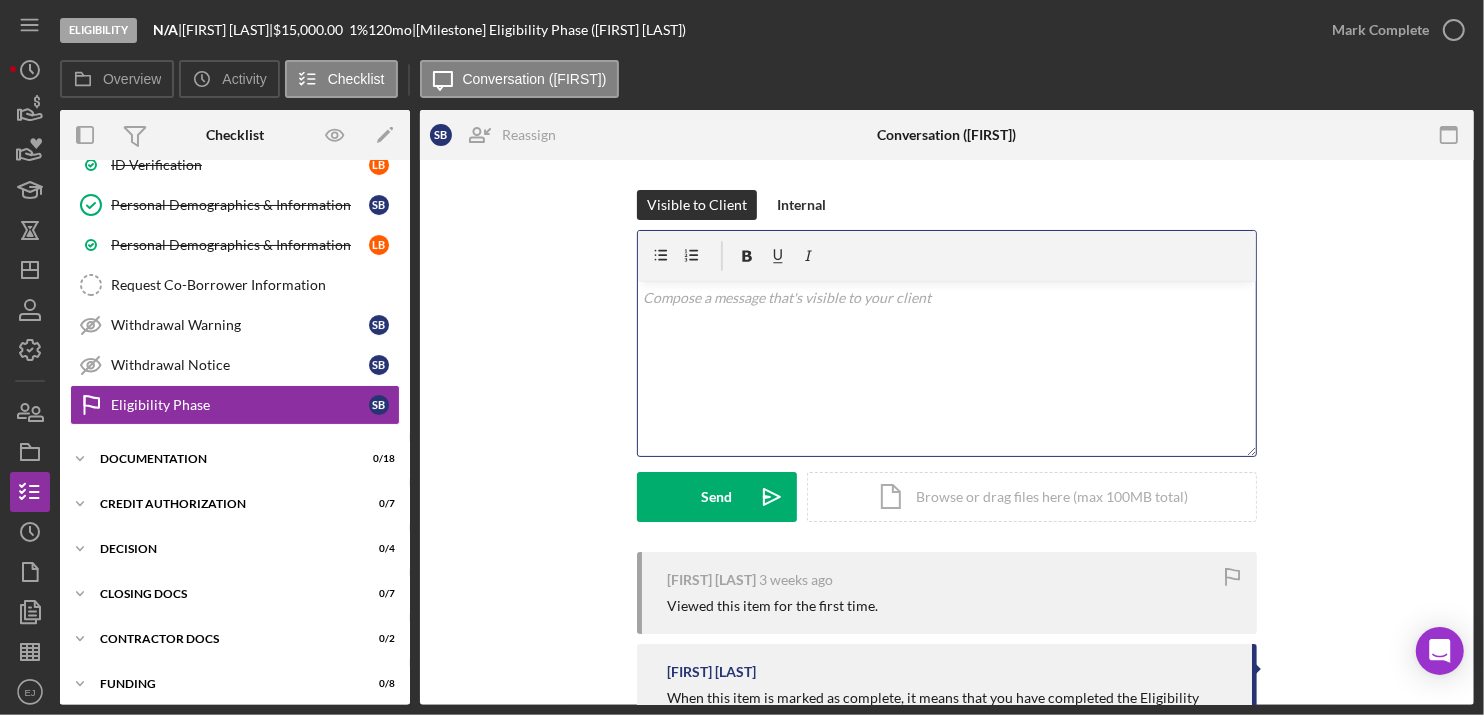 click on "v Color teal Color pink Remove color Add row above Add row below Add column before Add column after Merge cells Split cells Remove column Remove row Remove table" at bounding box center [947, 368] 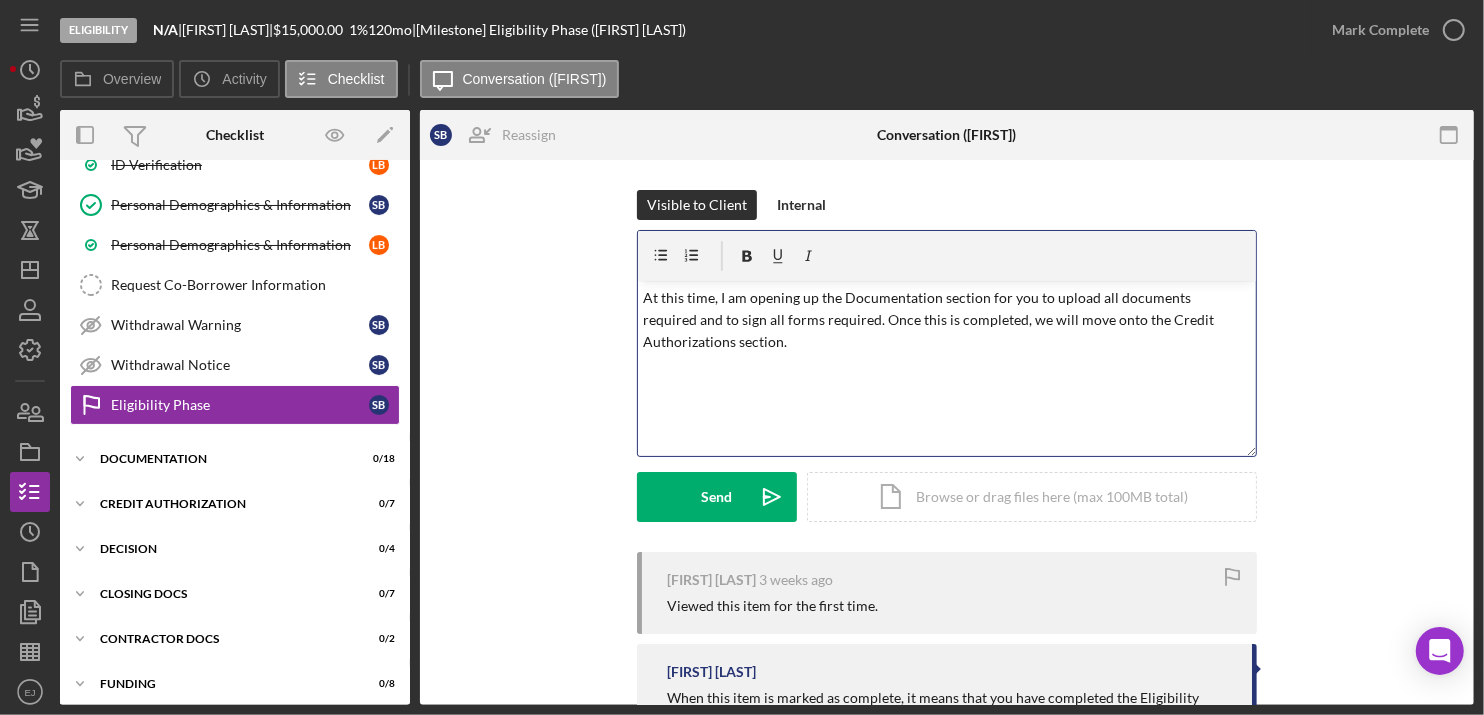 type 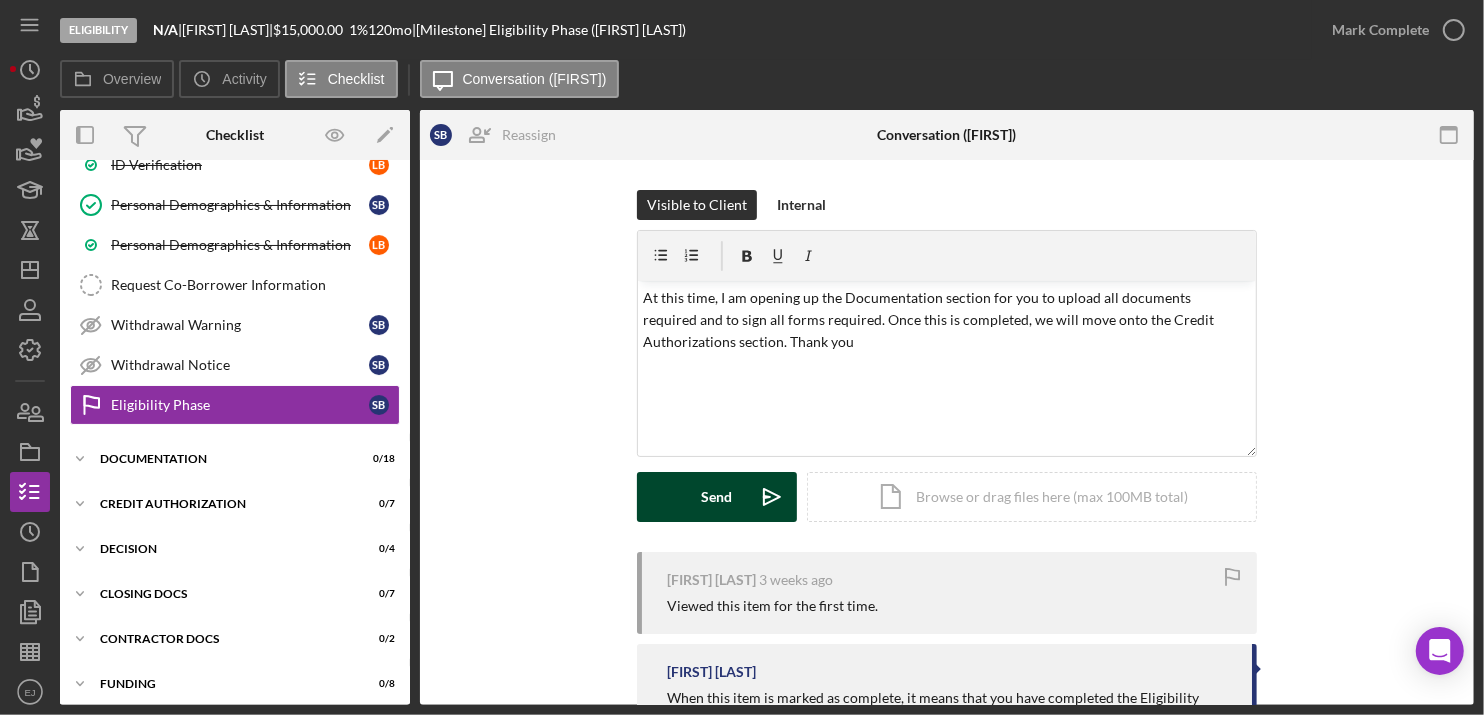 click on "Send Icon/icon-invite-send" at bounding box center (717, 497) 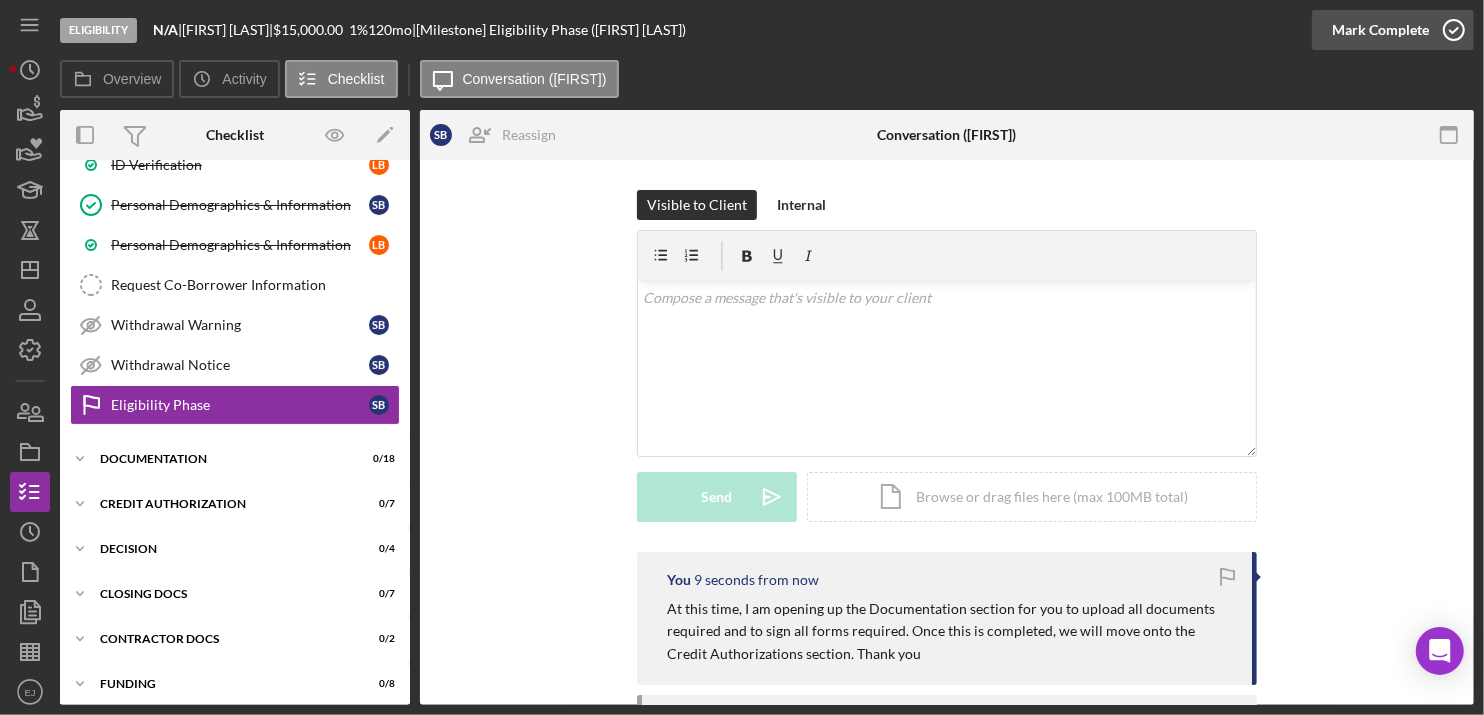 click 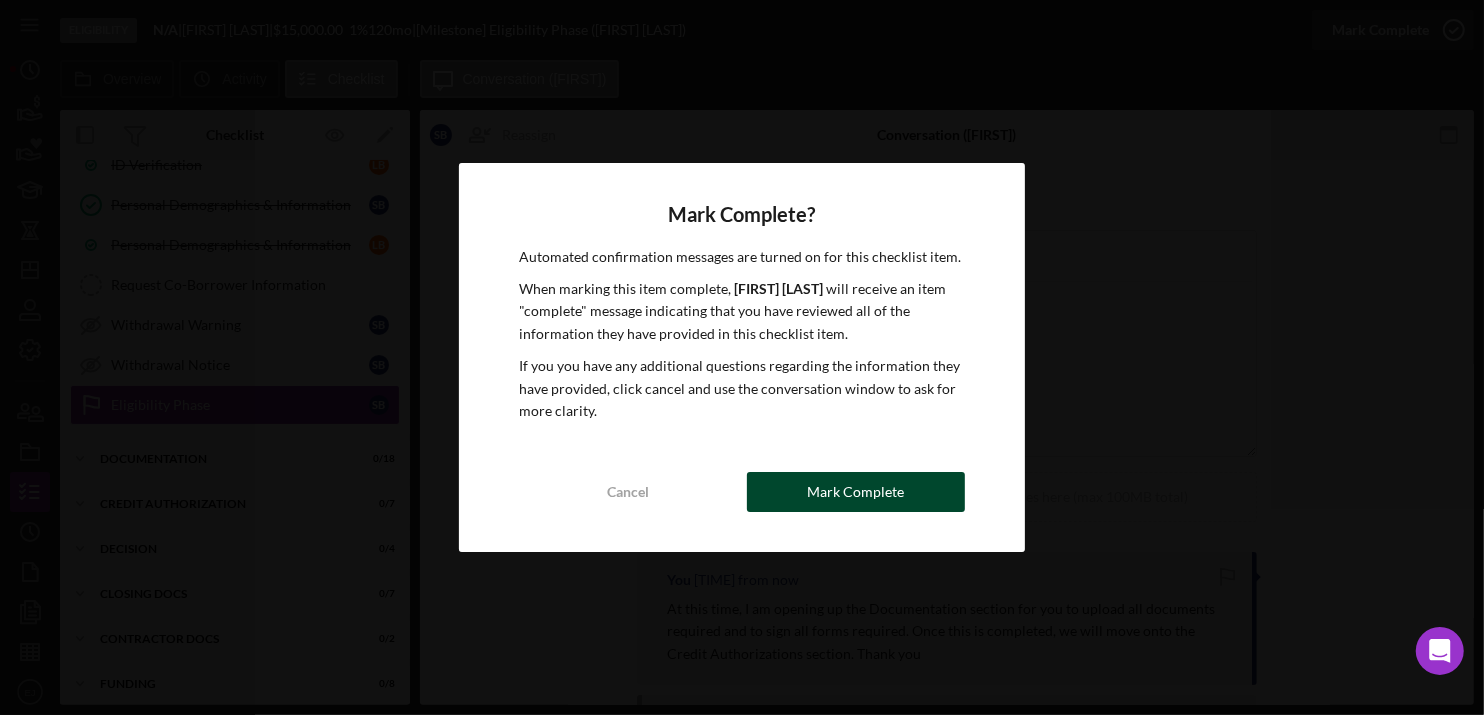 click on "Mark Complete" at bounding box center [856, 492] 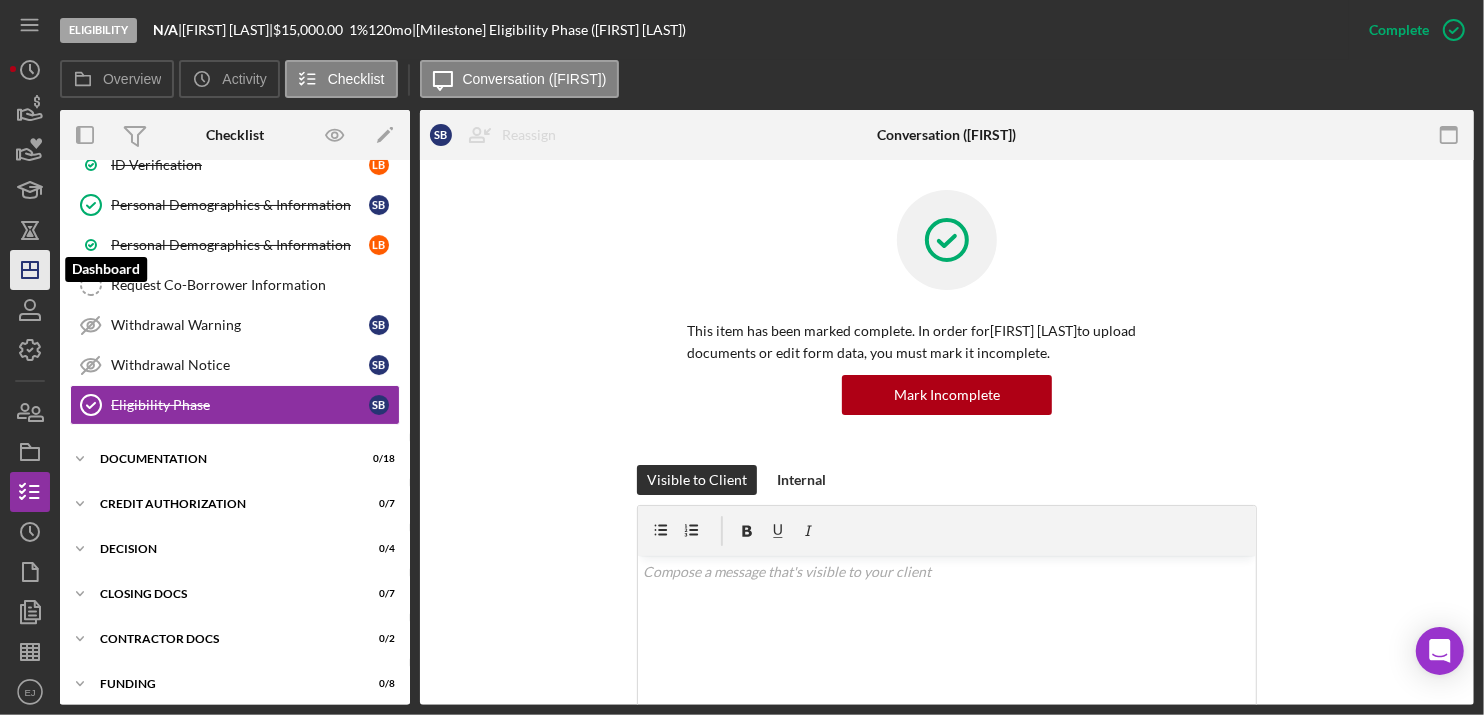 click on "Icon/Dashboard" 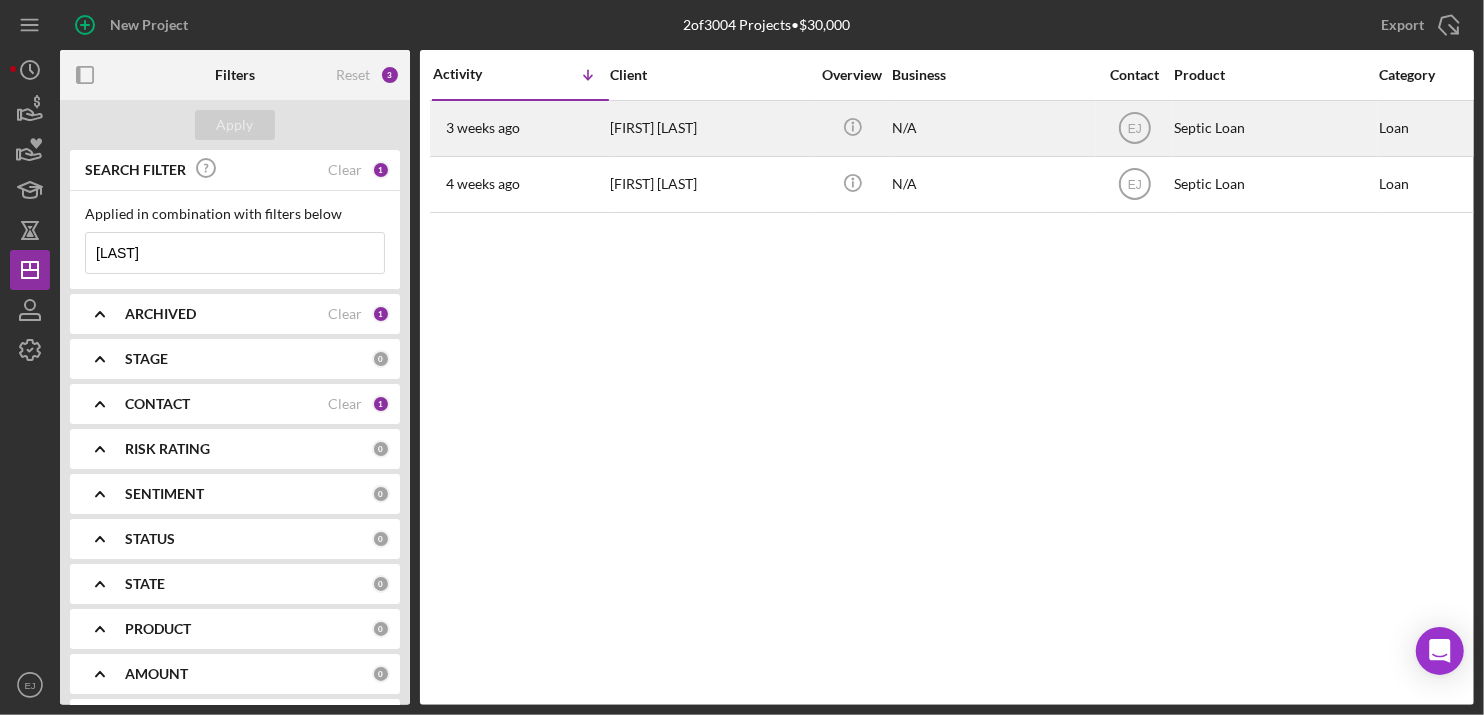 click on "3 weeks ago Steven Blalock" at bounding box center [520, 128] 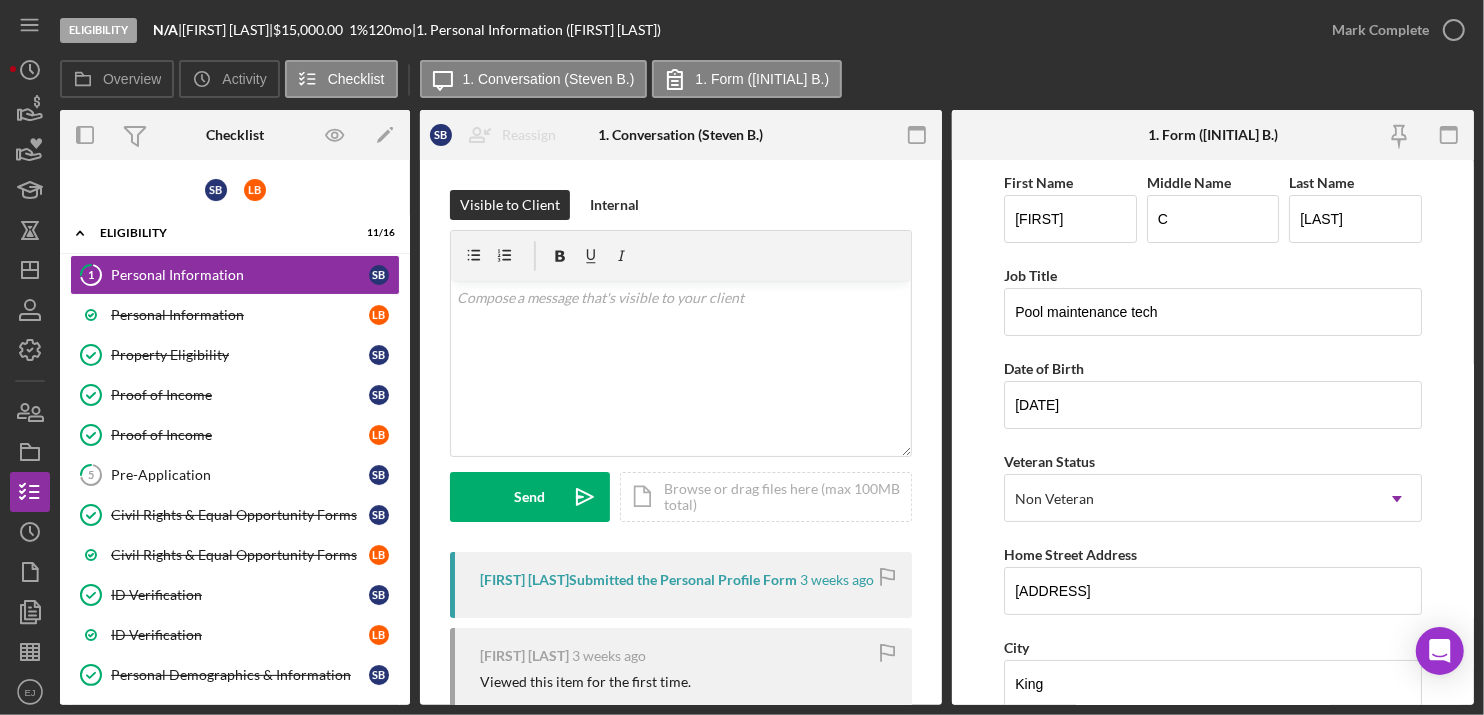click on "1 Personal Information S B Personal Information L B Property Eligibility Property Eligibility S B Proof of Income Proof of Income S B Proof of Income Proof of Income L B 5 Pre-Application S B Civil Rights & Equal Opportunity Forms Civil Rights & Equal Opportunity Forms S B Civil Rights & Equal Opportunity Forms L B ID Verification ID Verification S B ID Verification L B Personal Demographics & Information Personal Demographics & Information S B Personal Demographics & Information L B Request Co-Borrower Information Request Co-Borrower Information Withdrawal Warning Withdrawal Warning S B Withdrawal Notice Withdrawal Notice S B Eligibility Phase Eligibility Phase S B" at bounding box center [235, 580] 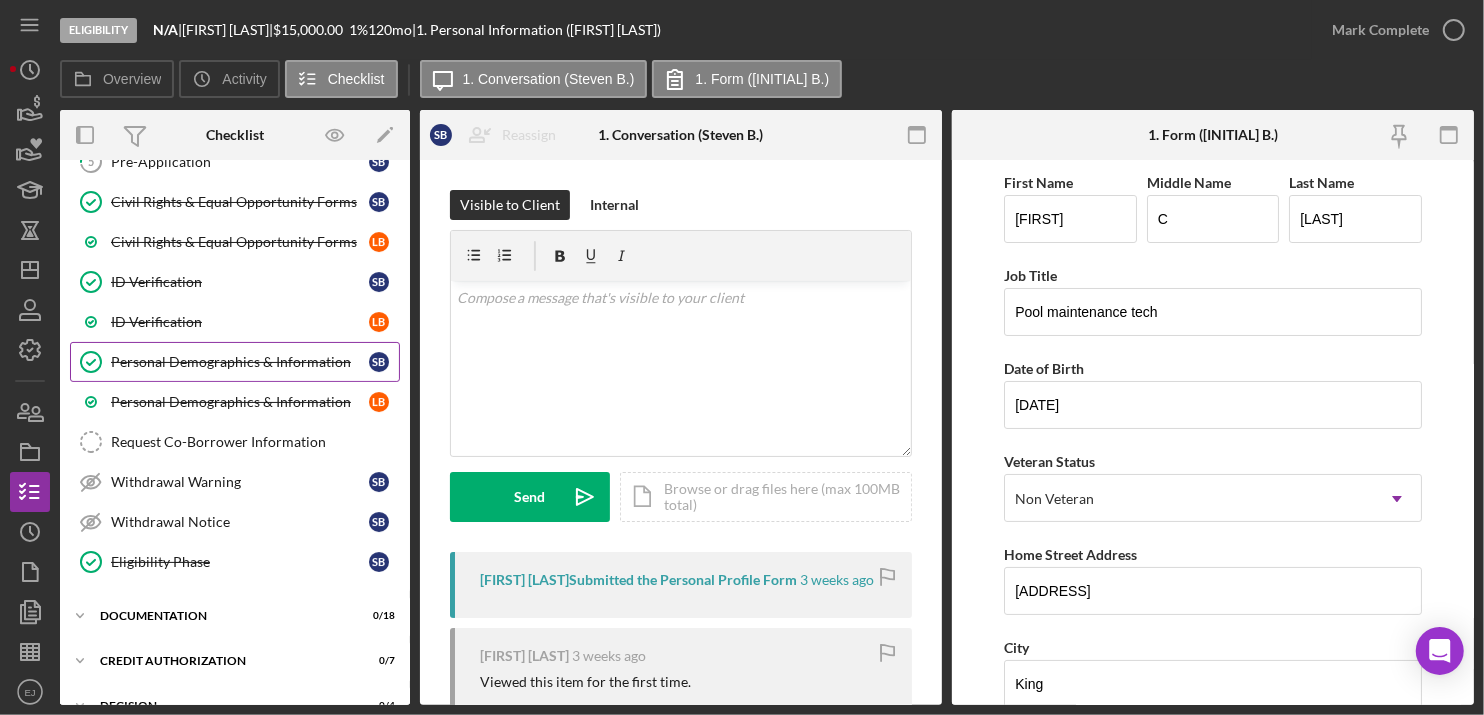 scroll, scrollTop: 316, scrollLeft: 0, axis: vertical 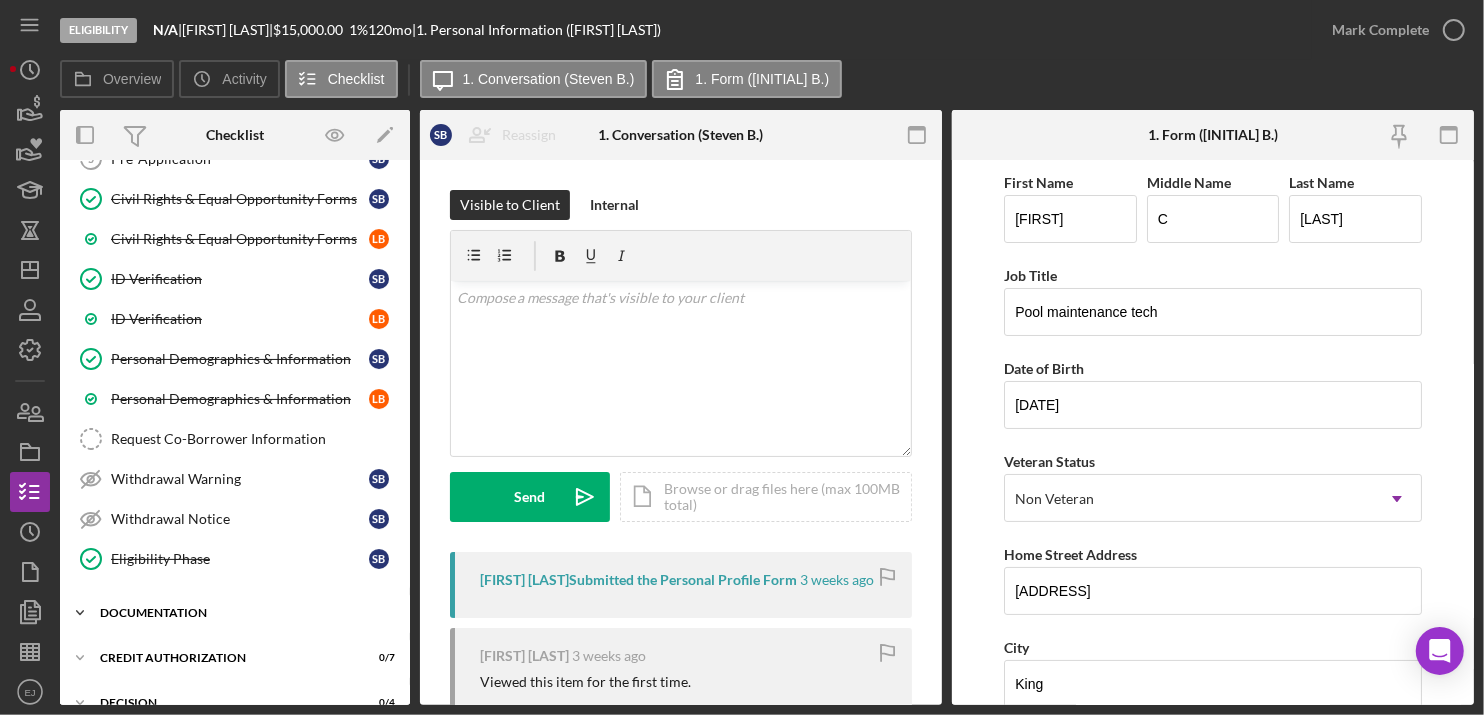 click on "Icon/Expander" 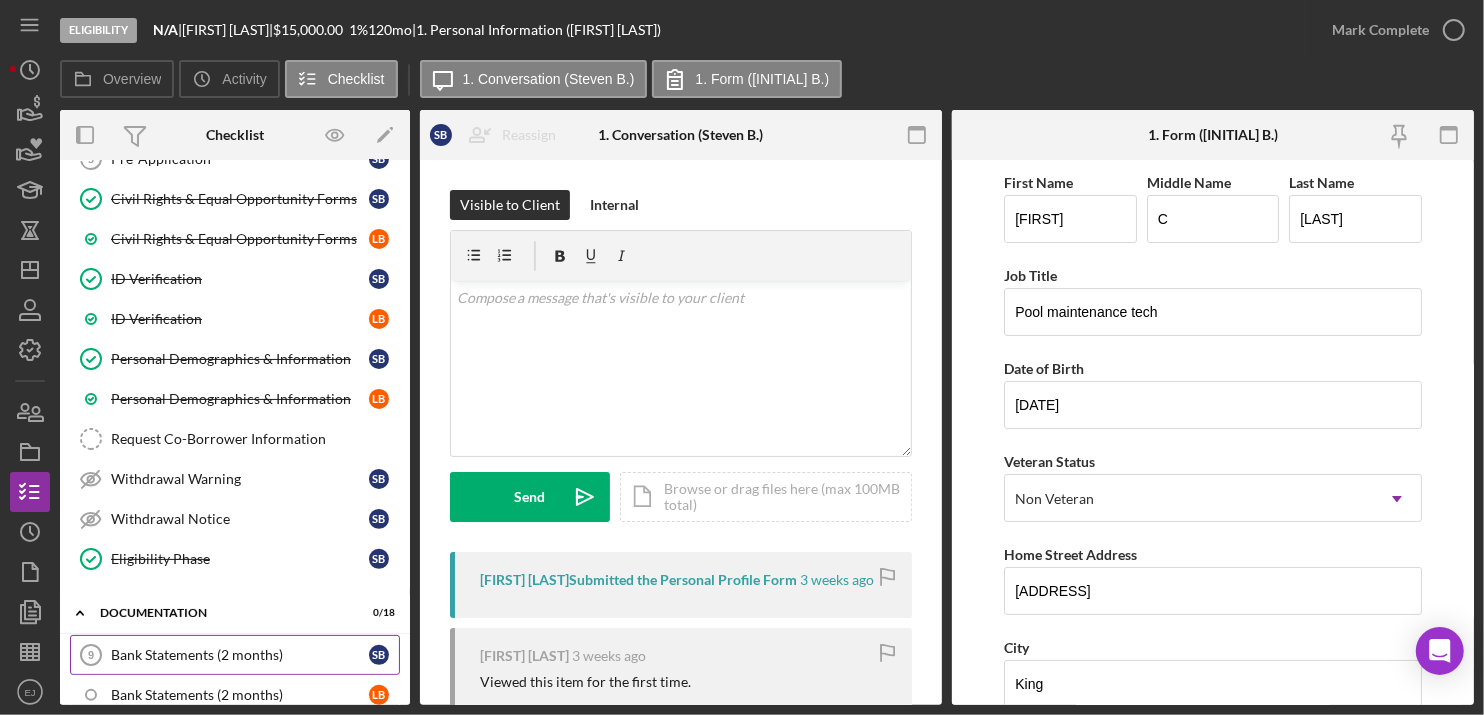 click on "Bank Statements (2 months) 9 Bank Statements (2 months) S B" at bounding box center (235, 655) 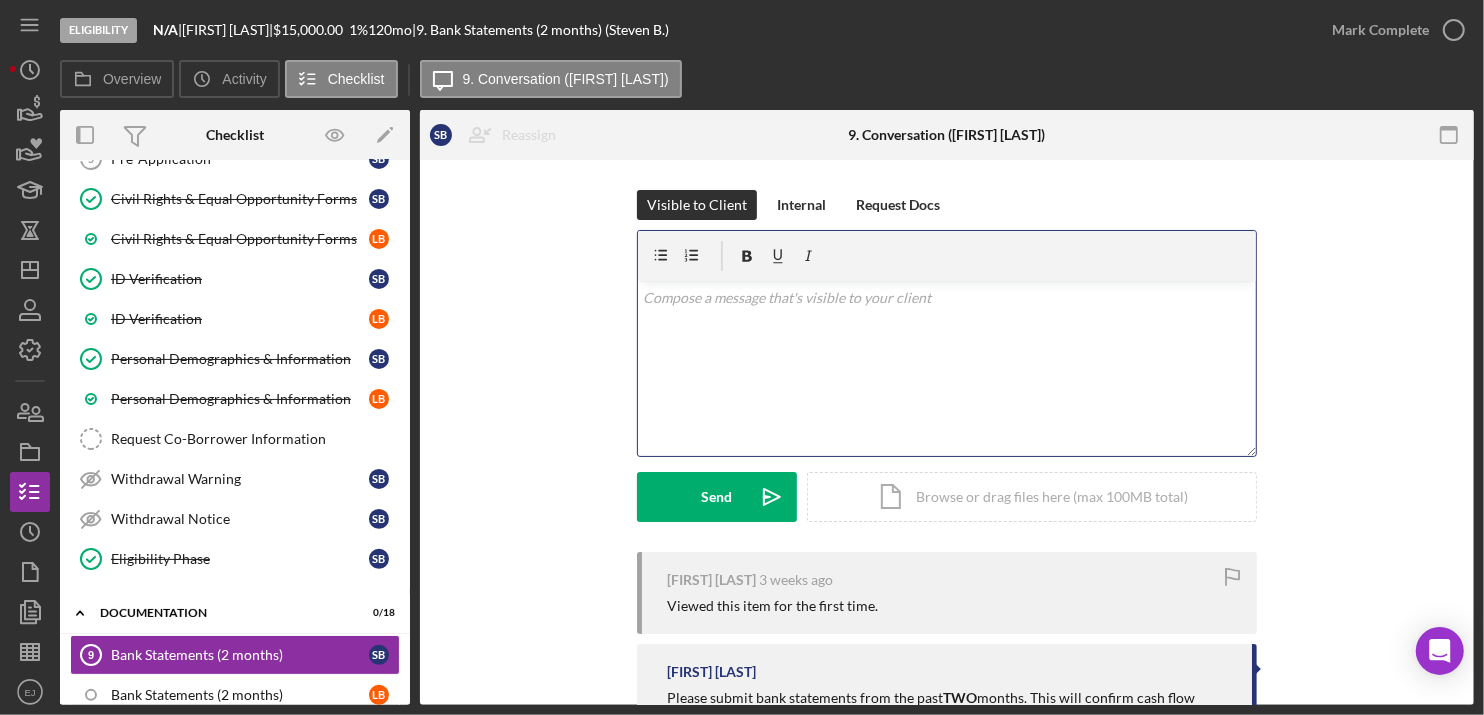 click at bounding box center [947, 298] 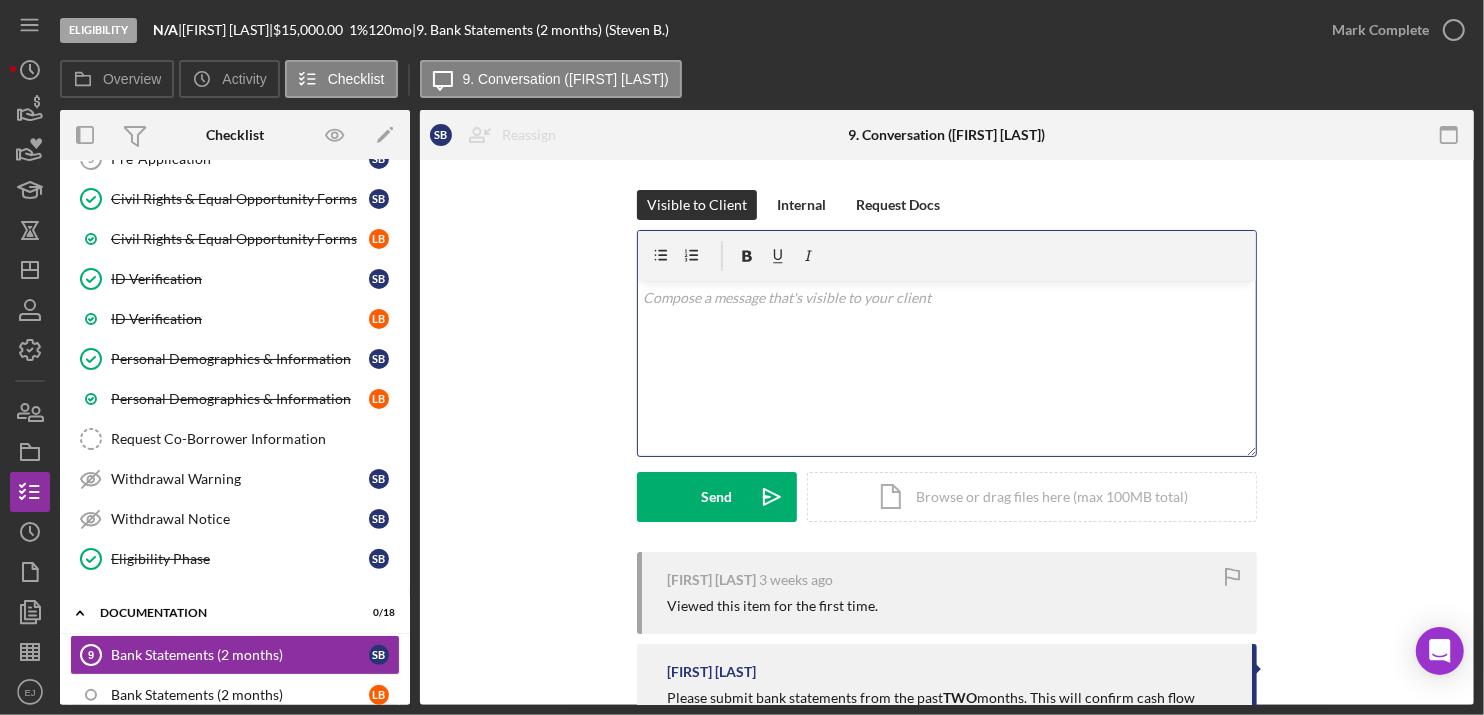 type 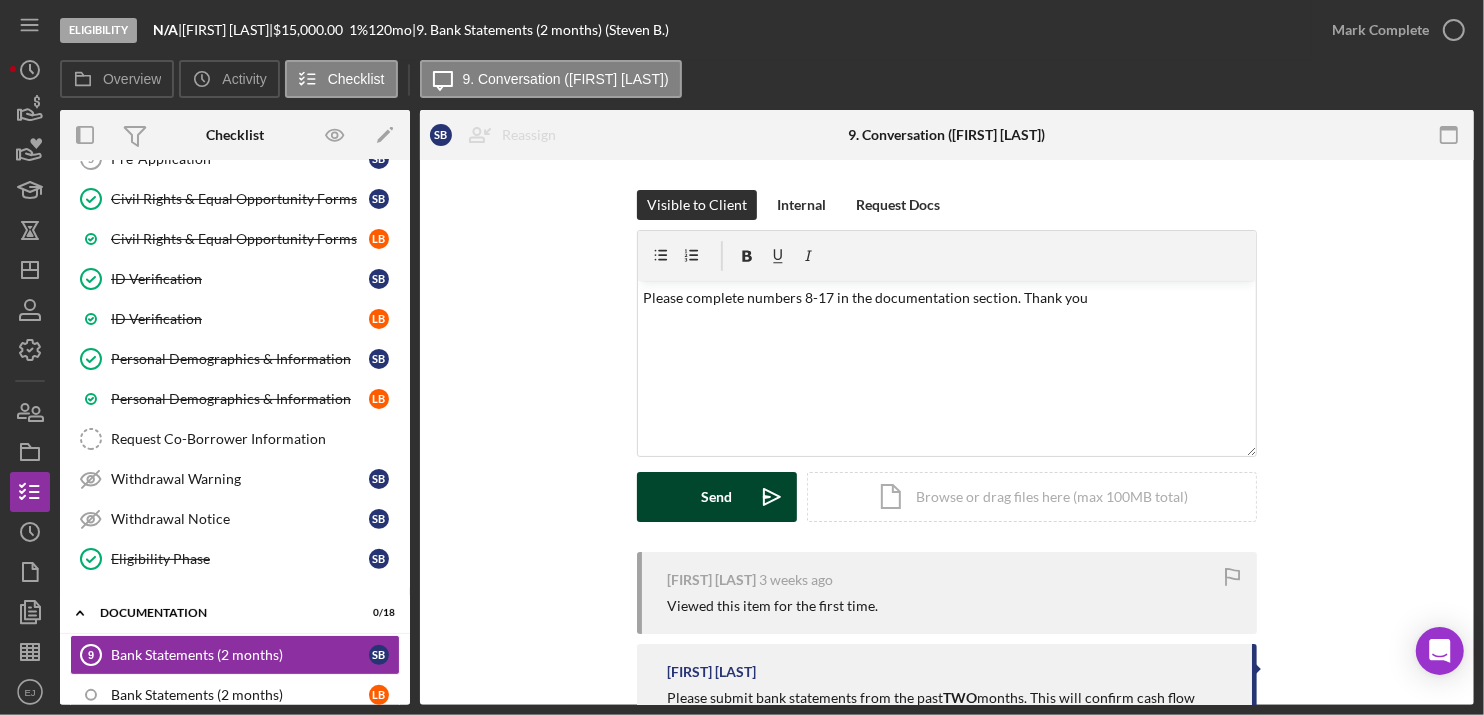 click on "Icon/icon-invite-send" 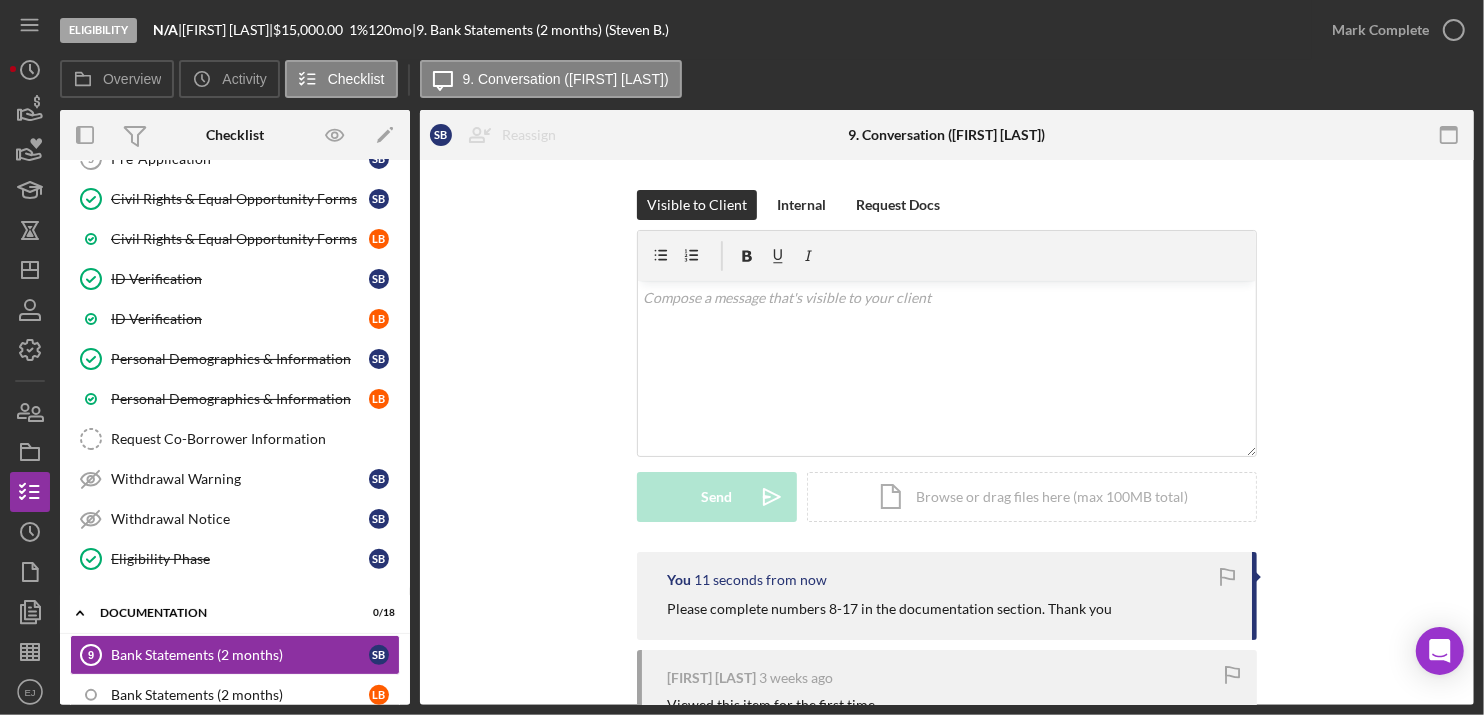scroll, scrollTop: 0, scrollLeft: 0, axis: both 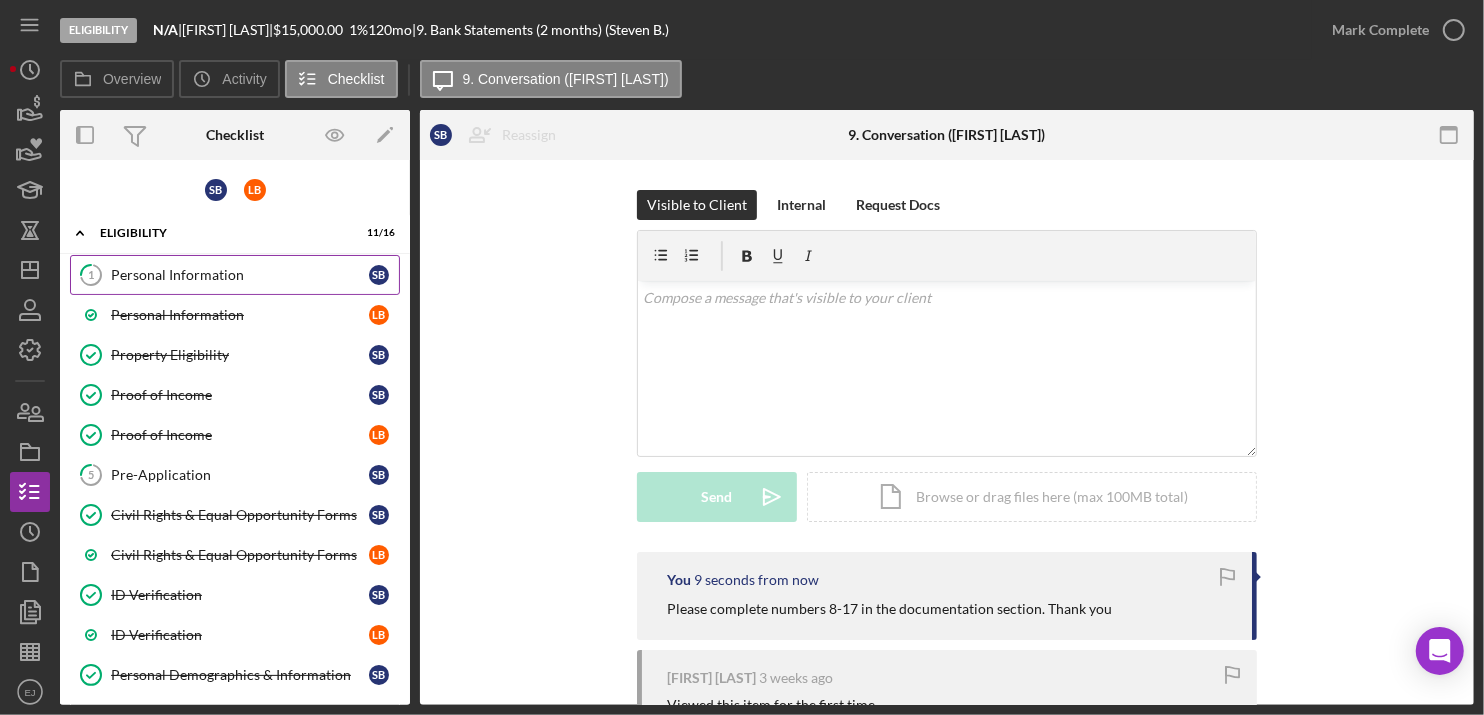 click on "[NUMBER] Personal Information [INITIALS] [INITIALS]" at bounding box center [235, 275] 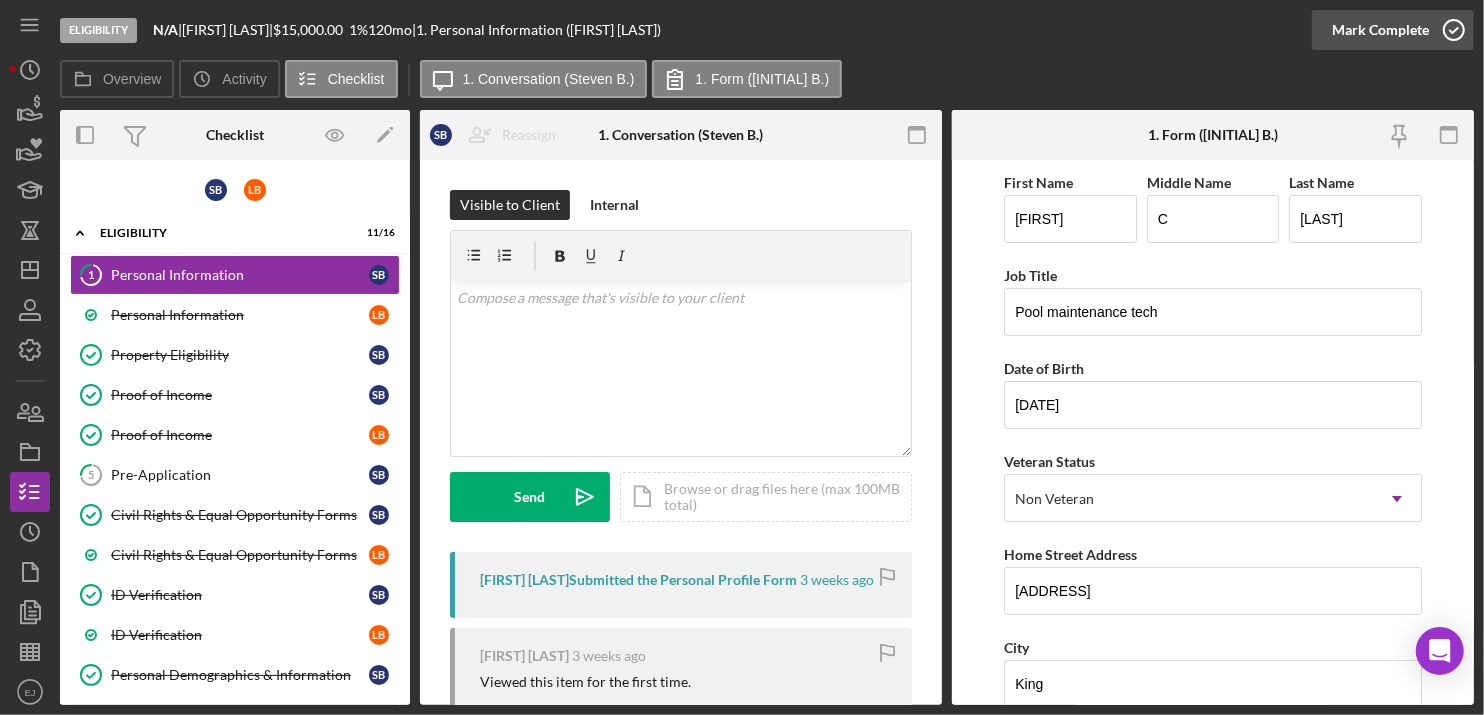 click 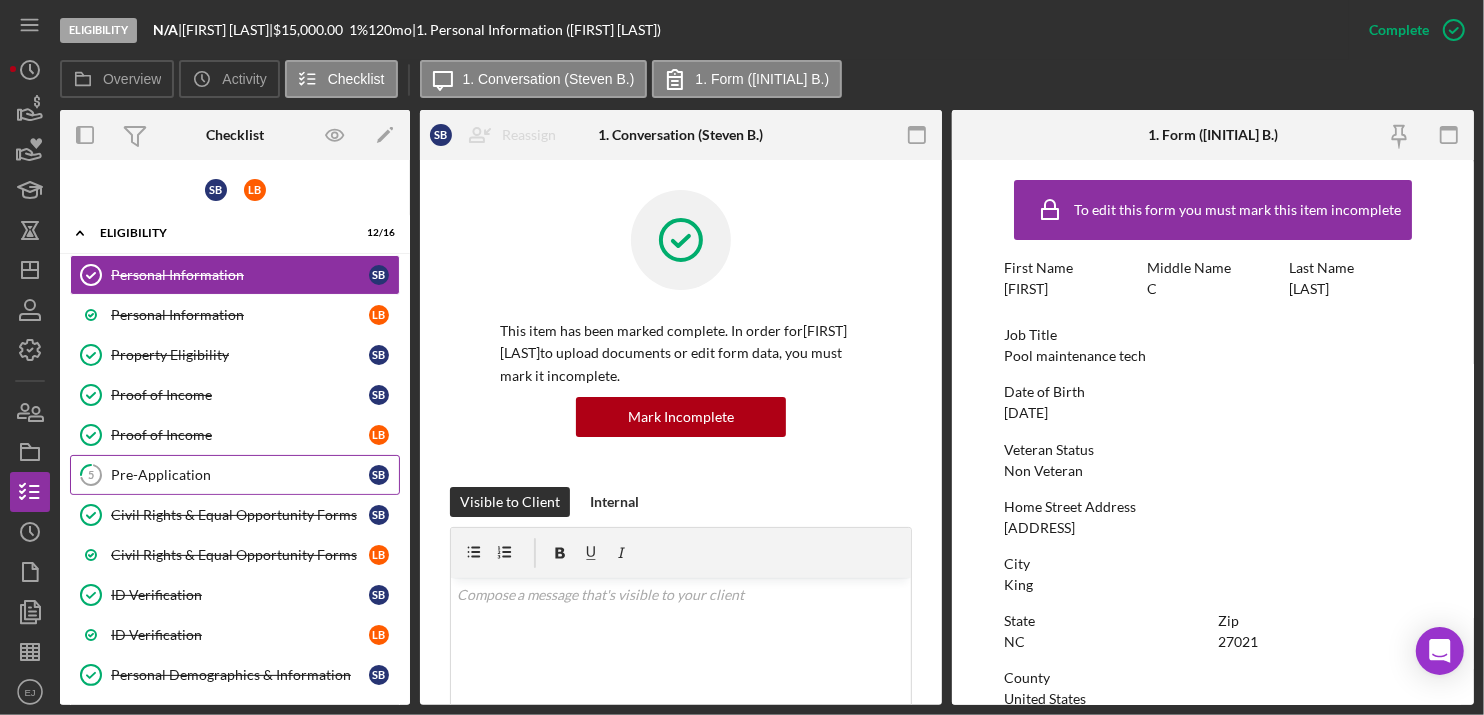 click on "Pre-Application" at bounding box center (240, 475) 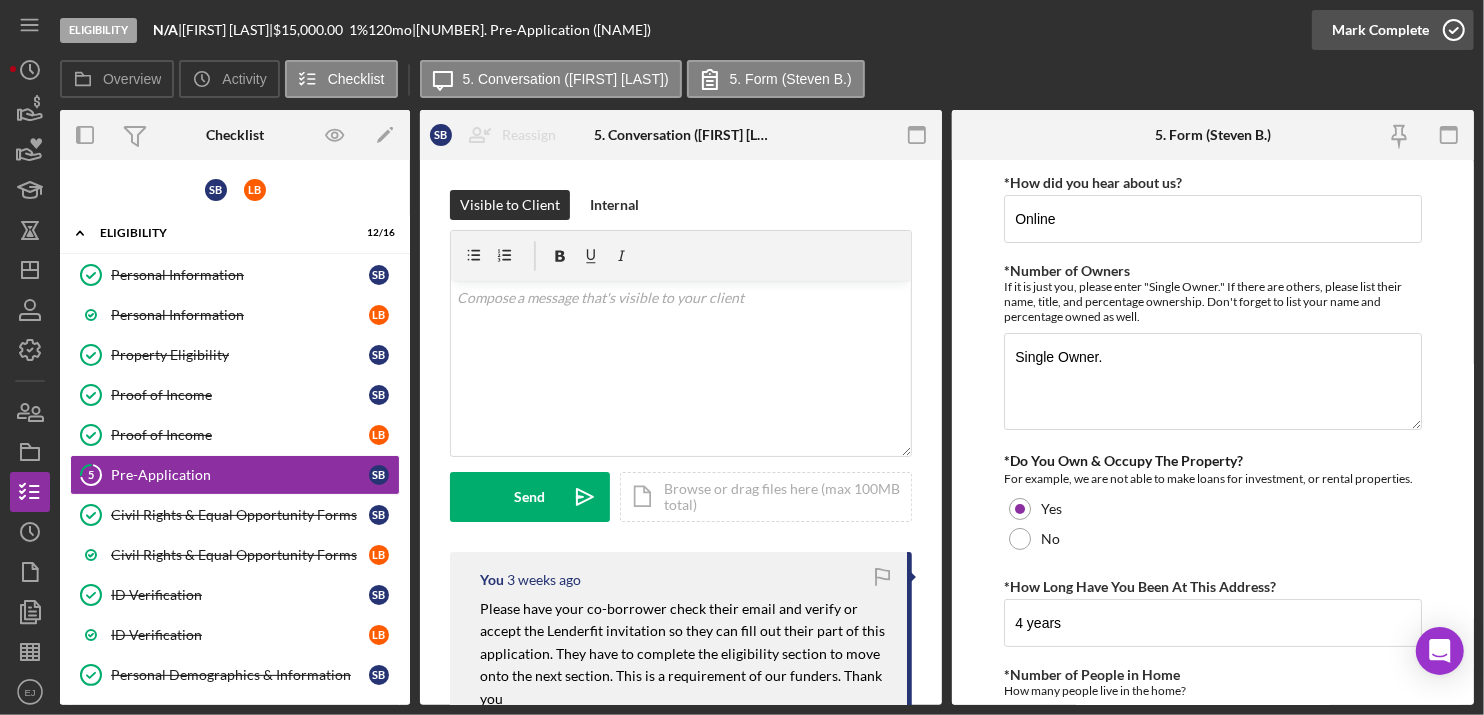 click 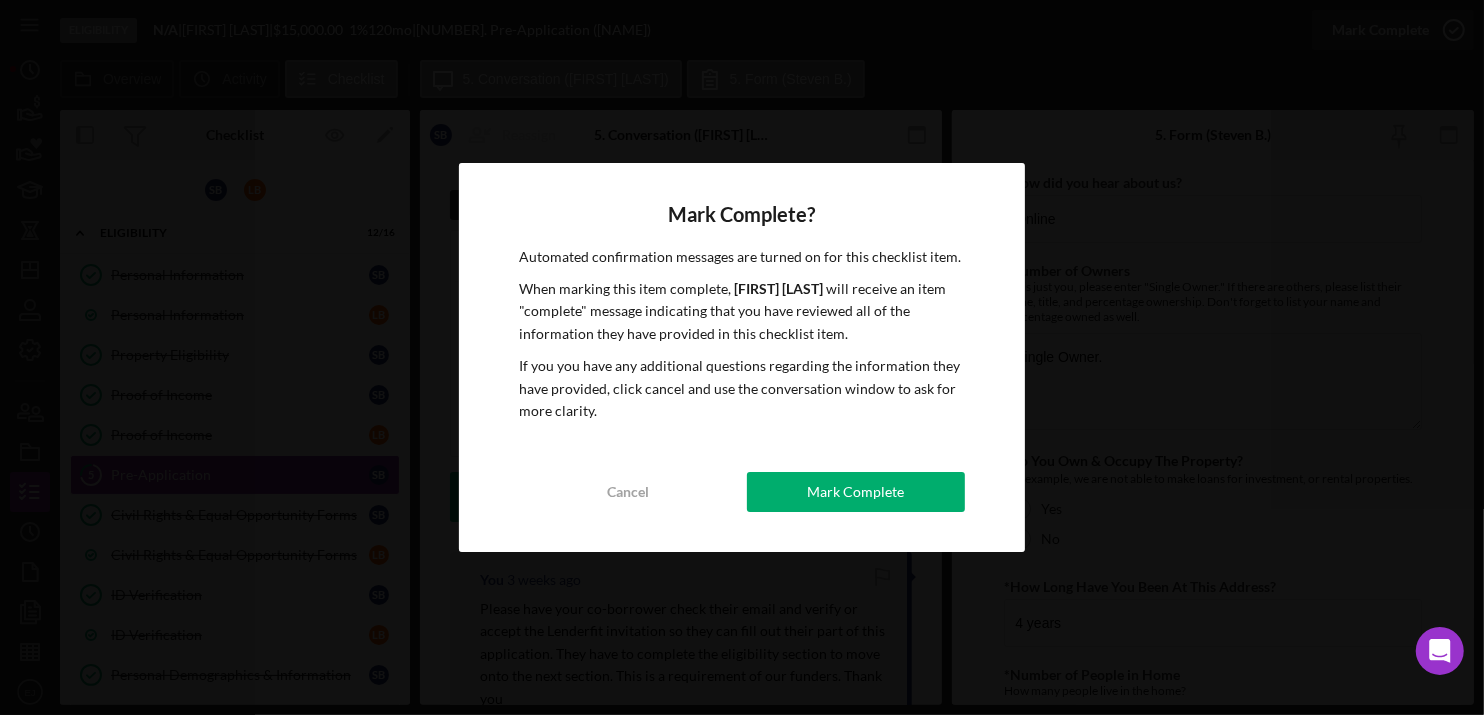 click on "Mark Complete? Automated confirmation messages are turned on for this checklist item. When marking this item complete, [FIRST] [LAST] will receive an item "complete" message indicating that you have reviewed all of the information they have provided in this checklist item. If you you have any additional questions regarding the information they have provided, click cancel and use the conversation window to ask for more clarity. Cancel Mark Complete" at bounding box center (741, 358) 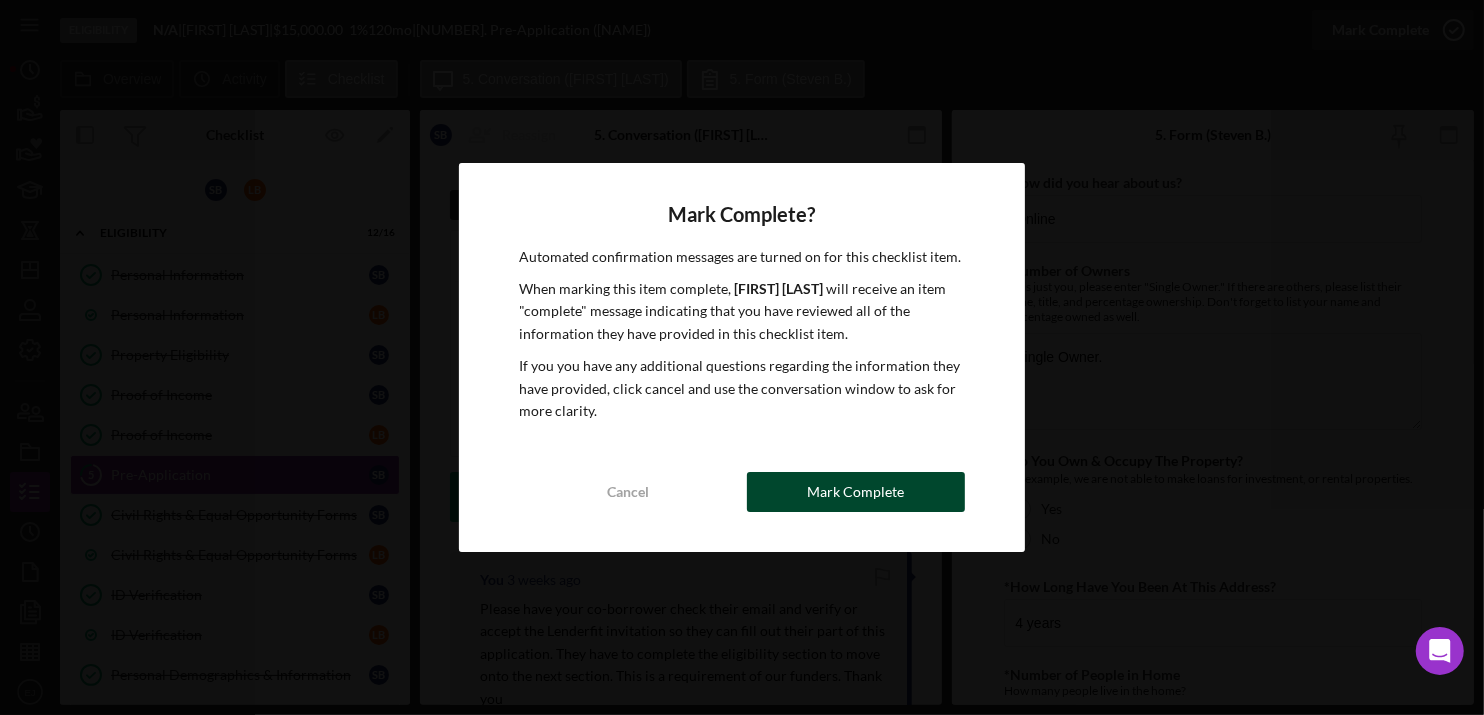 click on "Mark Complete" at bounding box center (856, 492) 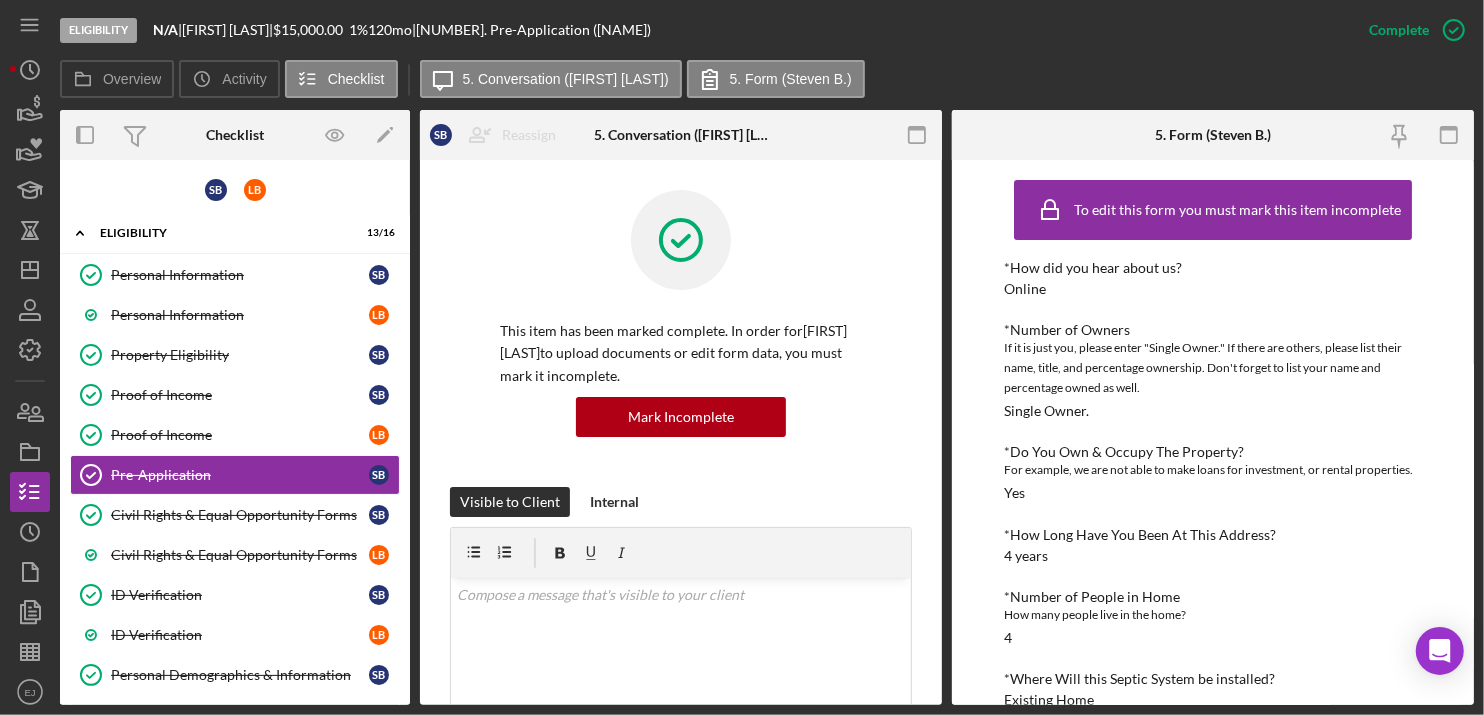 scroll, scrollTop: 476, scrollLeft: 0, axis: vertical 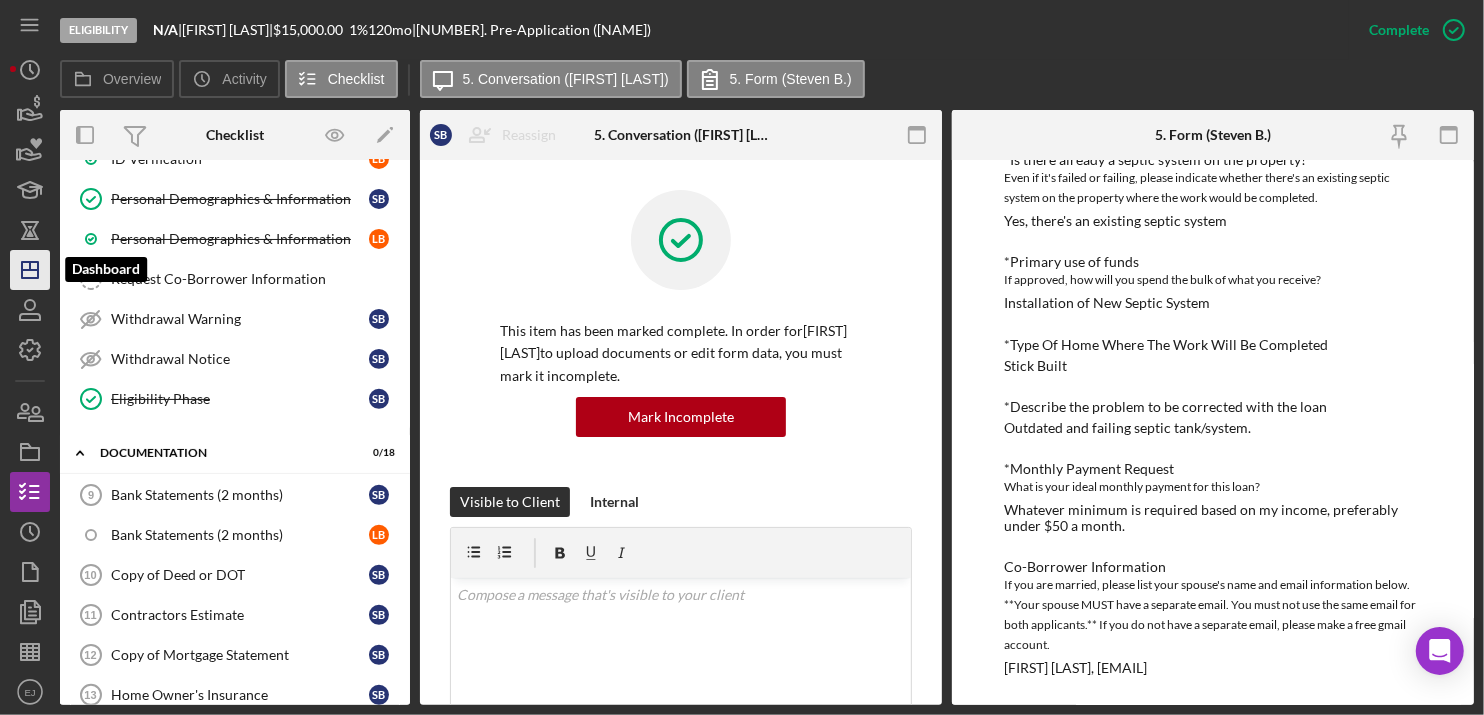 click 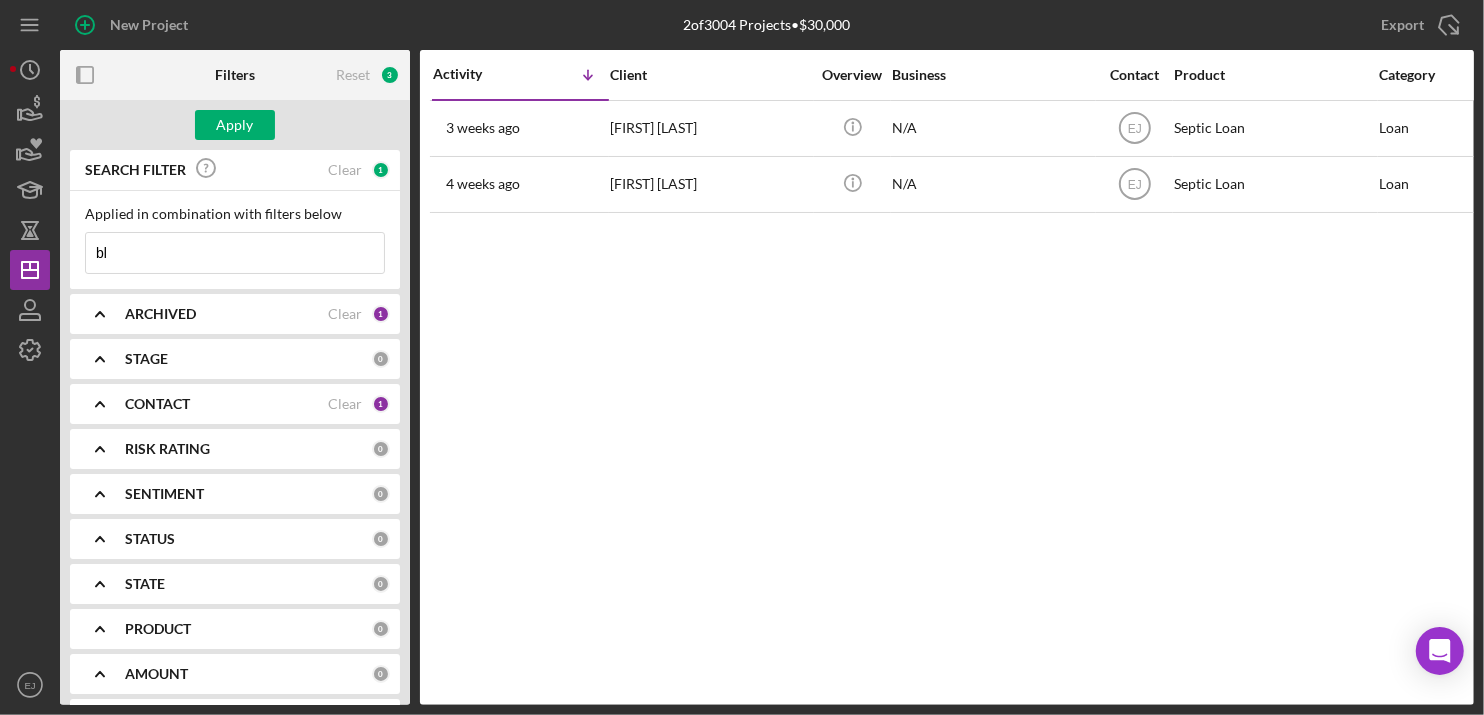 type on "b" 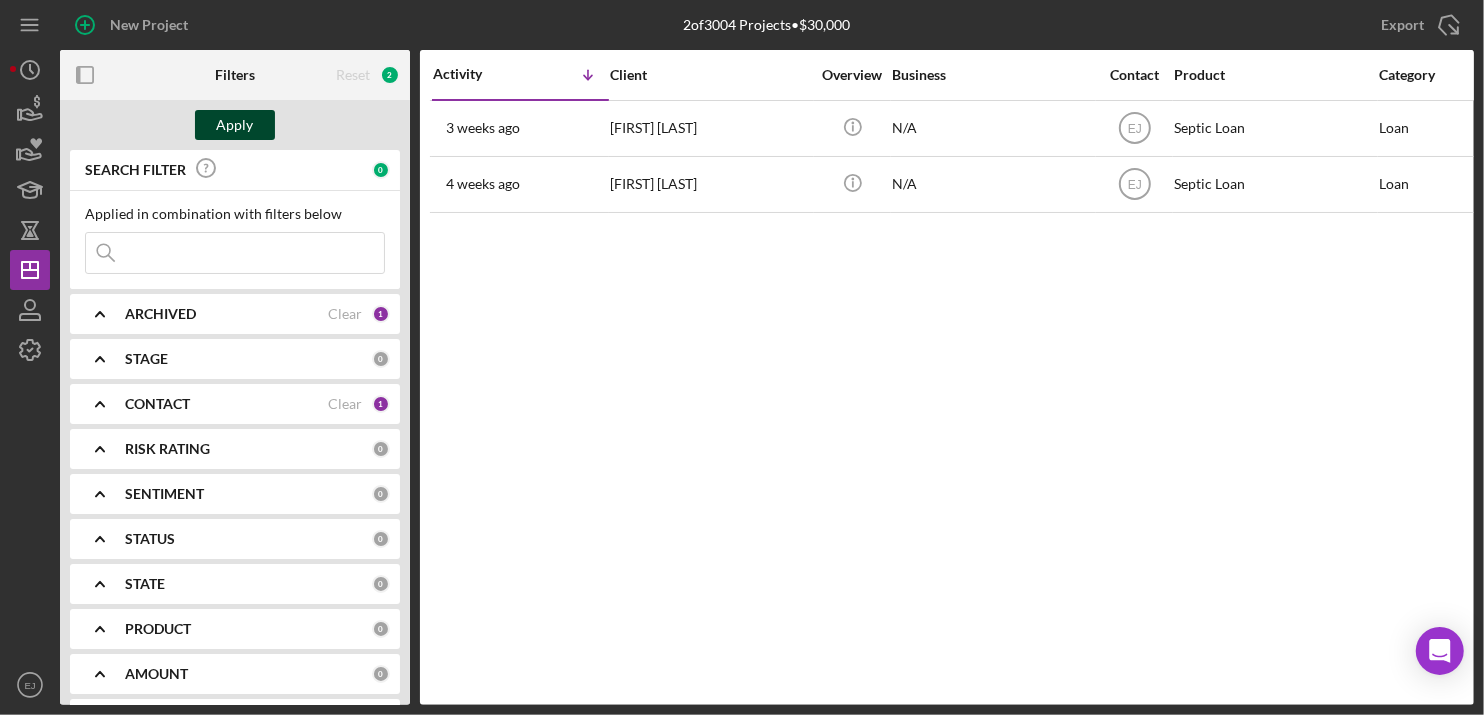 type 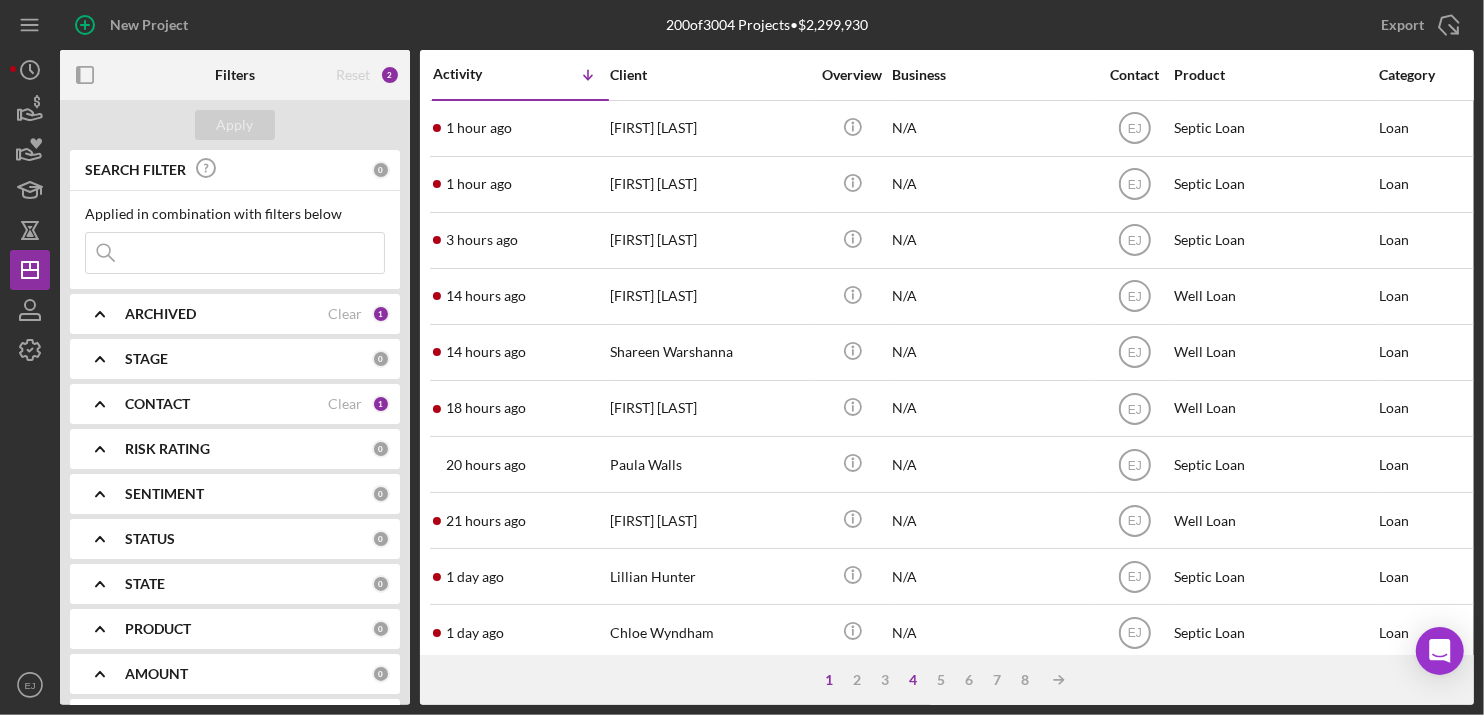click on "4" at bounding box center (913, 680) 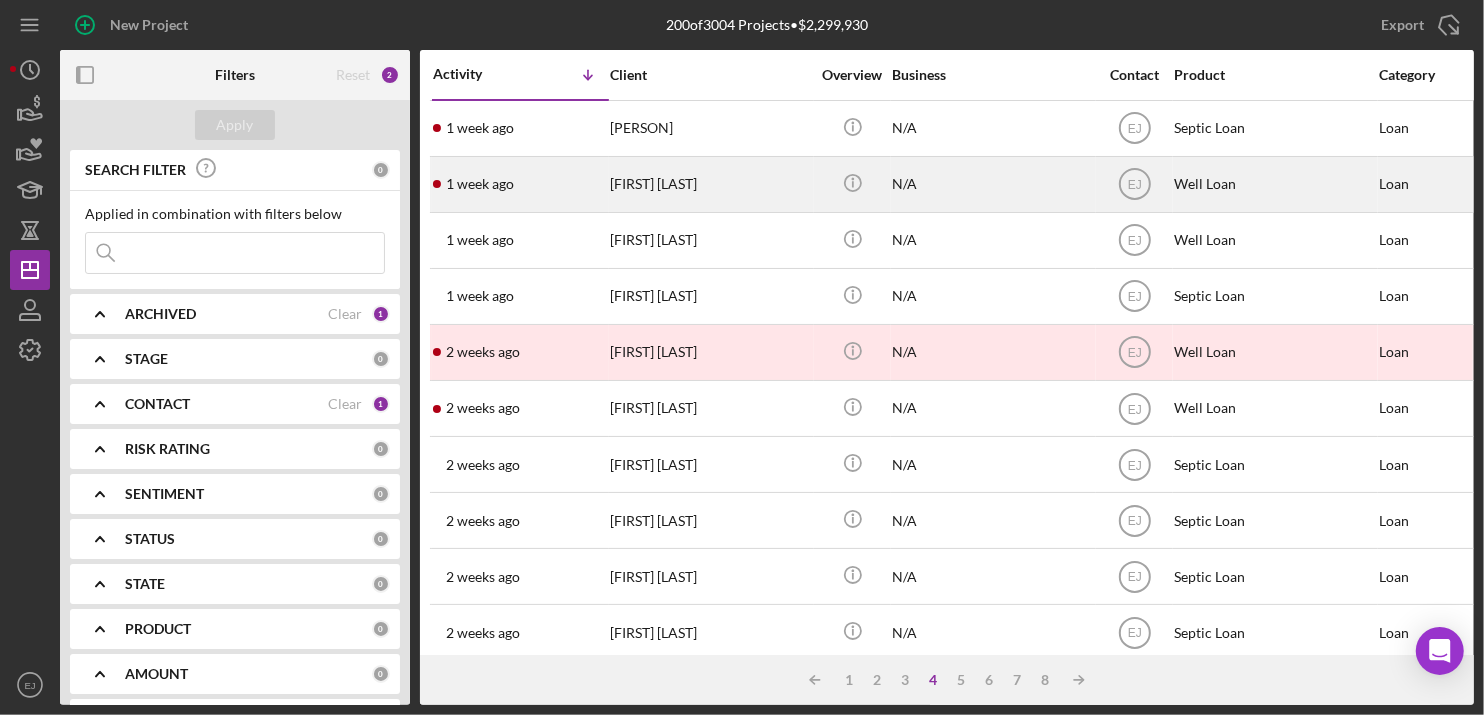 click on "[FIRST] [LAST]" at bounding box center [710, 184] 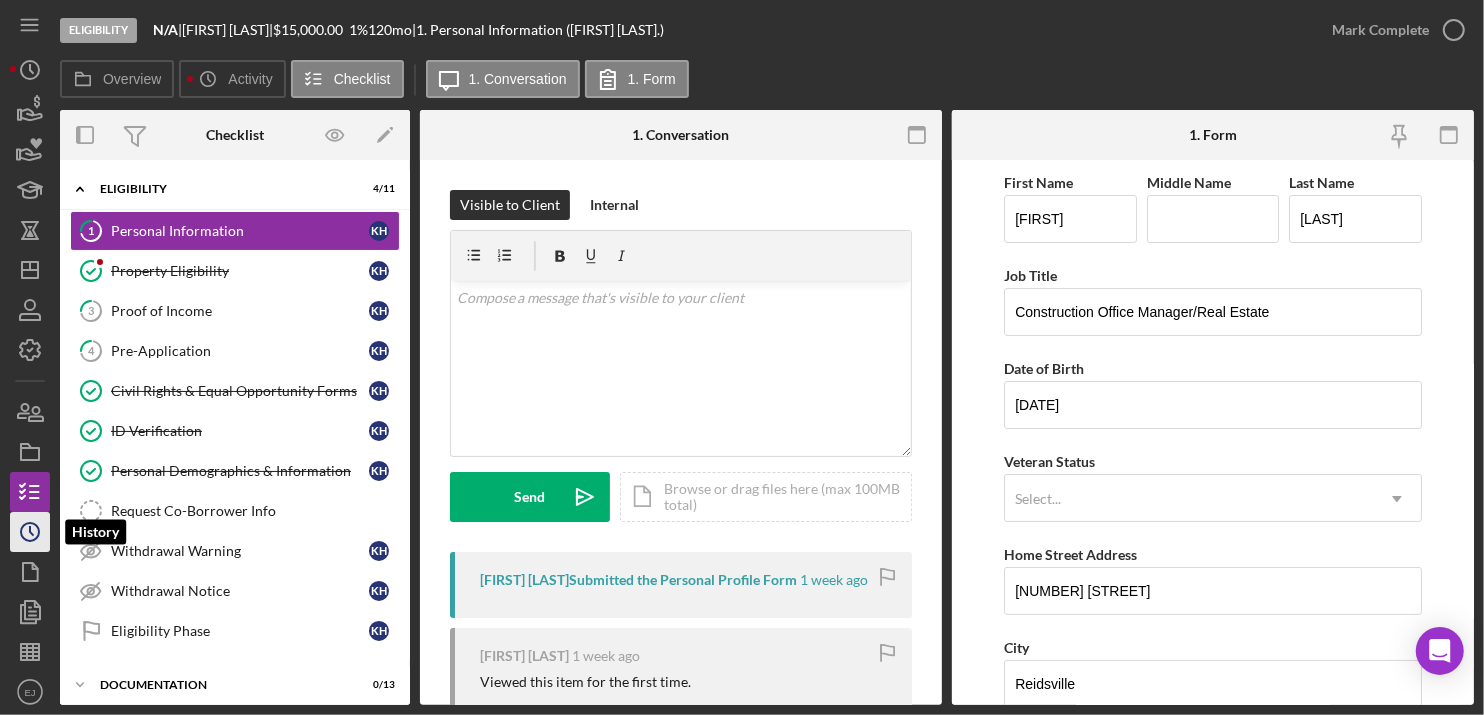 click 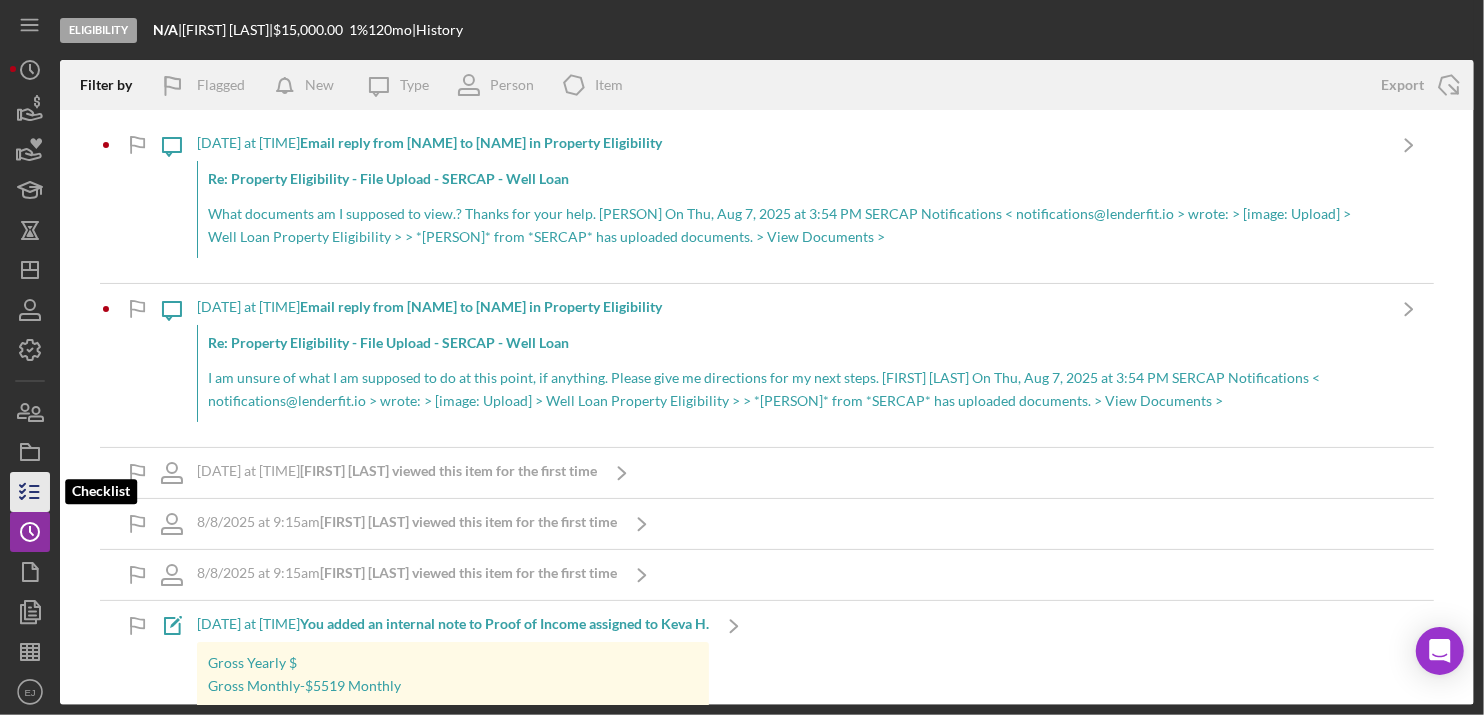 click 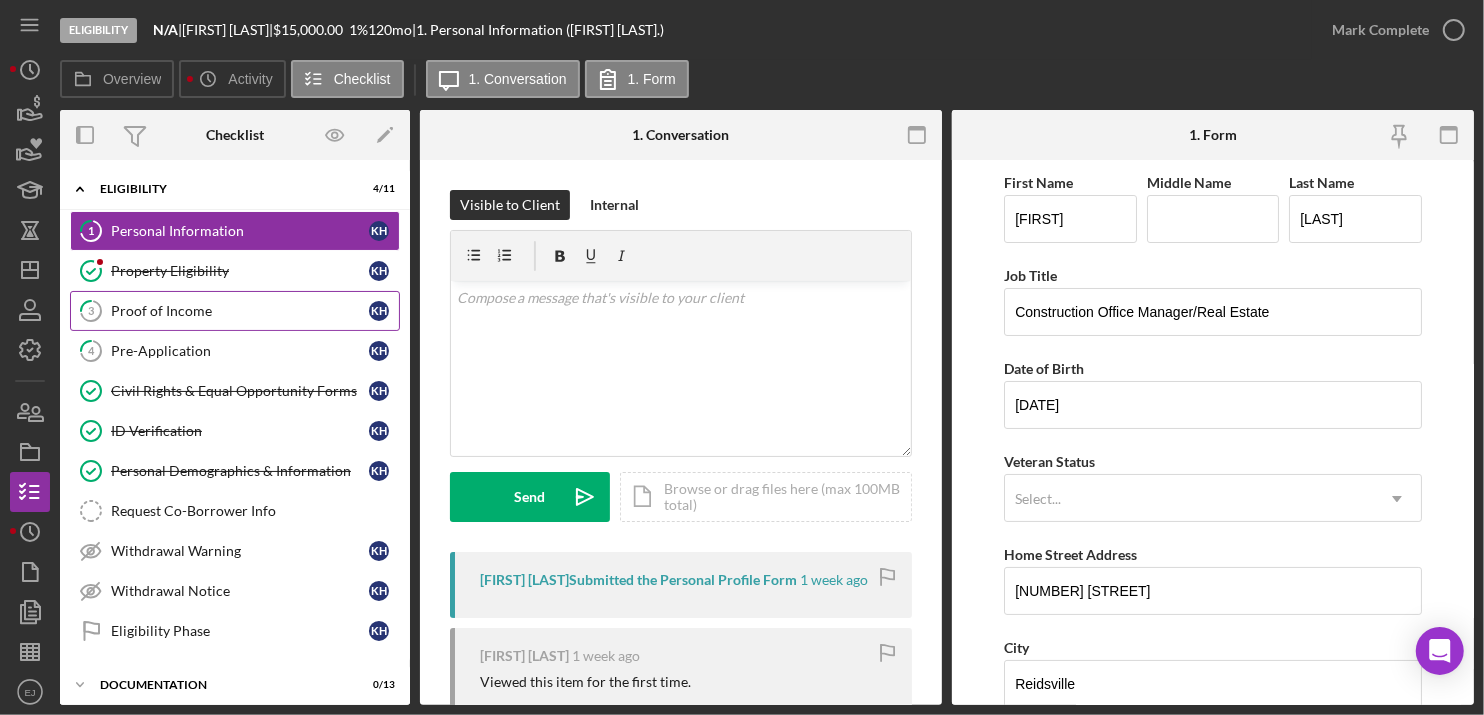 click on "3 Proof of Income K H" at bounding box center [235, 311] 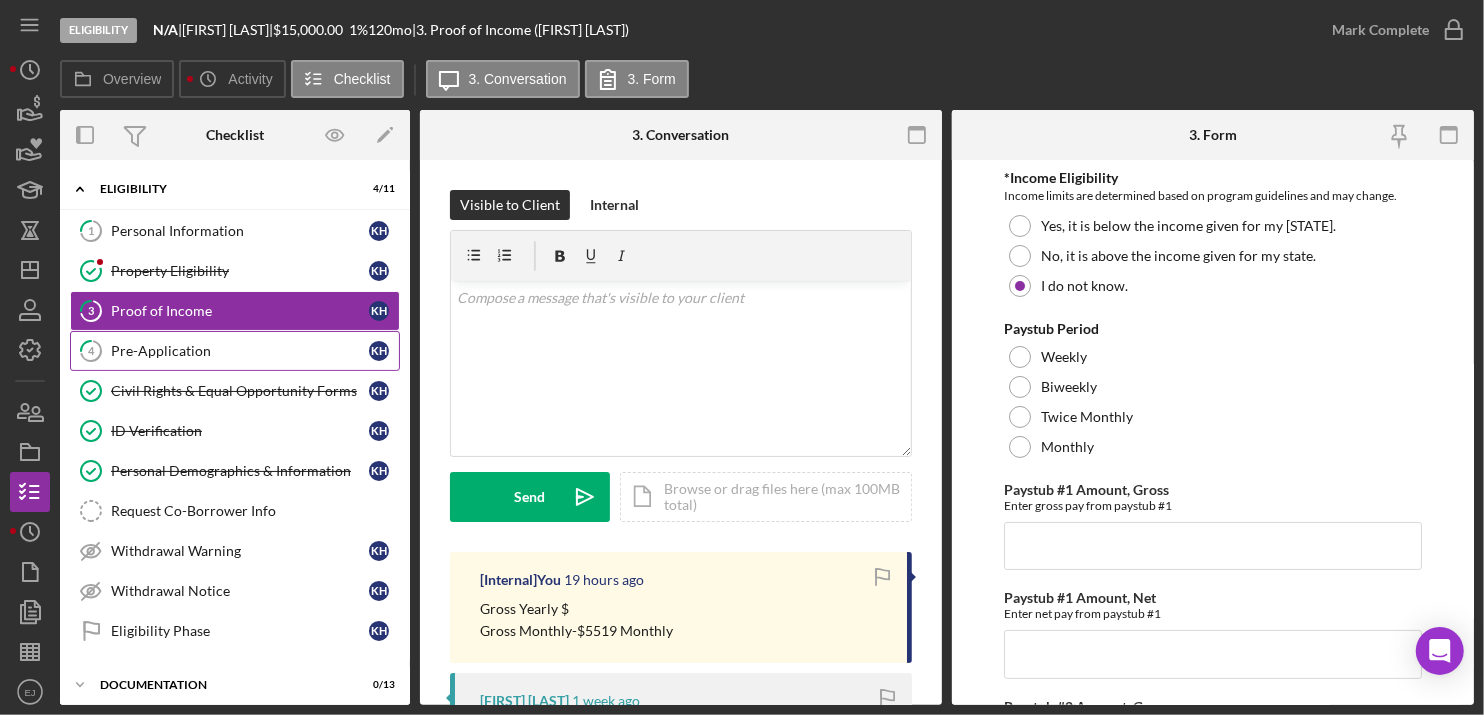 click on "Pre-Application" at bounding box center [240, 351] 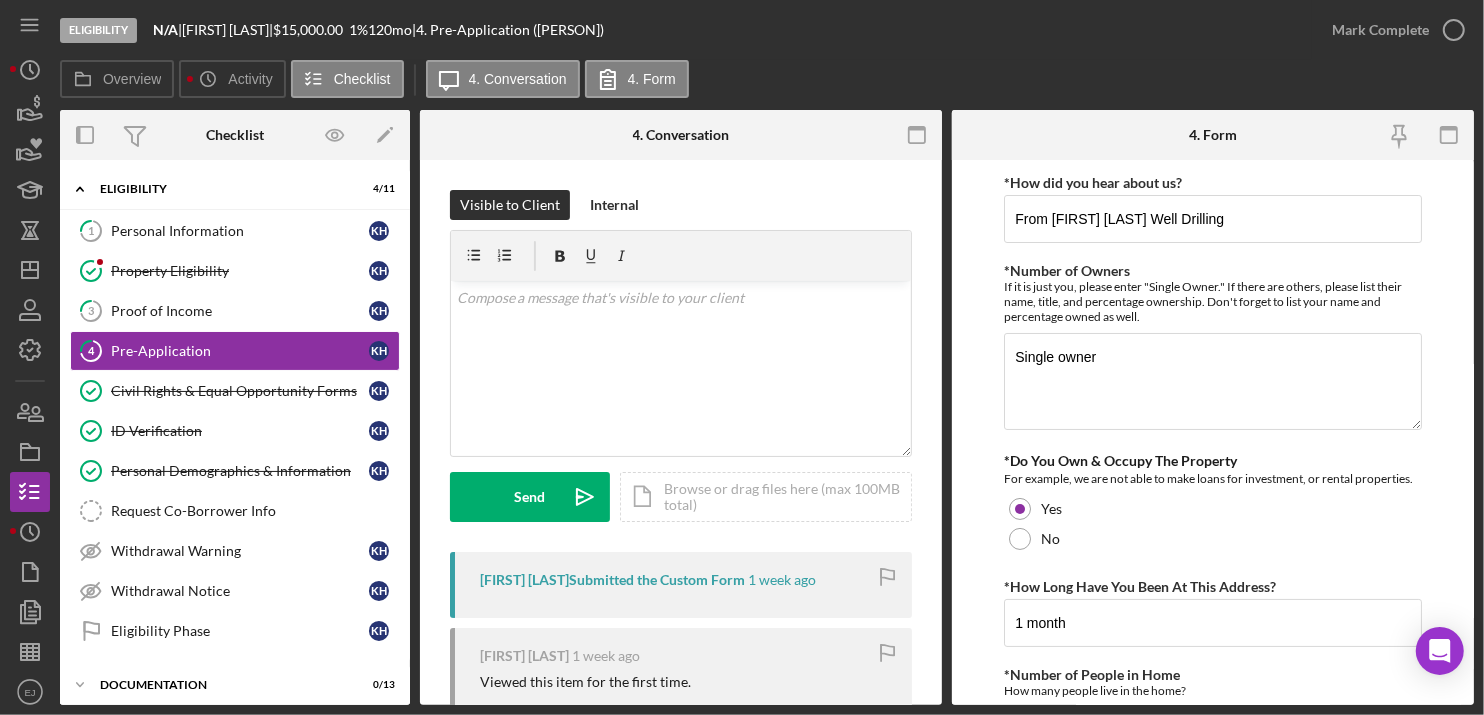 scroll, scrollTop: 476, scrollLeft: 0, axis: vertical 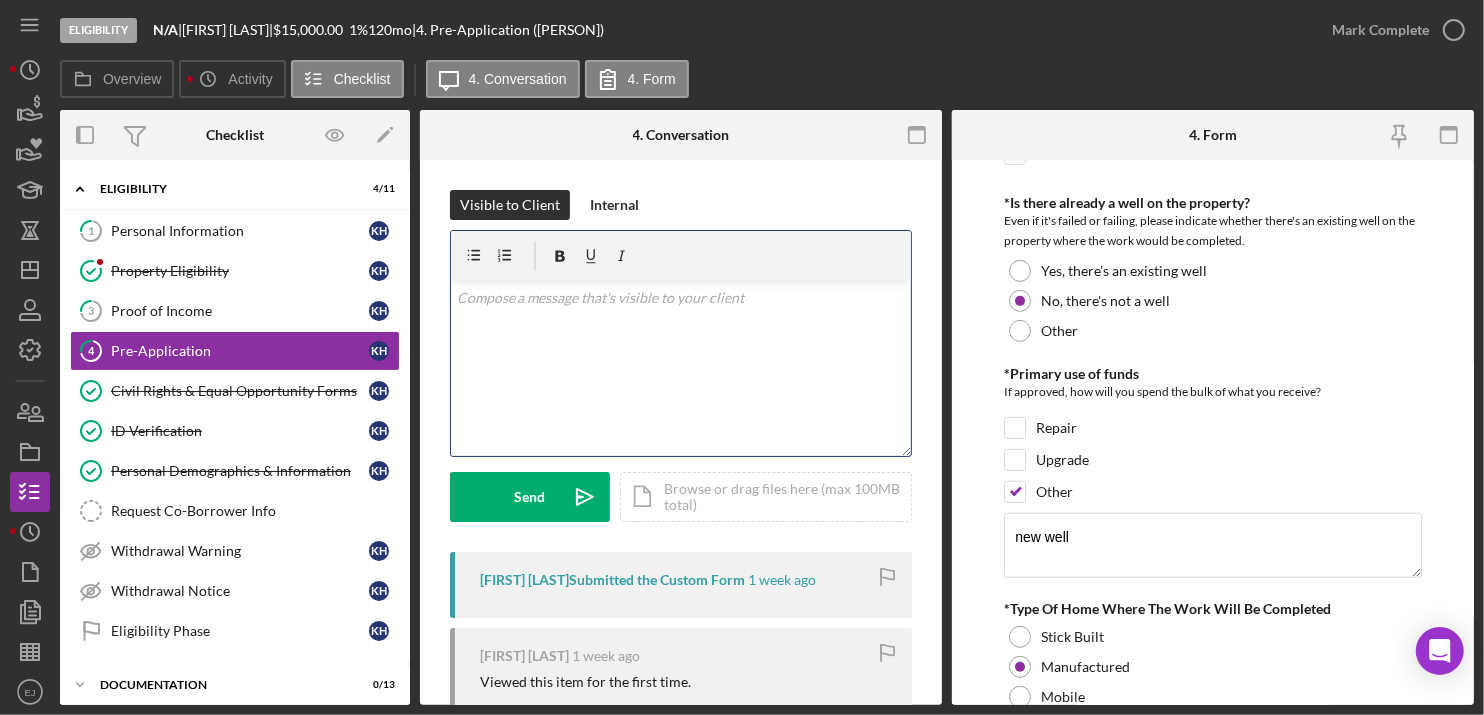 click at bounding box center [681, 298] 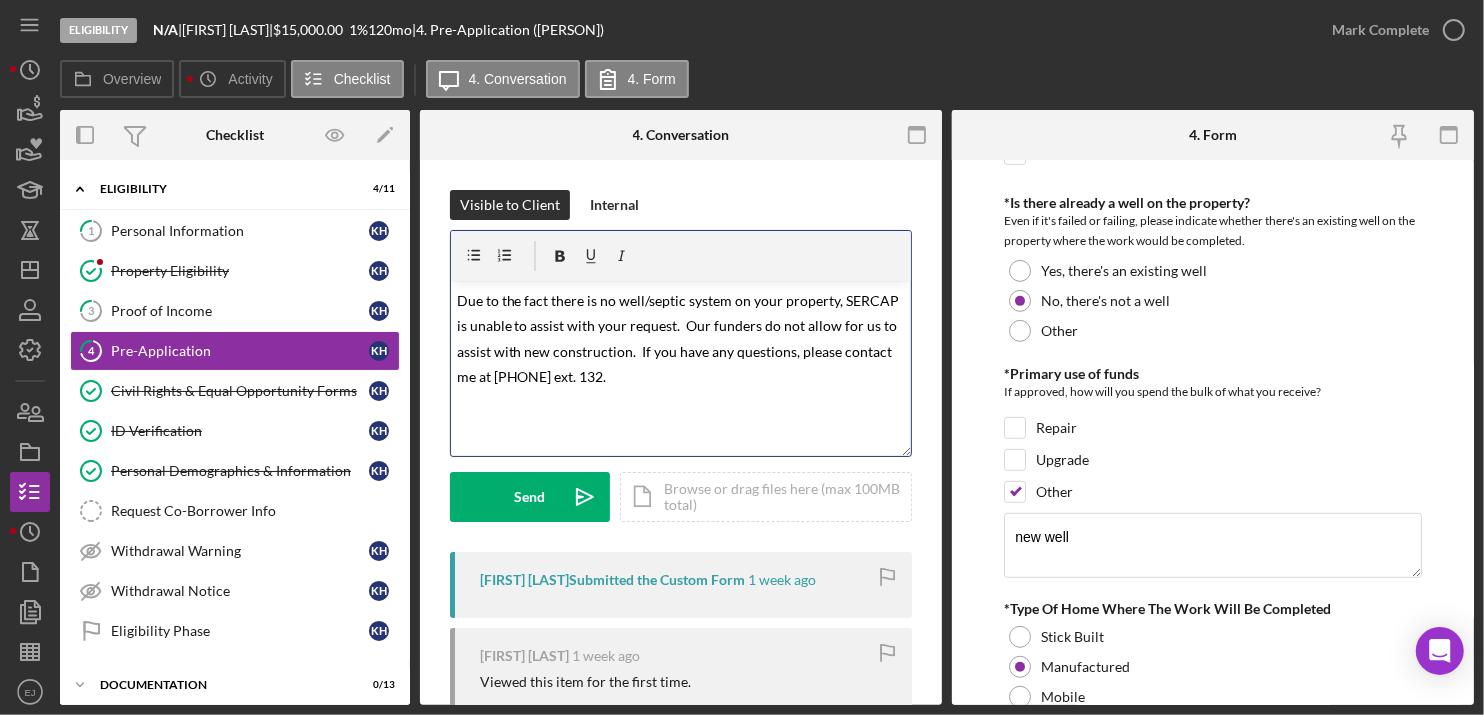 click on "Due to the fact there is no well/septic system on your property, SERCAP is unable to assist with your request.  Our funders do not allow for us to assist with new construction.  If you have any questions, please contact me at [PHONE] ext. 132." at bounding box center (680, 339) 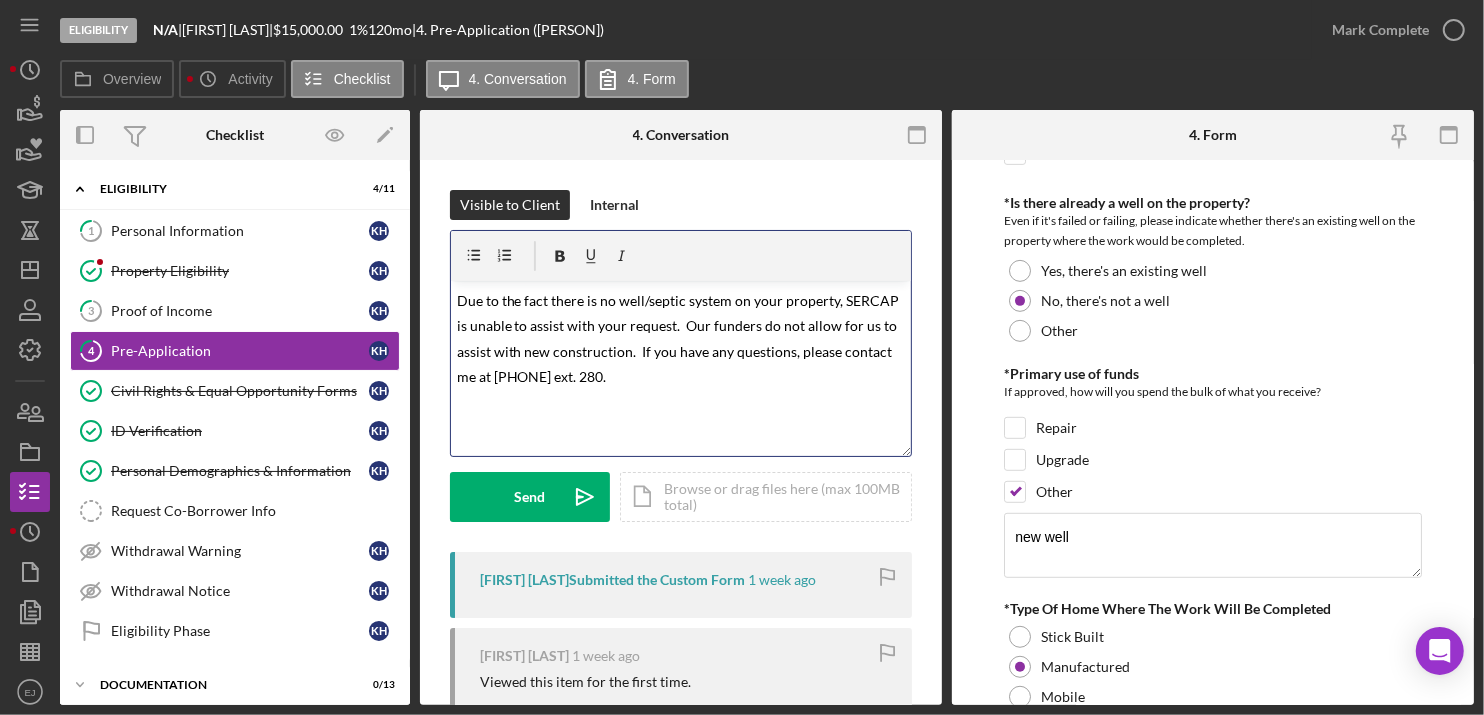 click on "Due to the fact there is no well/septic system on your property, SERCAP is unable to assist with your request.  Our funders do not allow for us to assist with new construction.  If you have any questions, please contact me at [PHONE] ext. 280." at bounding box center [680, 339] 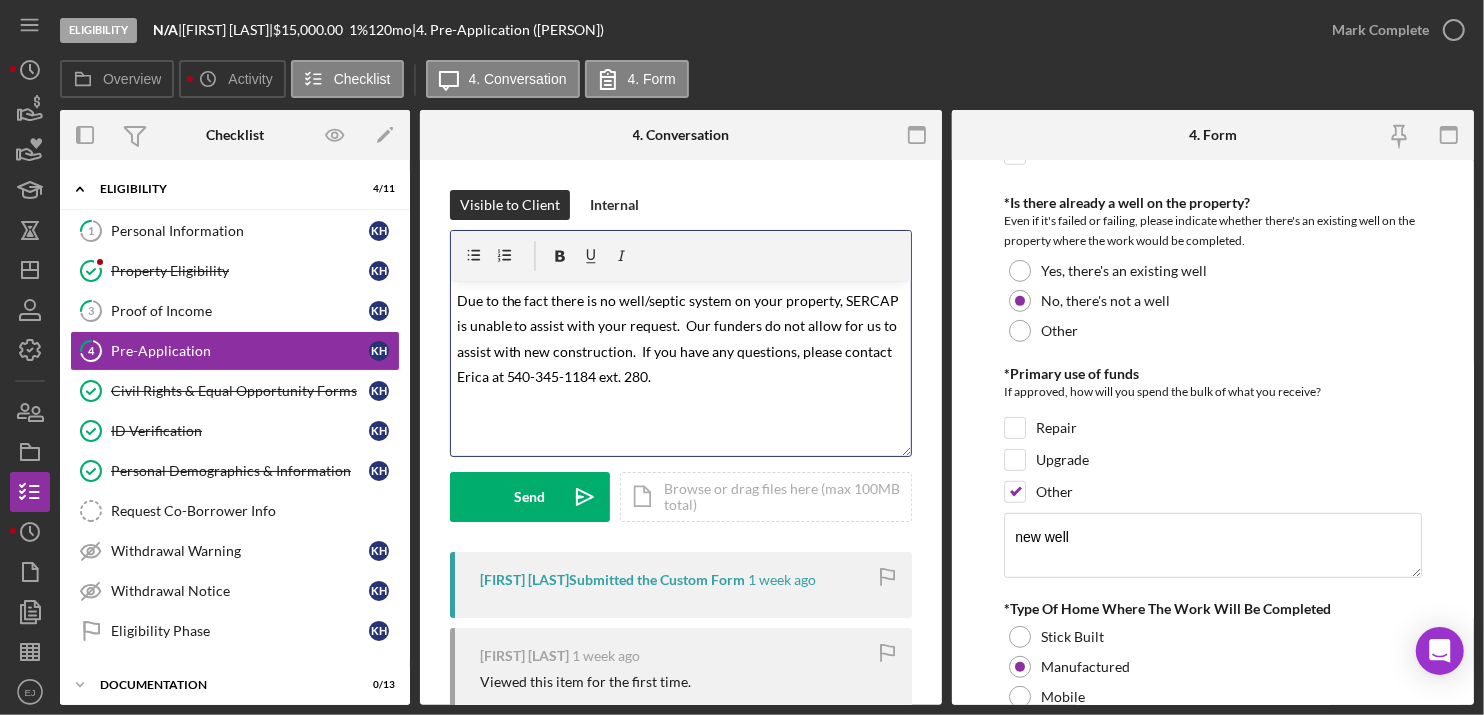 click on "Due to the fact there is no well/septic system on your property, SERCAP is unable to assist with your request.  Our funders do not allow for us to assist with new construction.  If you have any questions, please contact Erica at 540-345-1184 ext. 280." at bounding box center (680, 339) 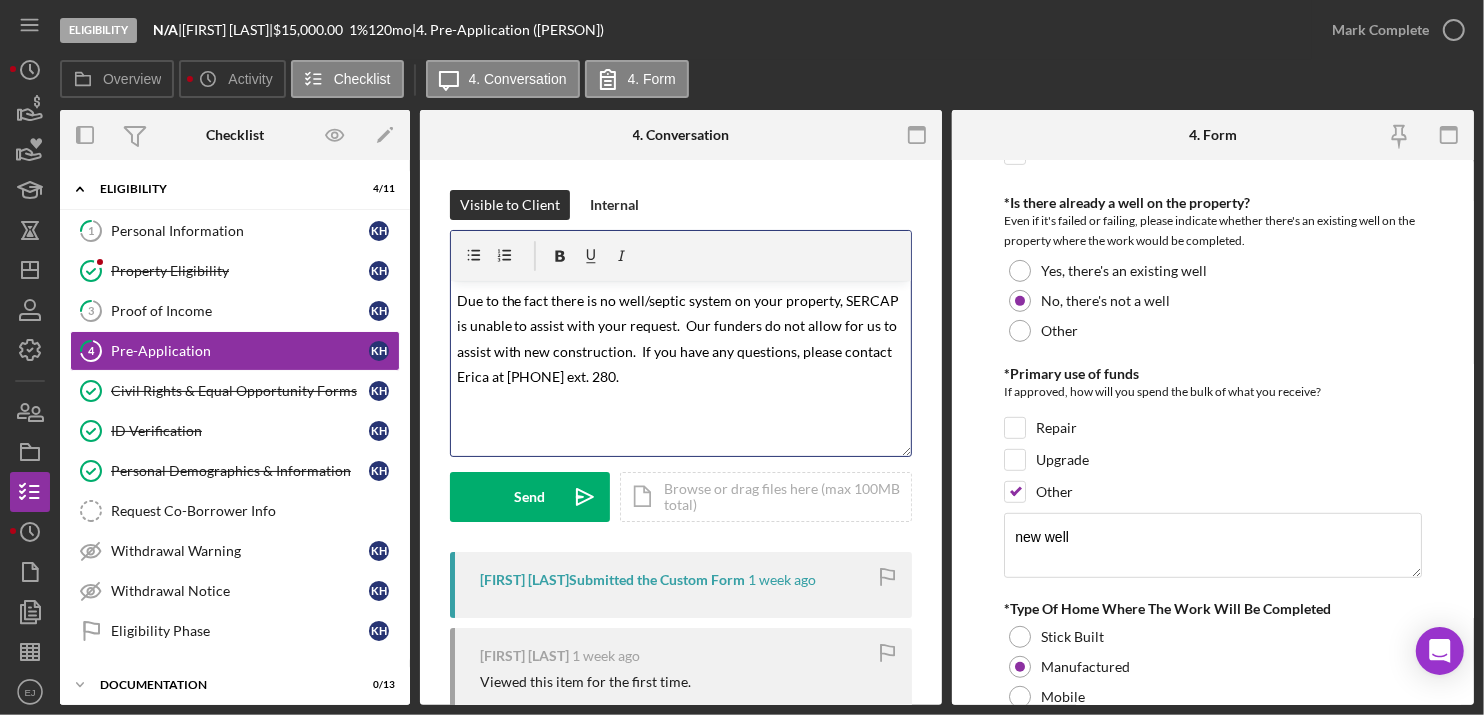 click on "Due to the fact there is no well/septic system on your property, SERCAP is unable to assist with your request.  Our funders do not allow for us to assist with new construction.  If you have any questions, please contact Erica at [PHONE] ext. 280." at bounding box center [680, 339] 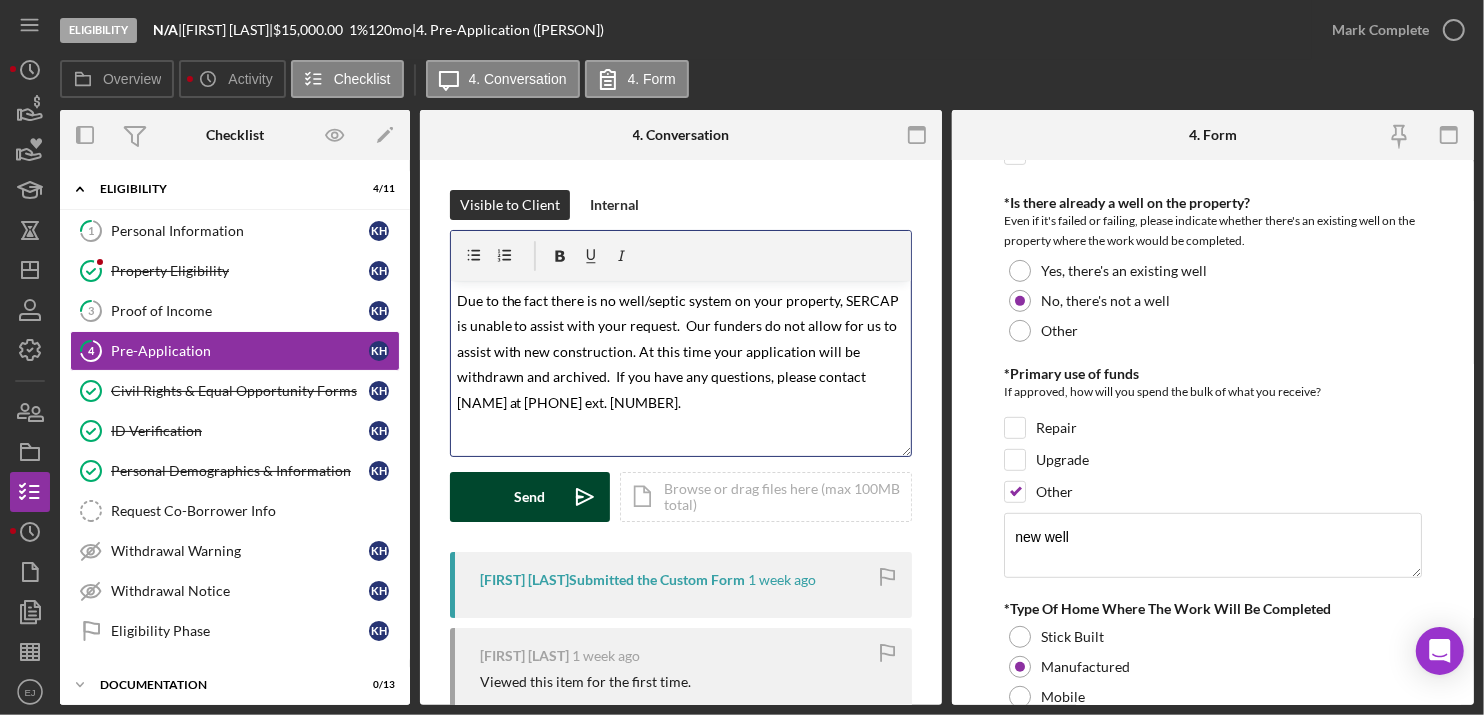 click on "Send" at bounding box center [530, 497] 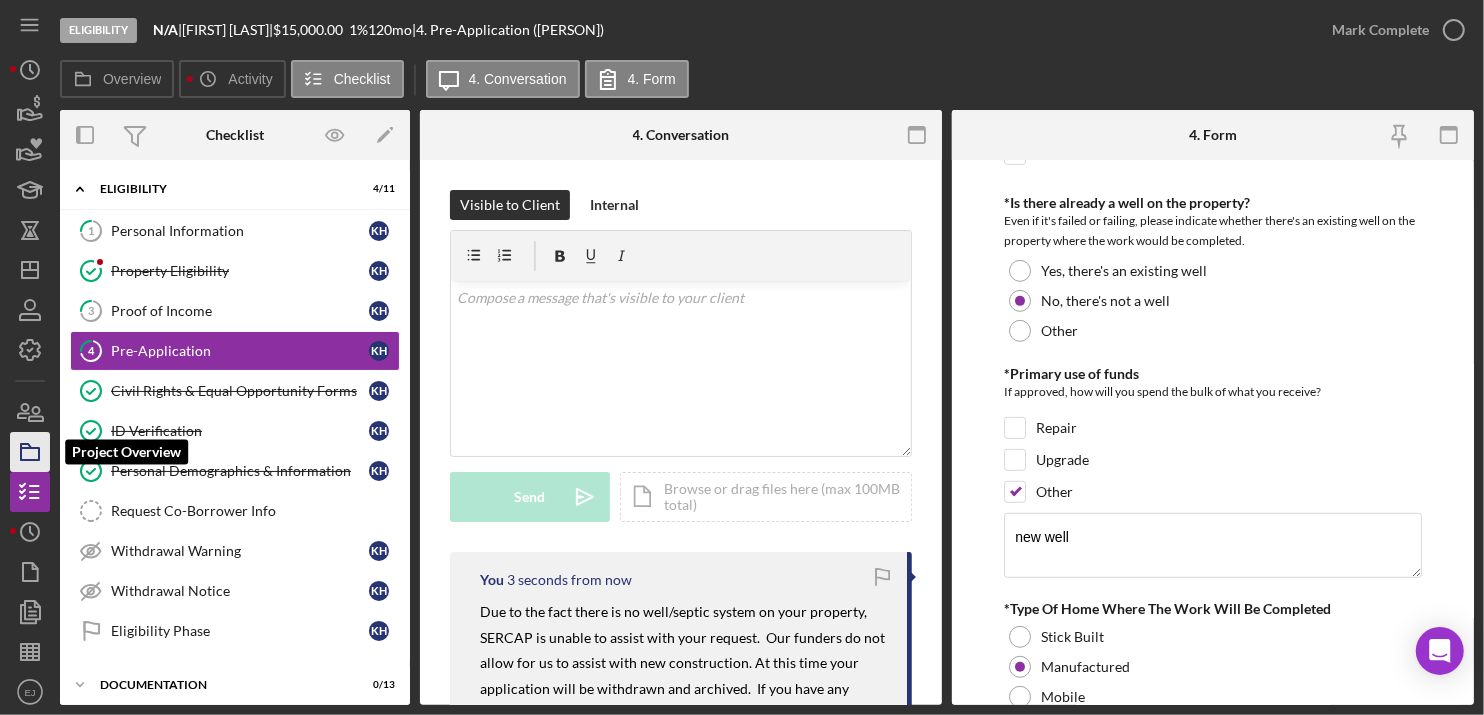 click 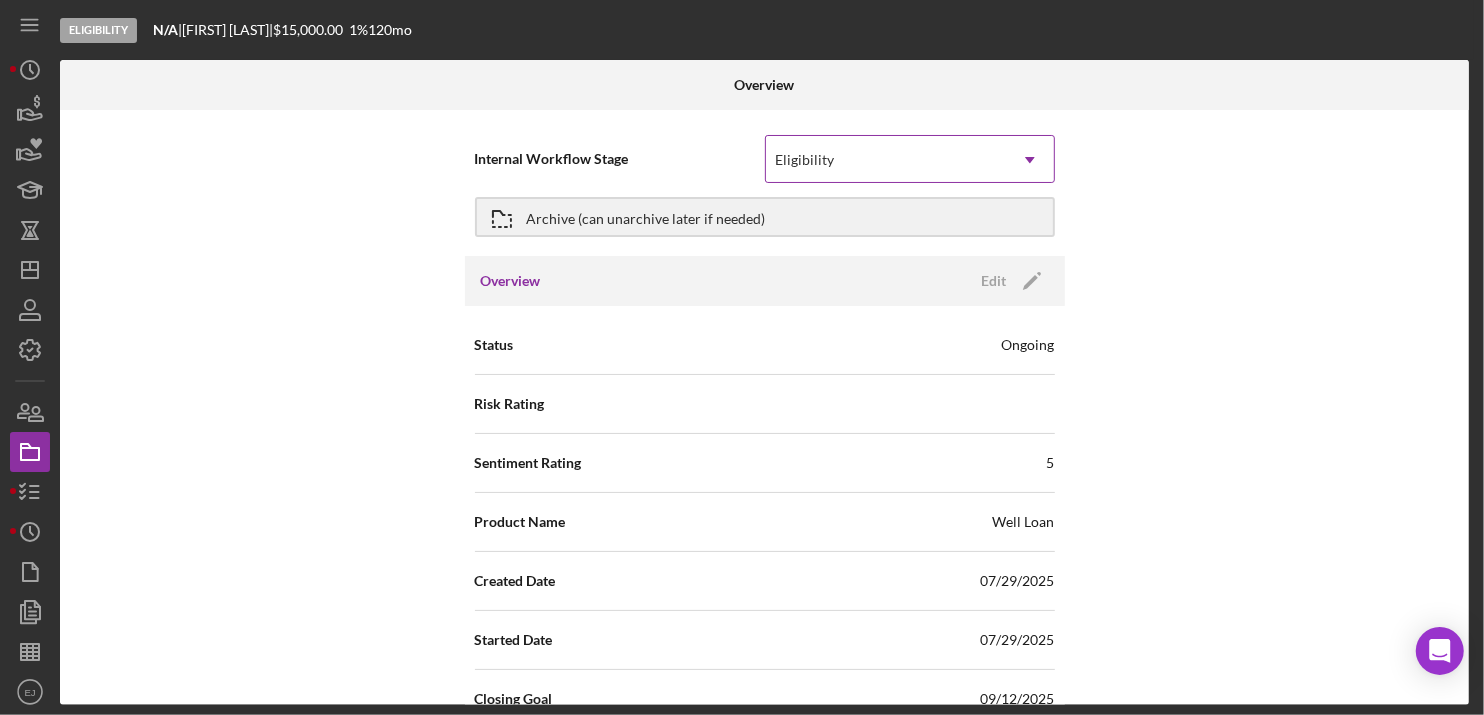 click on "Icon/Dropdown Arrow" 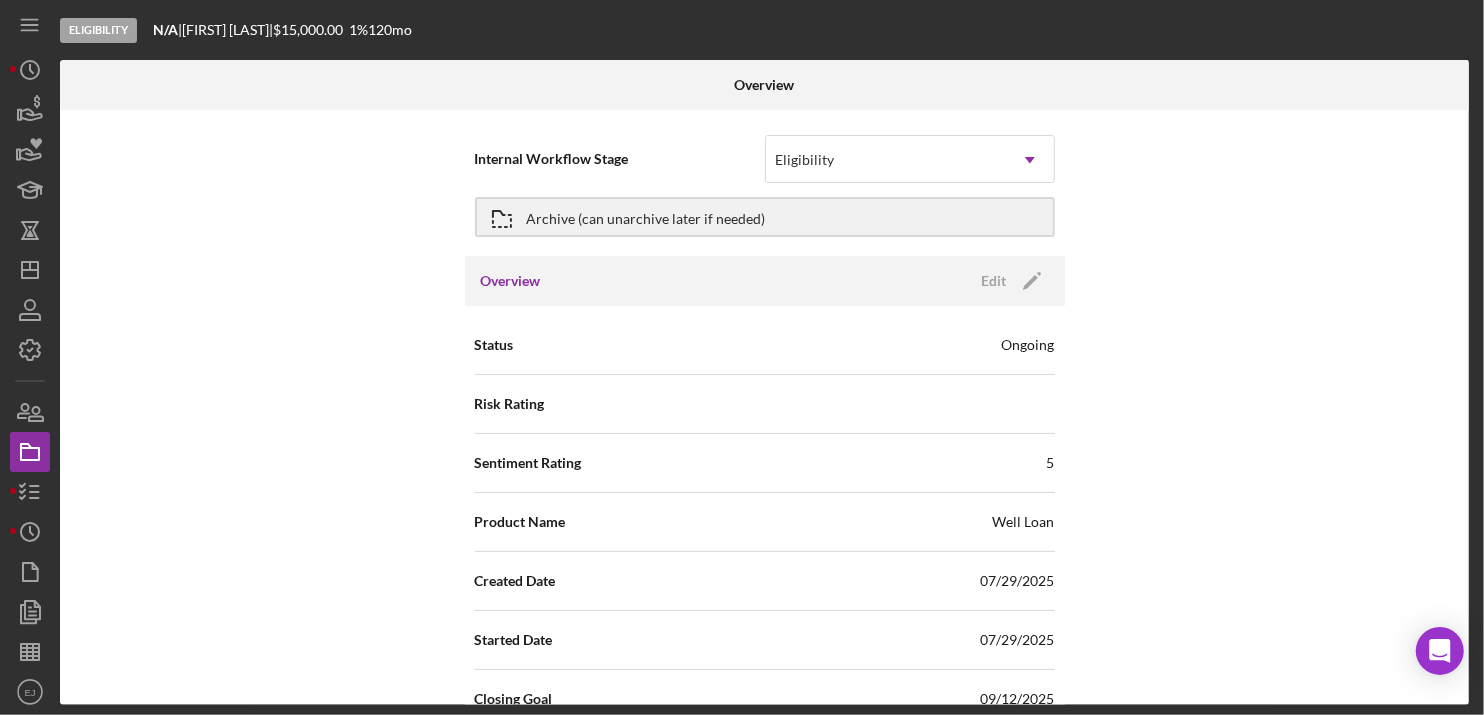 scroll, scrollTop: 520, scrollLeft: 0, axis: vertical 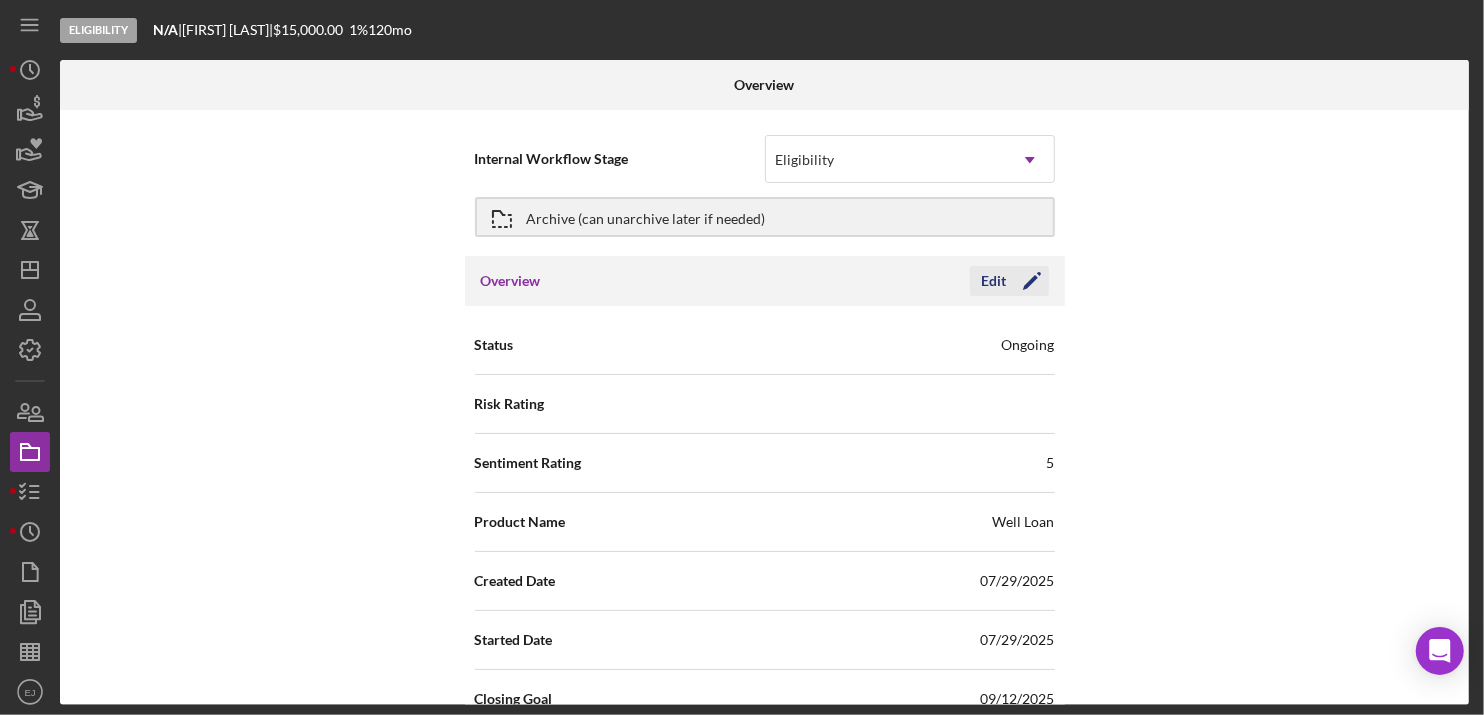 click on "Edit" at bounding box center [994, 281] 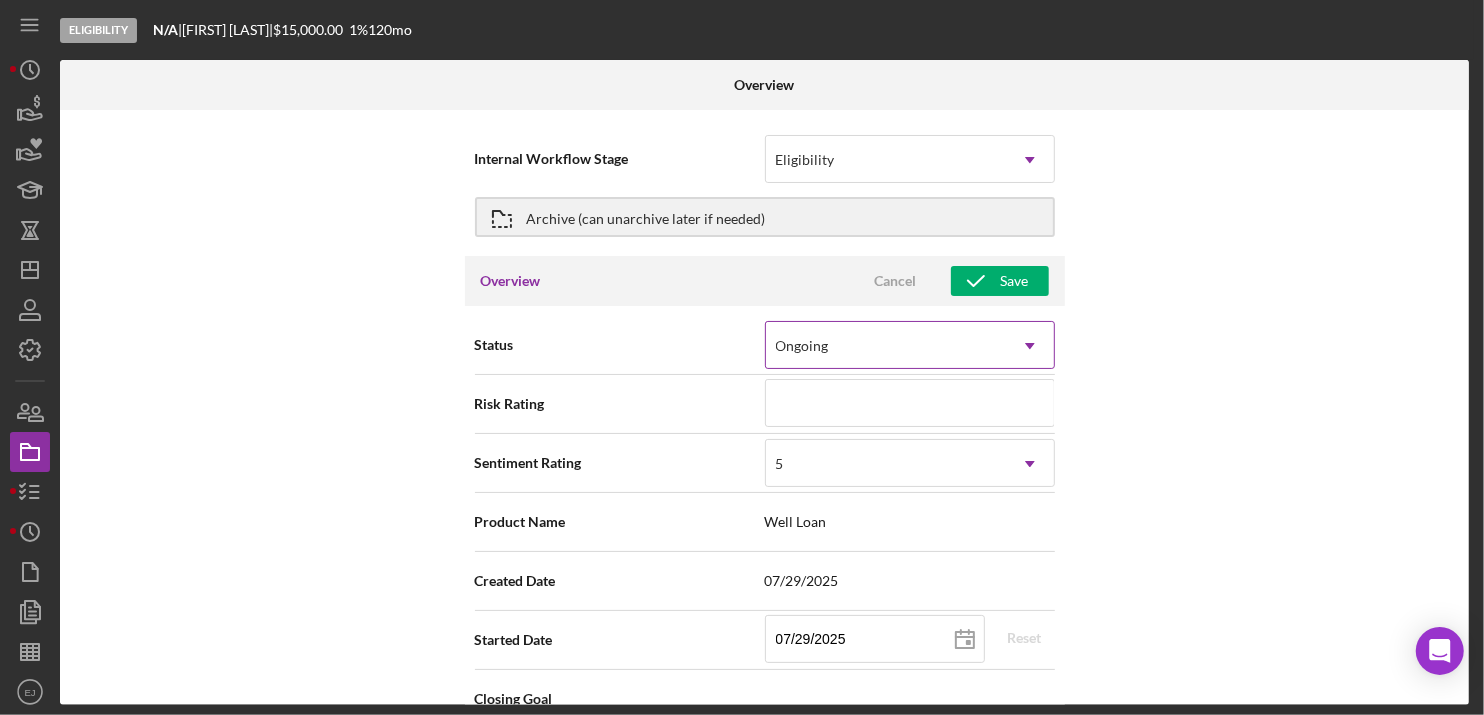 click 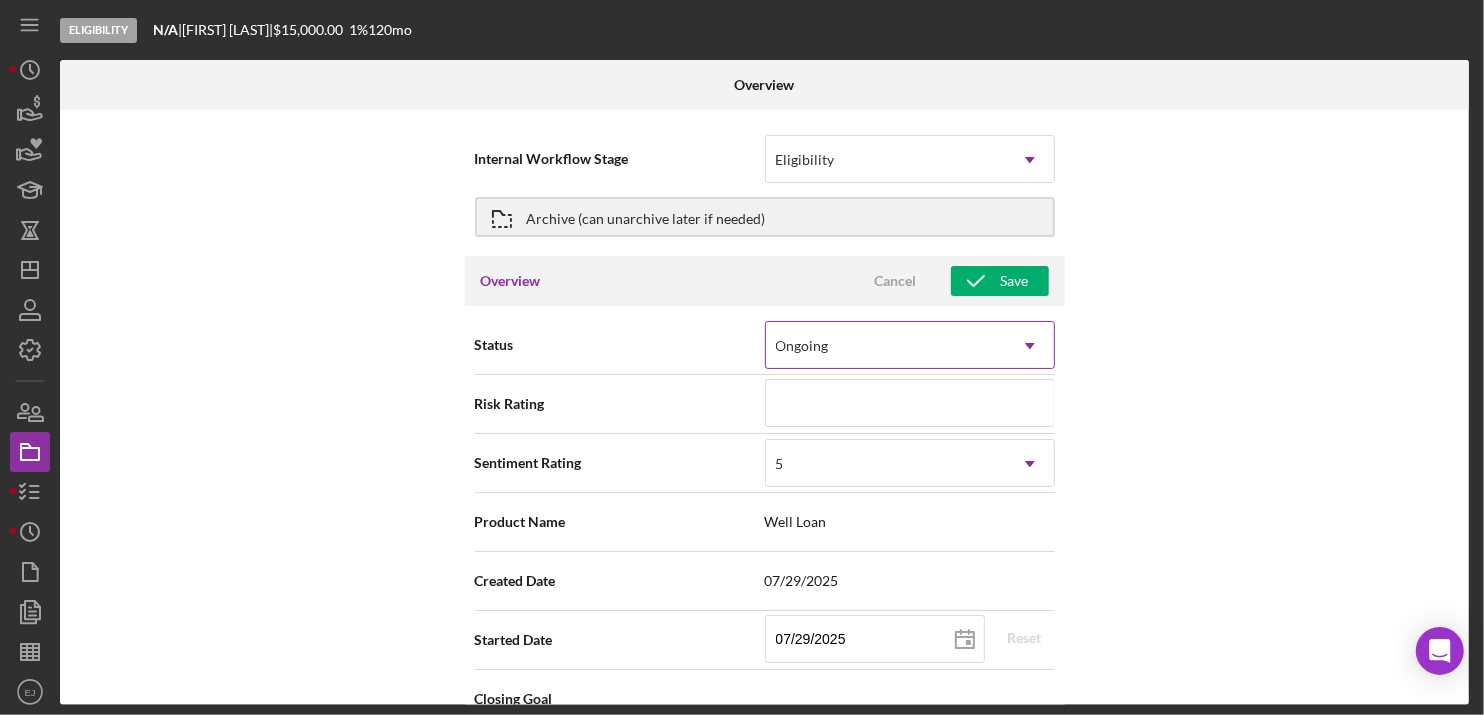 click 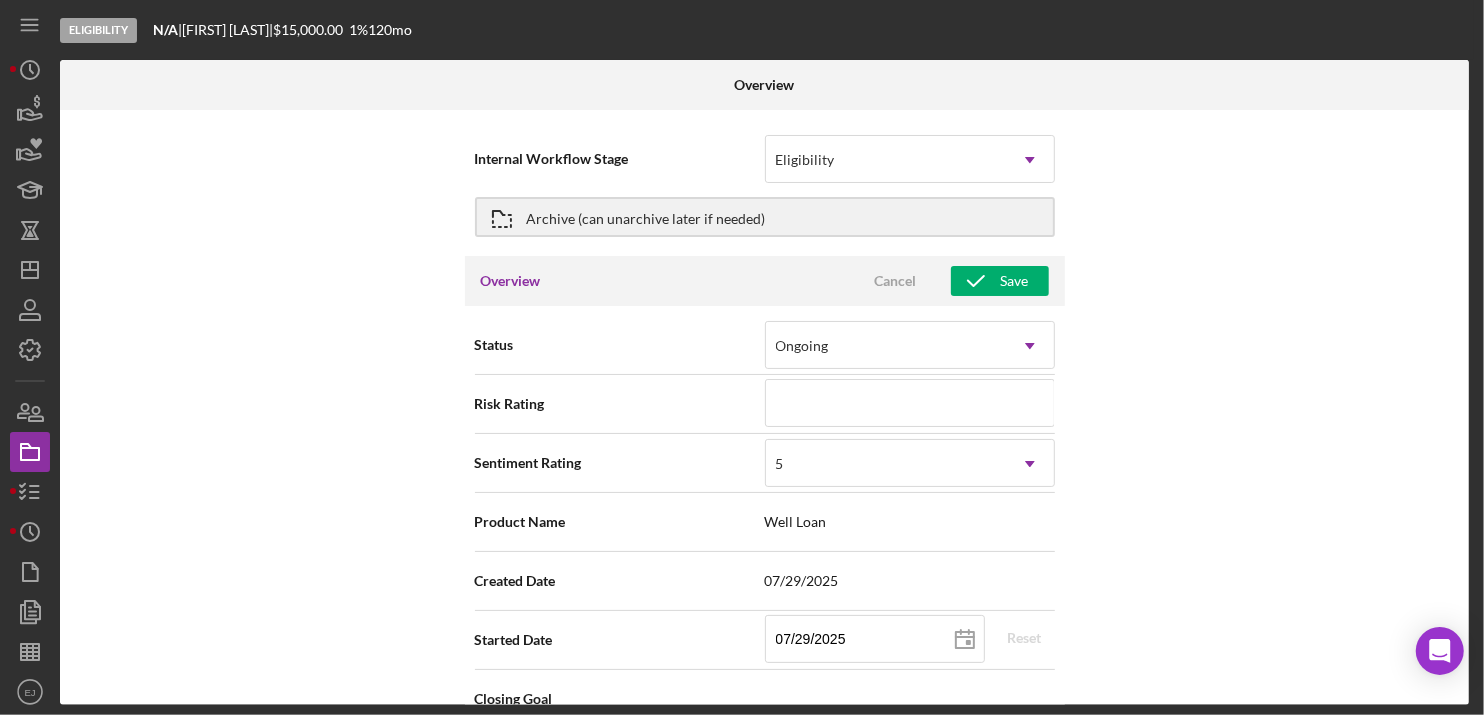 click on "Internal Workflow Stage Eligibility Icon/Dropdown Arrow Archive (can unarchive later if needed) Overview Cancel Save Status Ongoing Icon/Dropdown Arrow Risk Rating Sentiment Rating 5 Icon/Dropdown Arrow Product Name Well Loan Created Date 07/29/2025 Started Date 07/29/2025 2025-07-29 Reset Closing Goal Contact Erica Jenkins Icon/Dropdown Arrow Account Executive Select... Icon/Dropdown Arrow Weekly Status Update ON Weekly Status Update Message Weekly Status Update Message Inactivity Alerts ON Send if the client is inactive for... 3 Icon/Dropdown Arrow Inactivity Reminder Message Inactivity Reminder Message Initial Request Edit Icon/Edit Amount $15,000.00 Standard Rate 1.000% Standard Term 120 months Key Ratios Edit Icon/Edit DSCR Collateral Coverage DTI LTV Global DSCR Global Collateral Coverage Global DTI NOI Recomendation Edit Icon/Edit Payment Type Rate Term (months) Amount Down Payment Closing Fee Include closing fee in amount financed? No Origination Fee Include origination fee in amount financed? No Edit" at bounding box center (764, 407) 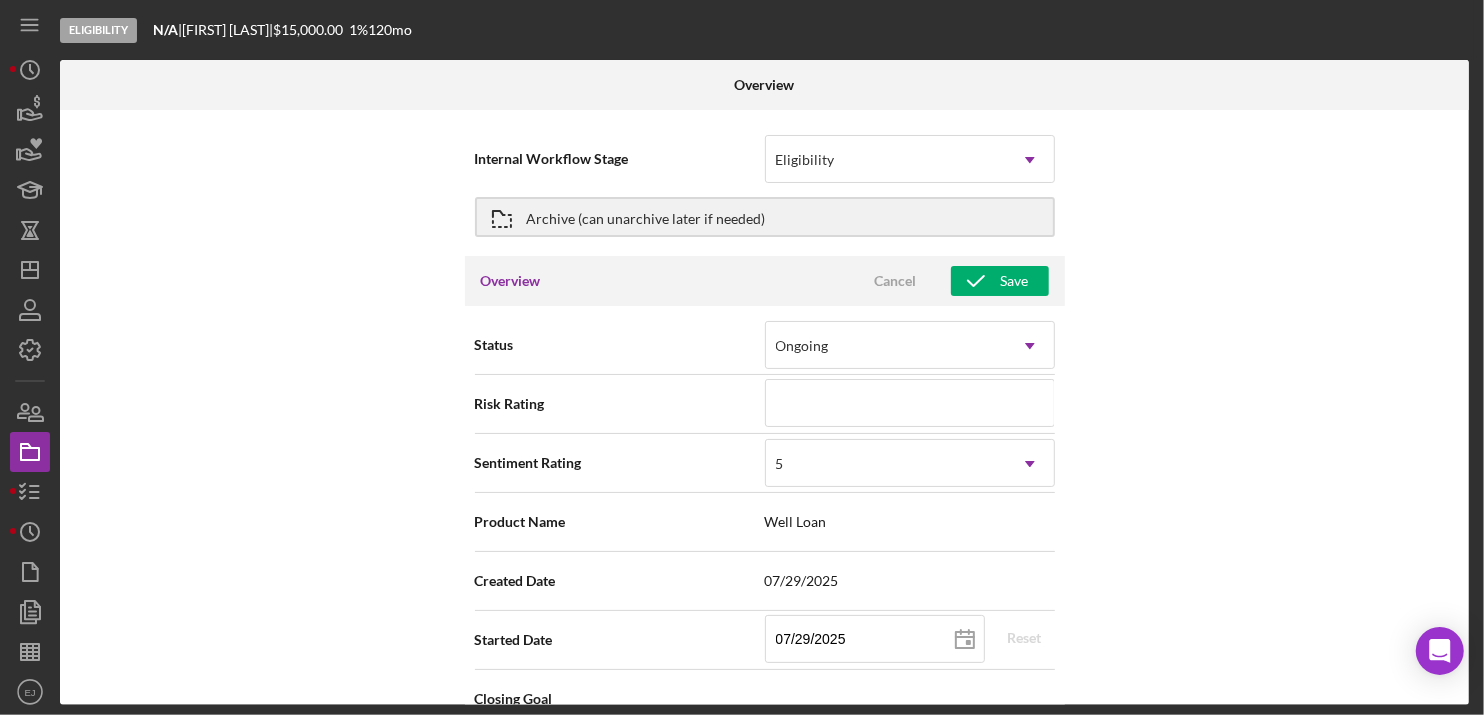 scroll, scrollTop: 520, scrollLeft: 0, axis: vertical 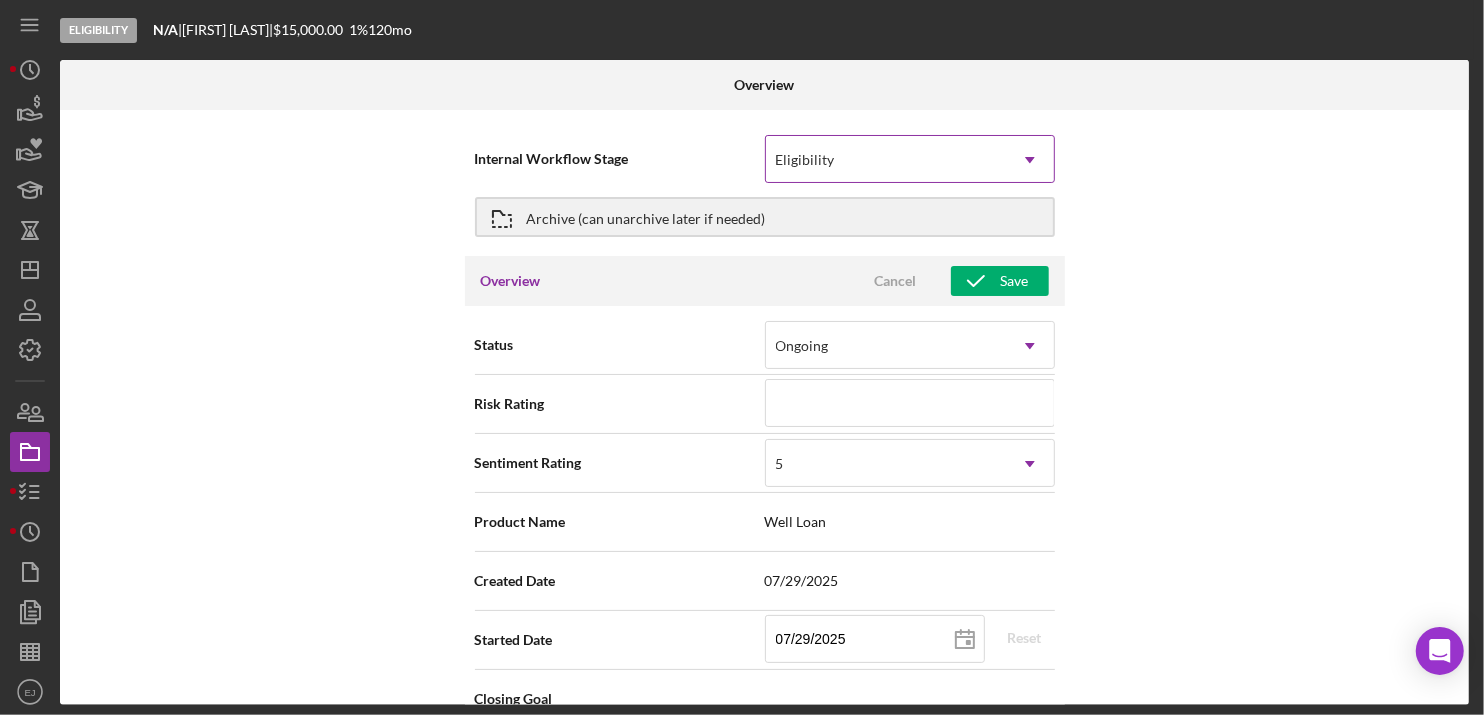 click on "Icon/Dropdown Arrow" 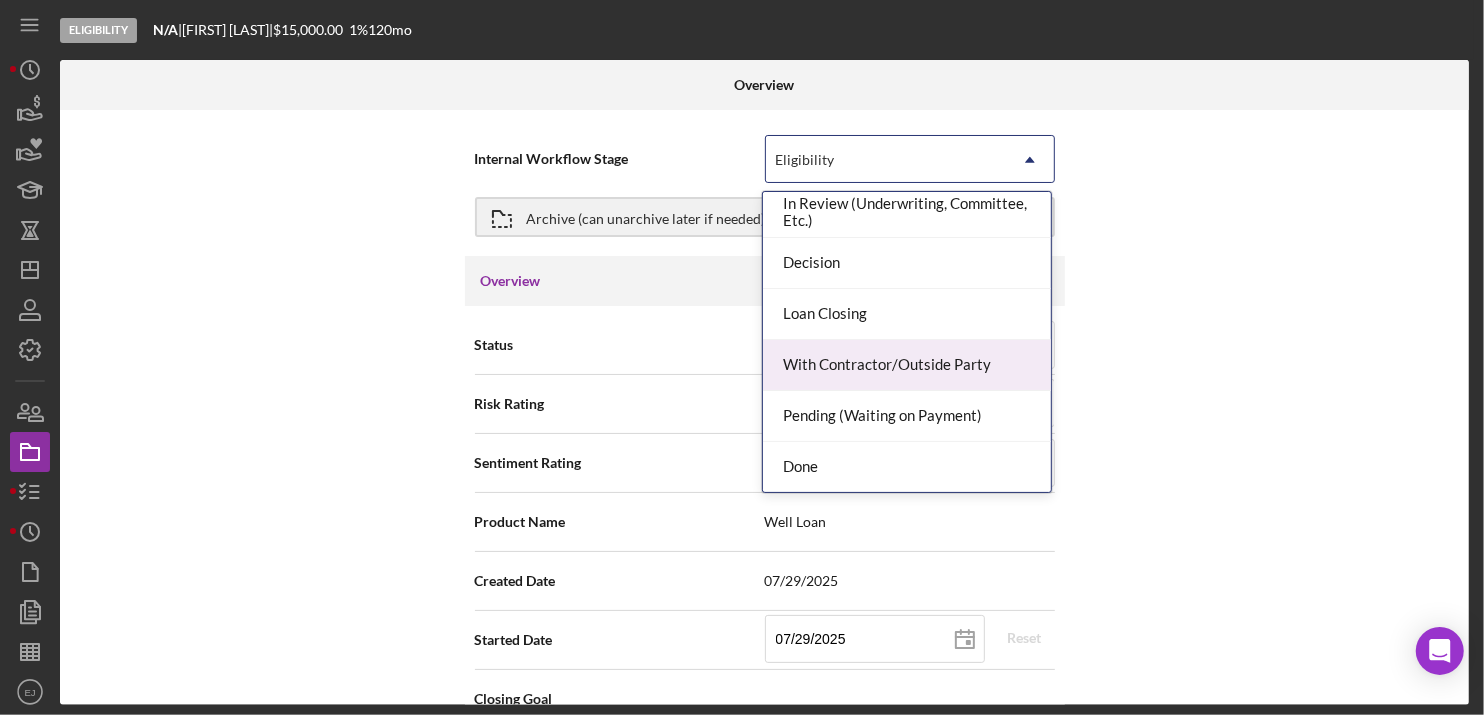 scroll, scrollTop: 156, scrollLeft: 0, axis: vertical 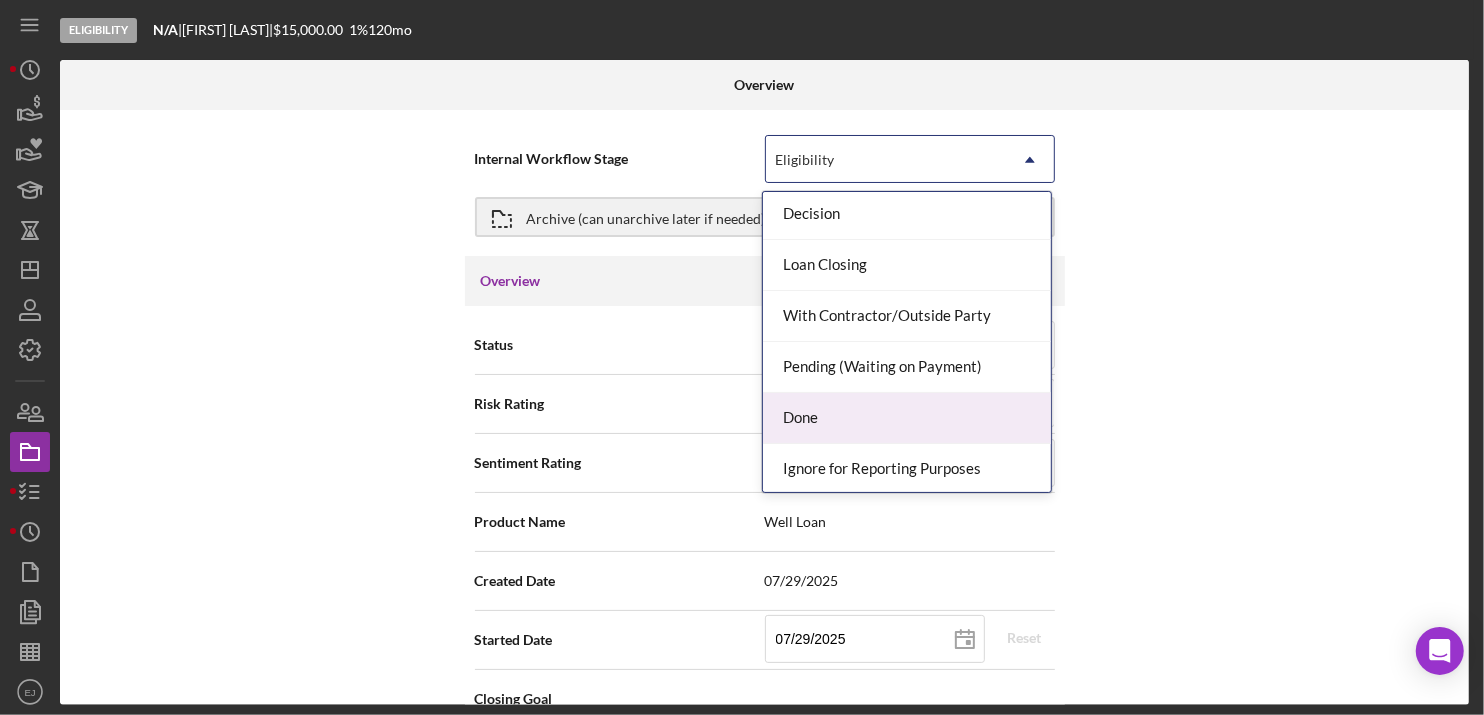 click on "Done" at bounding box center [907, 418] 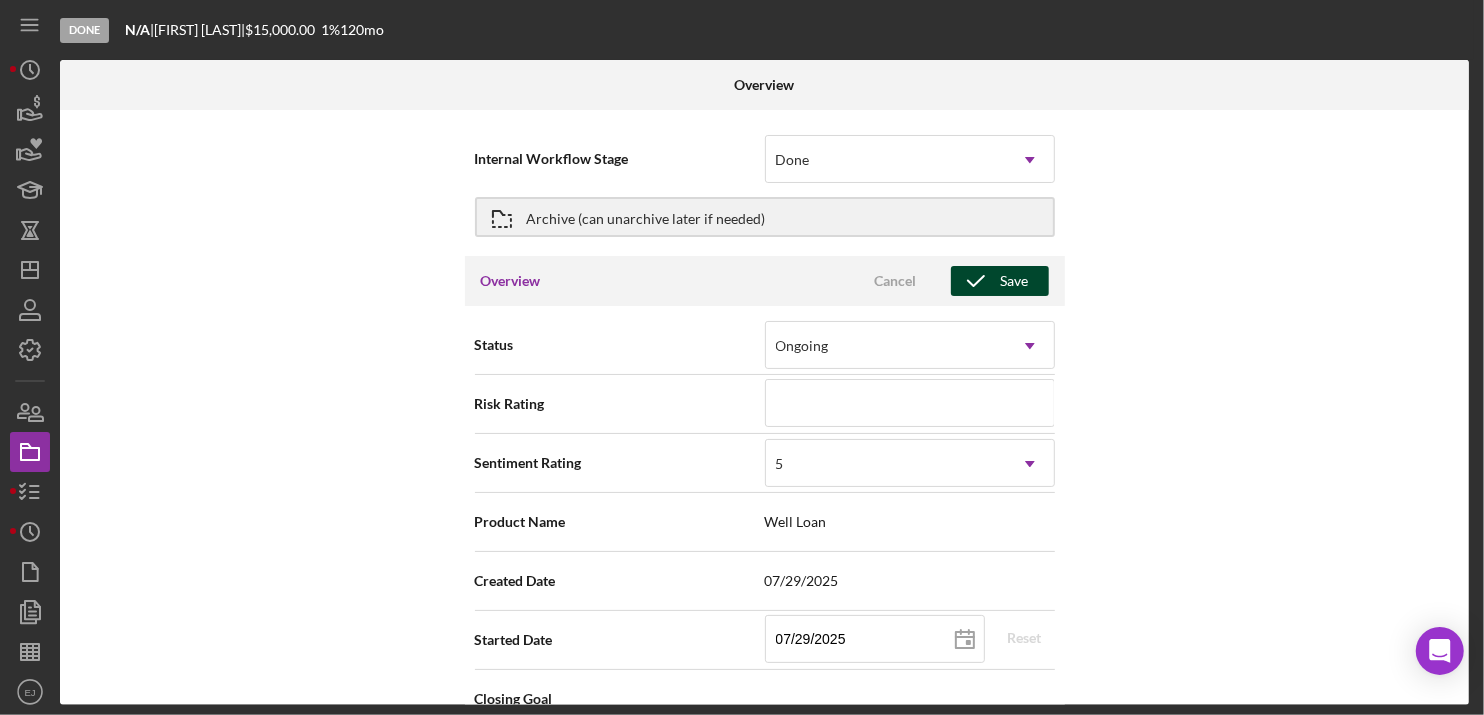 click on "Cancel Save" at bounding box center [947, 281] 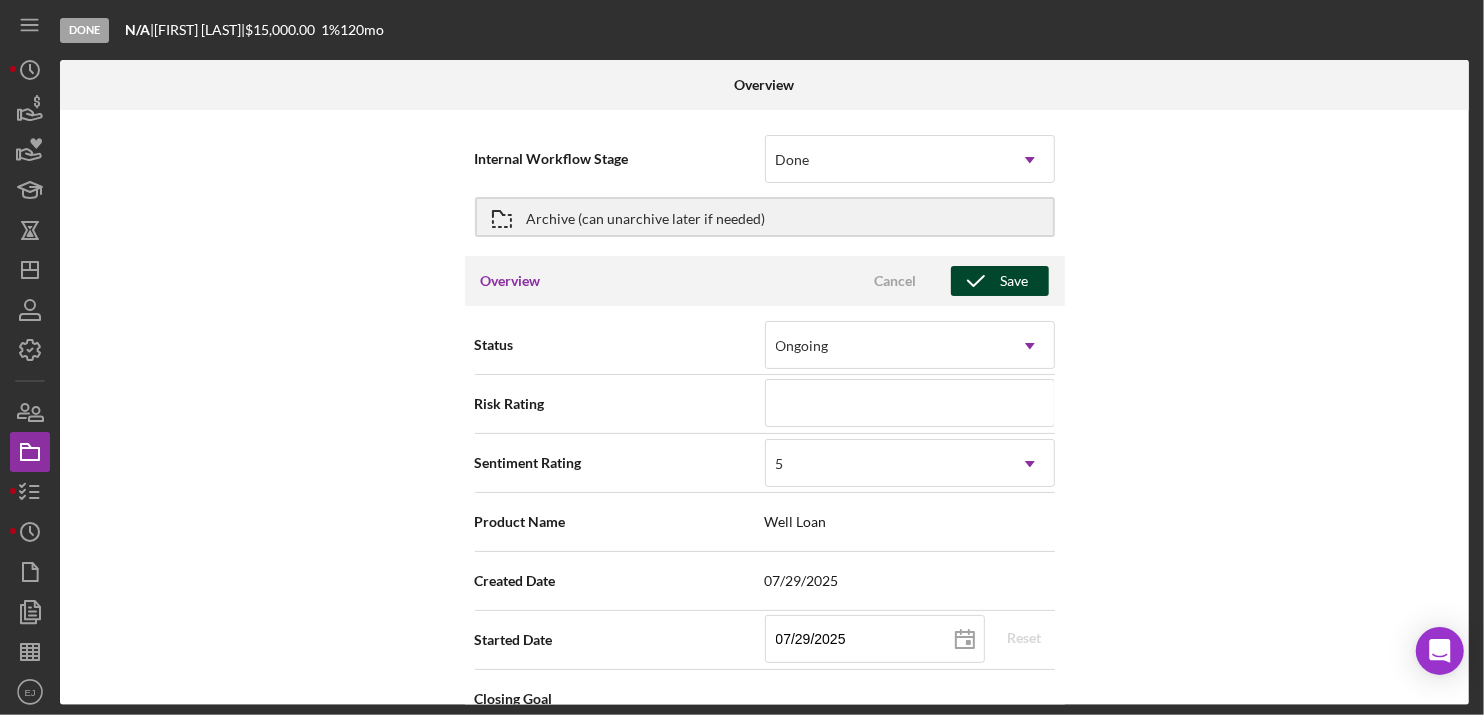 click on "Save" at bounding box center (1015, 281) 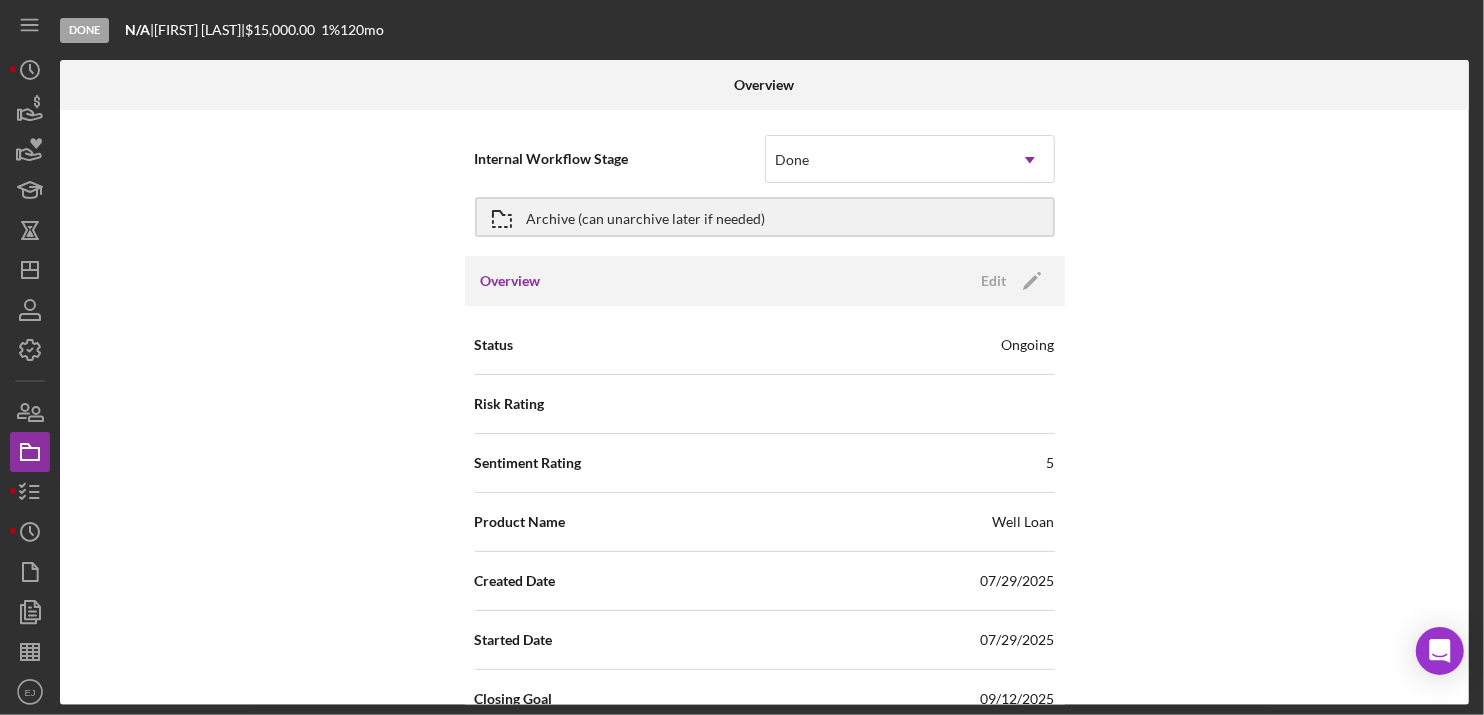 click on "Internal Workflow Stage Done Icon/Dropdown Arrow Archive (can unarchive later if needed) Overview Edit Icon/Edit Status Ongoing Risk Rating Sentiment Rating 5 Product Name Well Loan Created Date 07/29/2025 Started Date 07/29/2025 Closing Goal 09/12/2025 Contact EJ Erica Jenkins Account Executive Weekly Status Update On Weekly Status Update Message Inactivity Alerts On Send if the client is inactive for... 3 Inactivity Reminder Message Initial Request Edit Icon/Edit Amount $15,000.00 Standard Rate 1.000% Standard Term 120 months Key Ratios Edit Icon/Edit DSCR Collateral Coverage DTI LTV Global DSCR Global Collateral Coverage Global DTI NOI Recomendation Edit Icon/Edit Payment Type Rate Term (months) Amount Down Payment Closing Fee Include closing fee in amount financed? No Origination Fee Include origination fee in amount financed? No Amount Financed Closing Date First Payment Date Maturity Date Resolution Edit Icon/Edit Resolution Resolution Date" at bounding box center (764, 407) 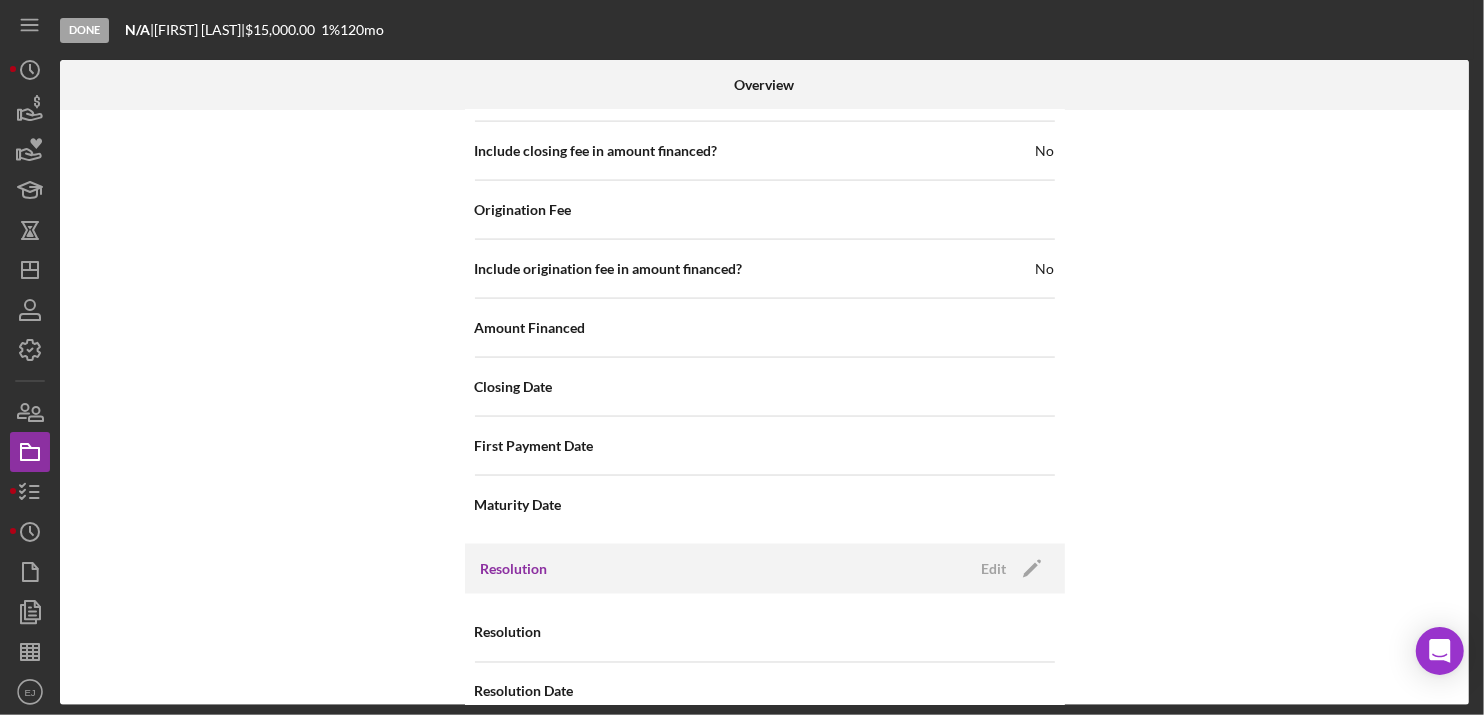 scroll, scrollTop: 2256, scrollLeft: 0, axis: vertical 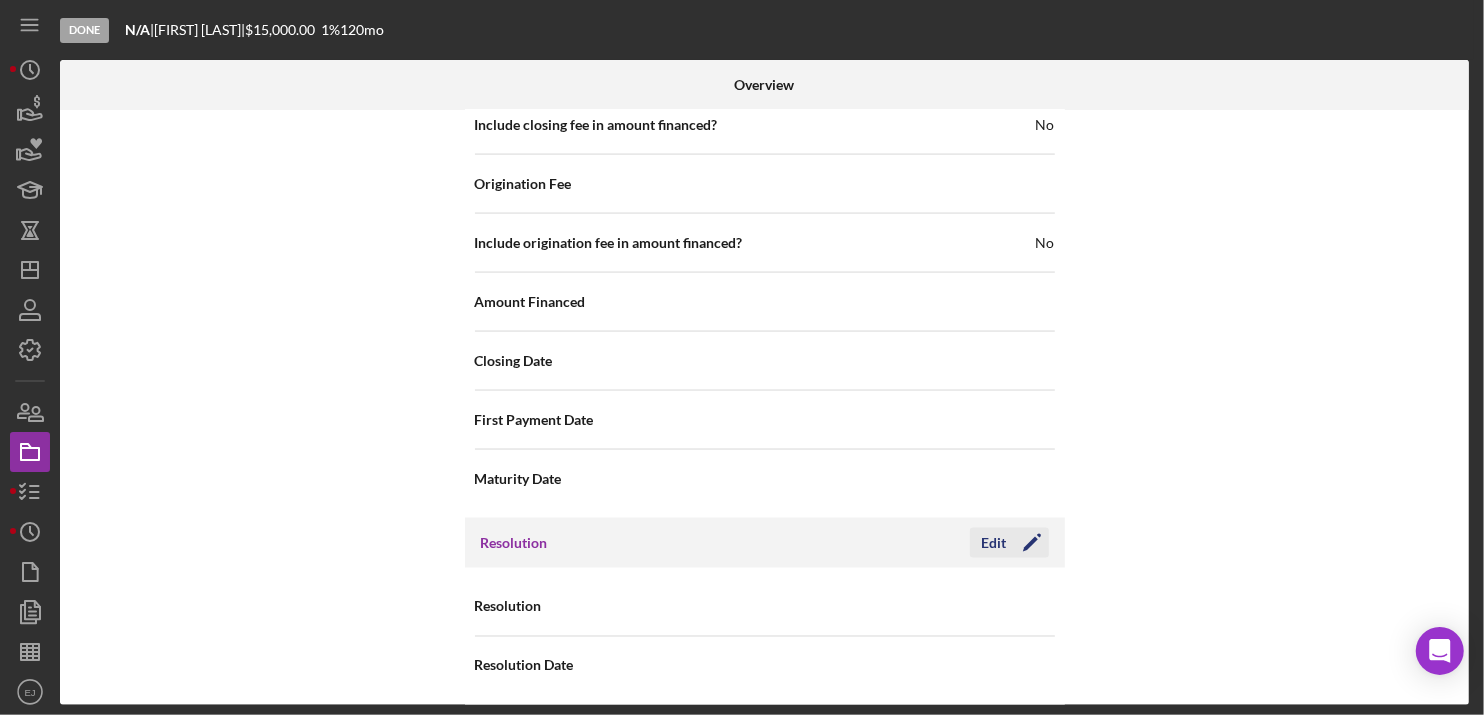 click on "Edit" at bounding box center (994, 543) 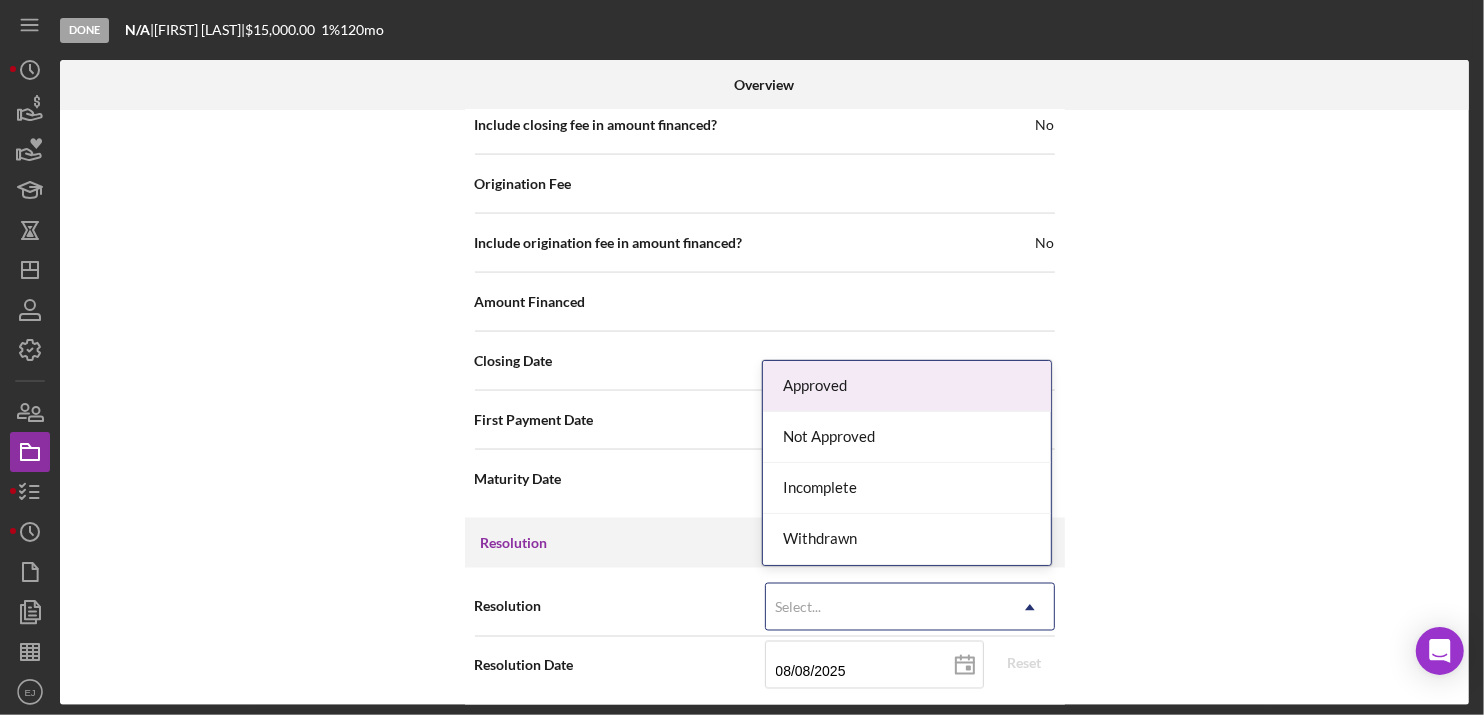 click 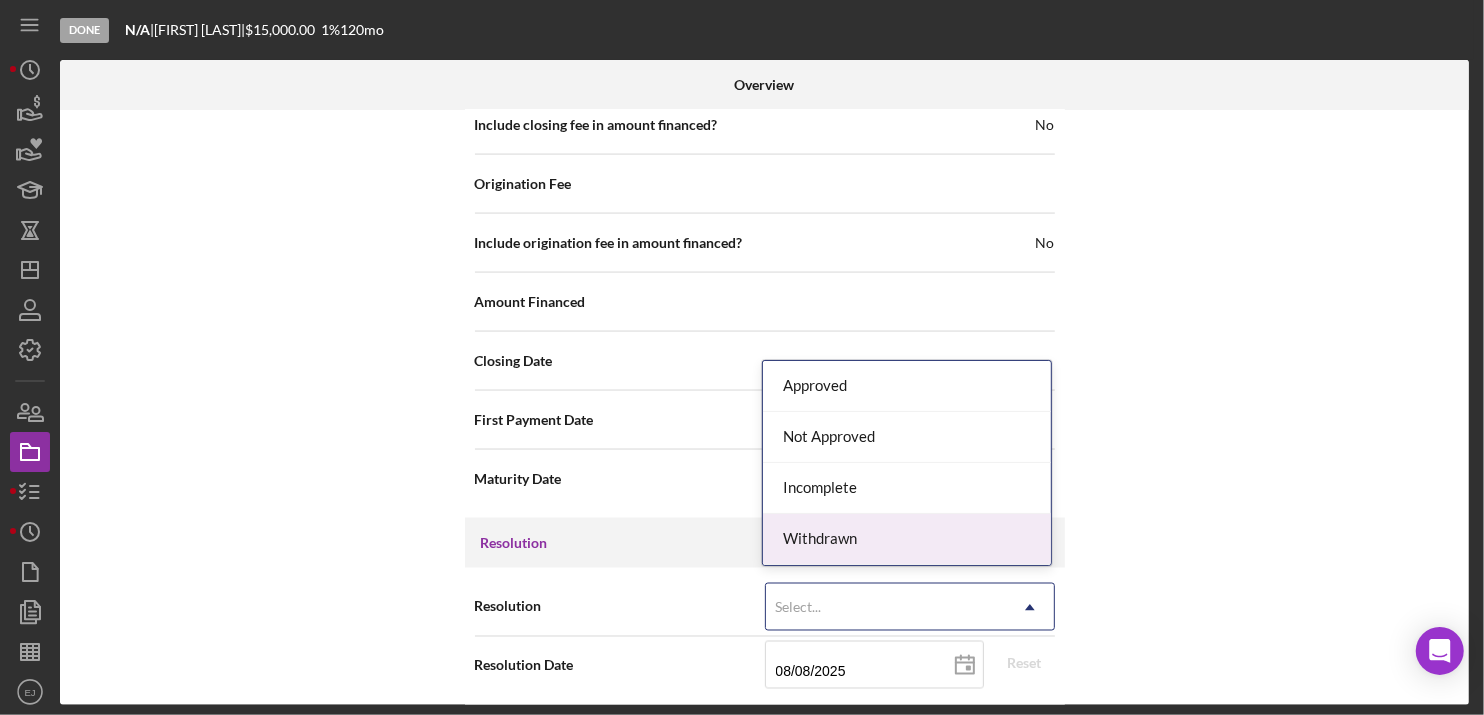 click on "Withdrawn" at bounding box center [907, 539] 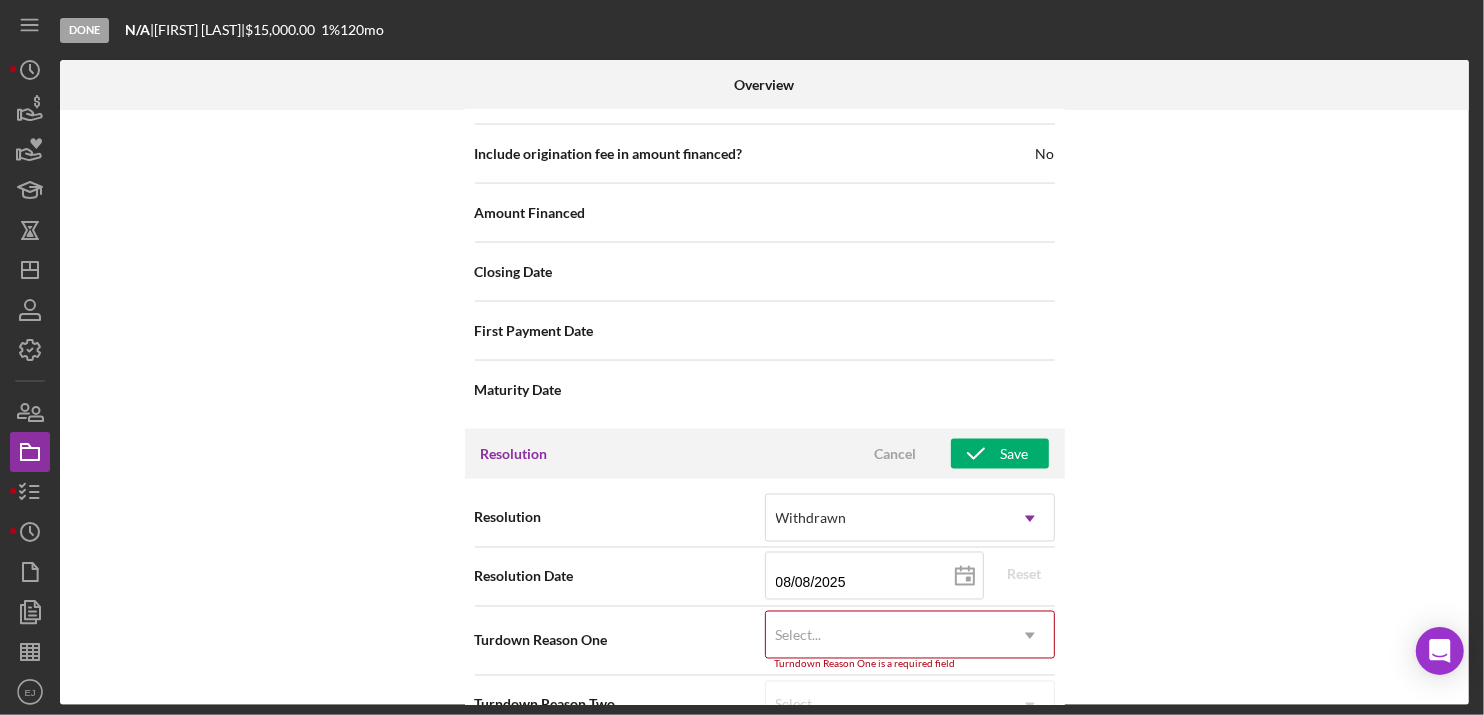 scroll, scrollTop: 2382, scrollLeft: 0, axis: vertical 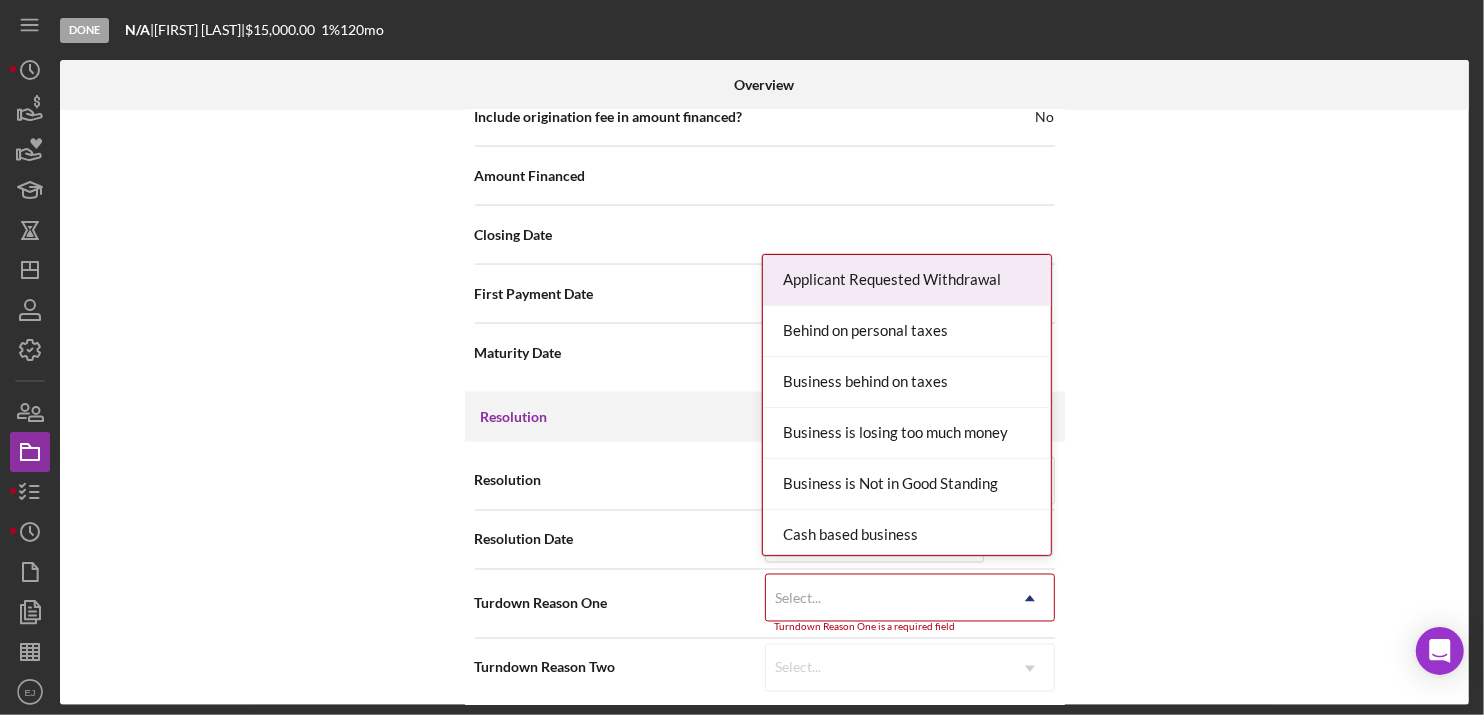 click 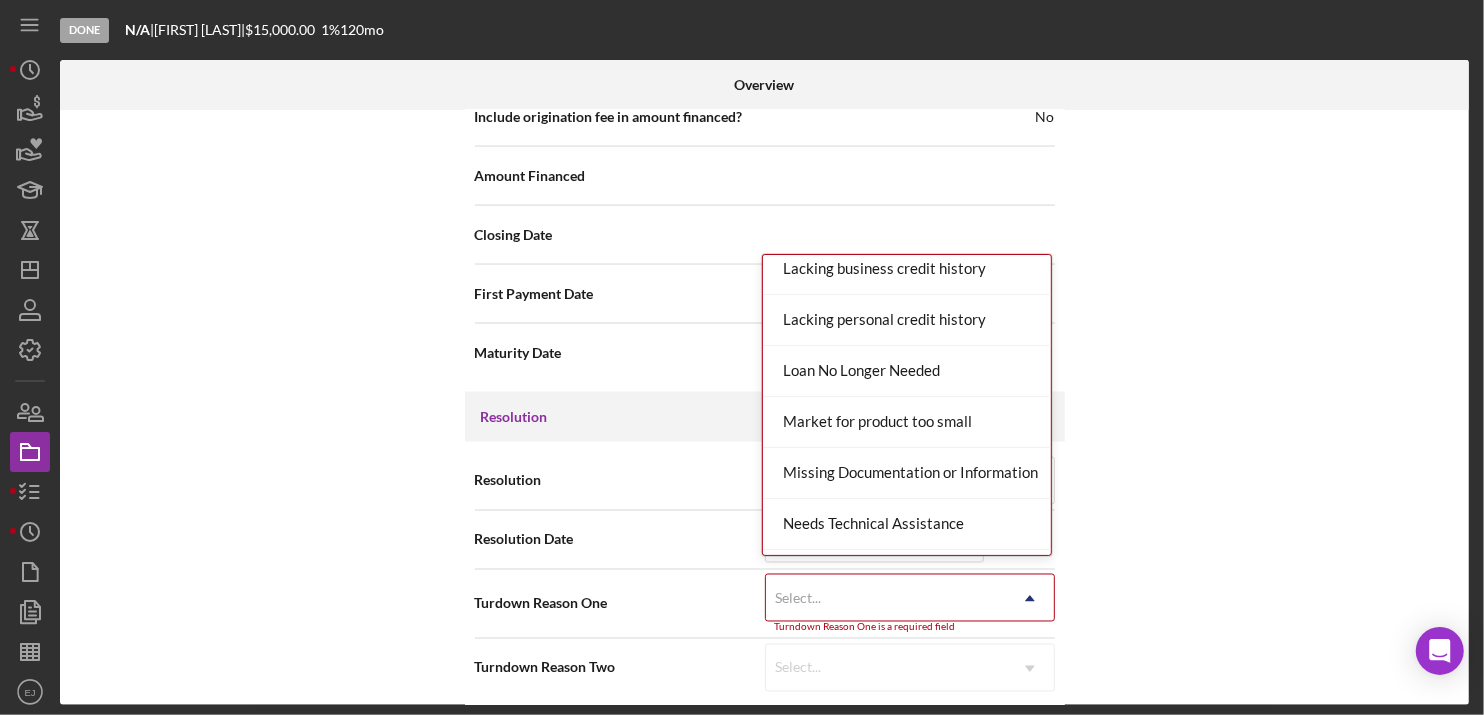scroll, scrollTop: 1395, scrollLeft: 0, axis: vertical 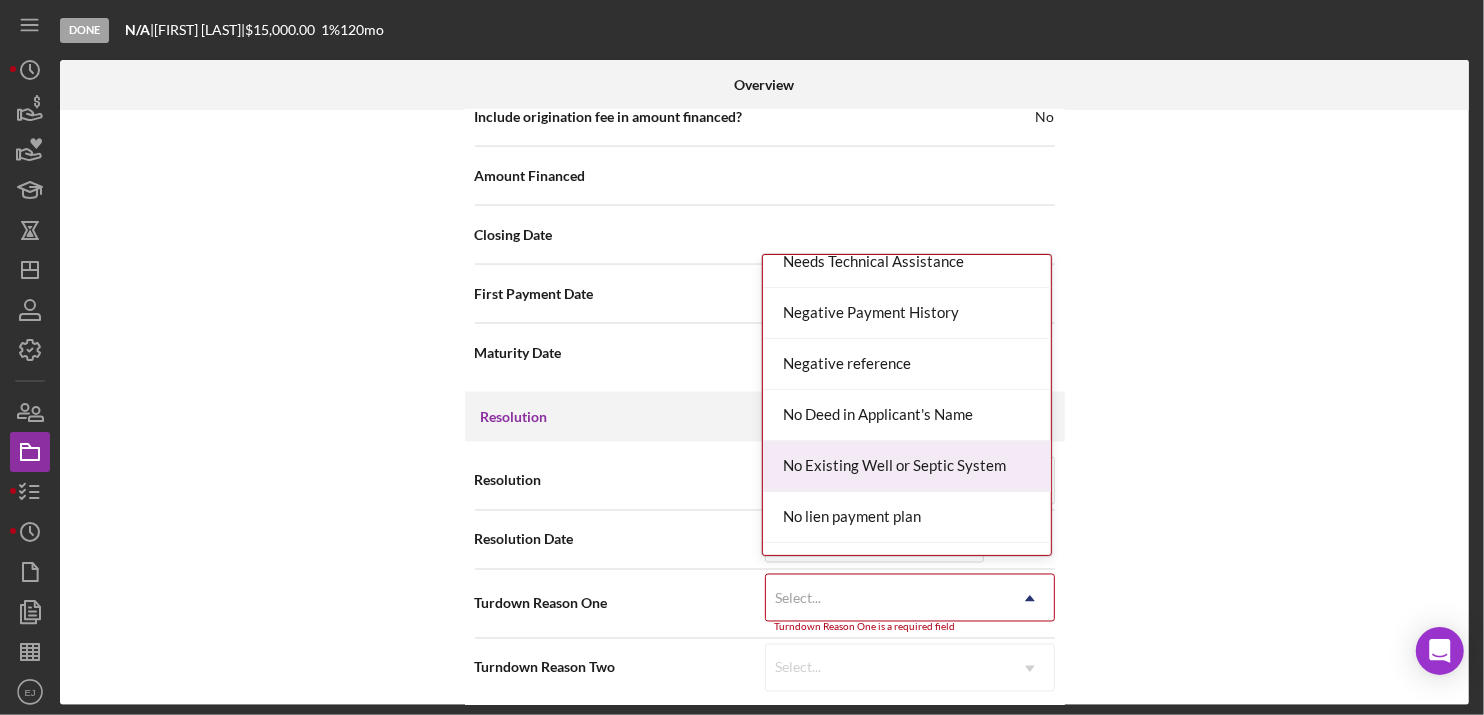 click on "No Existing Well or Septic System" at bounding box center [907, 466] 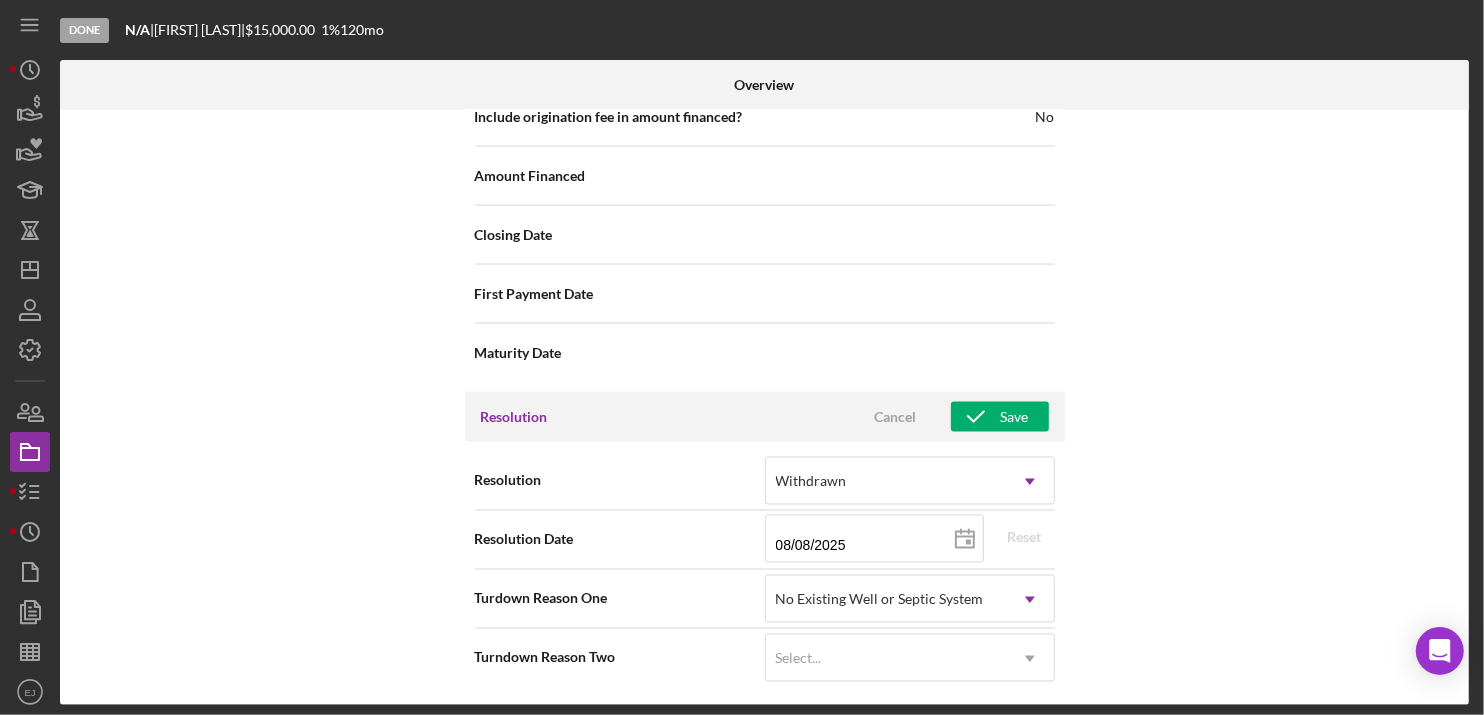 scroll, scrollTop: 2373, scrollLeft: 0, axis: vertical 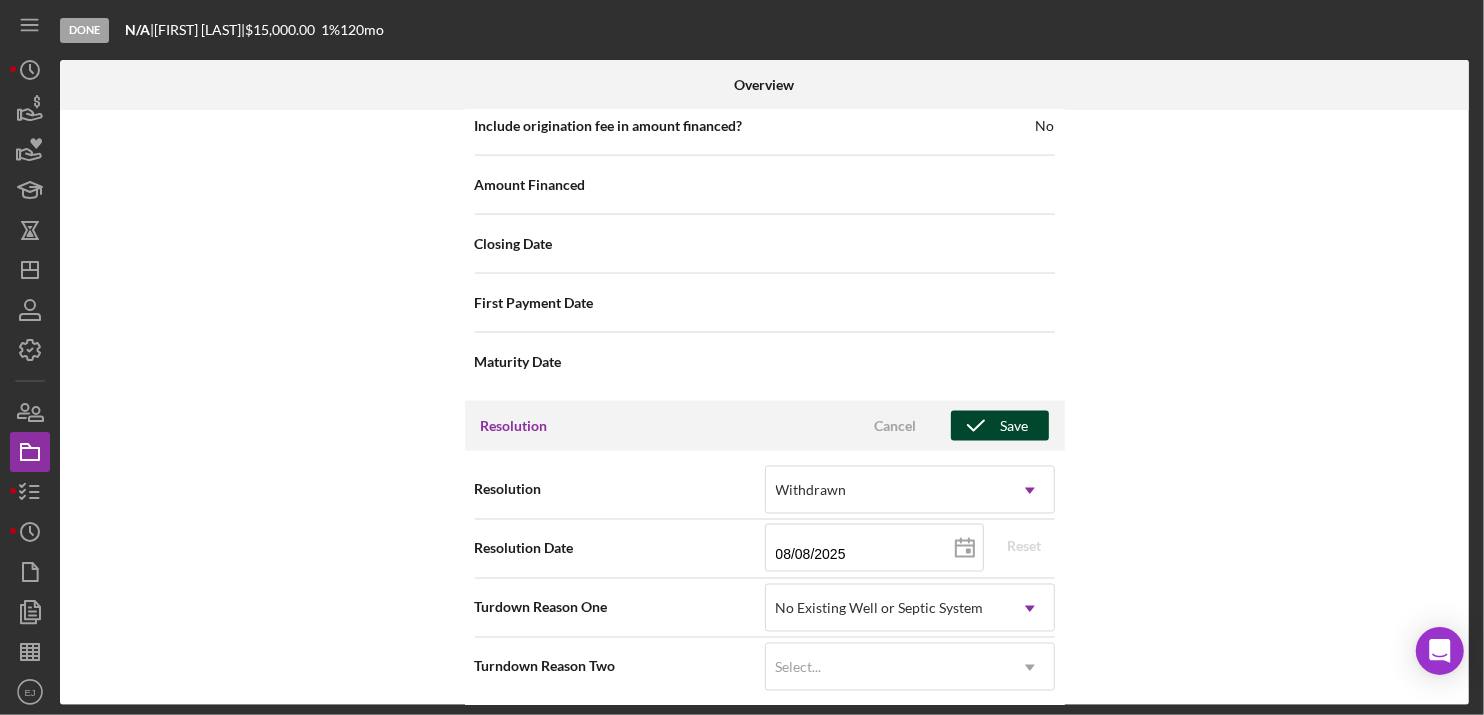click on "Save" at bounding box center [1015, 426] 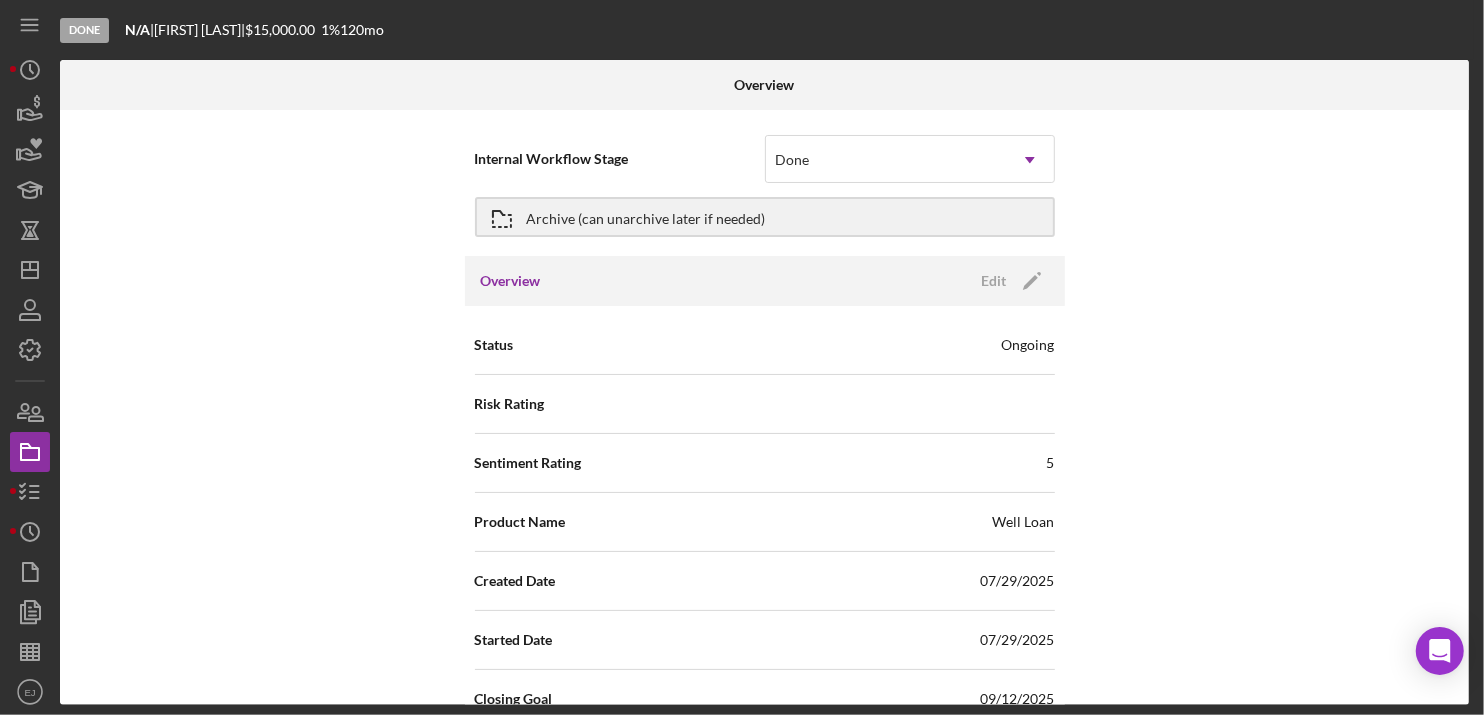 scroll, scrollTop: 0, scrollLeft: 0, axis: both 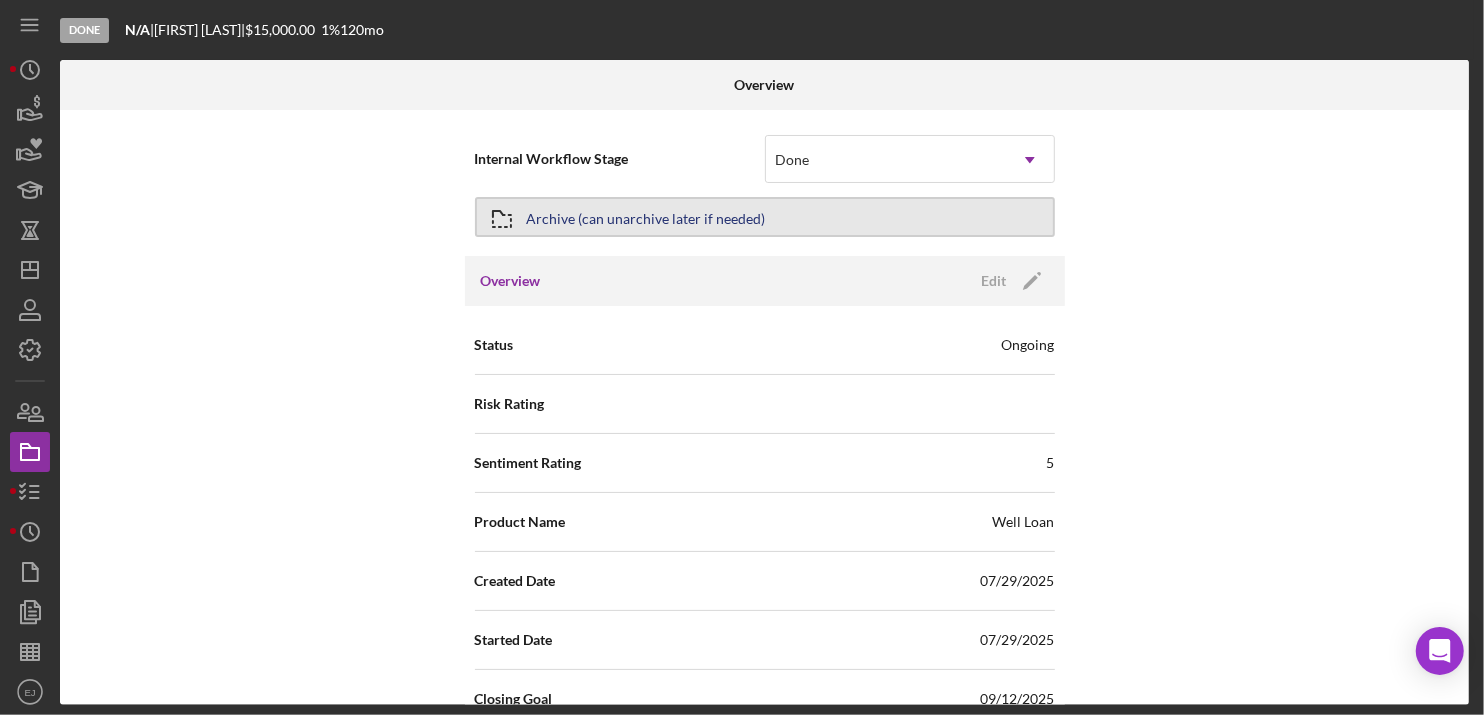click on "Archive (can unarchive later if needed)" at bounding box center [646, 217] 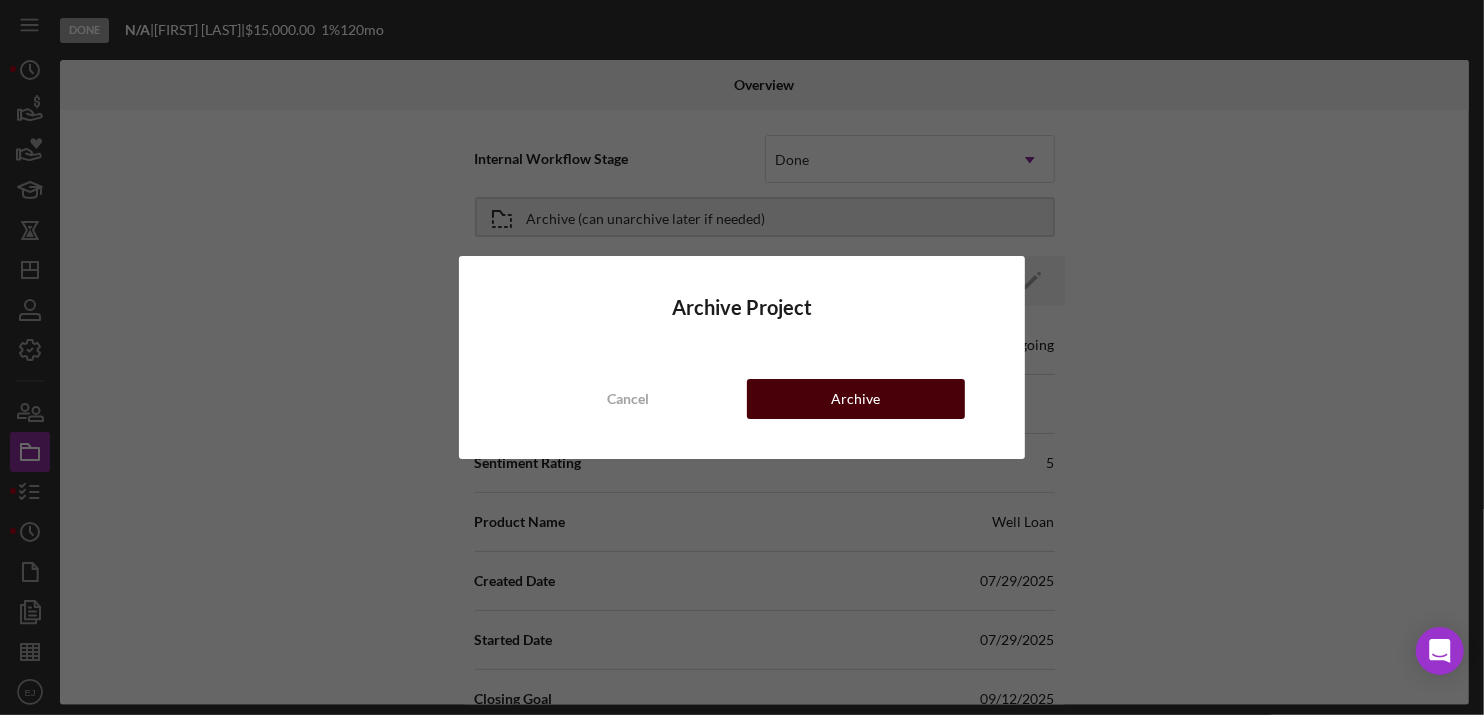 click on "Archive" at bounding box center [856, 399] 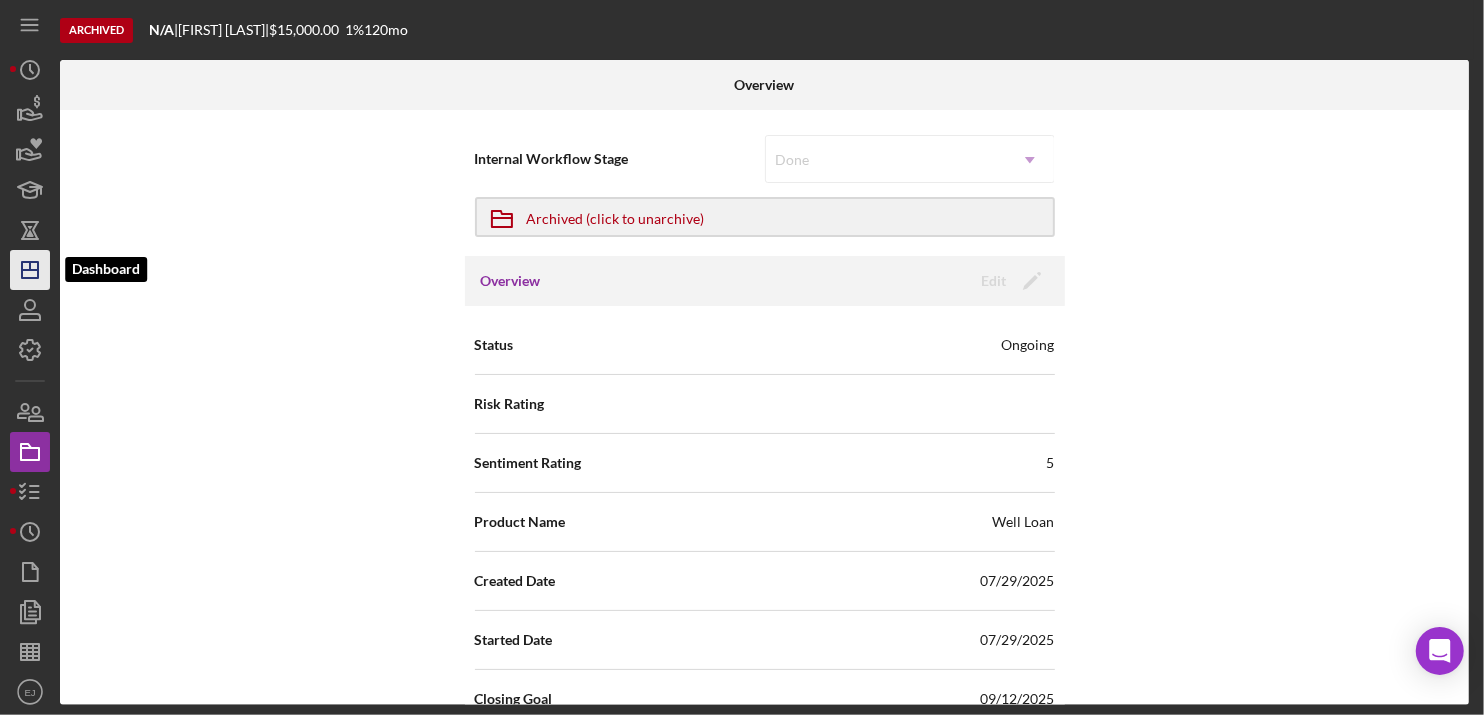 click on "Icon/Dashboard" 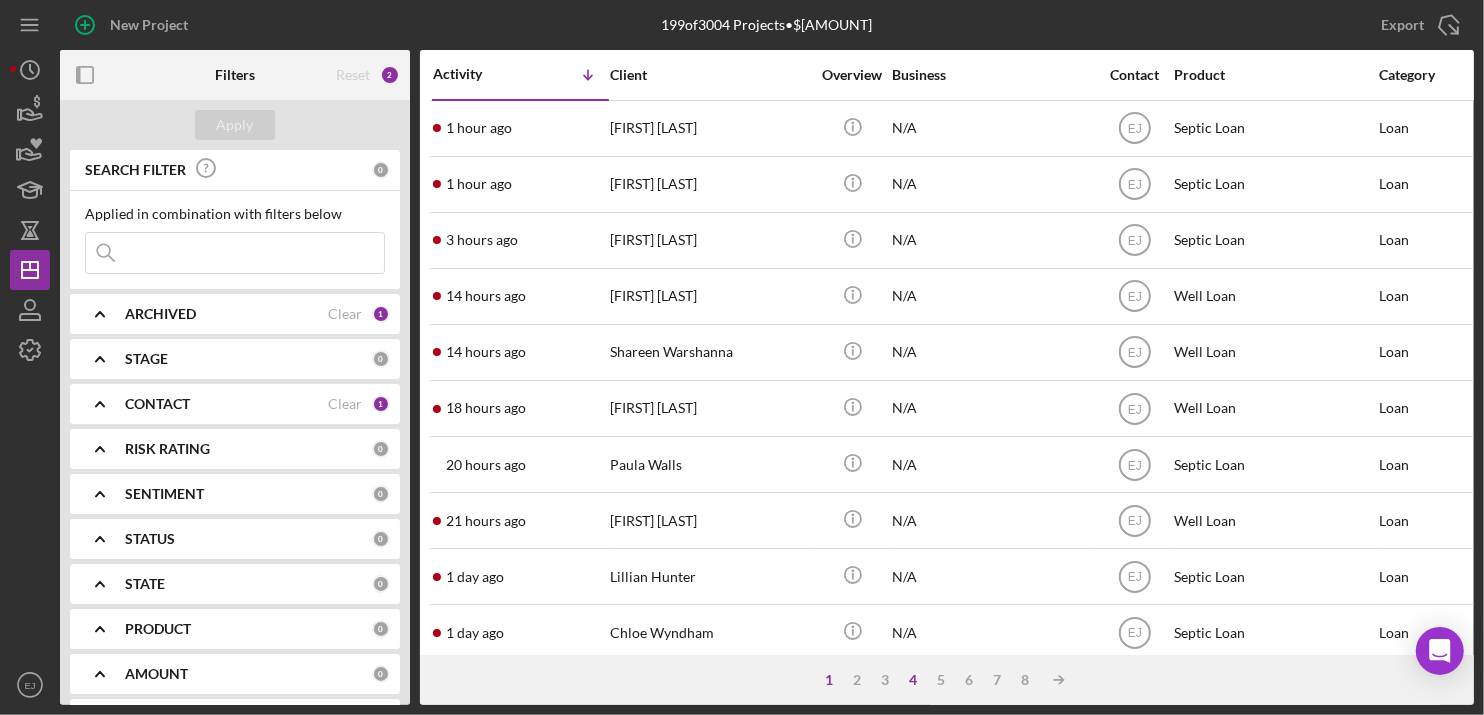 click on "4" at bounding box center (913, 680) 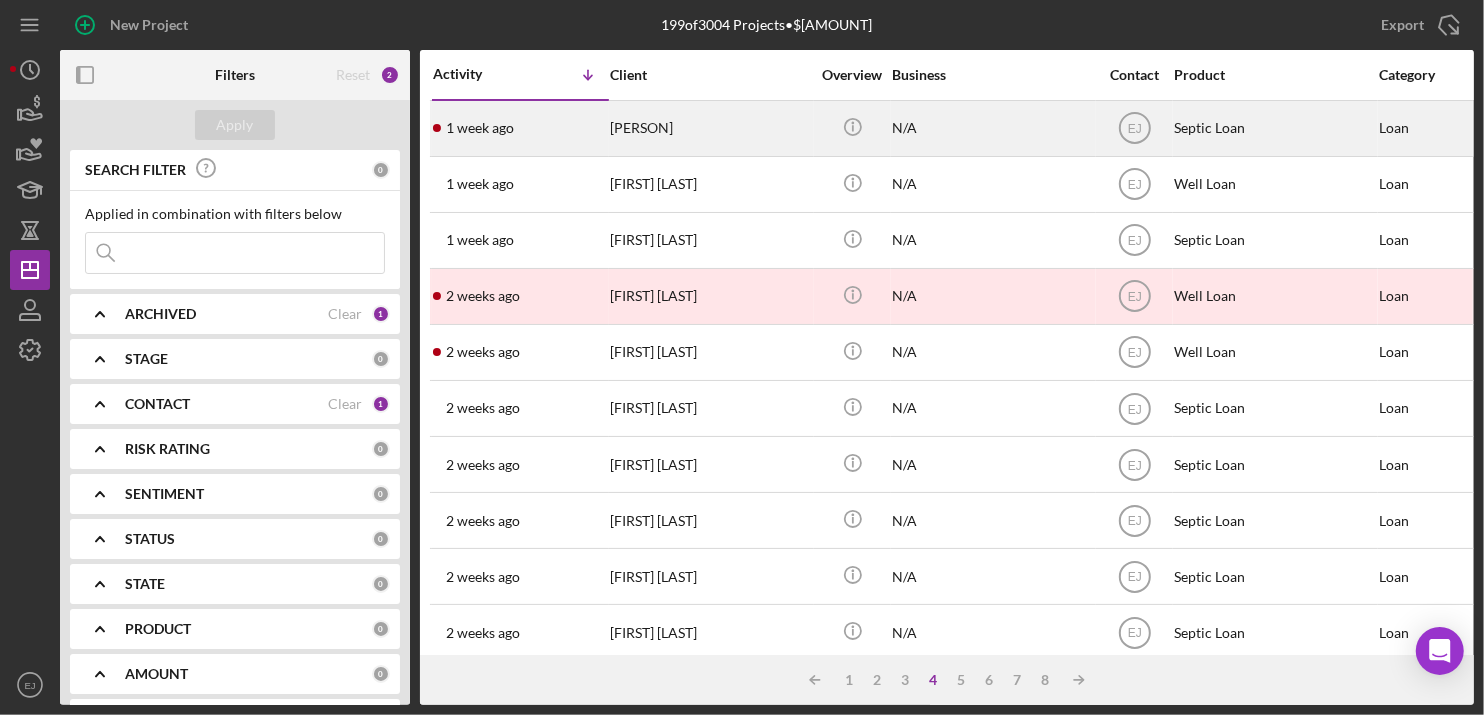 click on "[PERSON]" at bounding box center [710, 128] 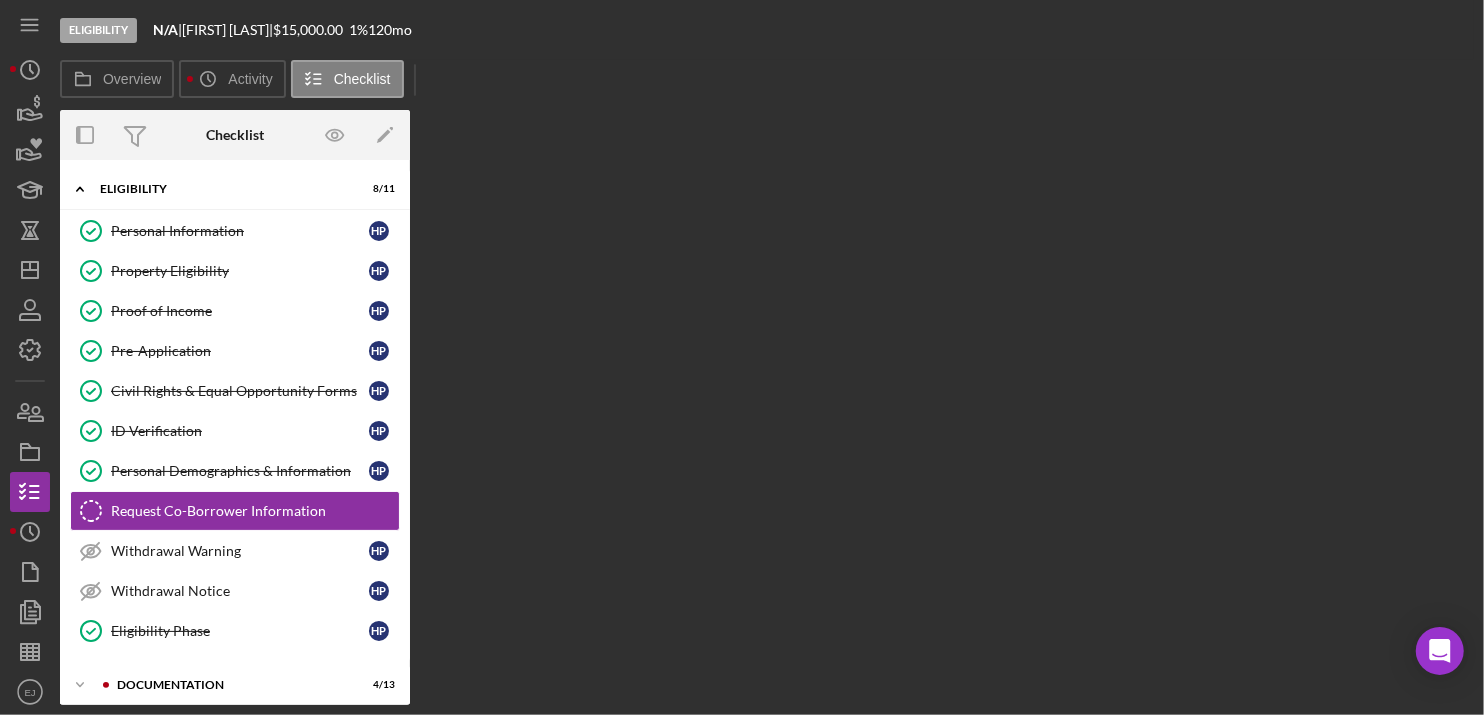 scroll, scrollTop: 74, scrollLeft: 0, axis: vertical 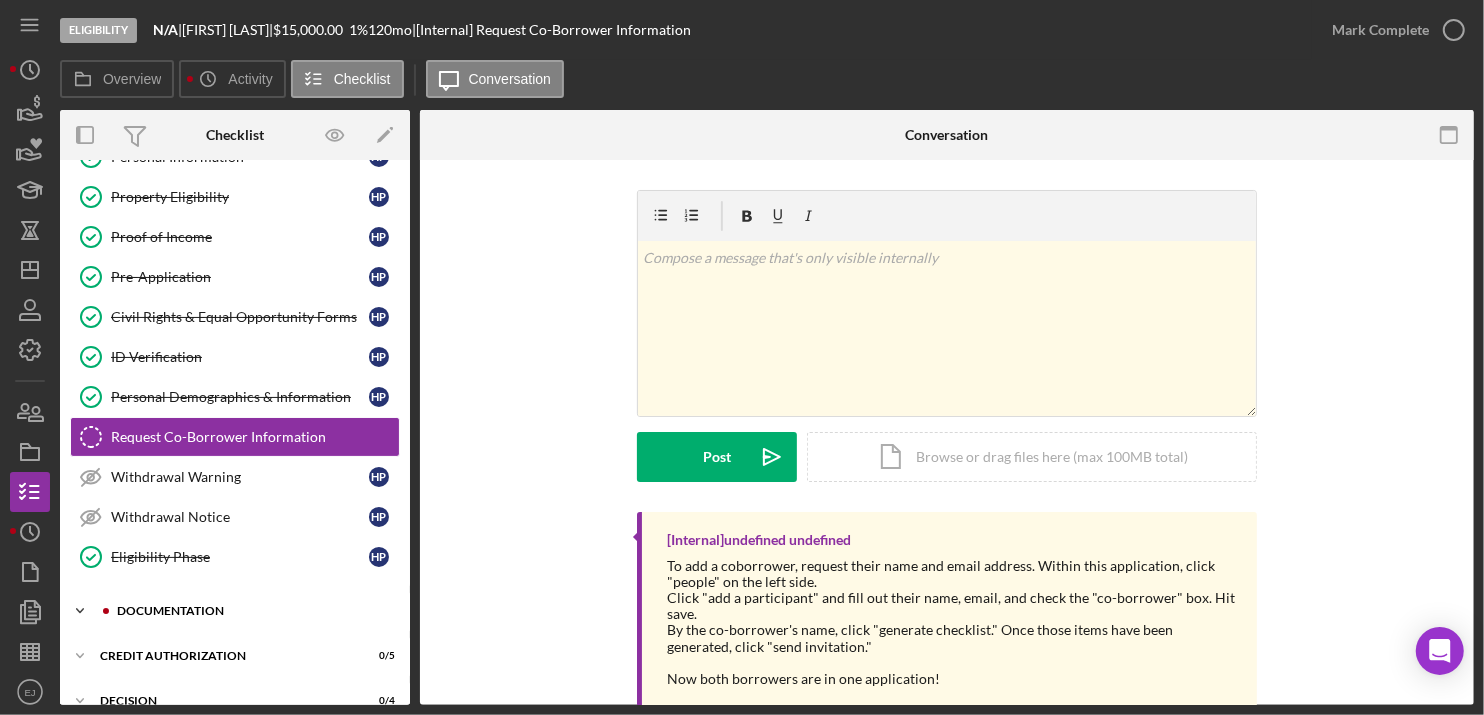 click on "Documentation" at bounding box center (251, 611) 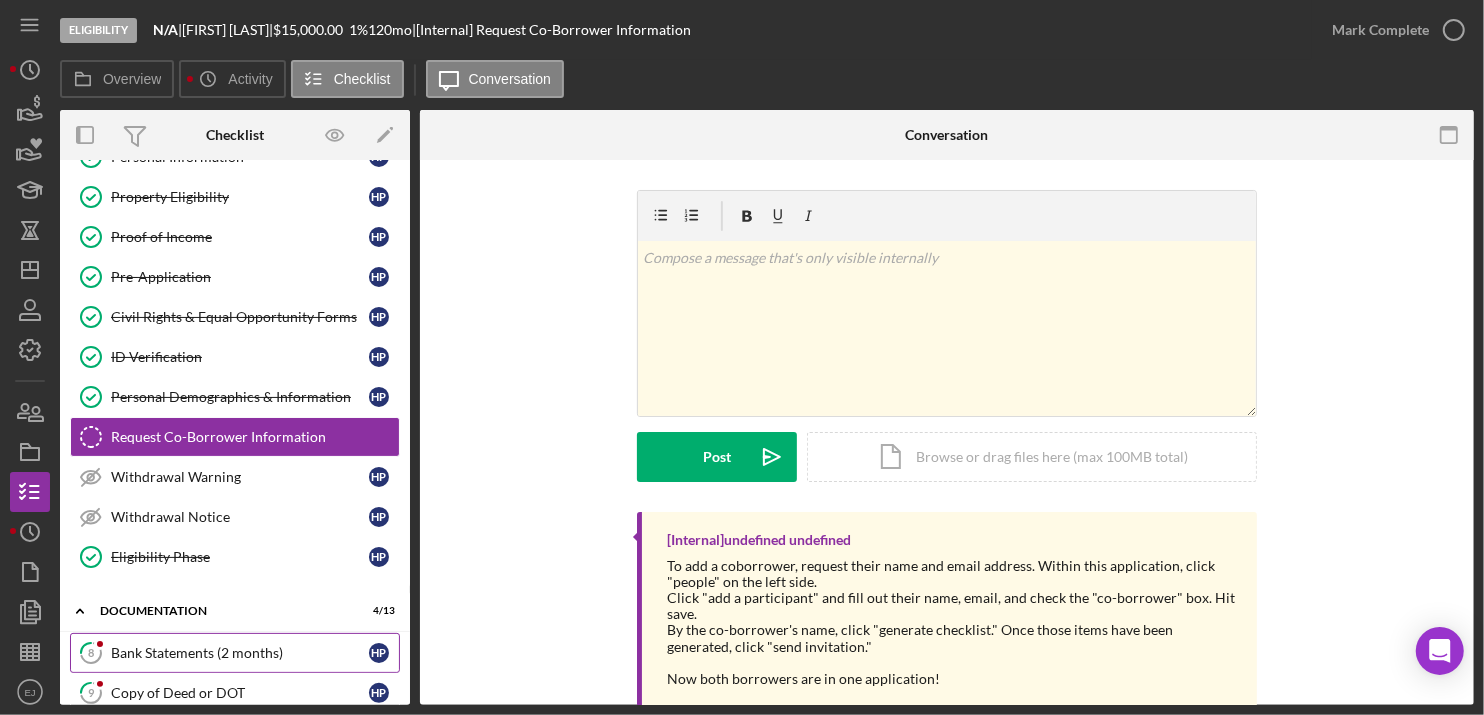 click on "Bank Statements (2 months)" at bounding box center [240, 653] 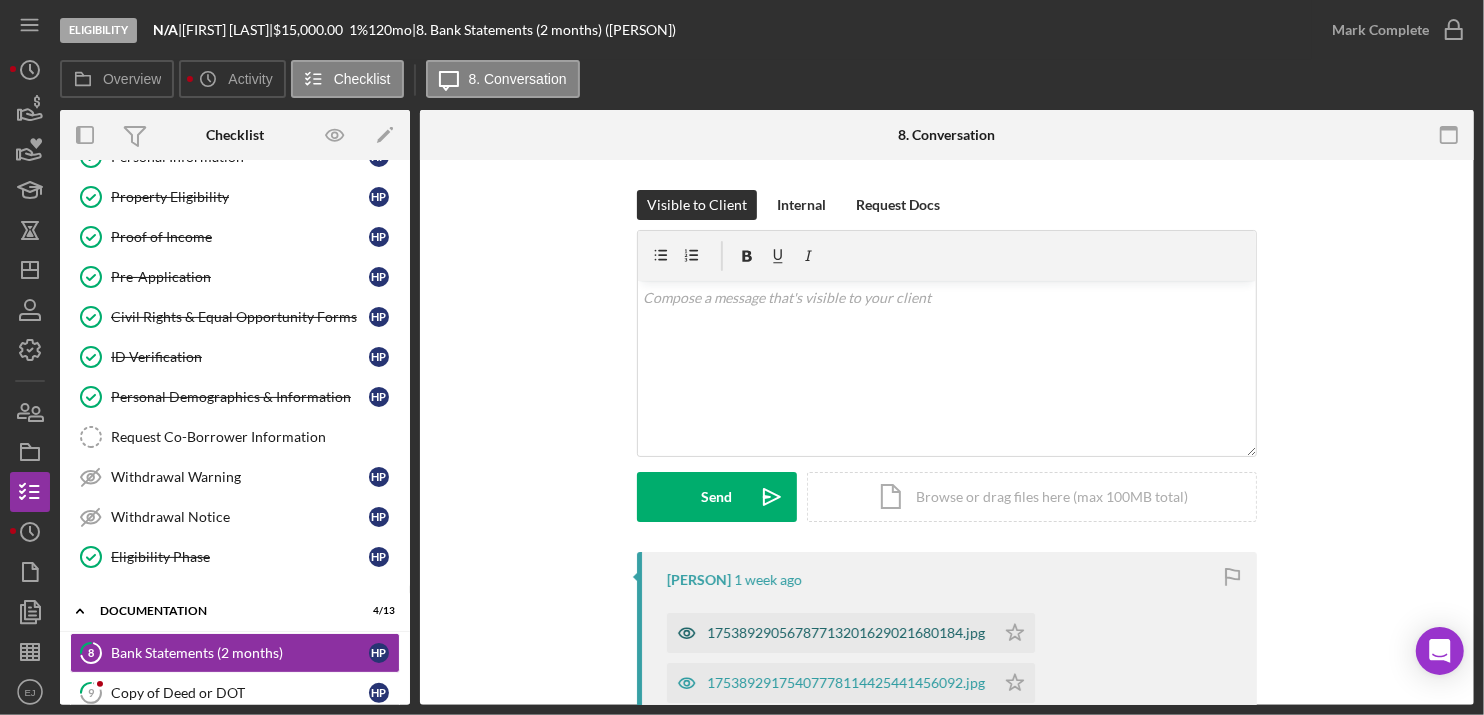 click on "17538929056787713201629021680184.jpg" at bounding box center (846, 633) 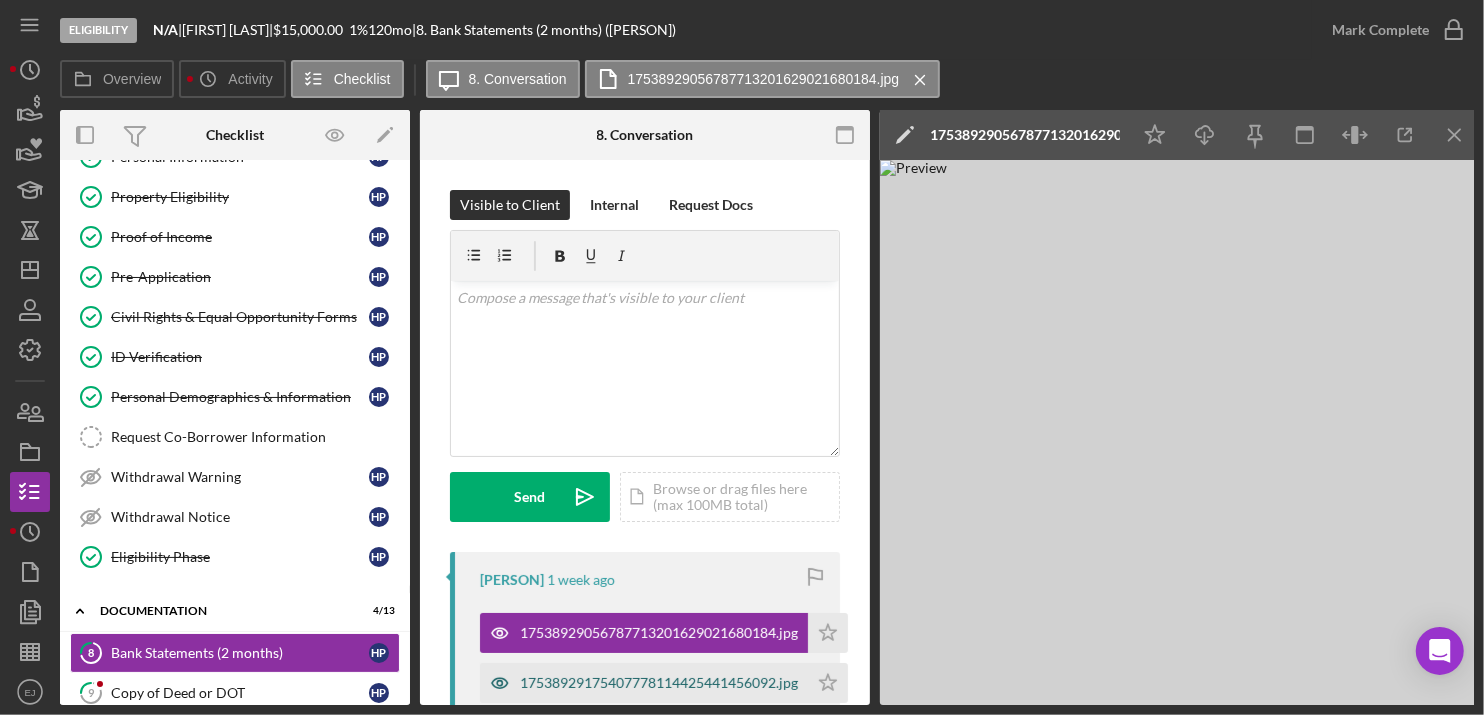 click on "17538929175407778114425441456092.jpg" at bounding box center (659, 683) 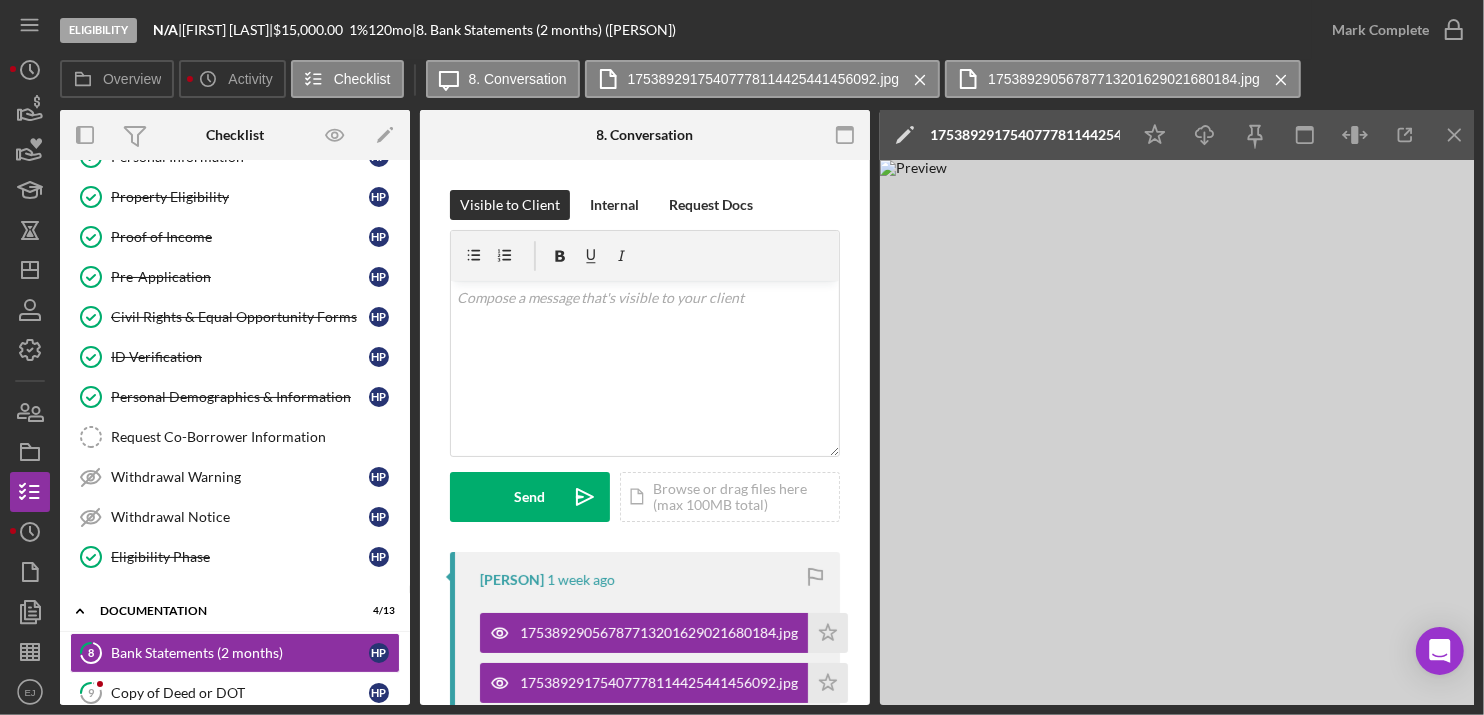 scroll, scrollTop: 472, scrollLeft: 0, axis: vertical 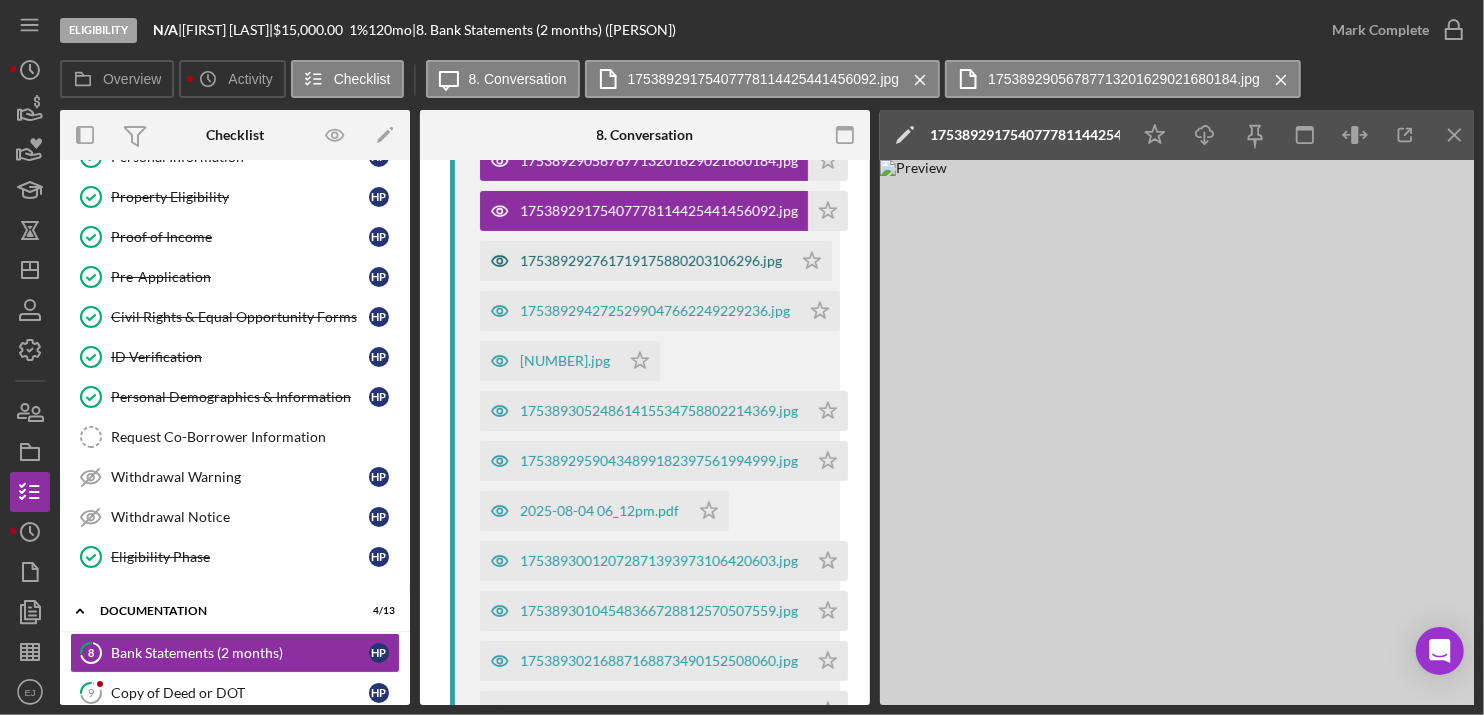 click on "175389292761719175880203106296.jpg" at bounding box center (636, 261) 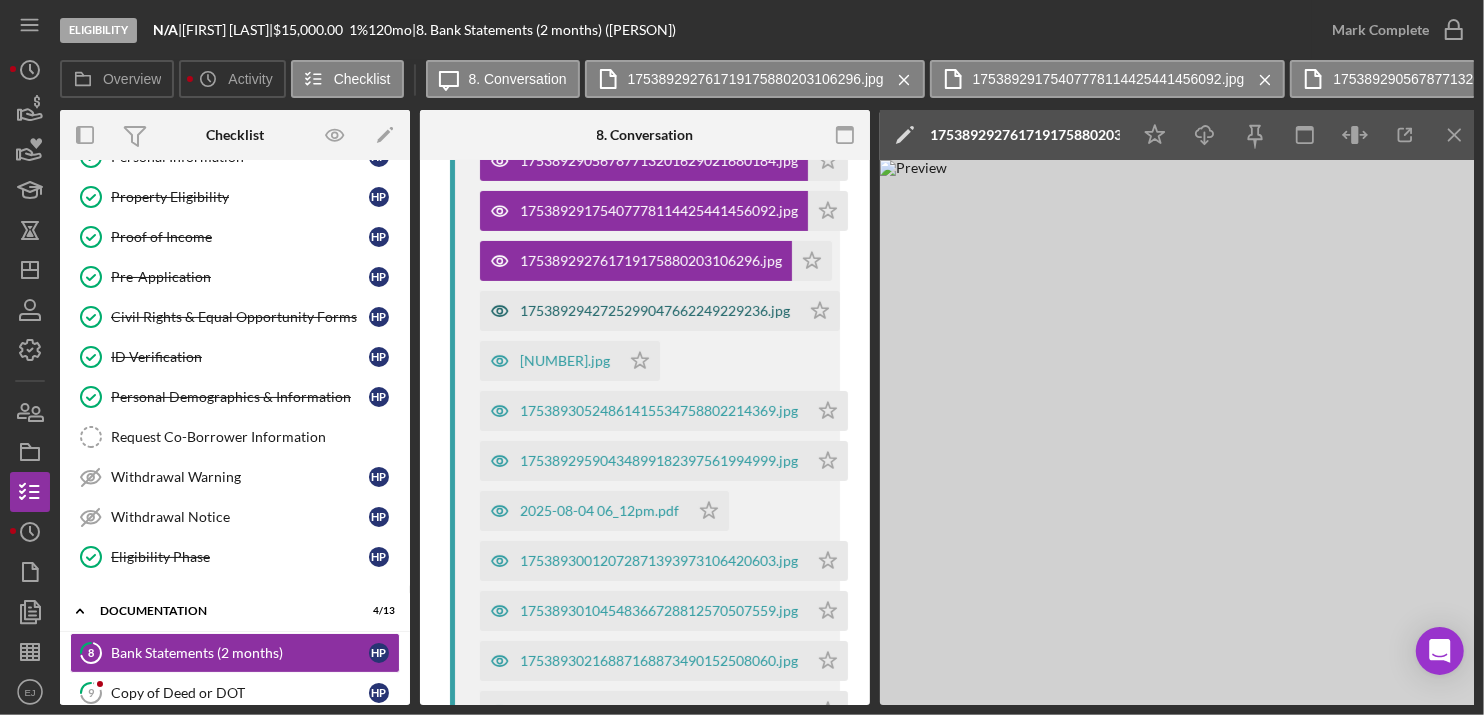 click on "1753892942725299047662249229236.jpg" at bounding box center [655, 311] 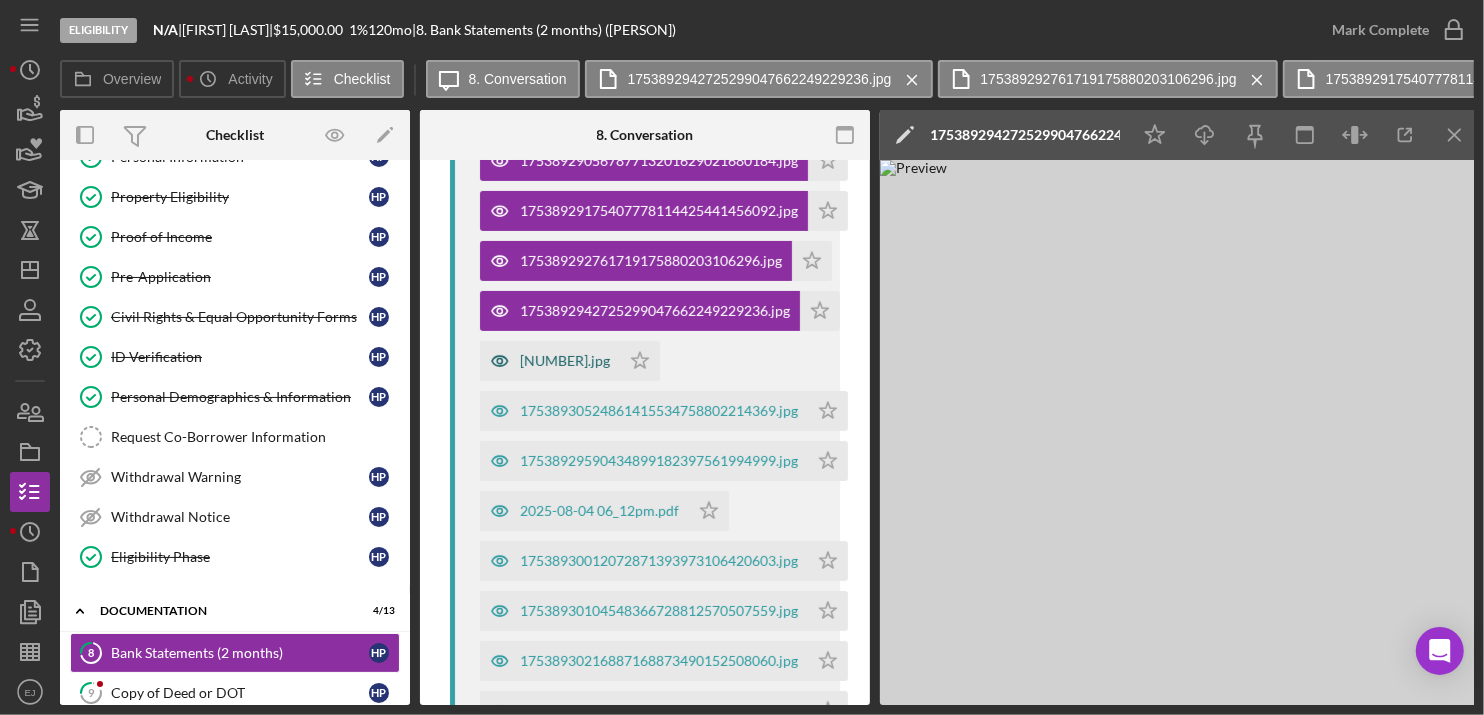 click on "[NUMBER].jpg" at bounding box center [550, 361] 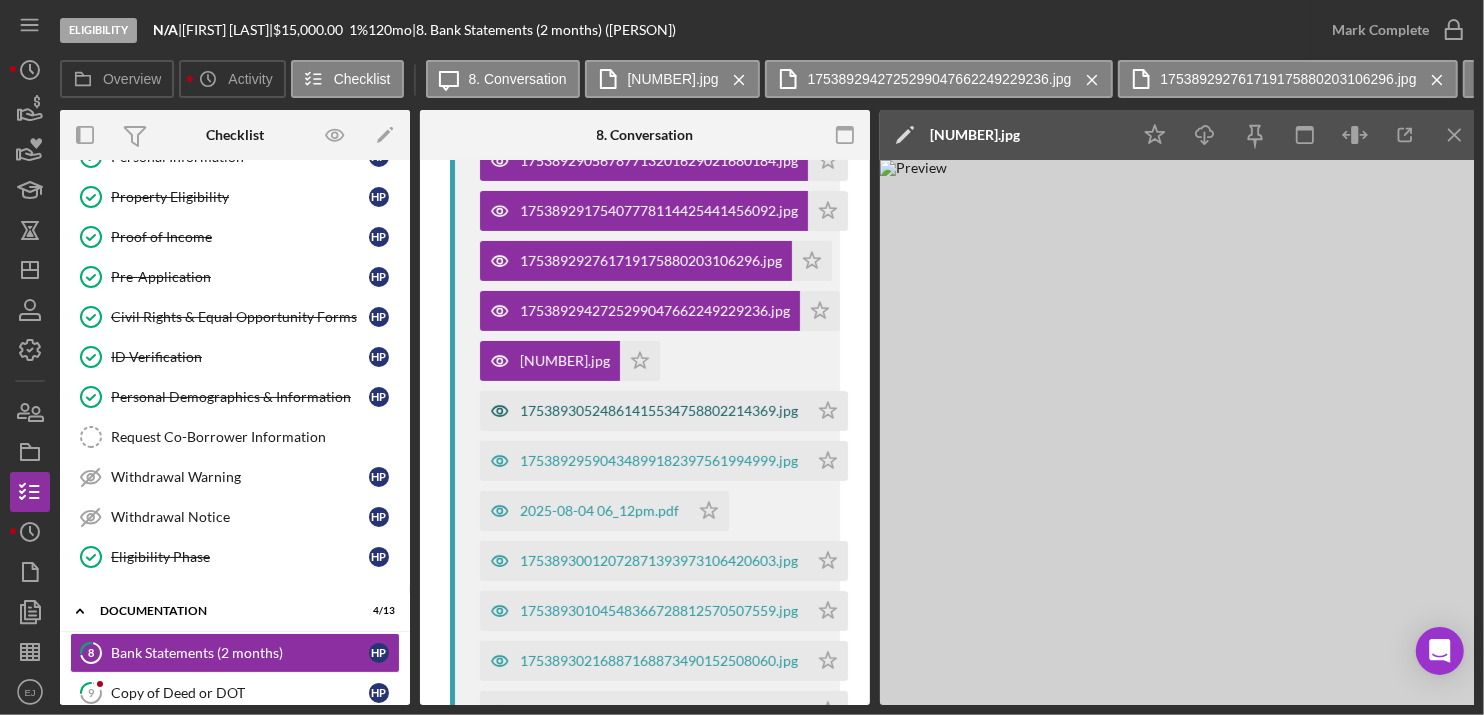 click on "17538930524861415534758802214369.jpg" at bounding box center [659, 411] 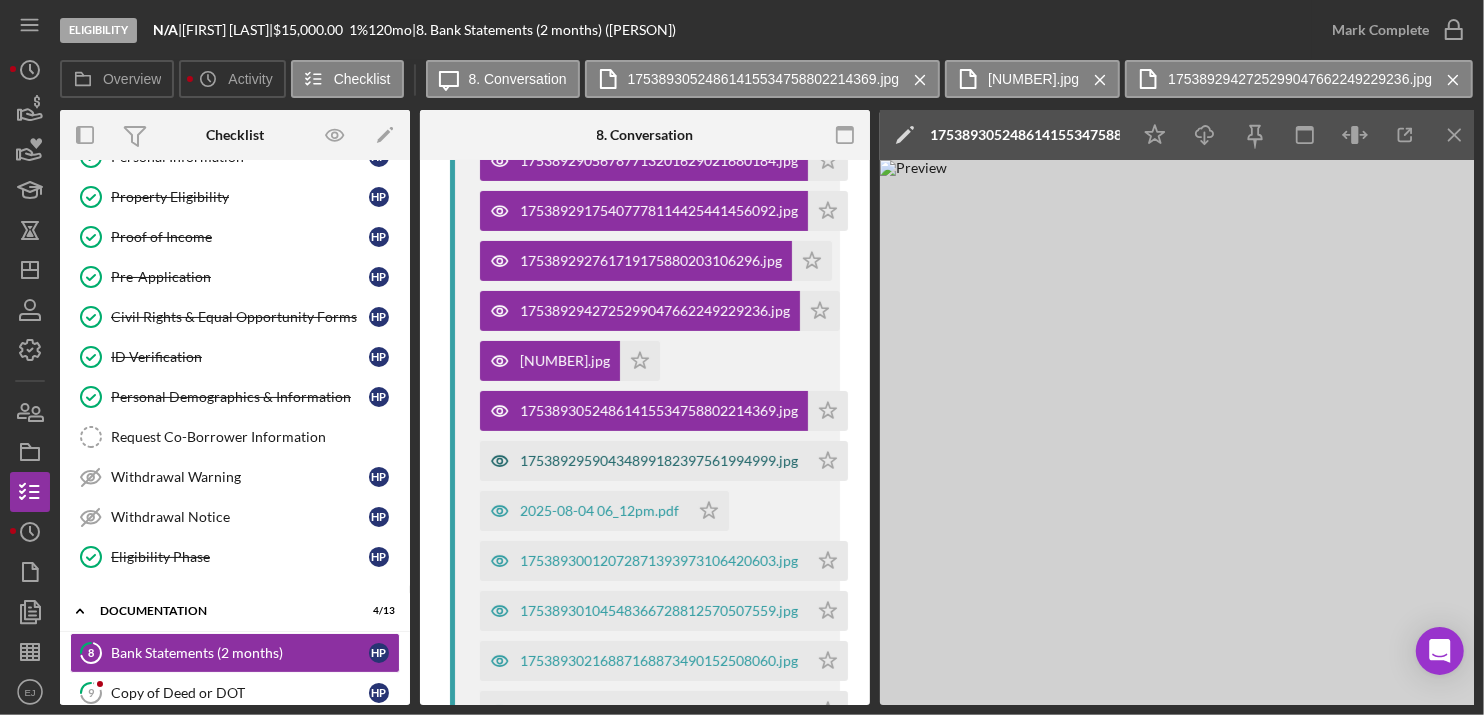 click on "17538929590434899182397561994999.jpg" at bounding box center [659, 461] 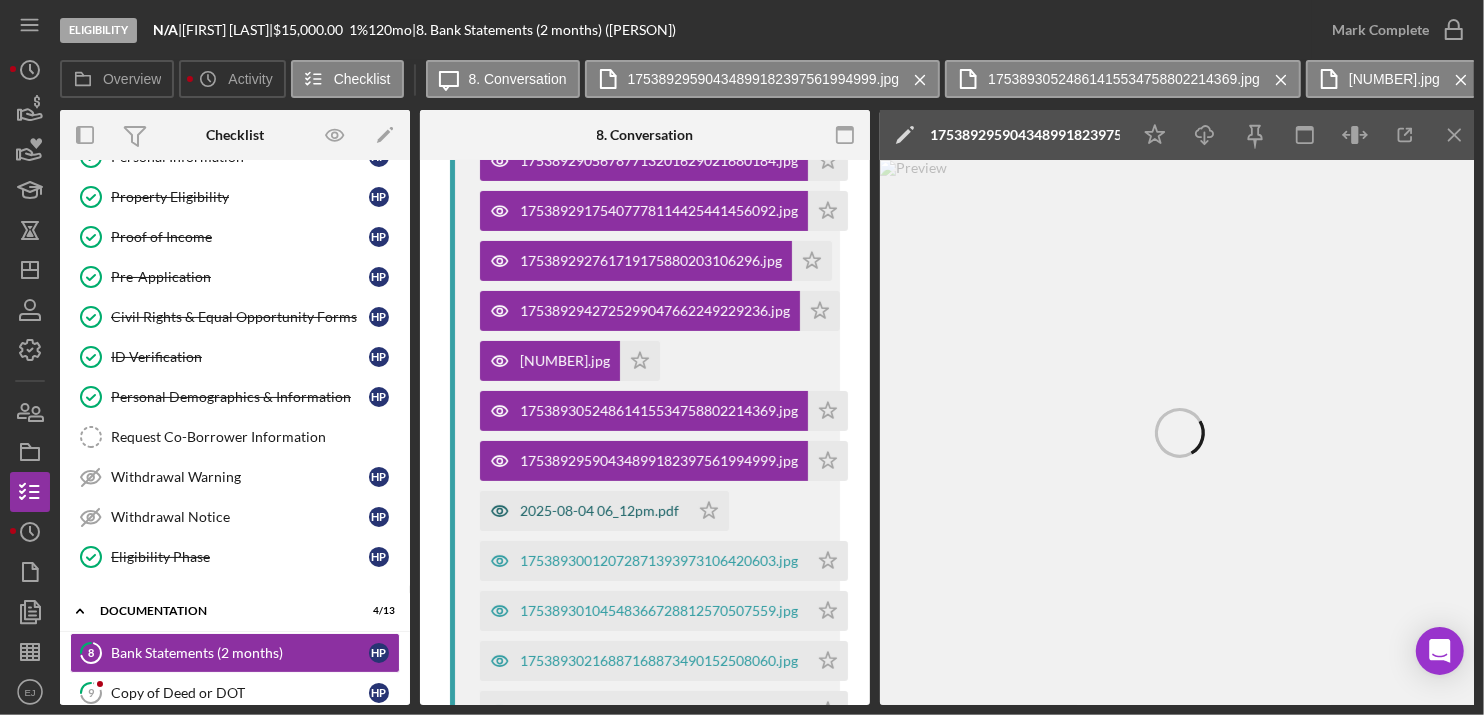 click on "2025-08-04 06_12pm.pdf" at bounding box center [599, 511] 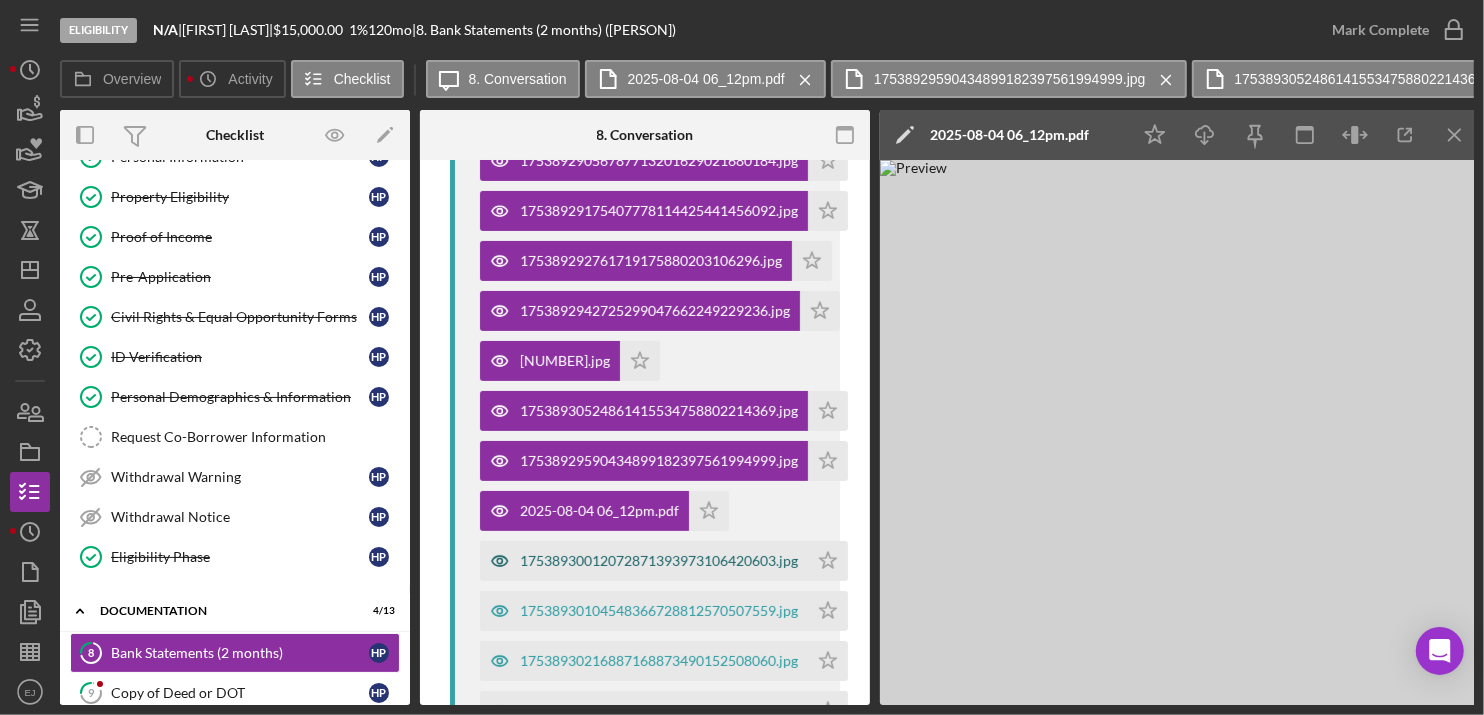 click on "17538930012072871393973106420603.jpg" at bounding box center [659, 561] 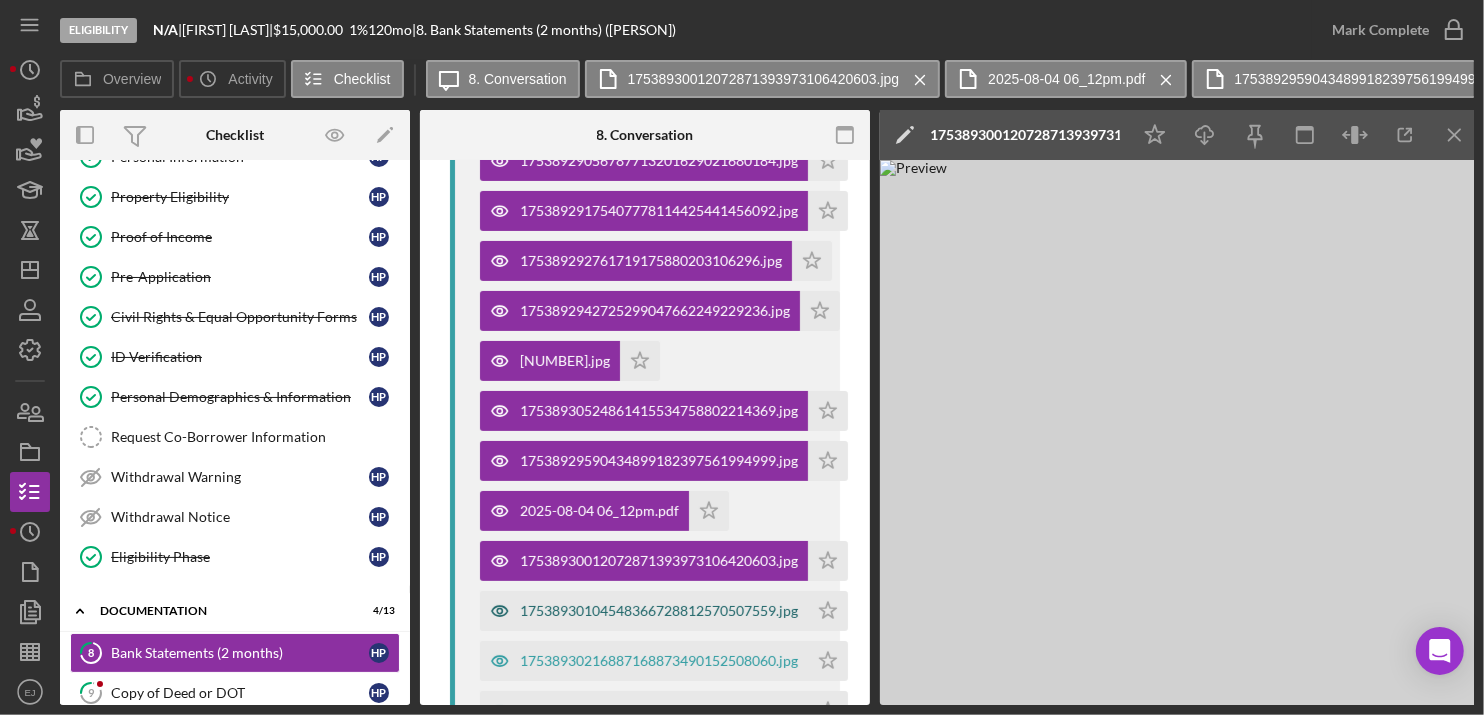 click on "17538930104548366728812570507559.jpg" at bounding box center [659, 611] 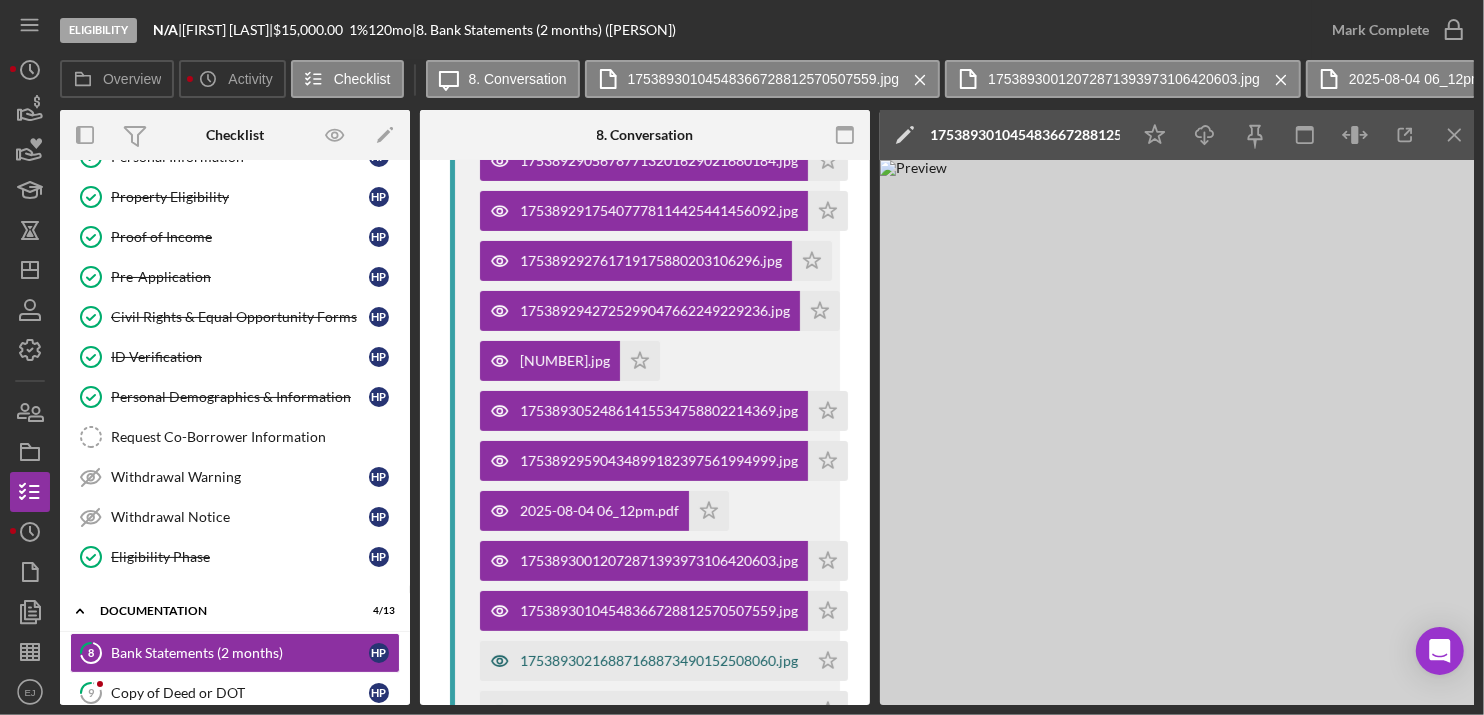 click on "17538930216887168873490152508060.jpg" at bounding box center (659, 661) 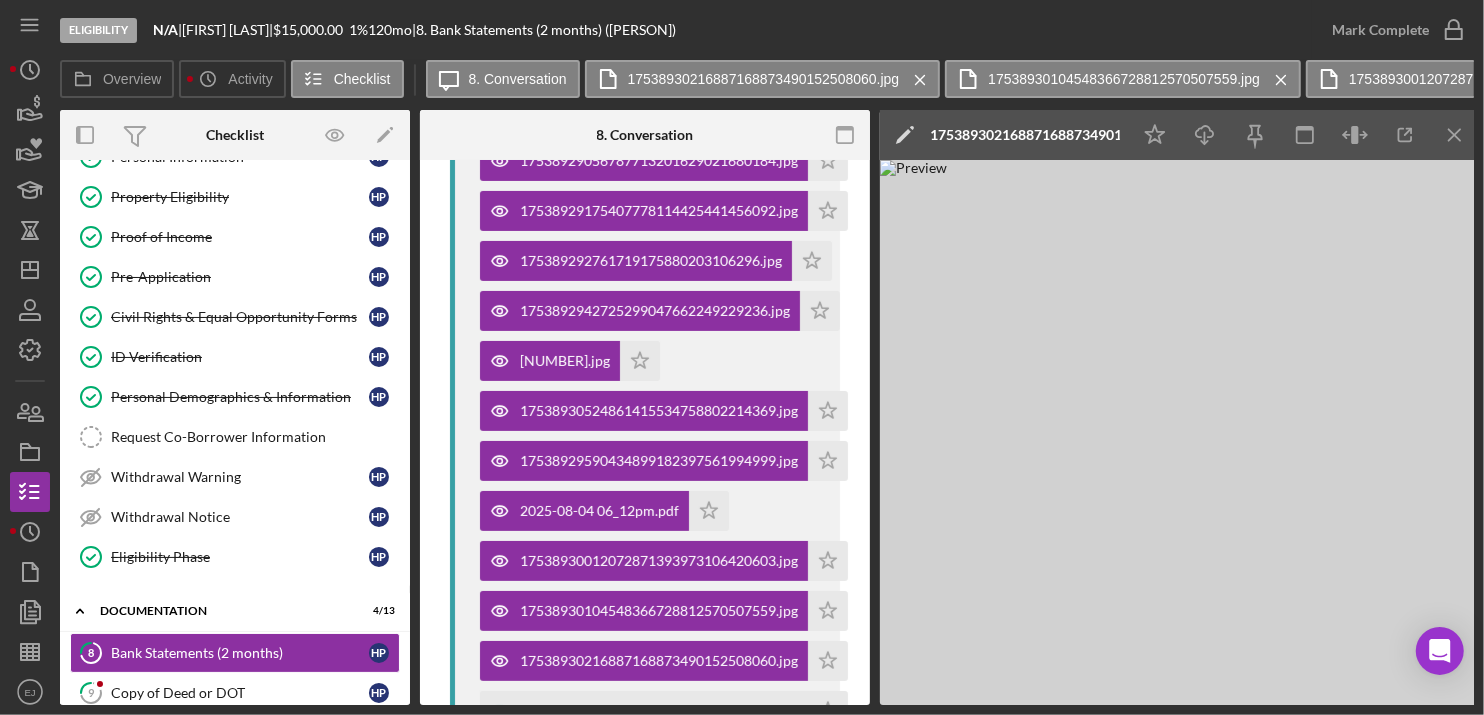 scroll, scrollTop: 944, scrollLeft: 0, axis: vertical 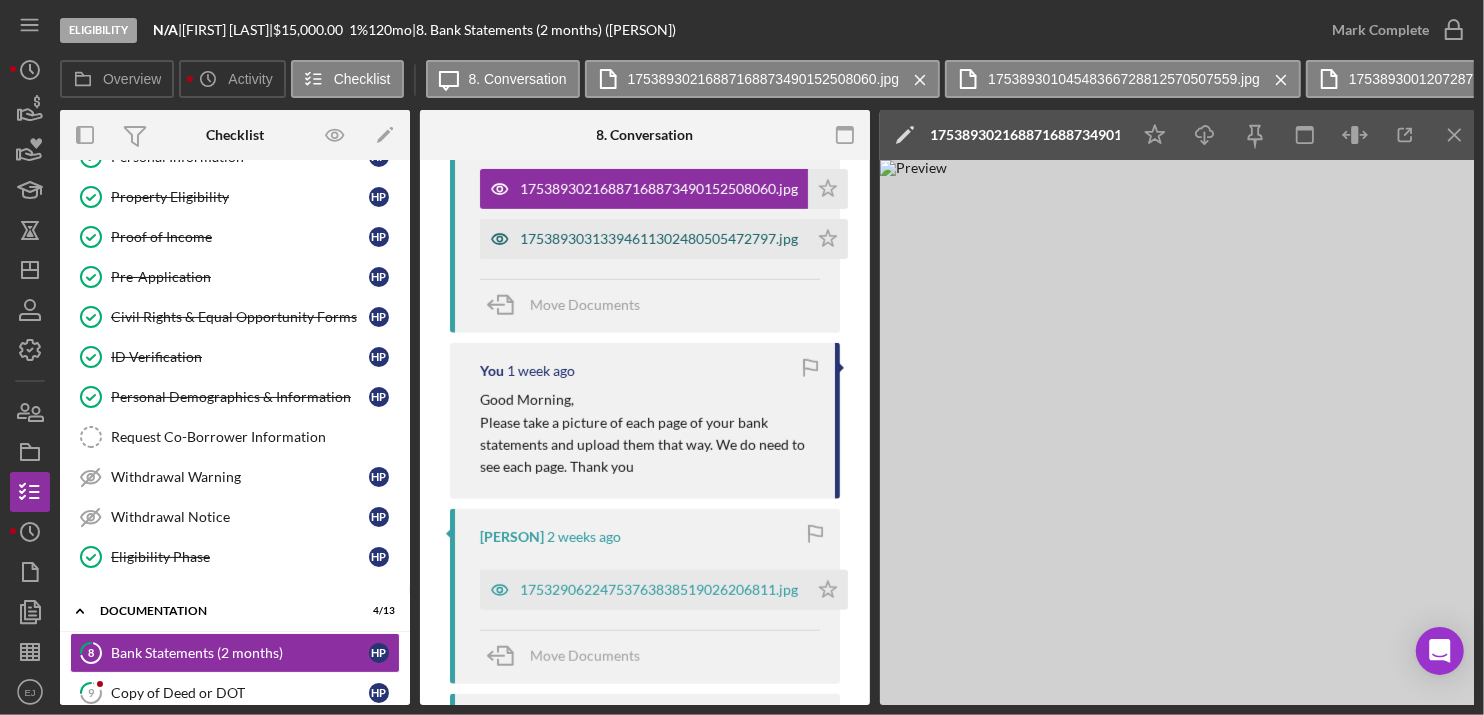 click on "17538930313394611302480505472797.jpg" at bounding box center (659, 239) 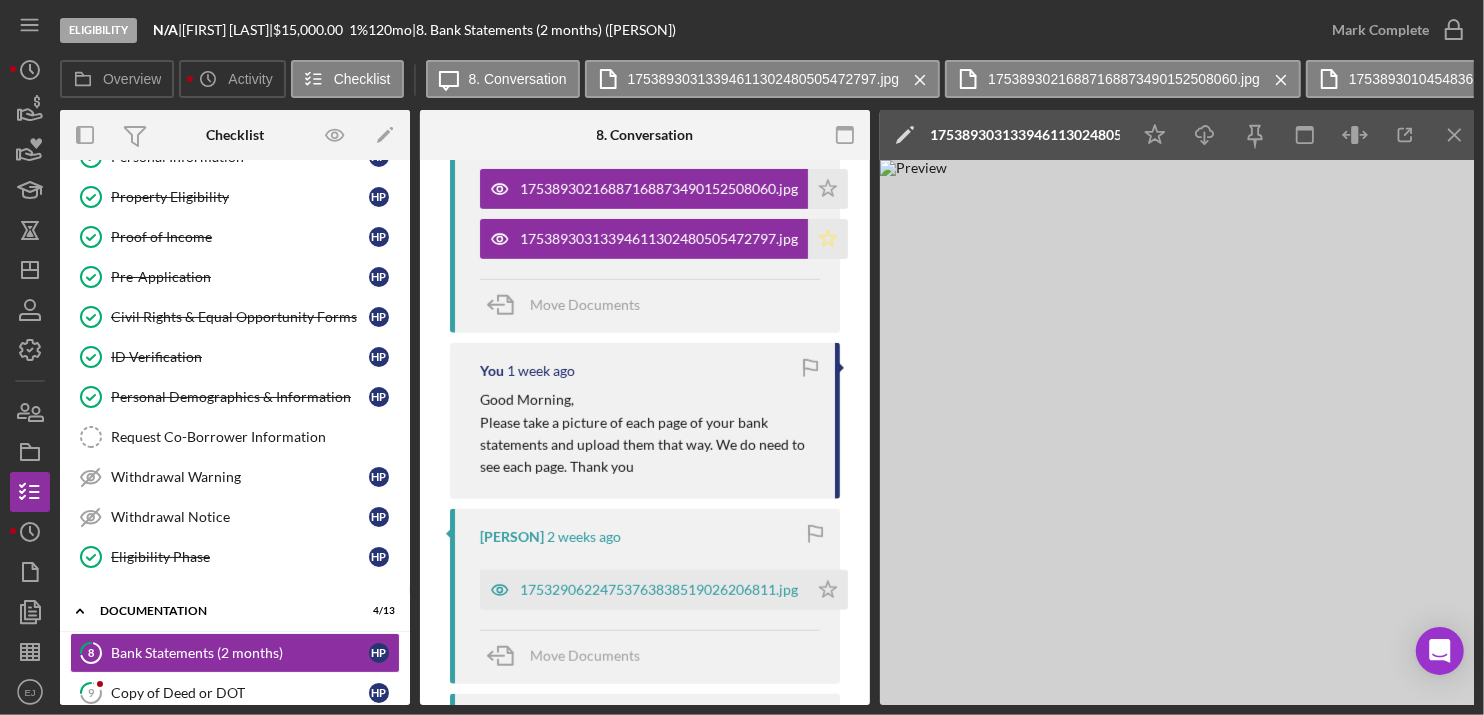 click on "Icon/Star" 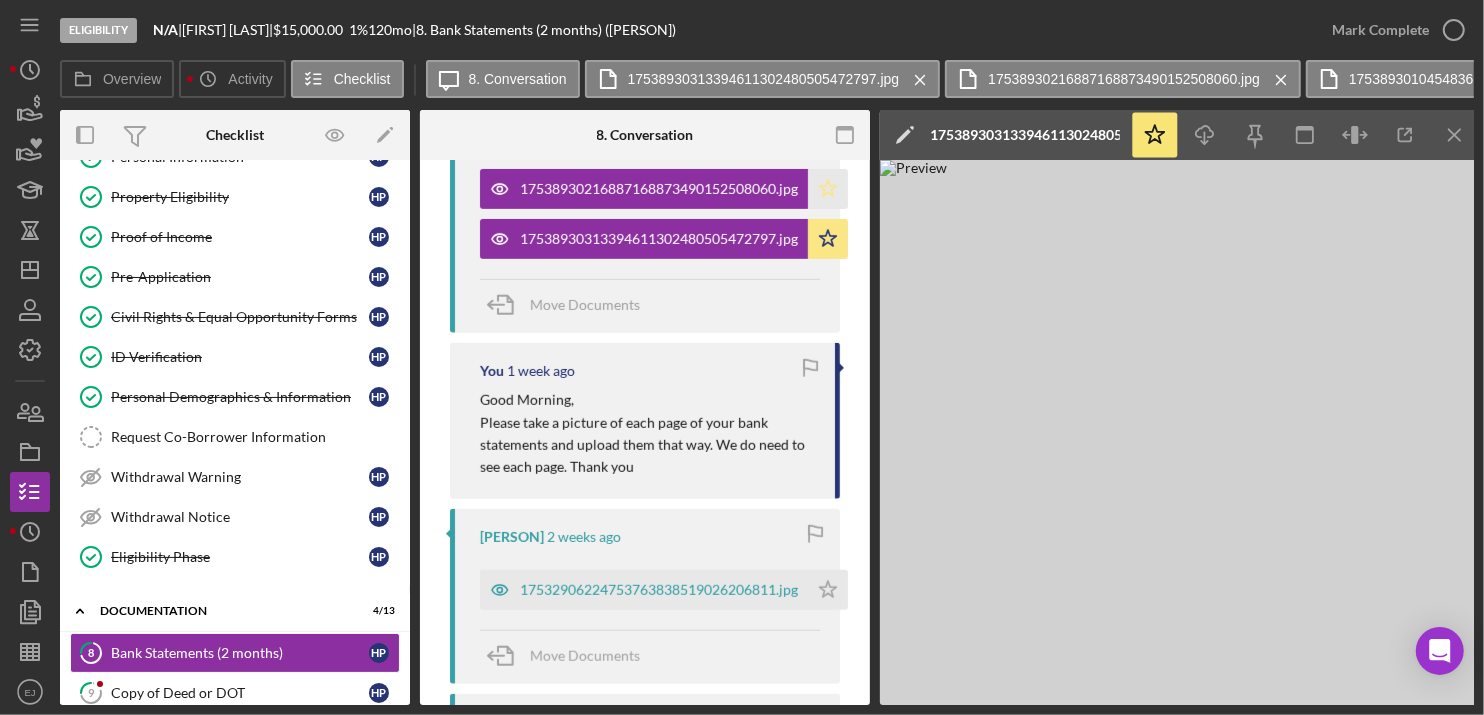 click 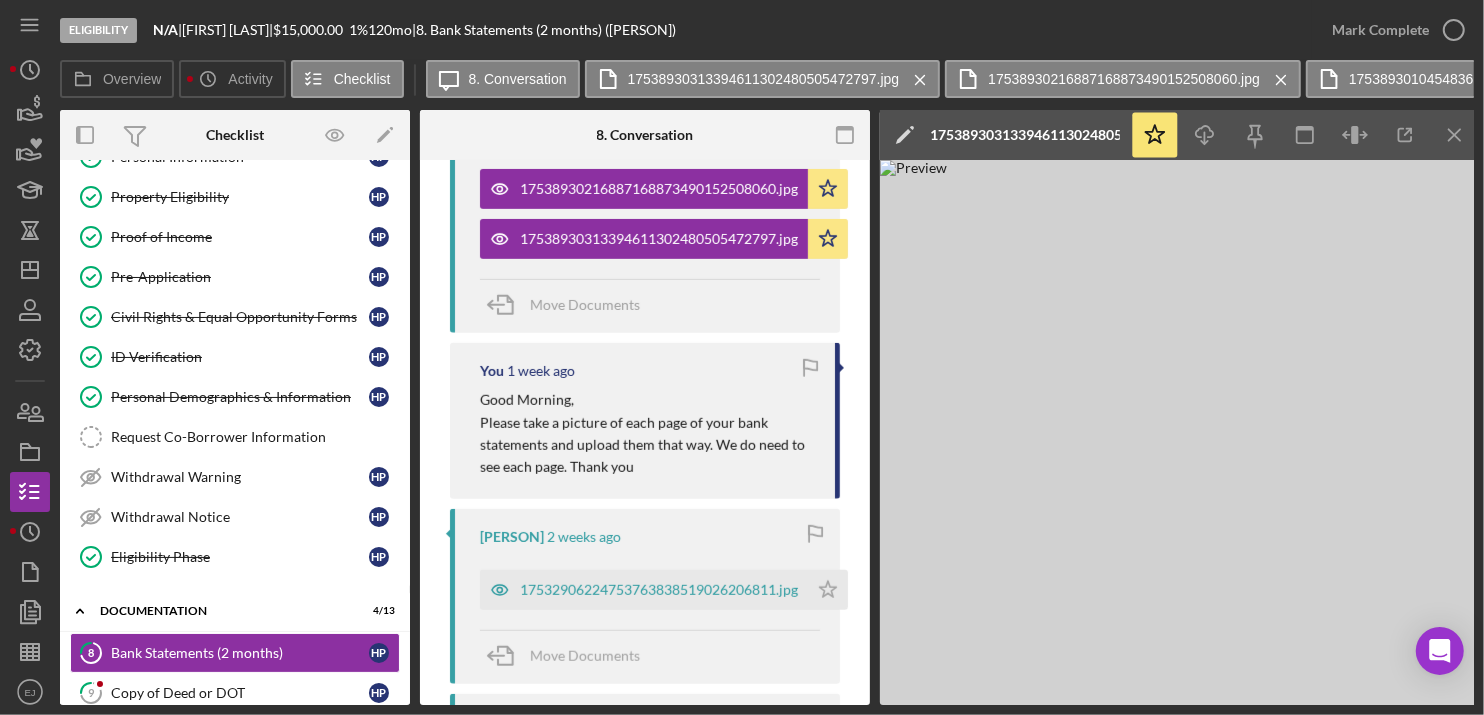 scroll, scrollTop: 472, scrollLeft: 0, axis: vertical 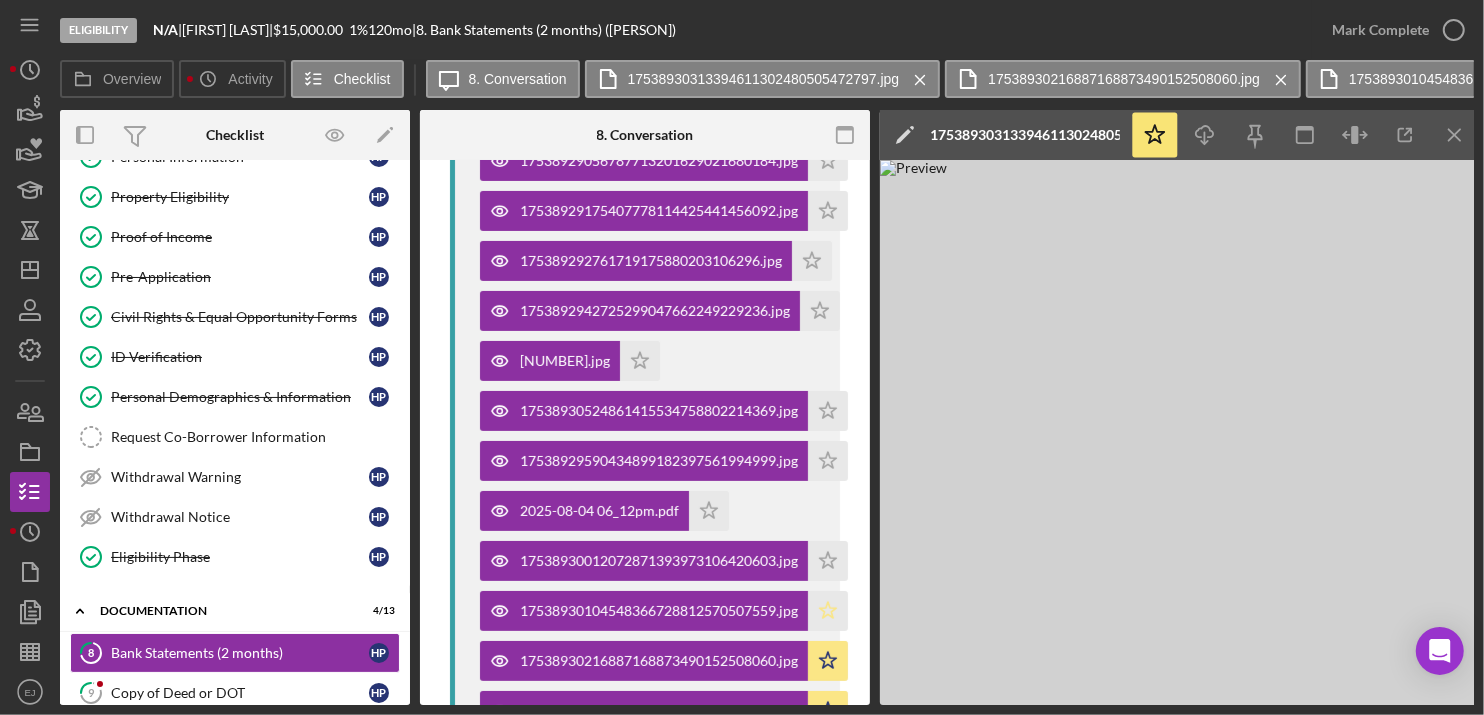 click 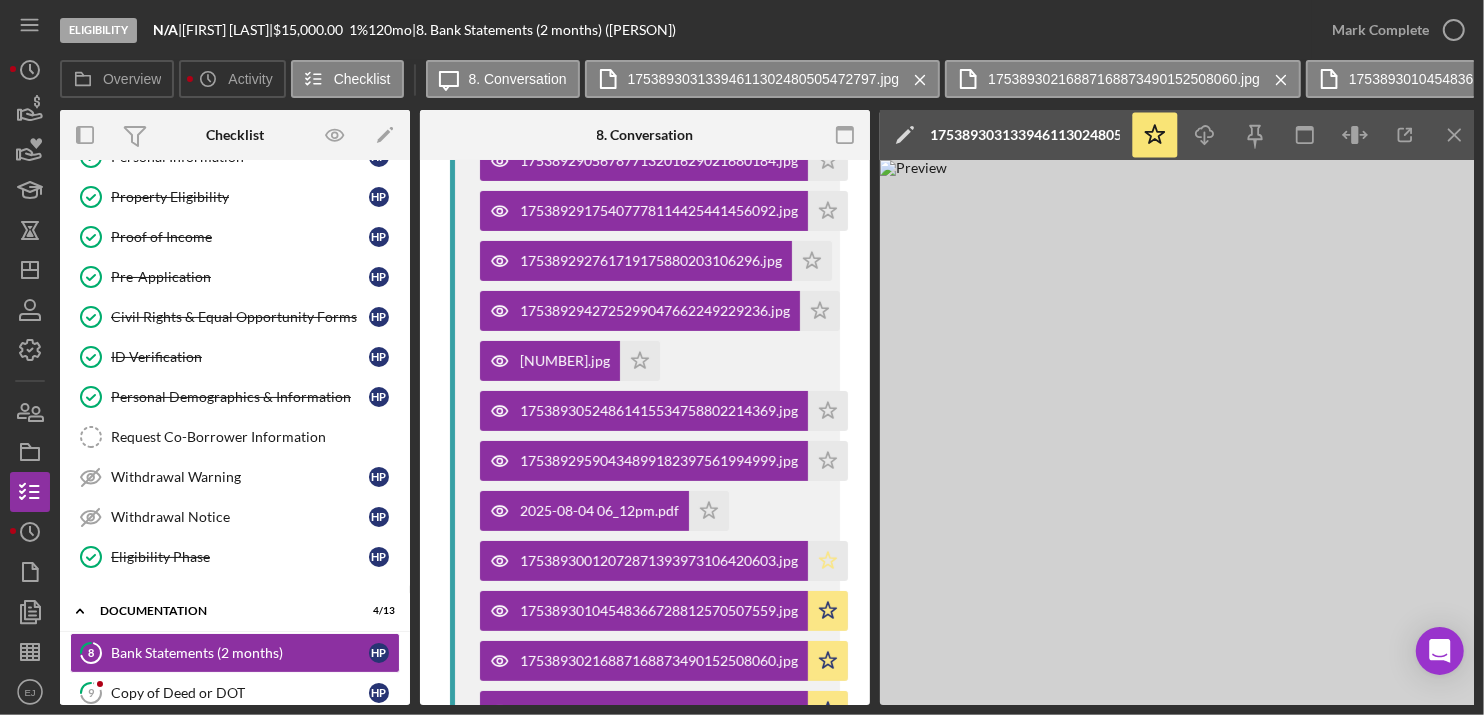 click on "Icon/Star" 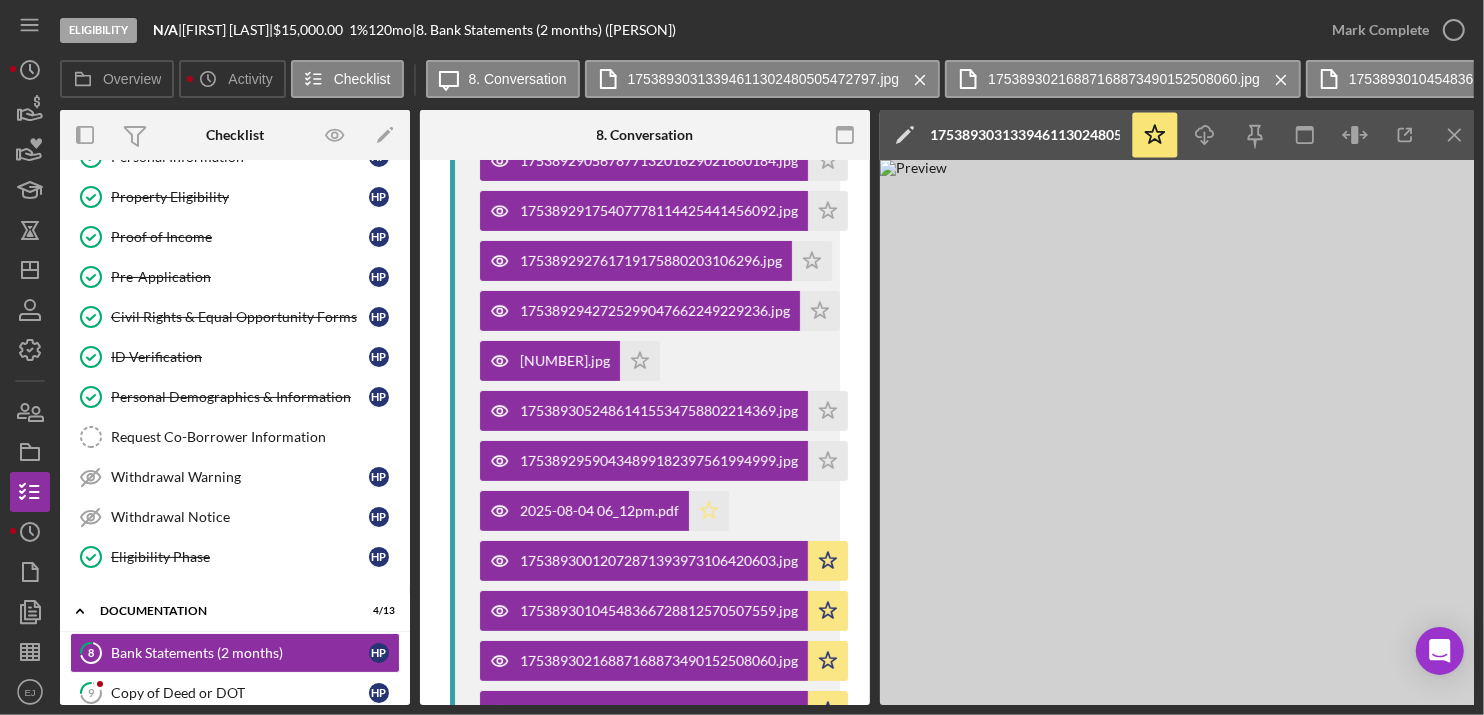 click 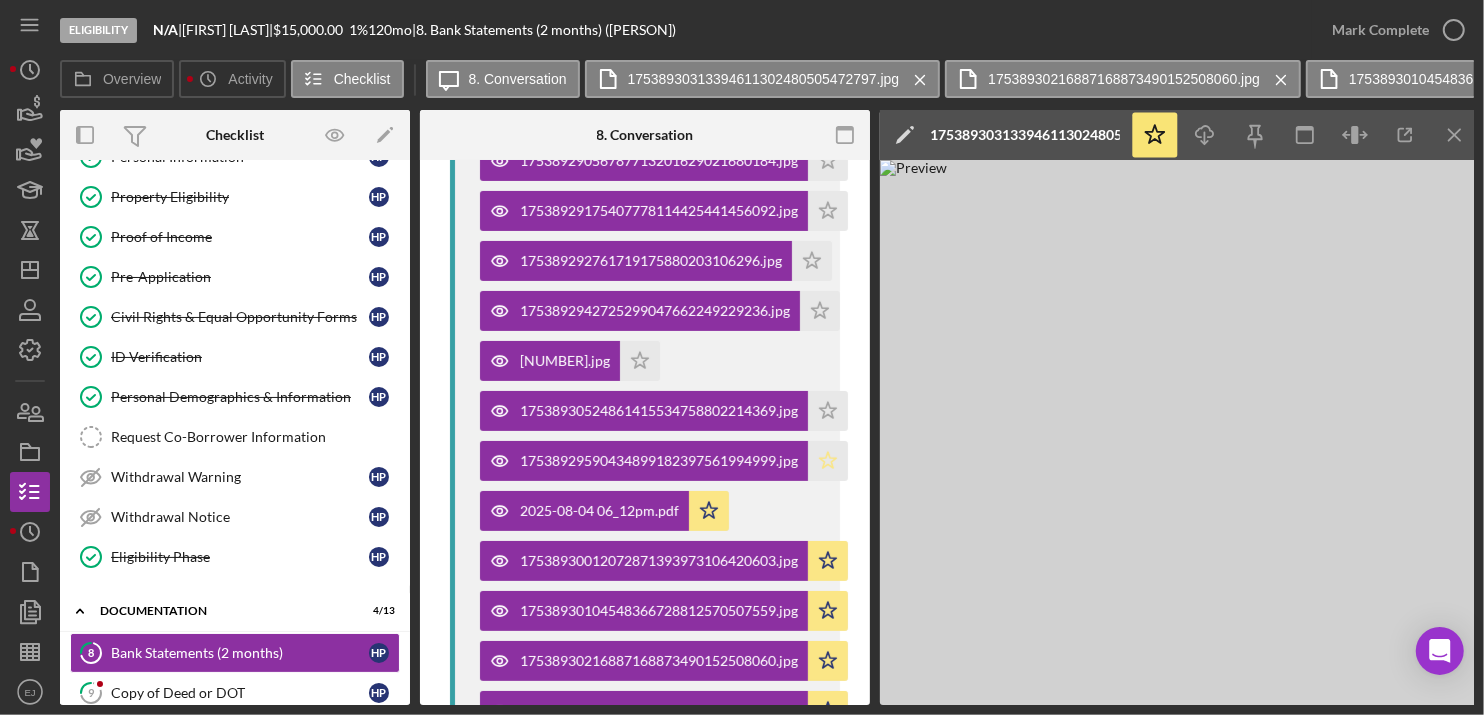 click on "Icon/Star" 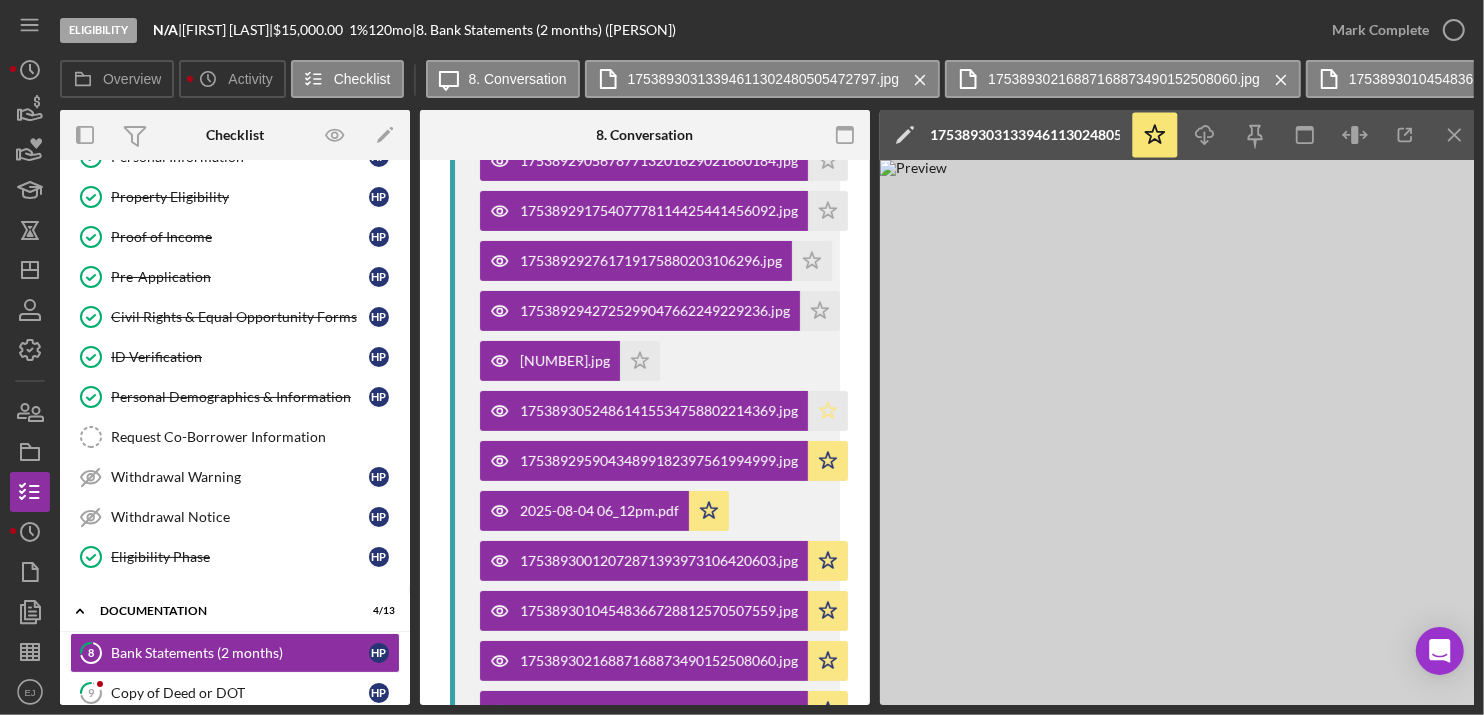 click on "Icon/Star" 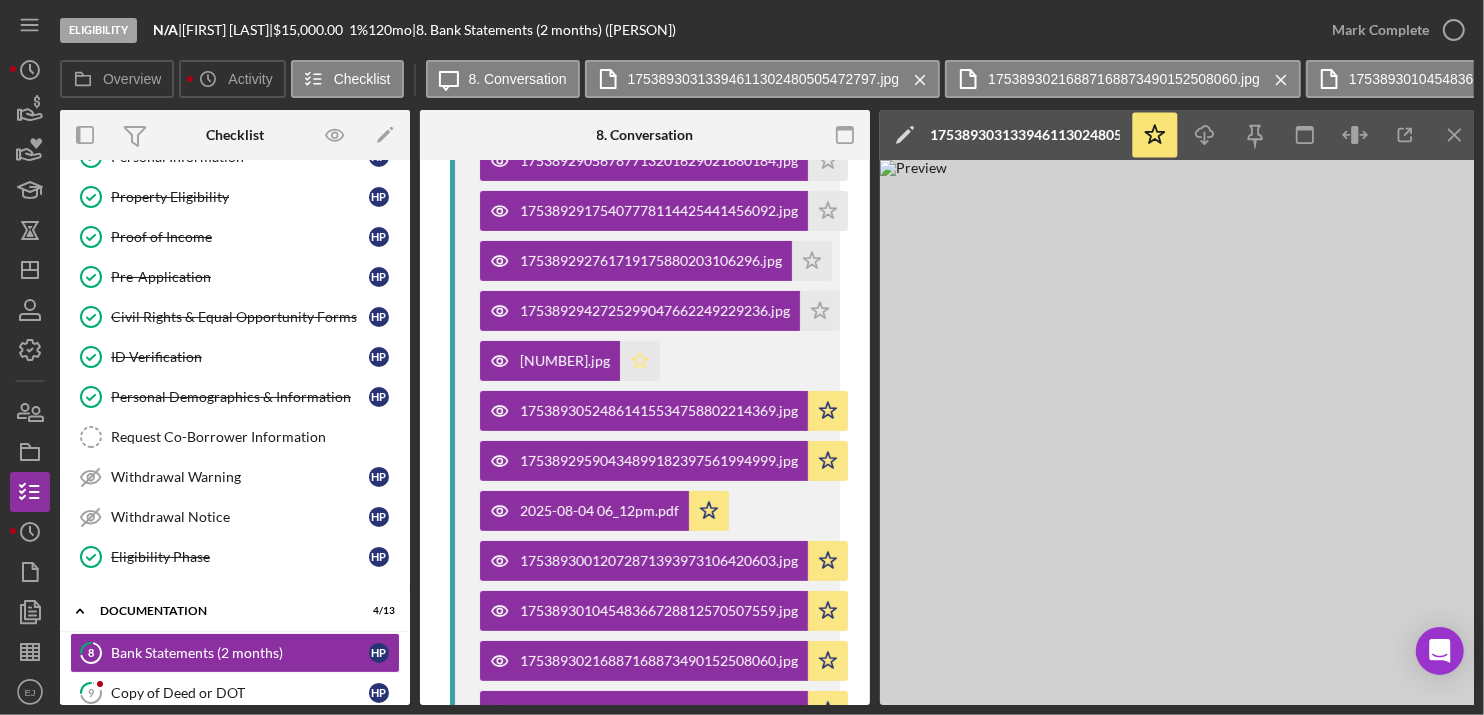 click 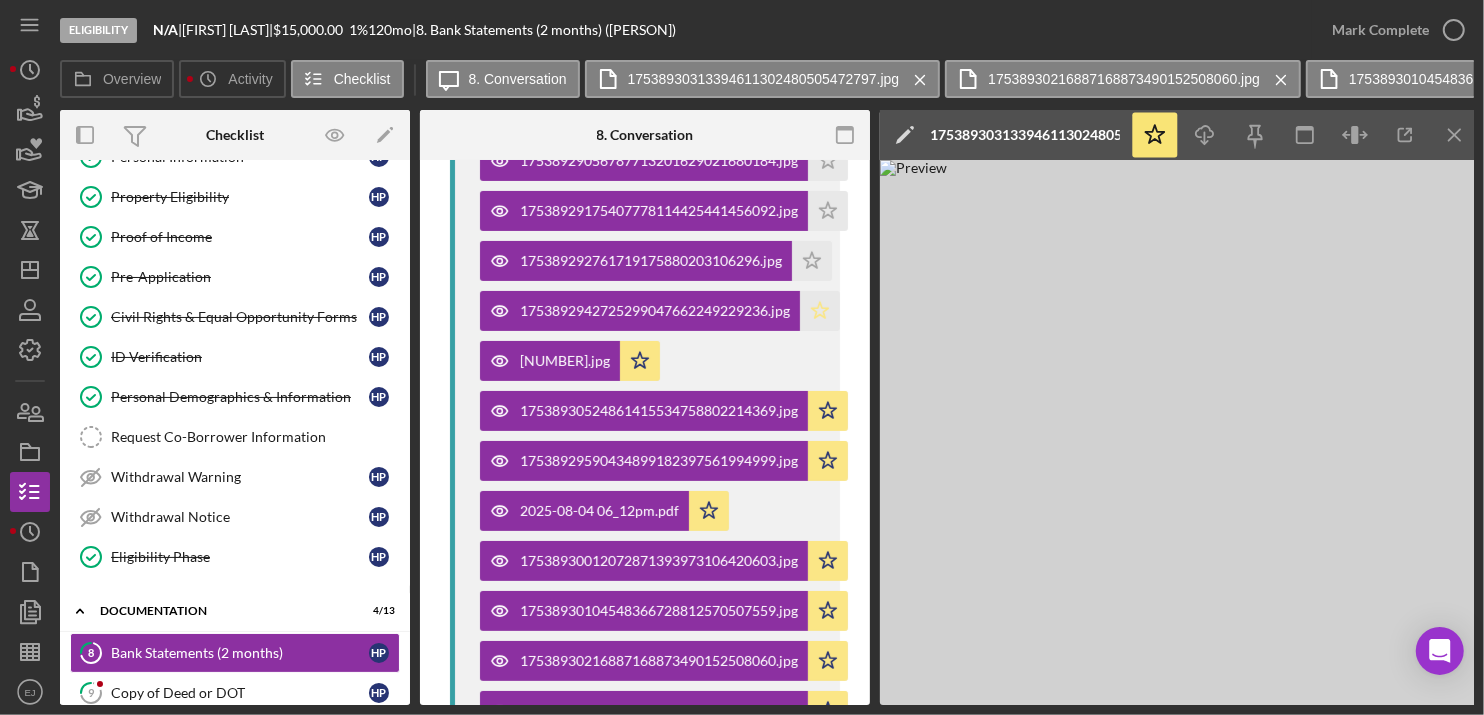 click on "Icon/Star" 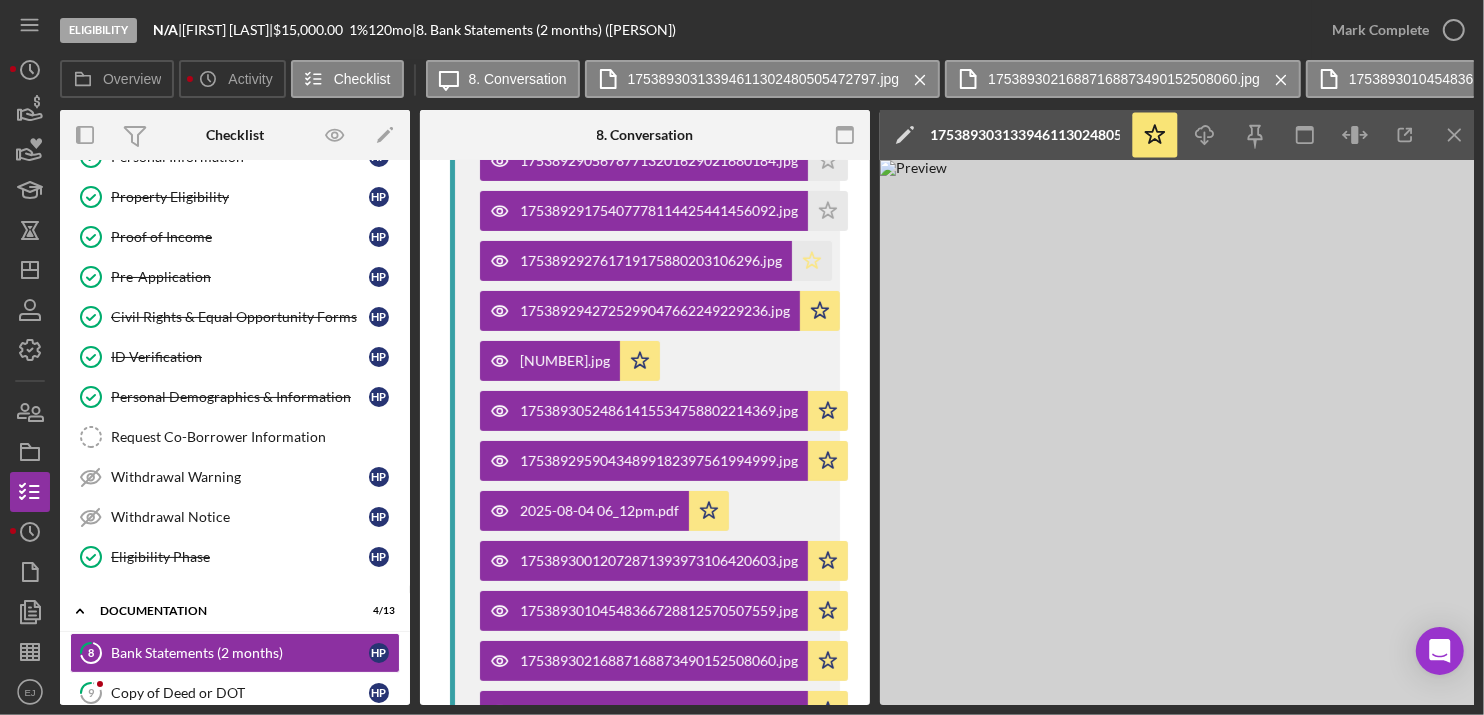click on "Icon/Star" 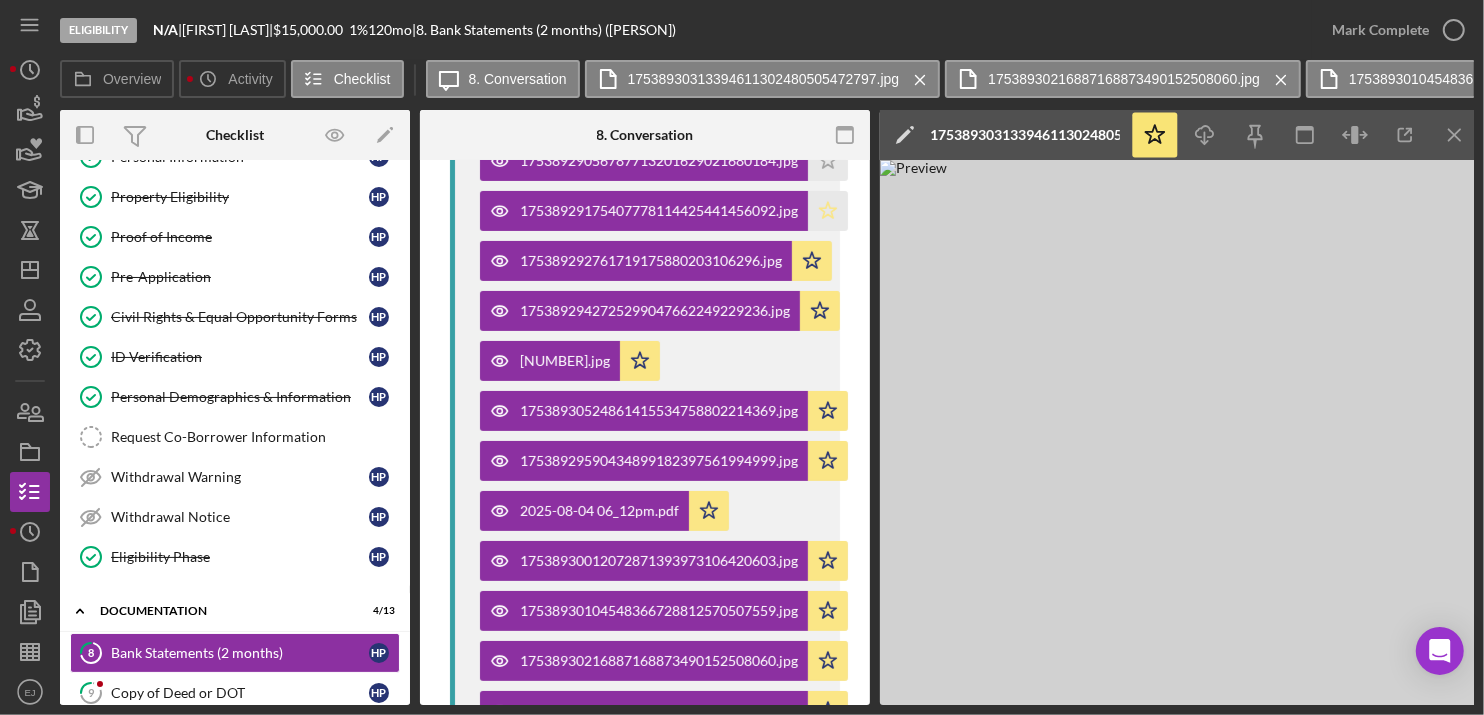 click on "Icon/Star" 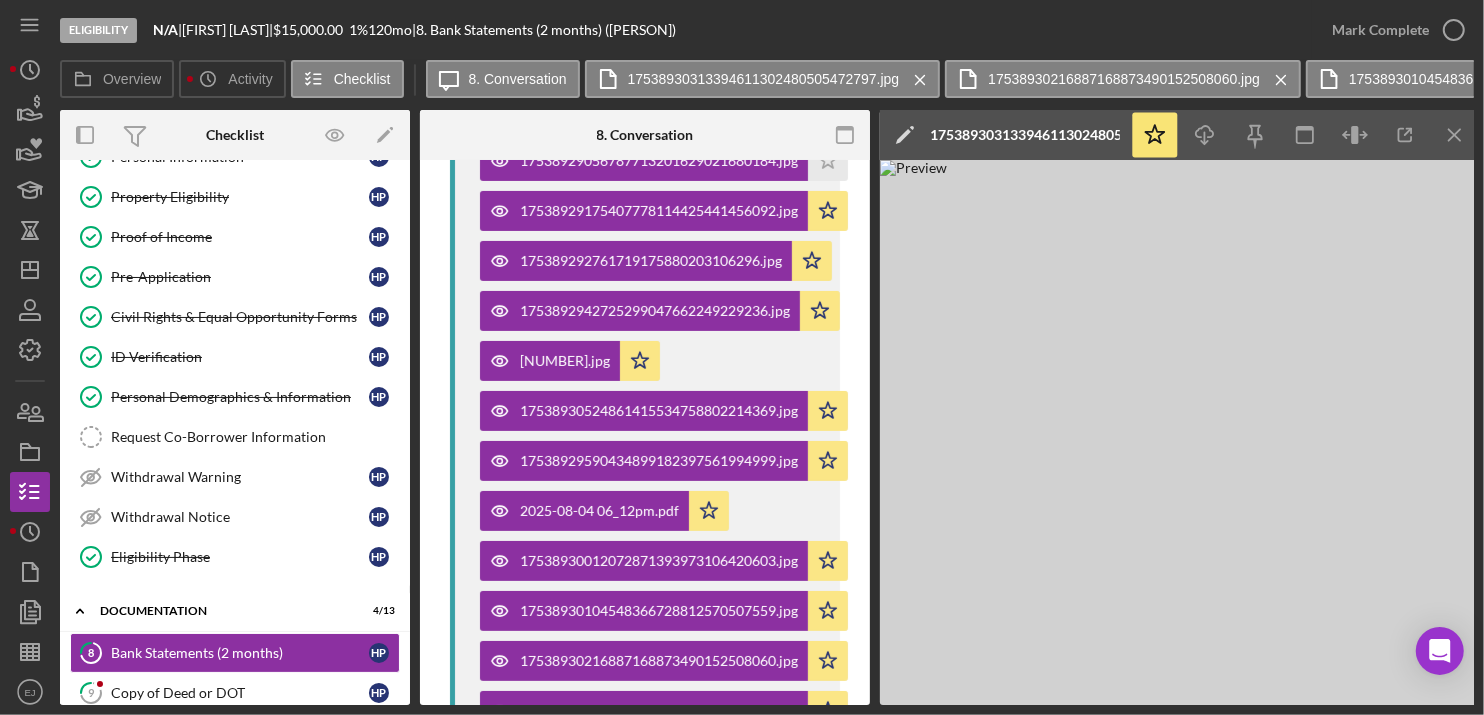 scroll, scrollTop: 0, scrollLeft: 0, axis: both 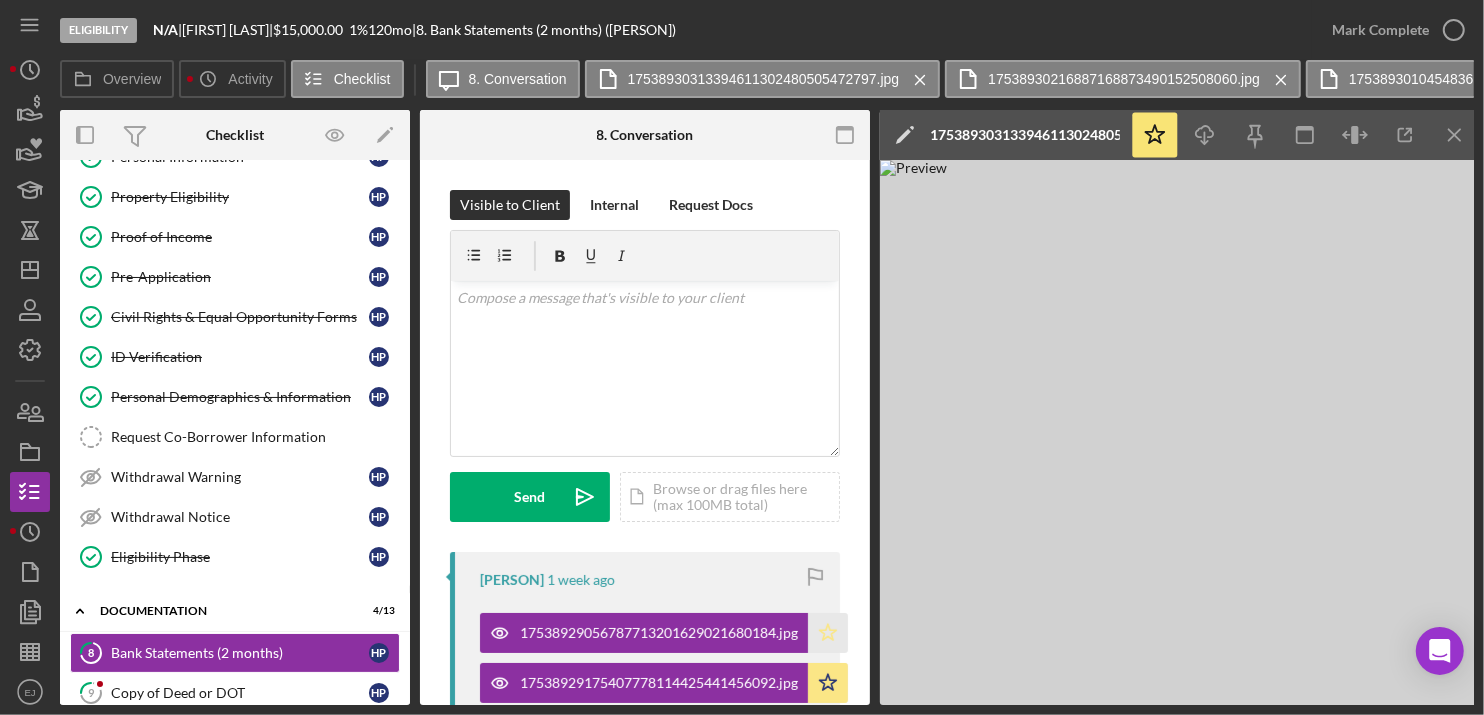 click on "Icon/Star" 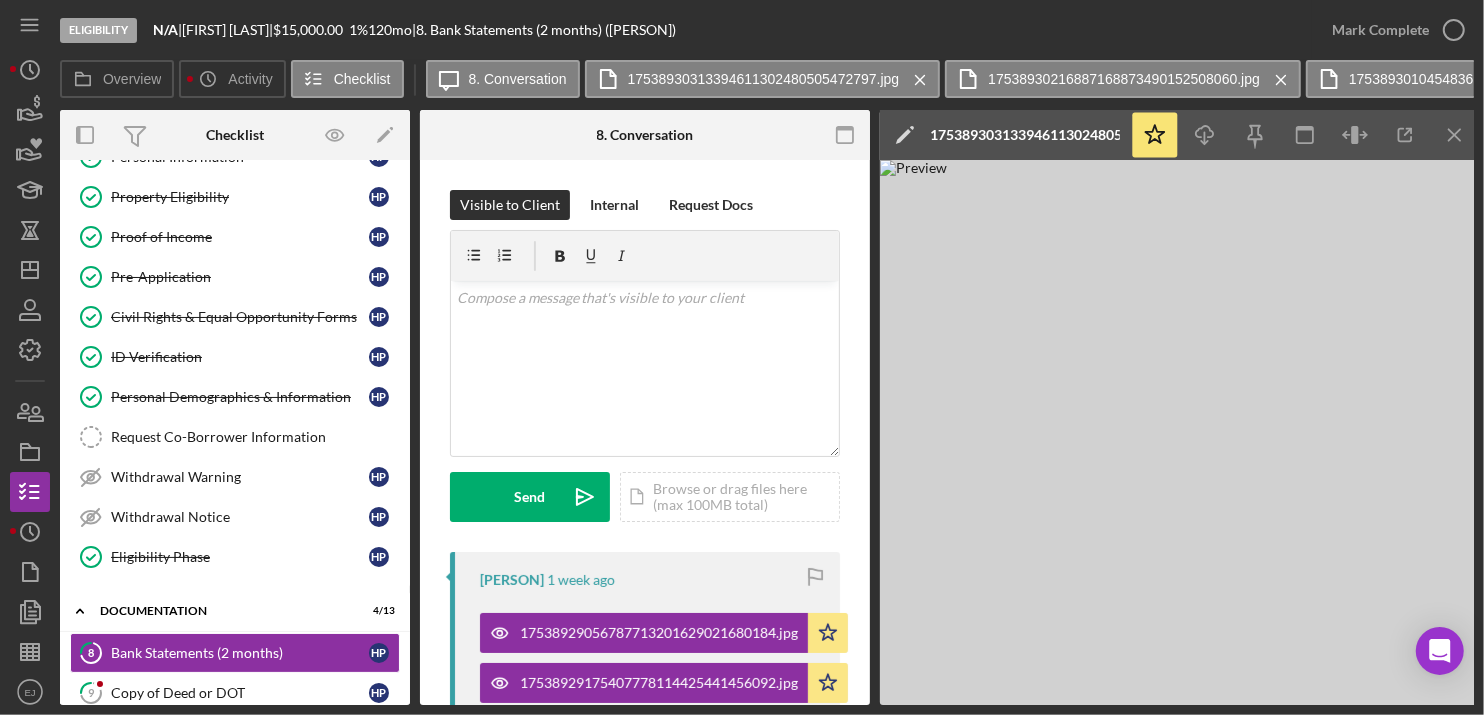 type 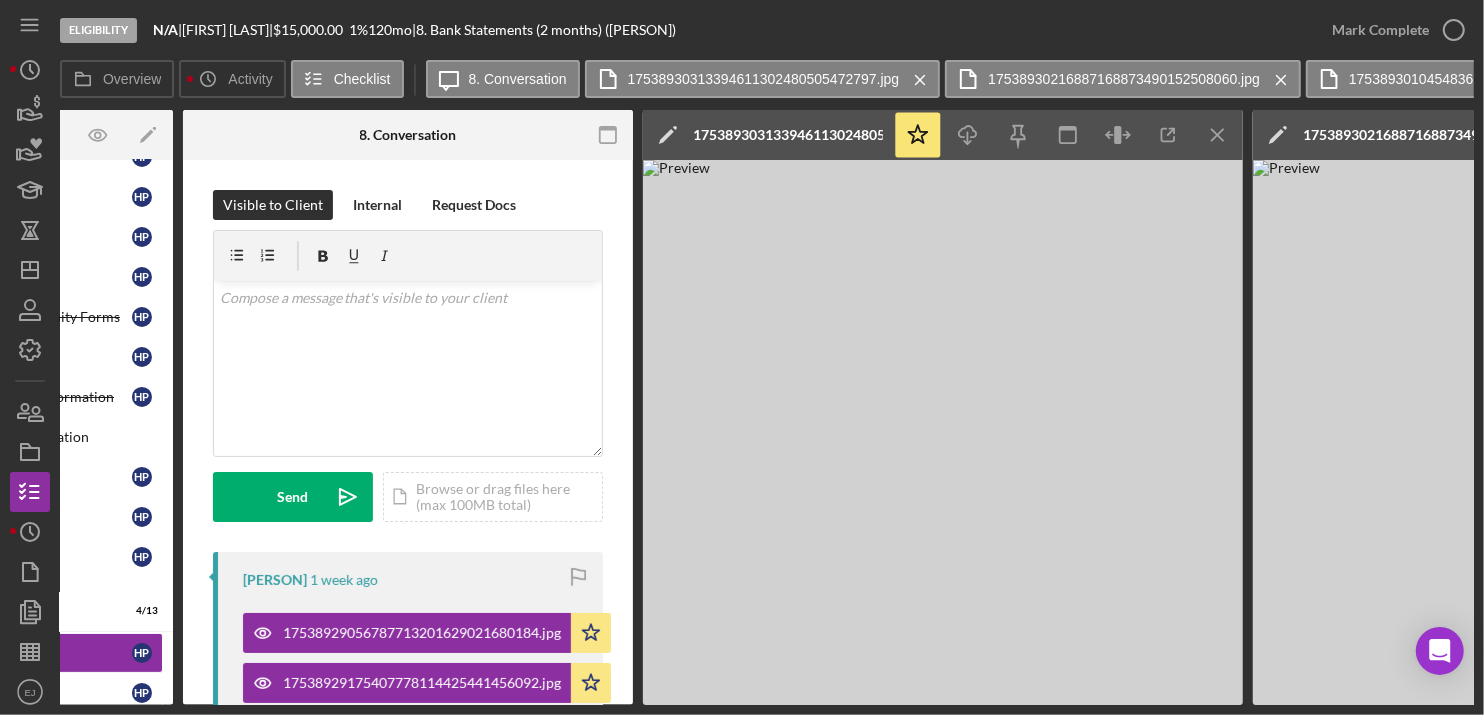 scroll, scrollTop: 0, scrollLeft: 277, axis: horizontal 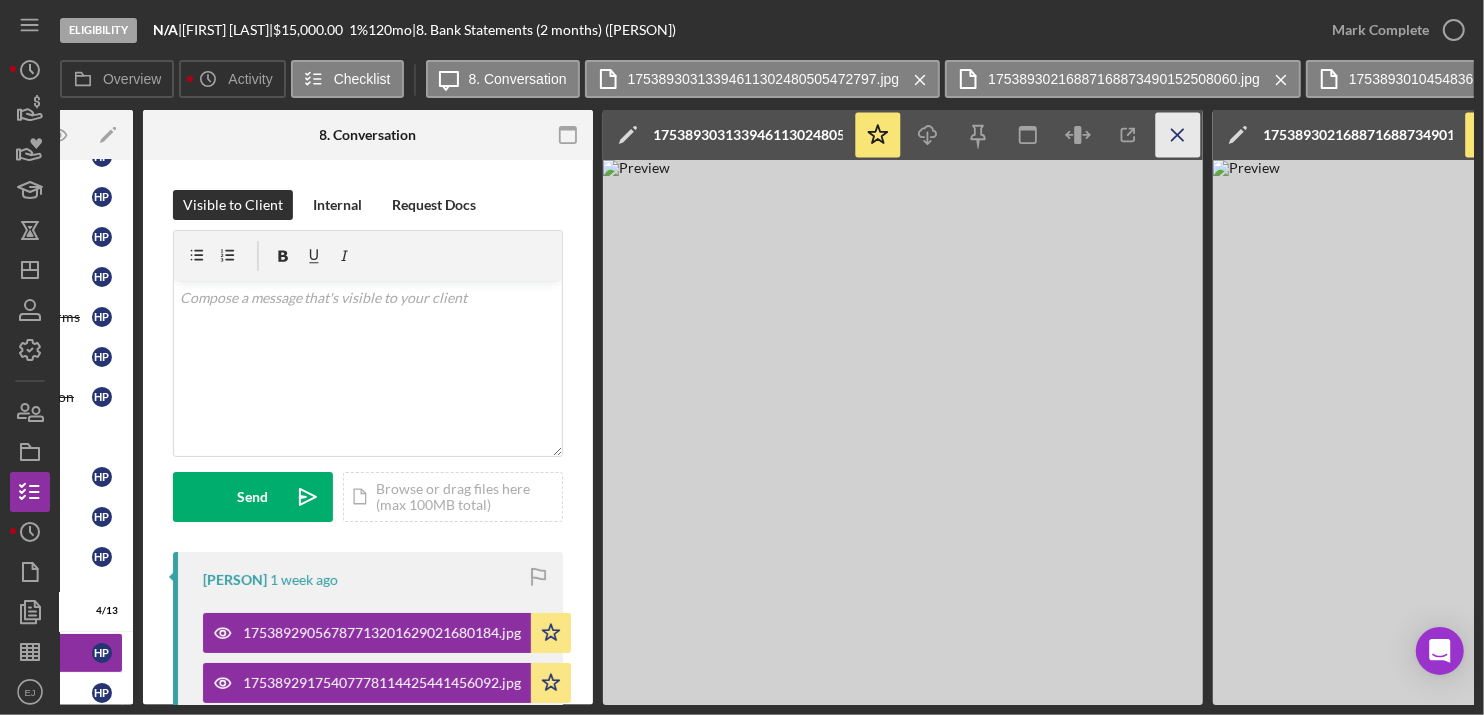 click on "Icon/Menu Close" 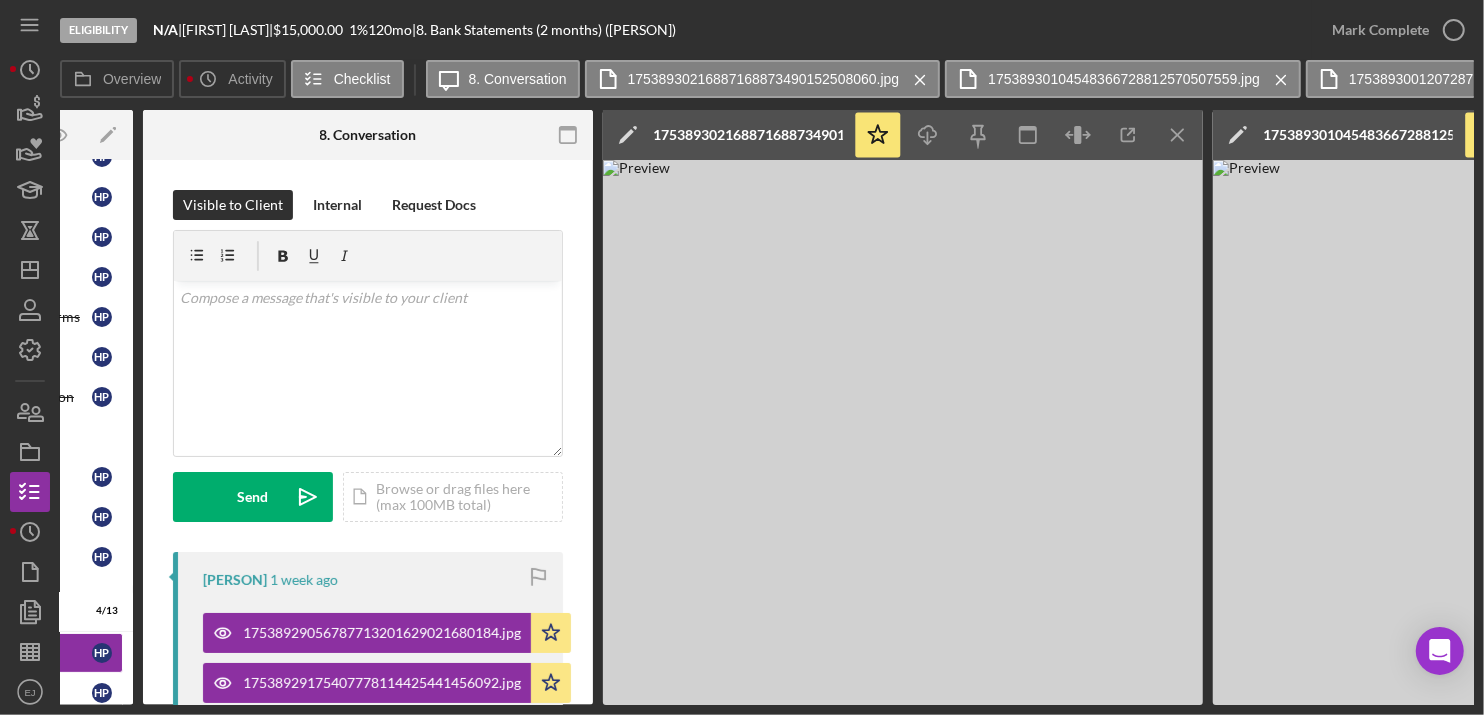click on "Icon/Menu Close" 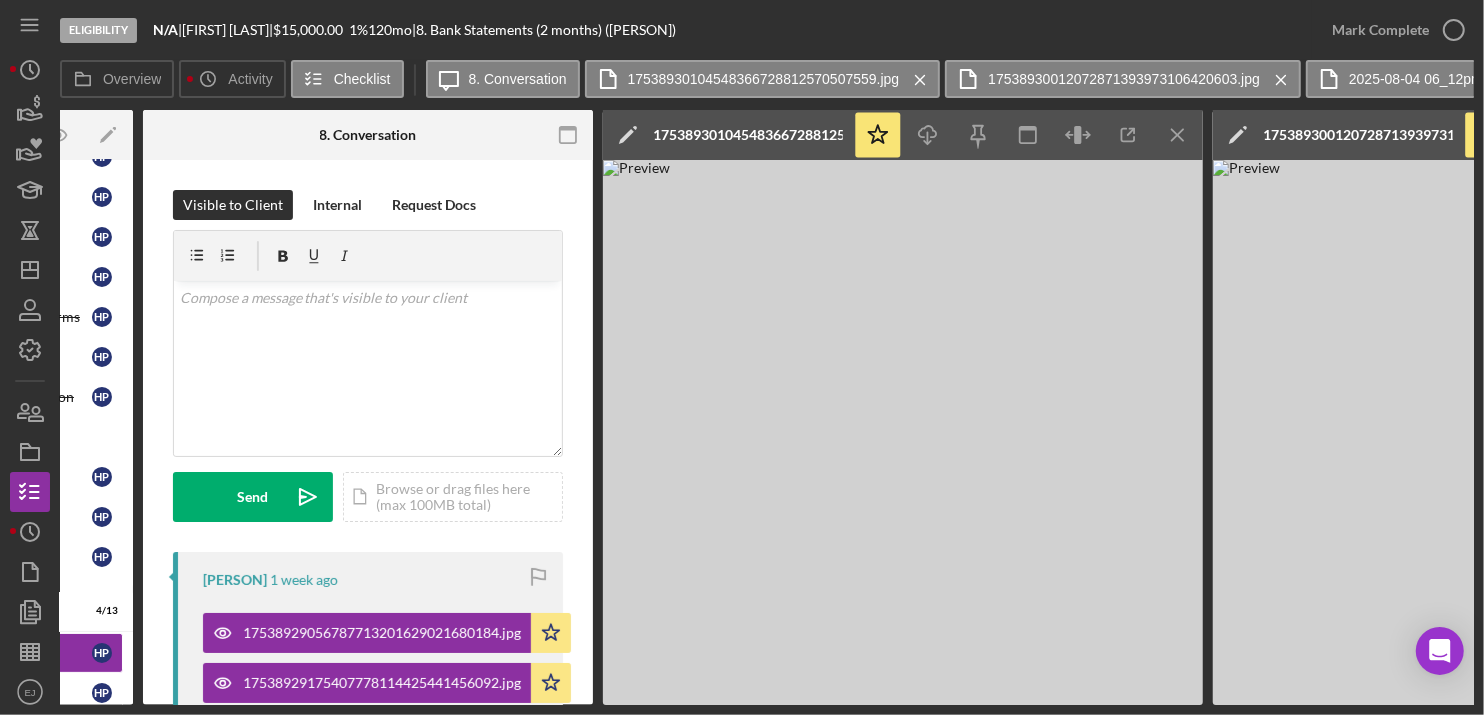 click on "Icon/Menu Close" 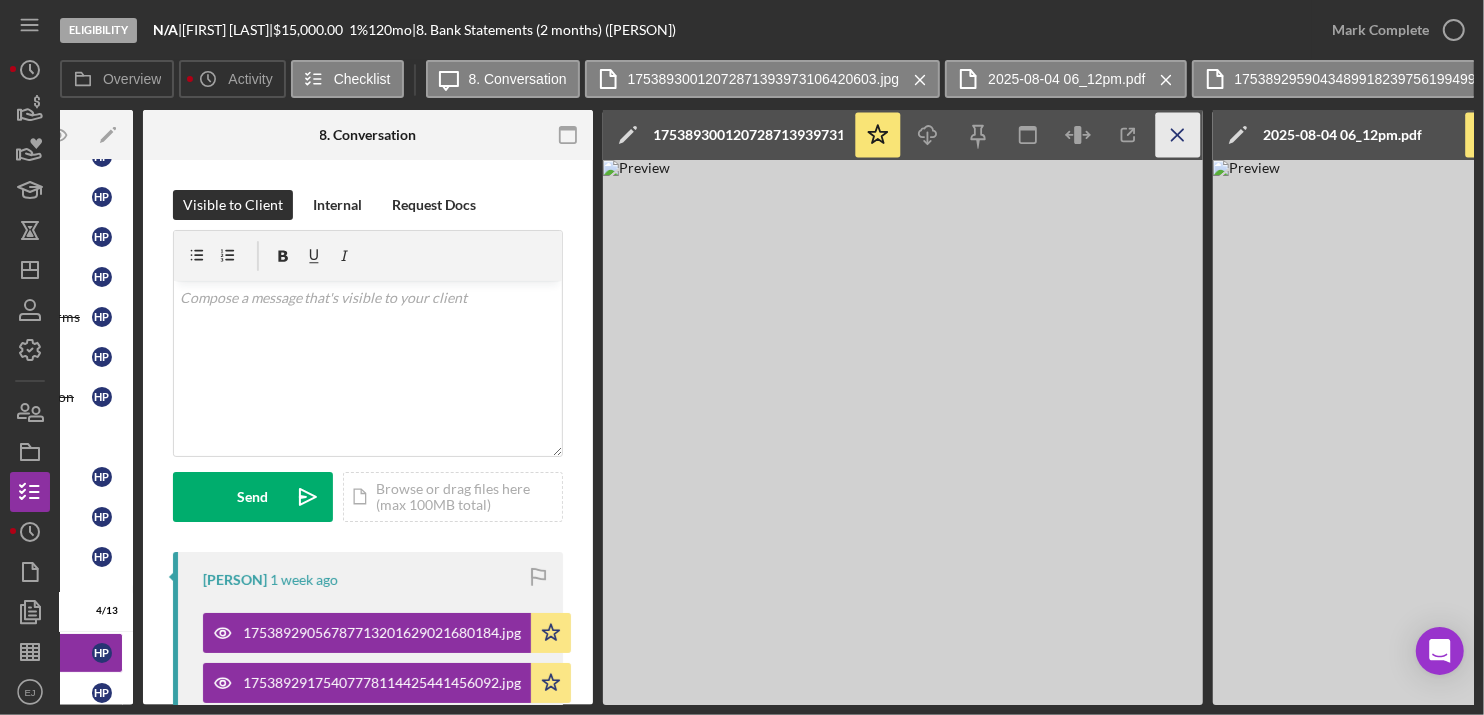 click on "Icon/Menu Close" 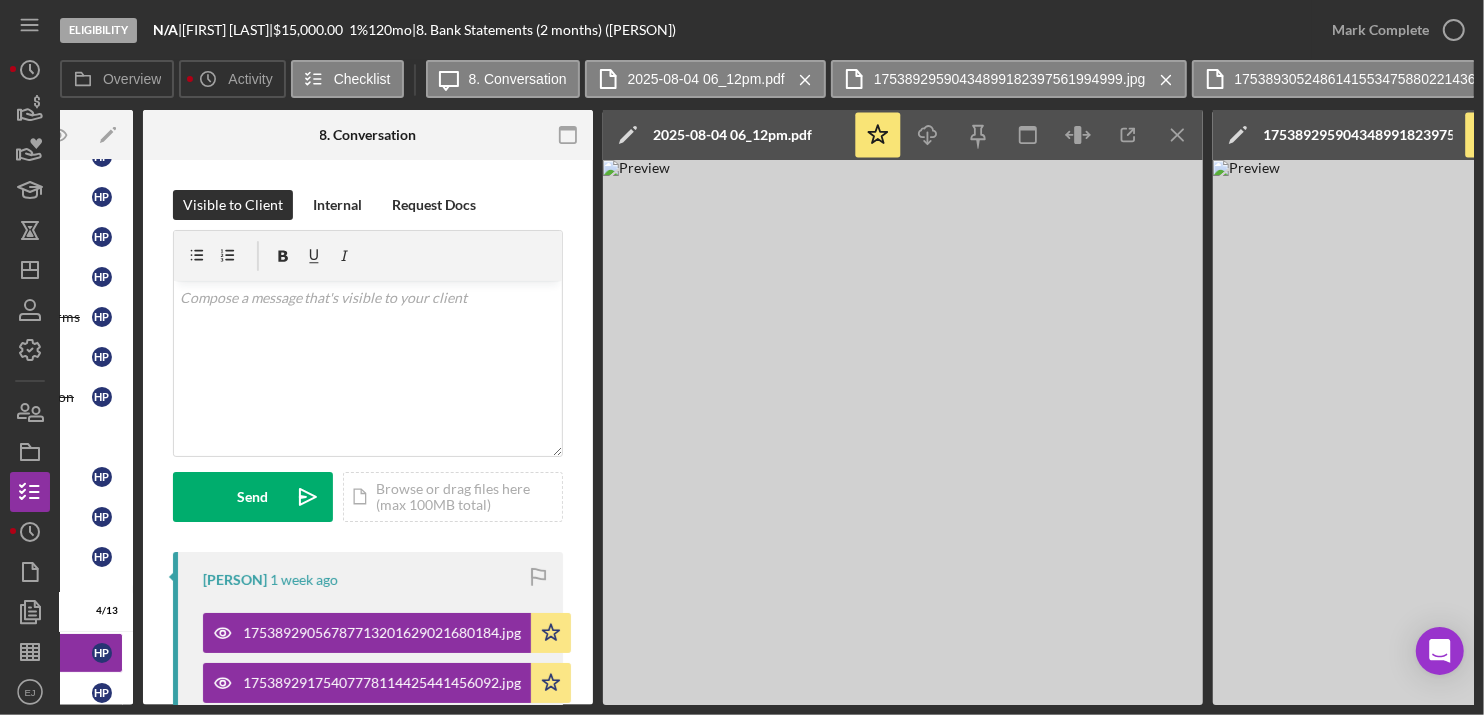 click on "Icon/Menu Close" 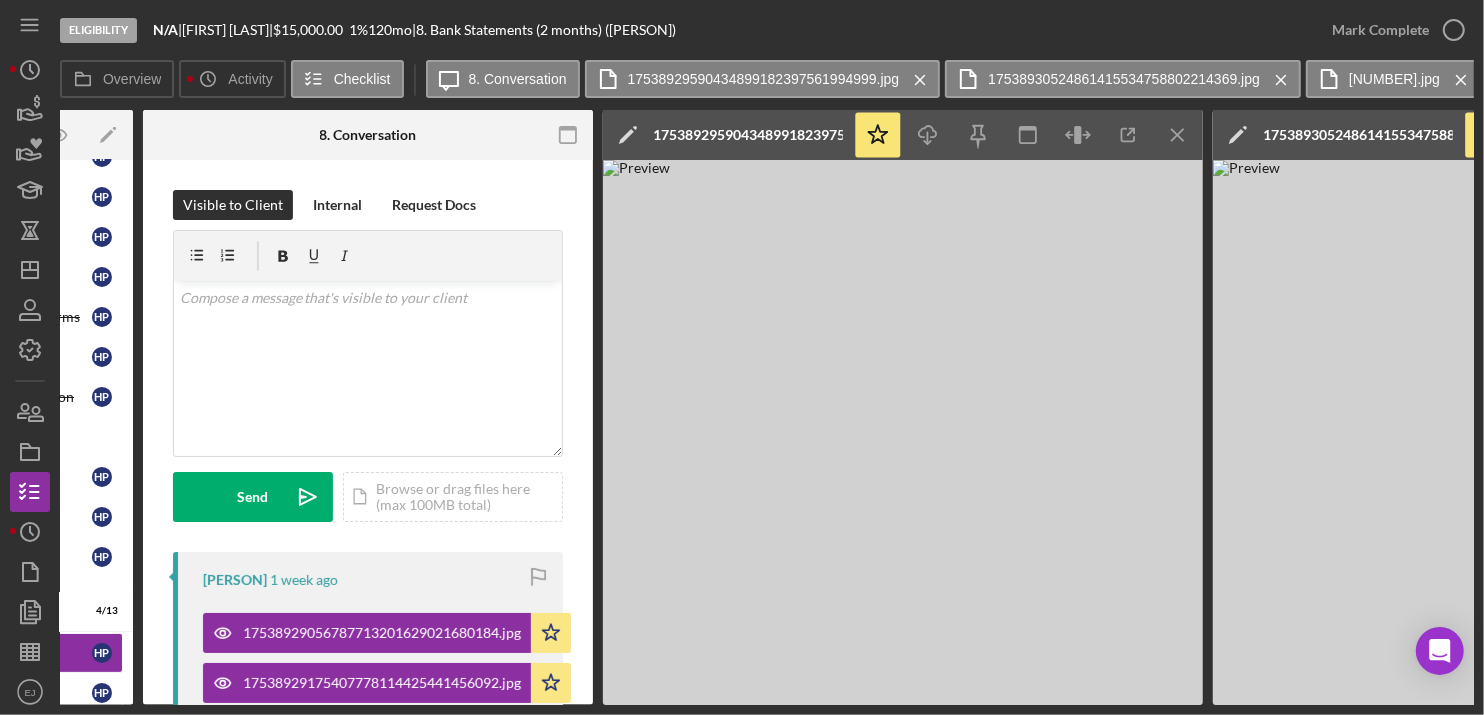 click on "Icon/Menu Close" 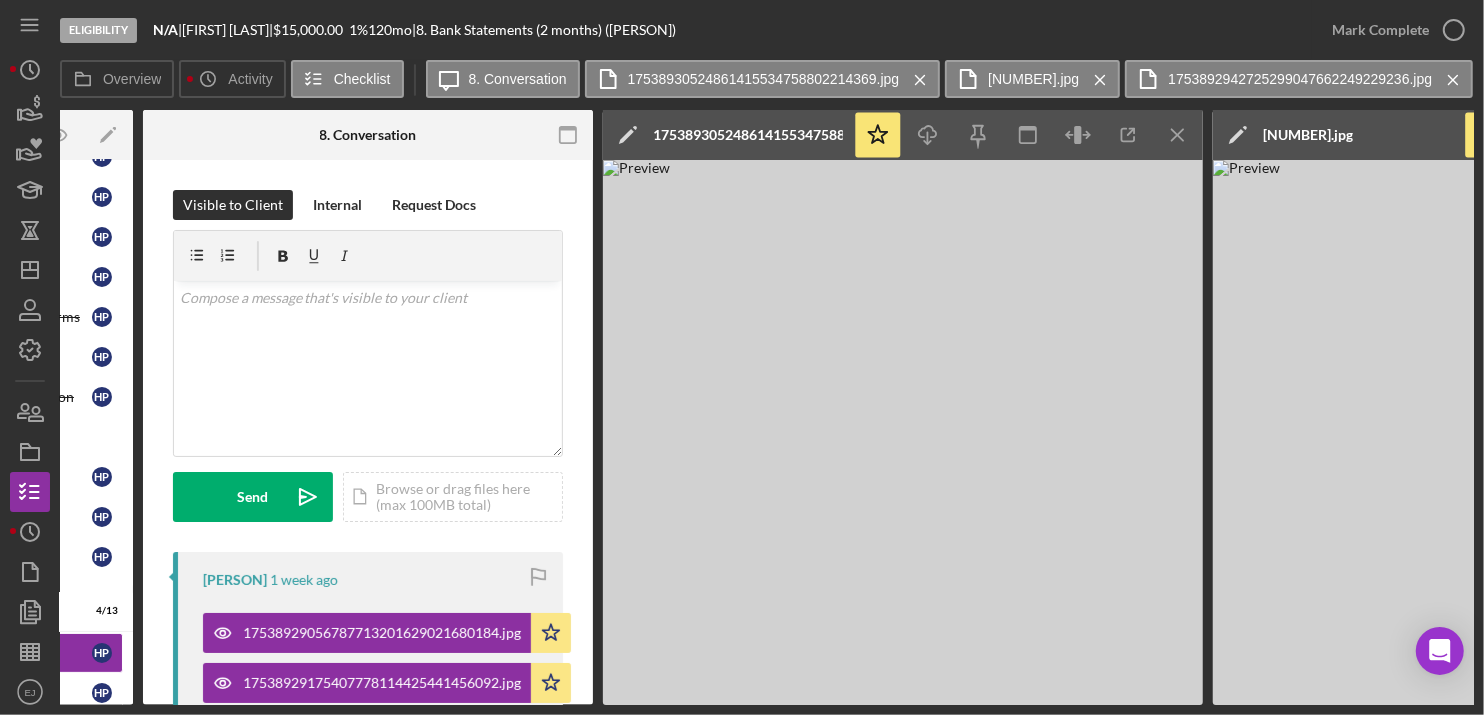 click on "Icon/Menu Close" 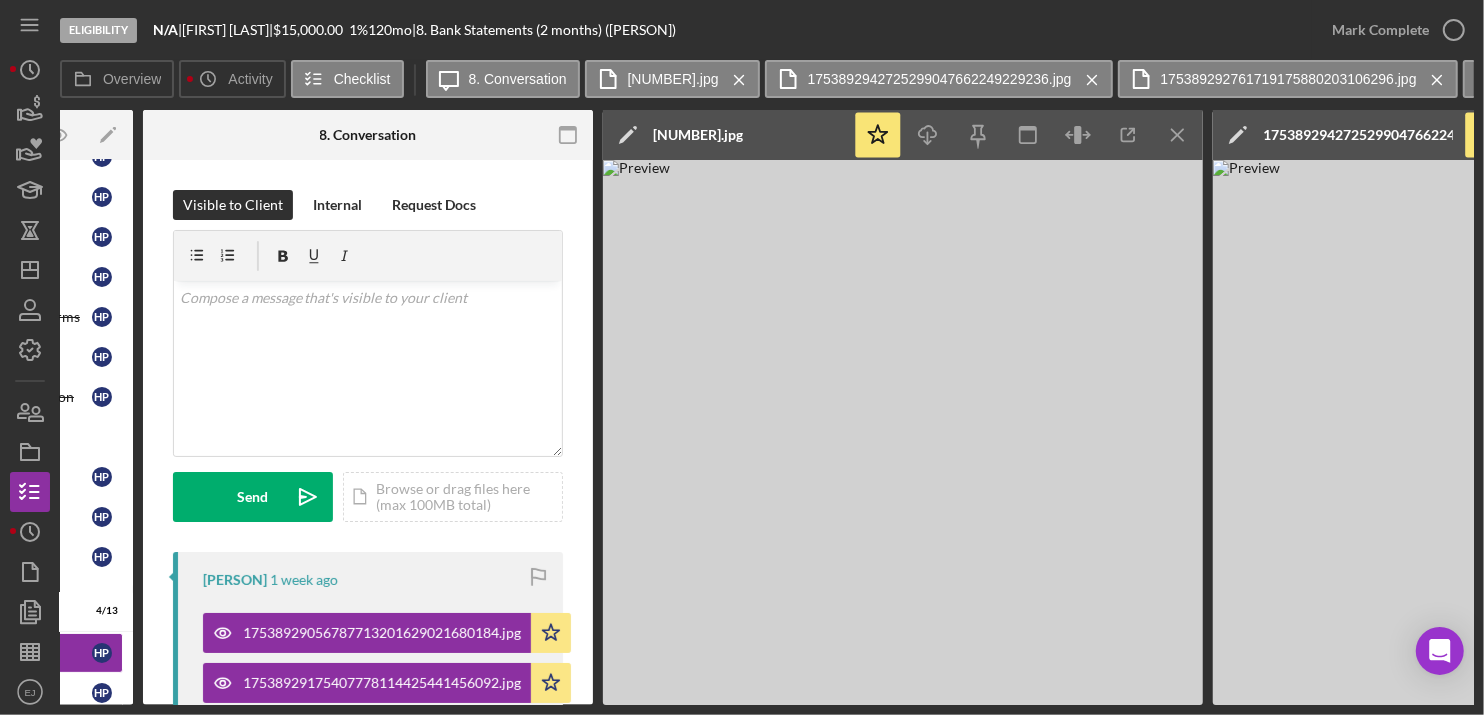 click on "Icon/Menu Close" 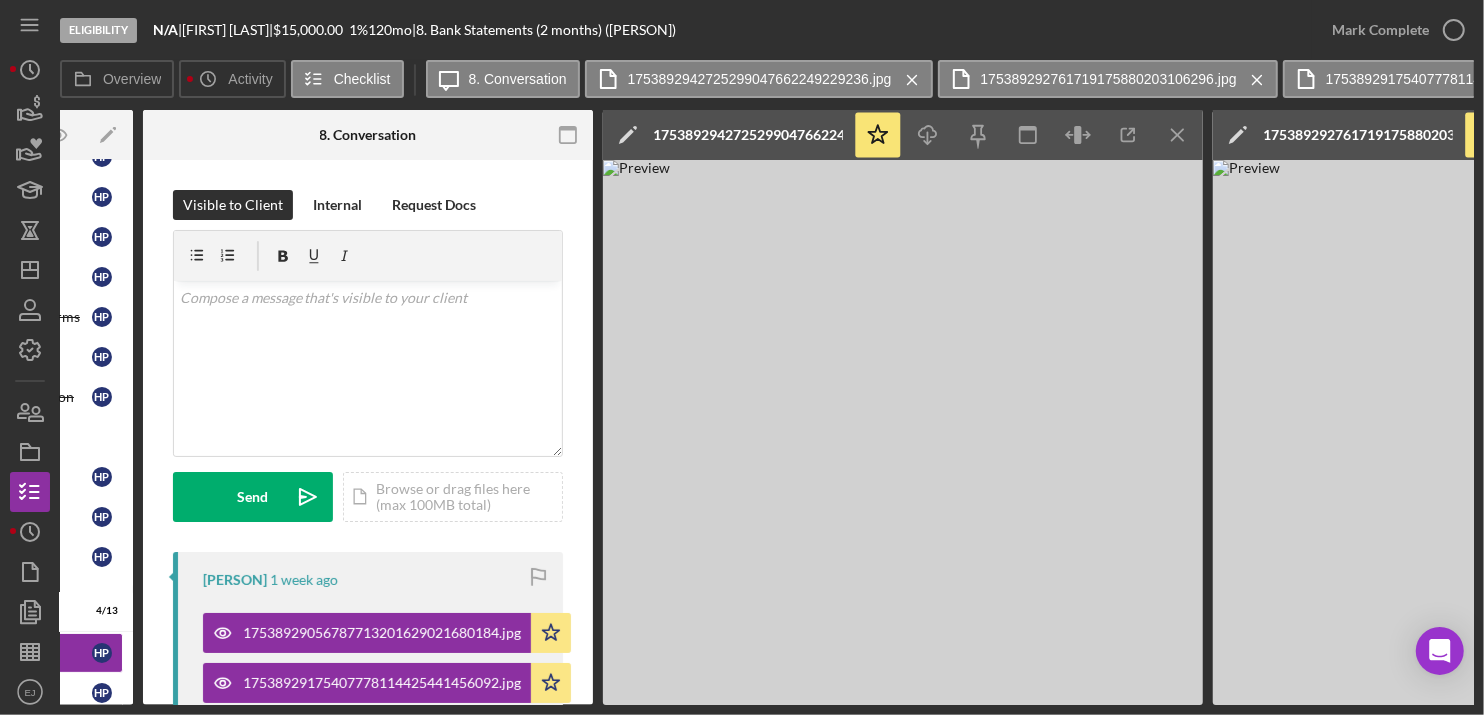 click on "Icon/Menu Close" 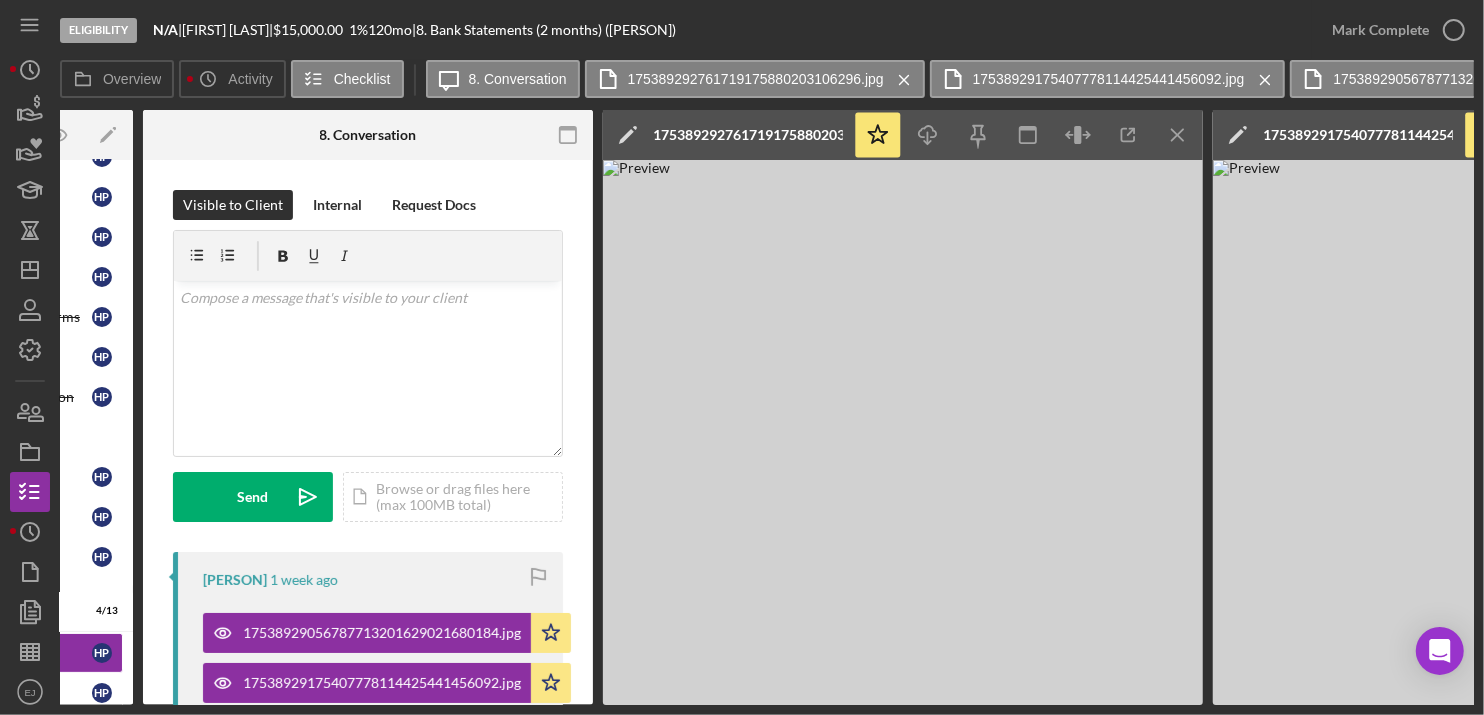 click on "Icon/Menu Close" 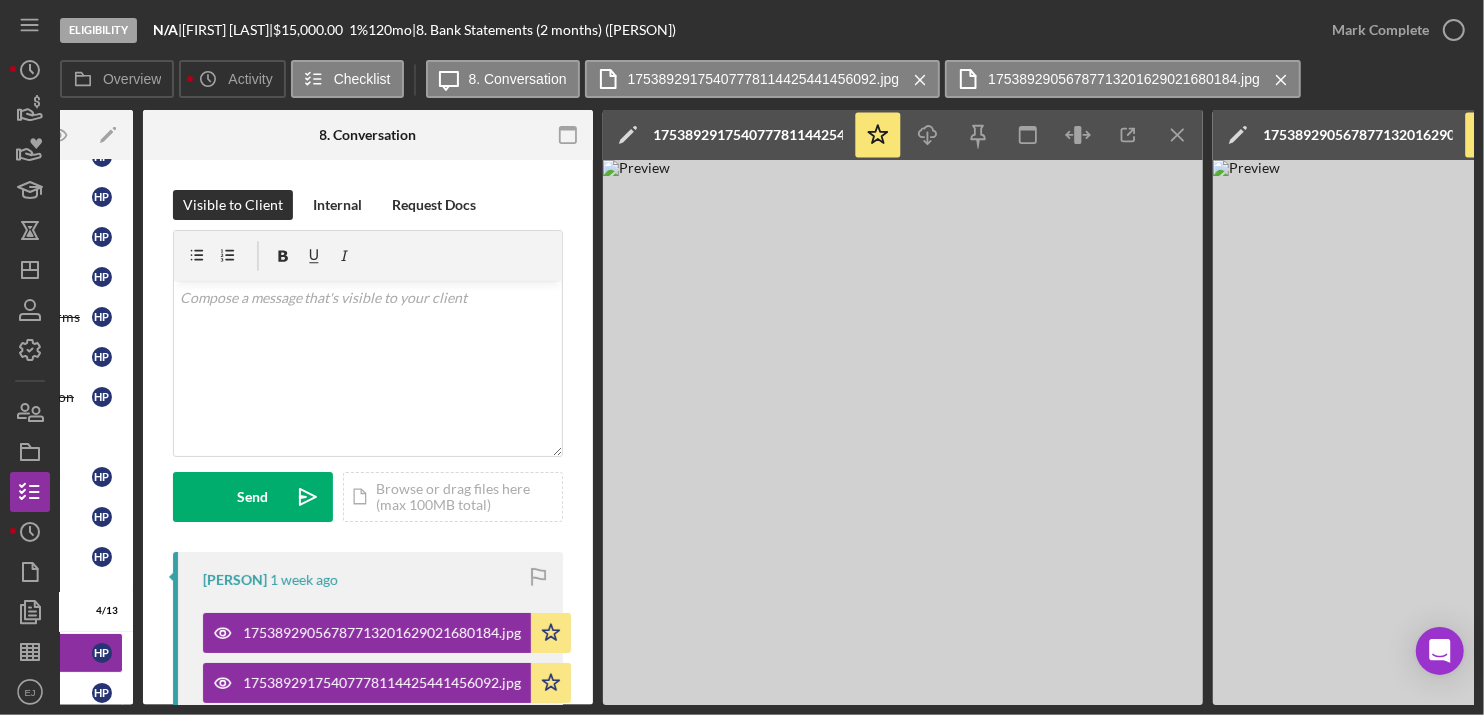 click on "Icon/Menu Close" 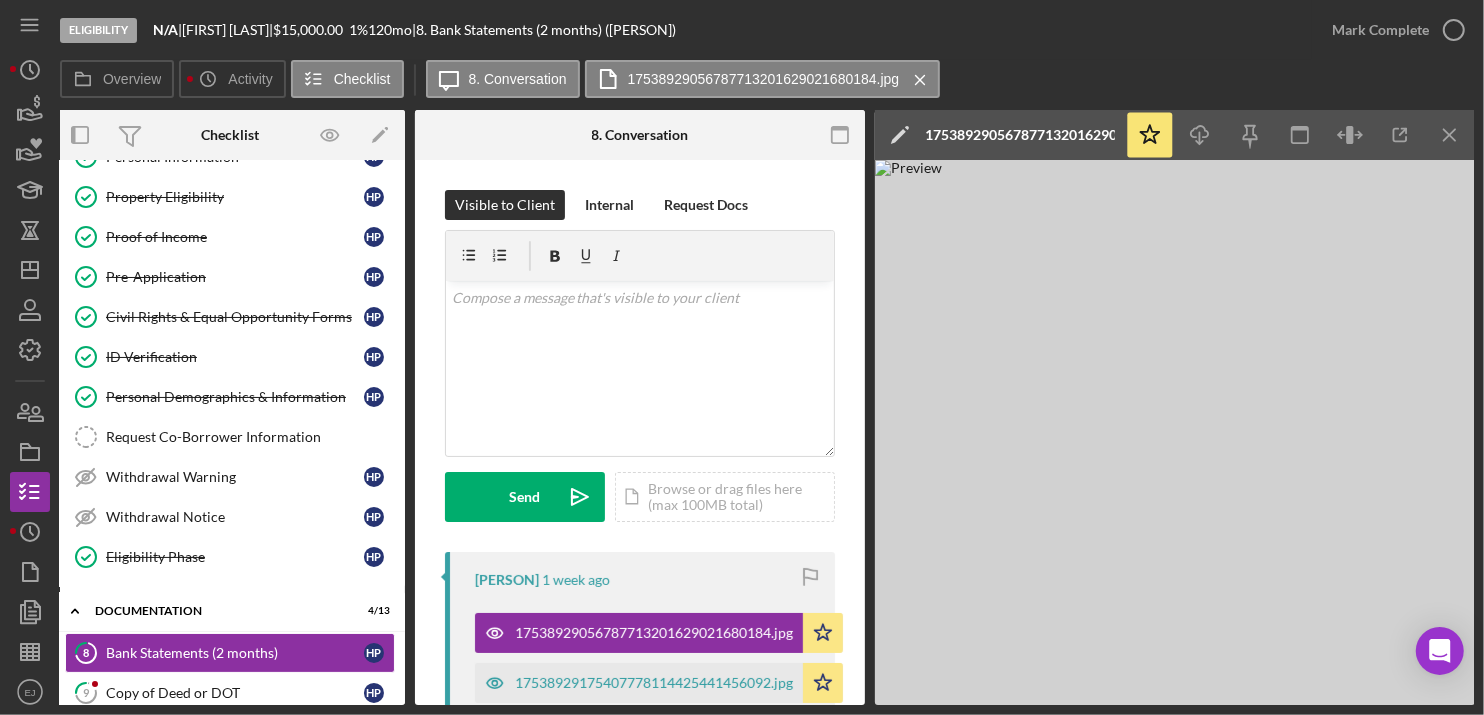 click on "Icon/Star" 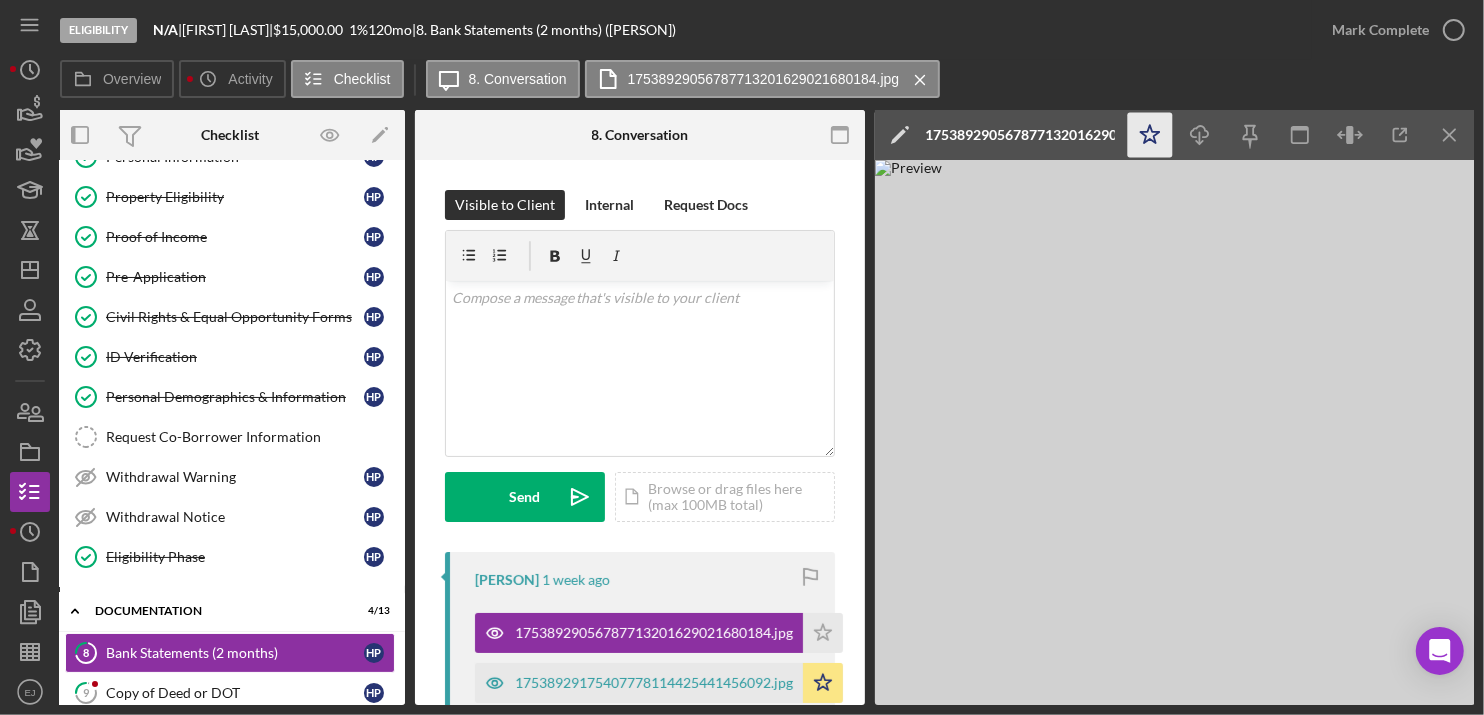 click on "Icon/Star" 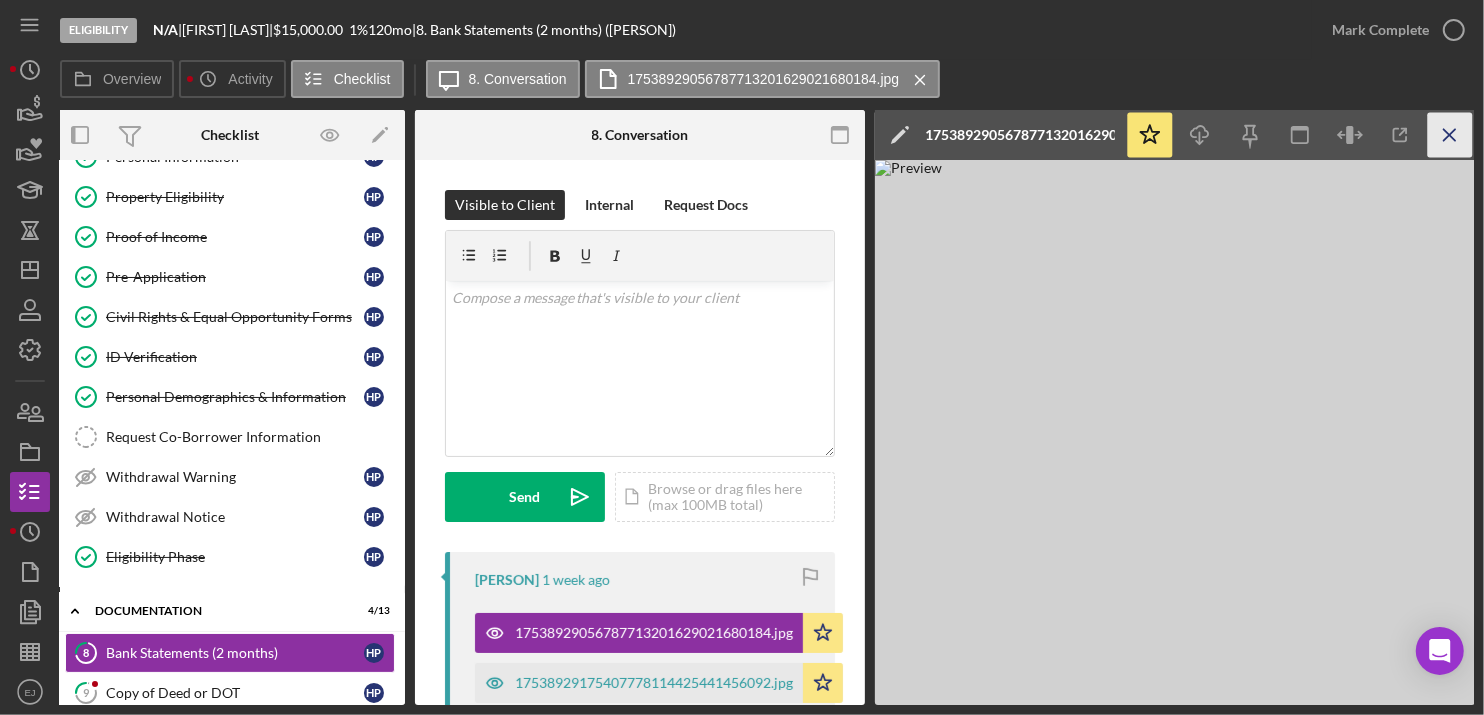 click on "Icon/Menu Close" 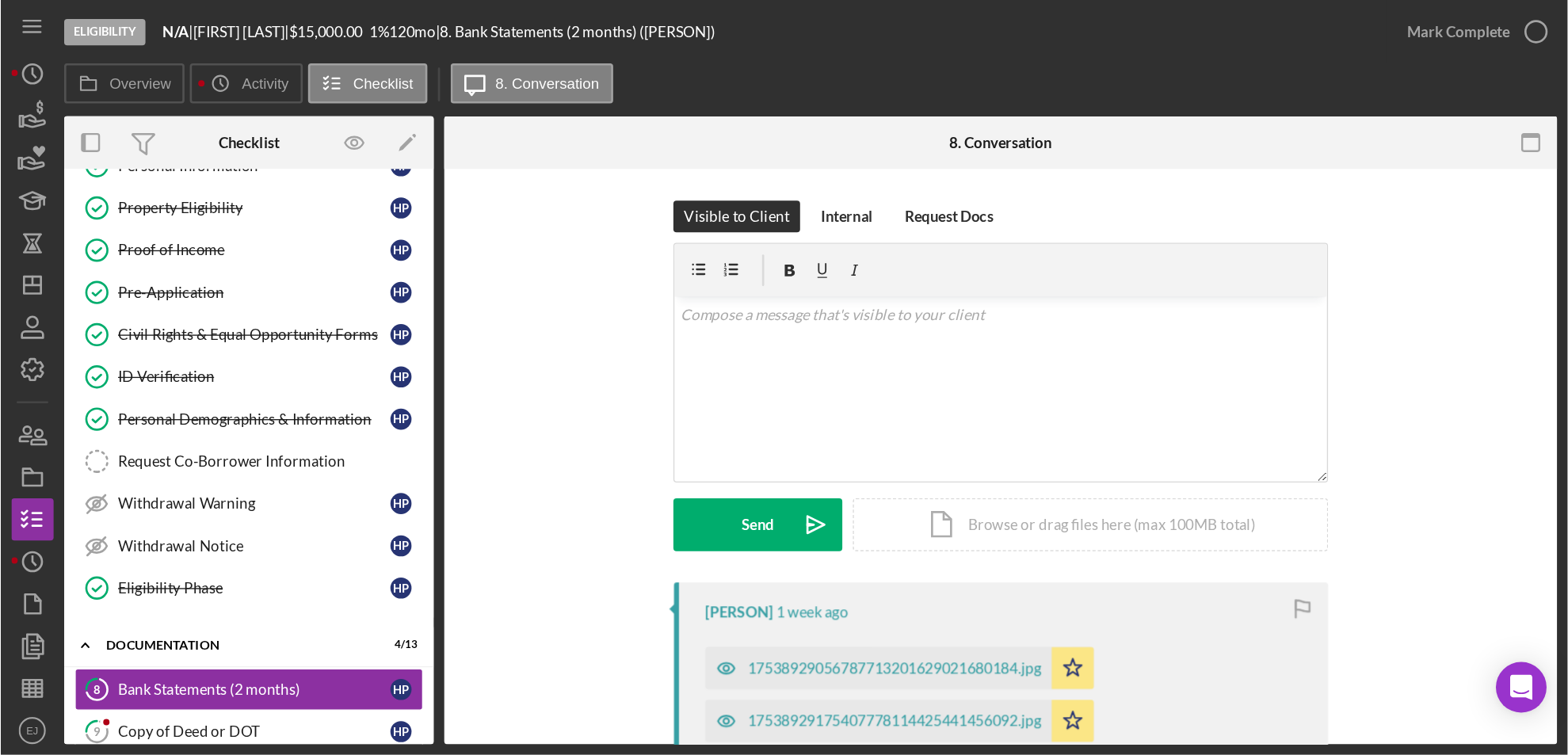 scroll, scrollTop: 0, scrollLeft: 0, axis: both 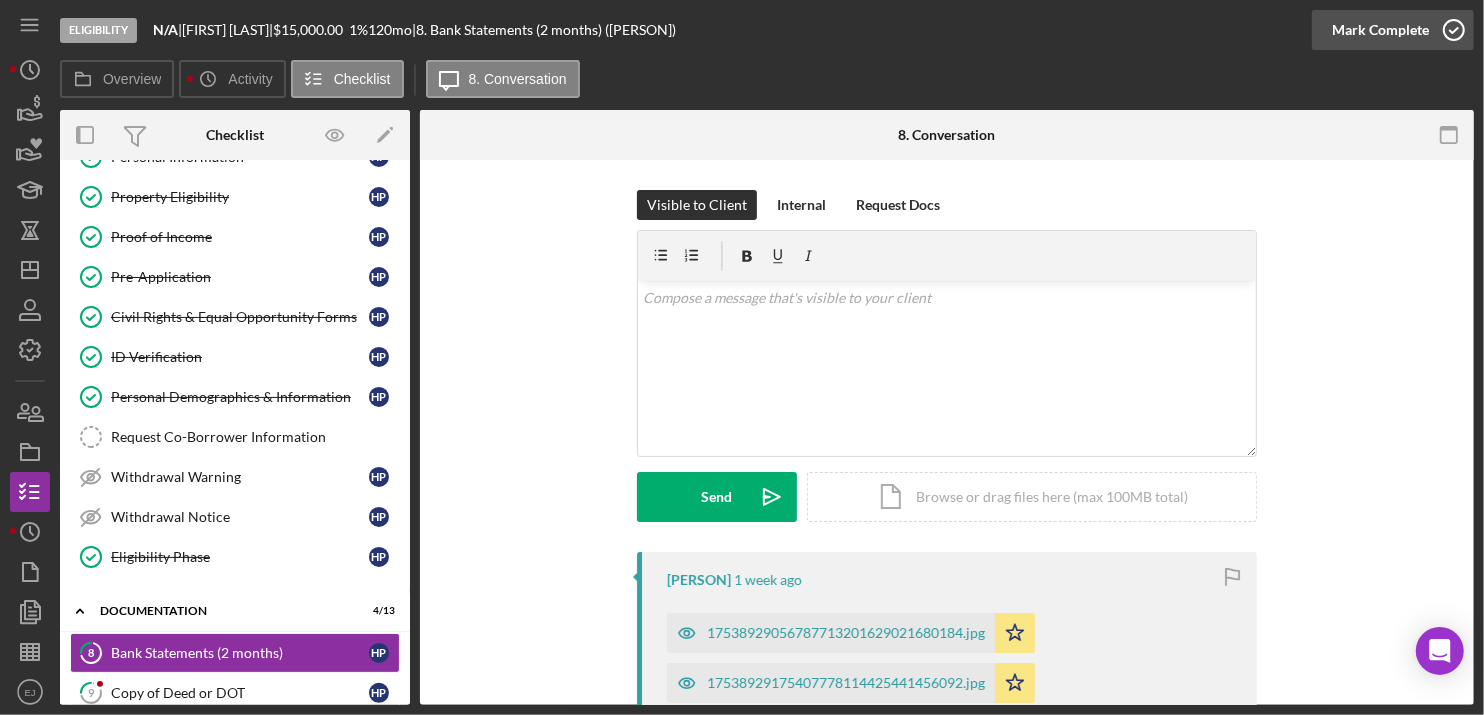 click 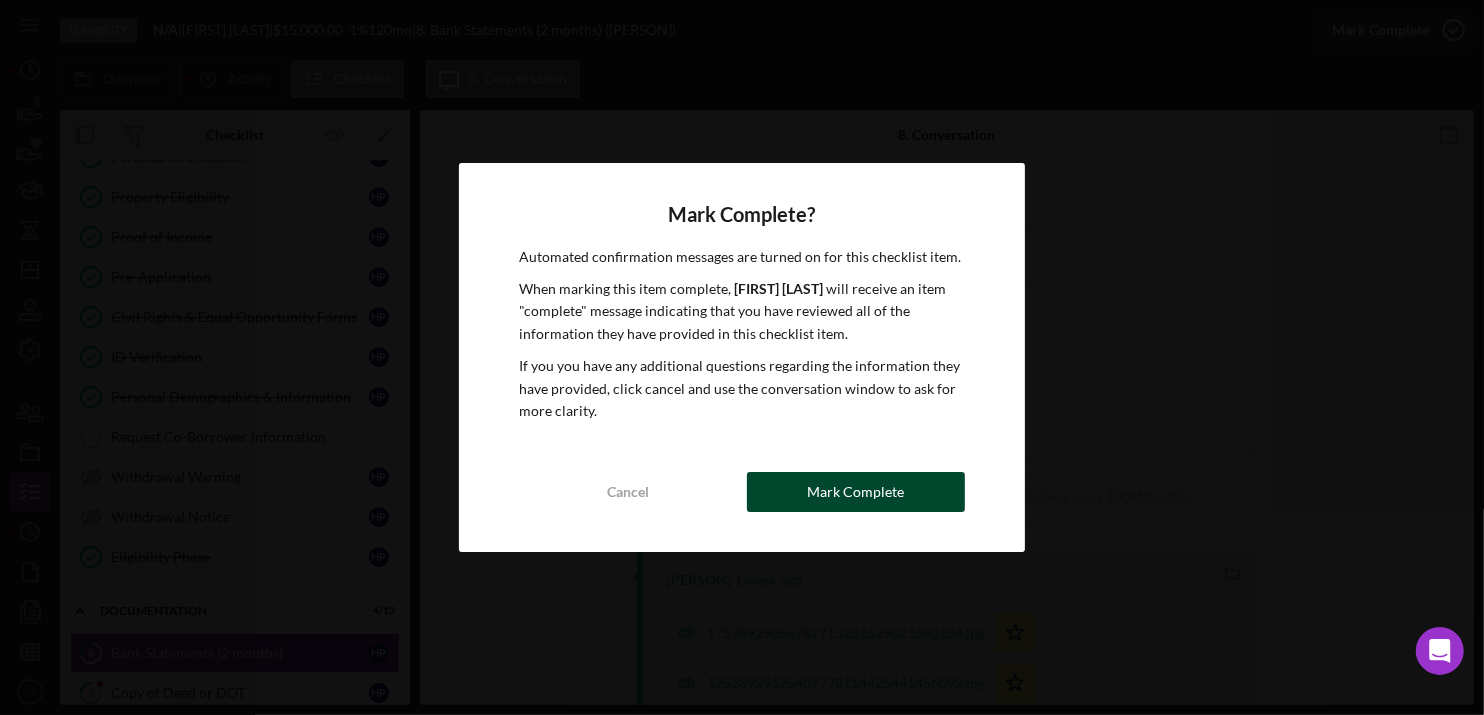 click on "Mark Complete" at bounding box center (856, 492) 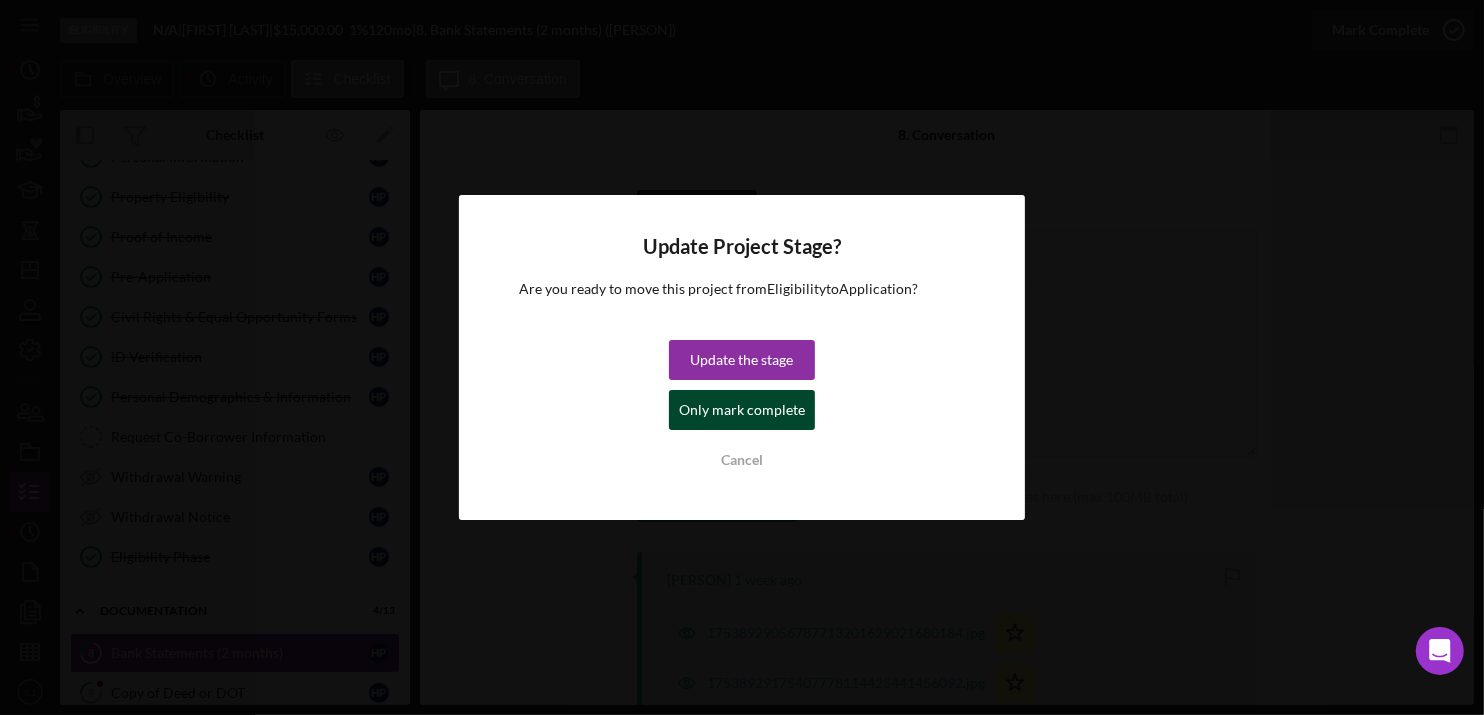 click on "Only mark complete" at bounding box center (742, 410) 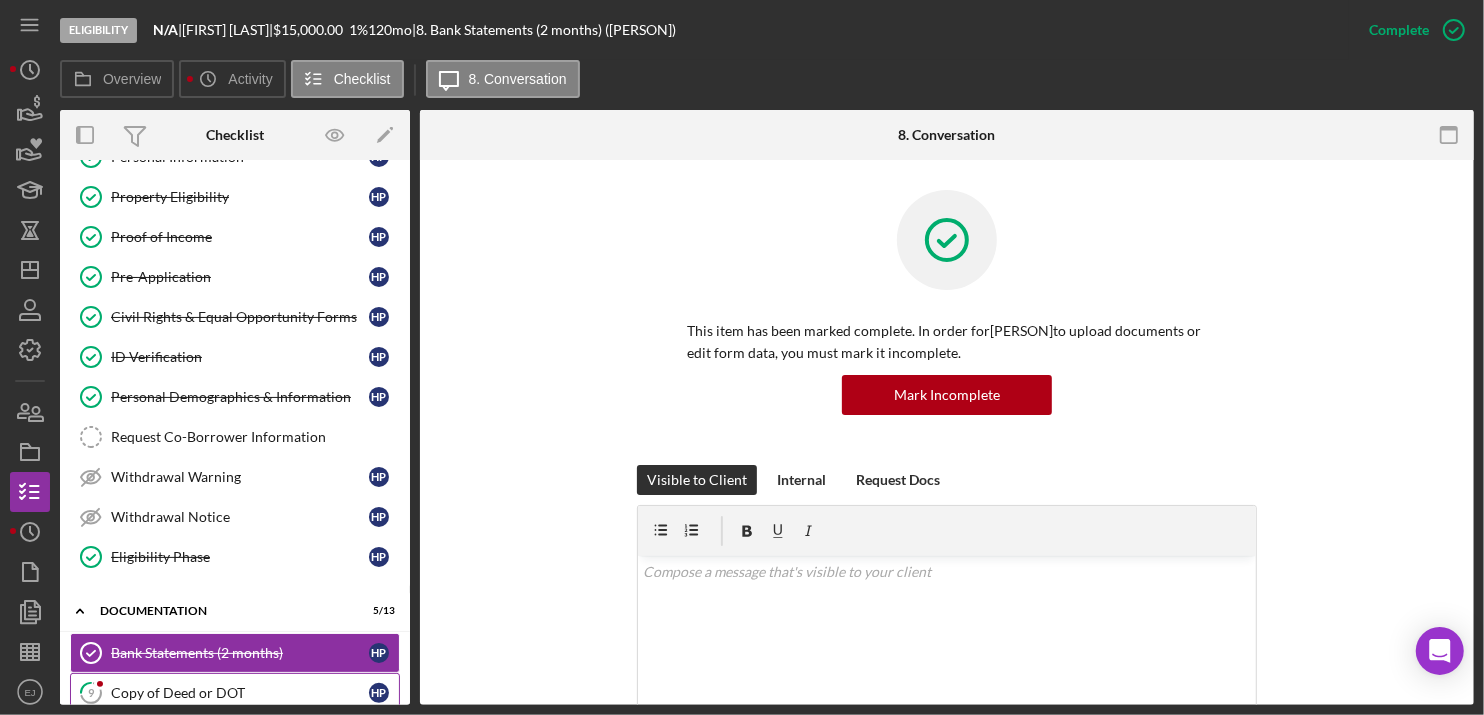 click on "9 Copy of Deed or DOT H P" at bounding box center [235, 693] 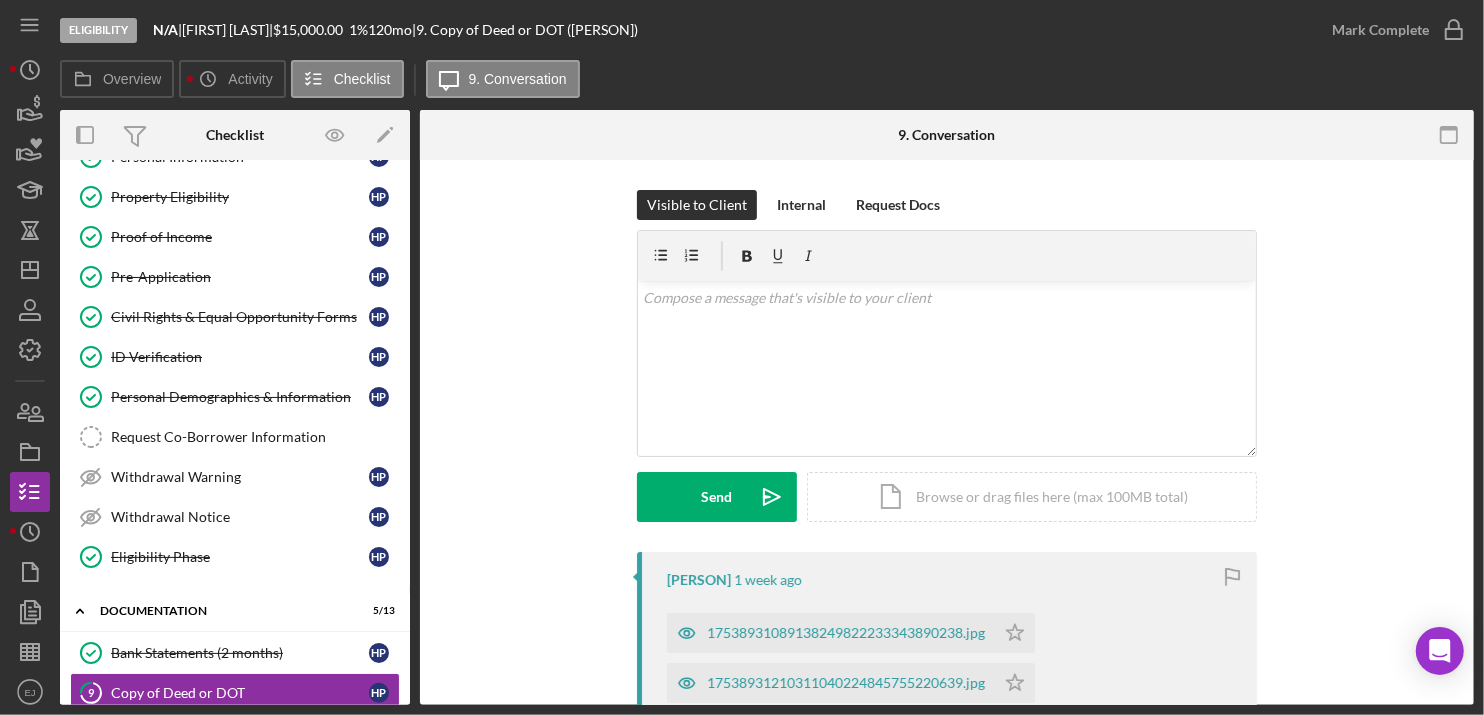 drag, startPoint x: 750, startPoint y: 632, endPoint x: 522, endPoint y: 486, distance: 270.73972 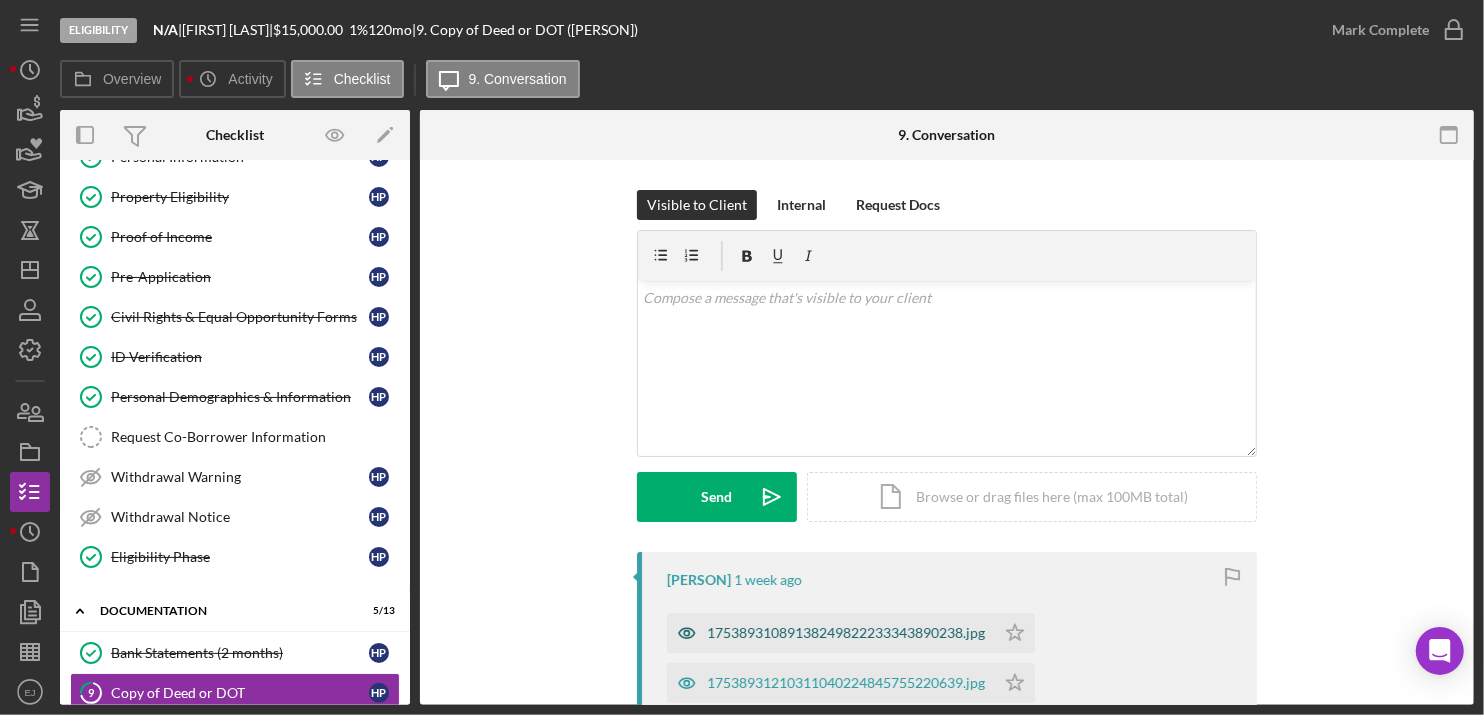 click on "17538931089138249822233343890238.jpg" at bounding box center (846, 633) 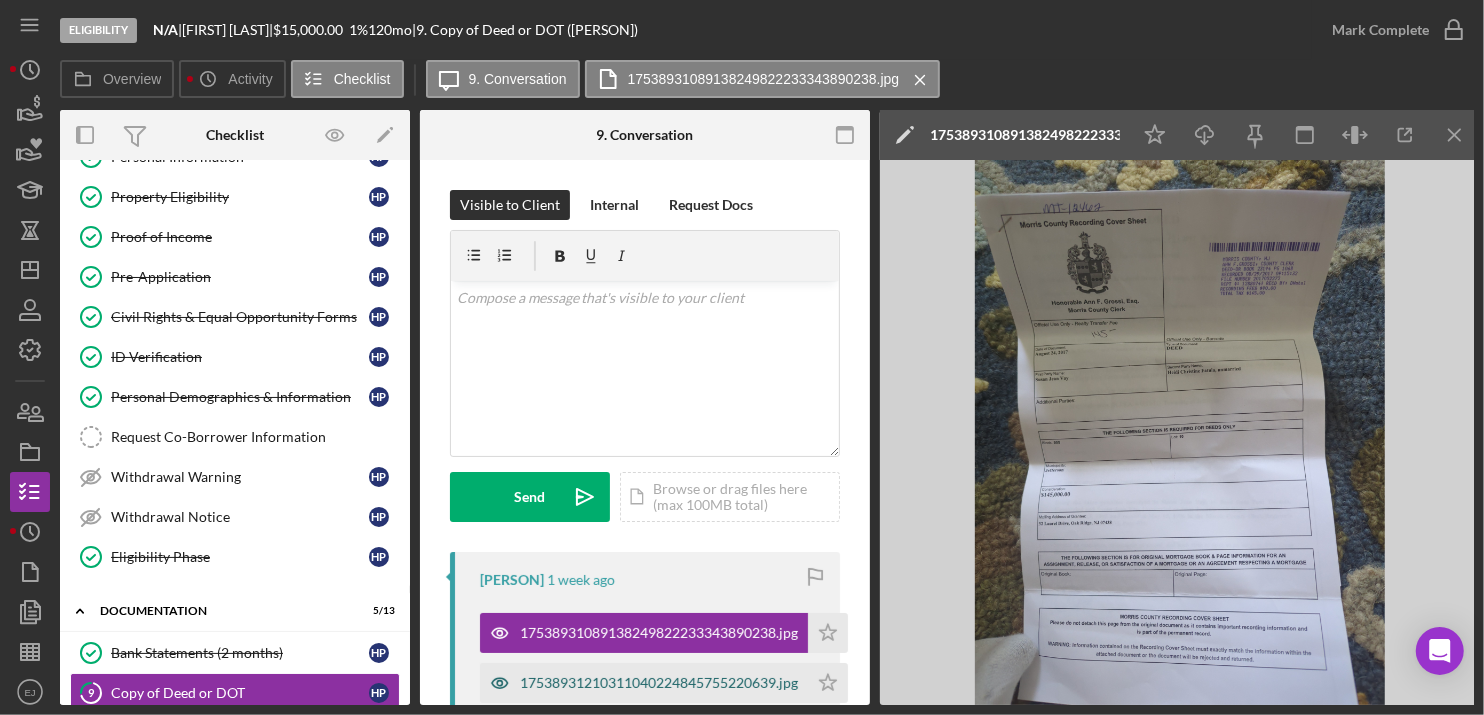click on "17538931210311040224845755220639.jpg" at bounding box center [659, 683] 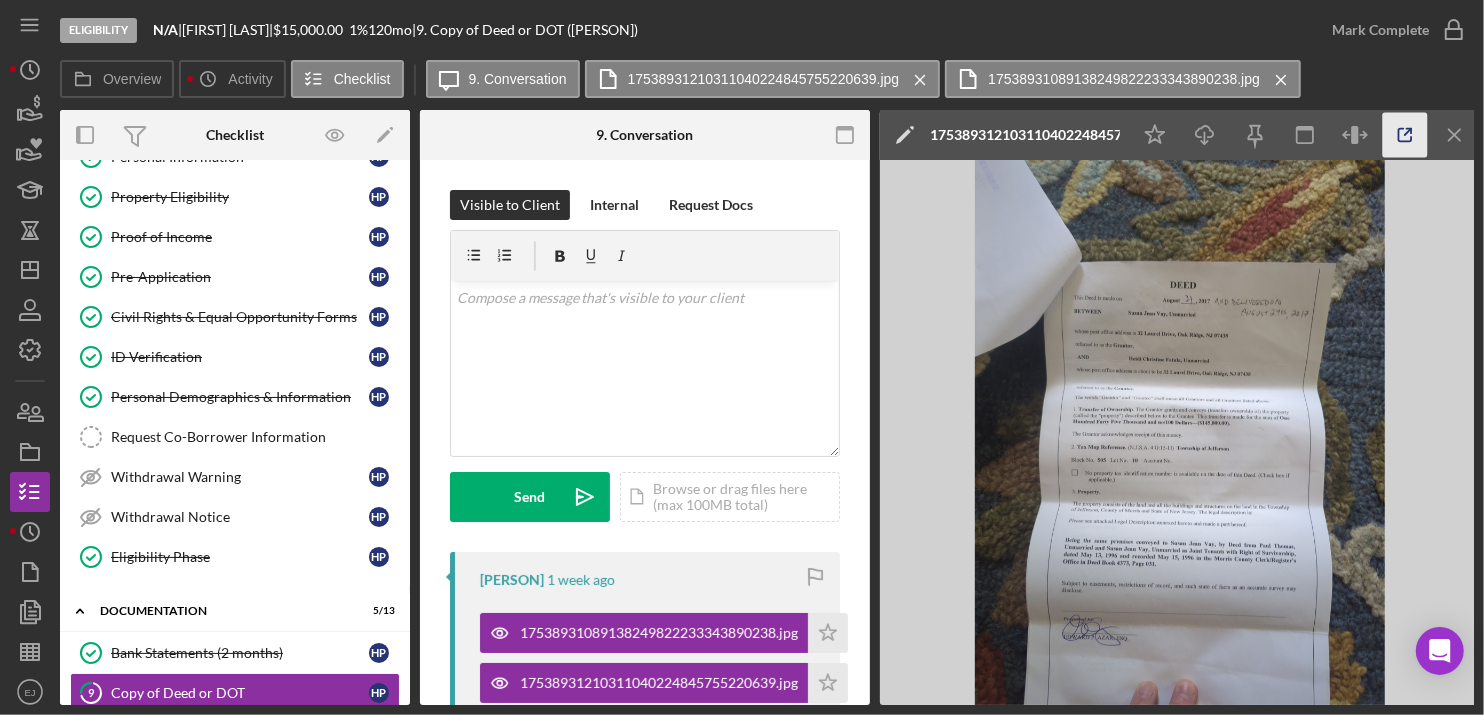 click 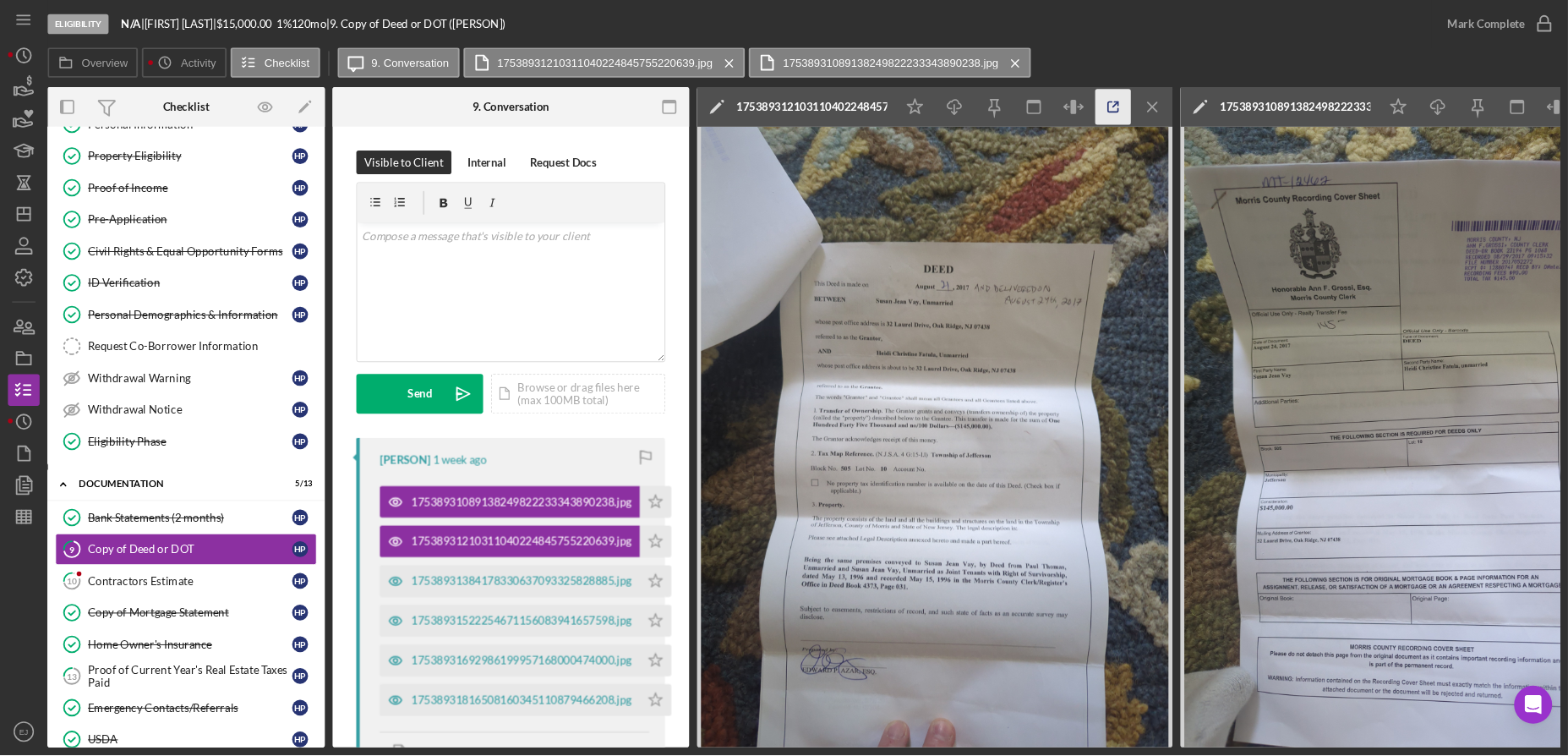 scroll, scrollTop: 63, scrollLeft: 0, axis: vertical 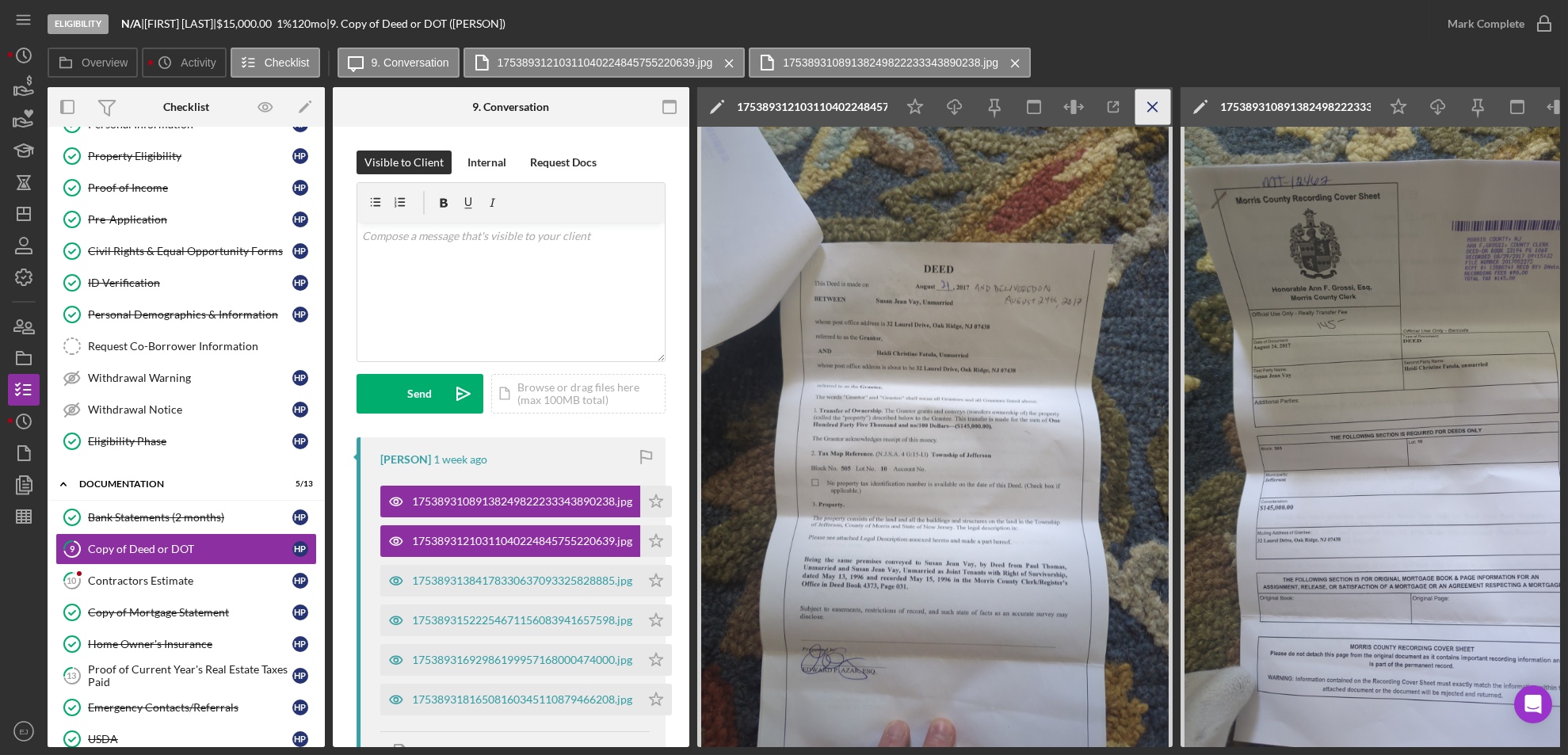 click on "Icon/Menu Close" 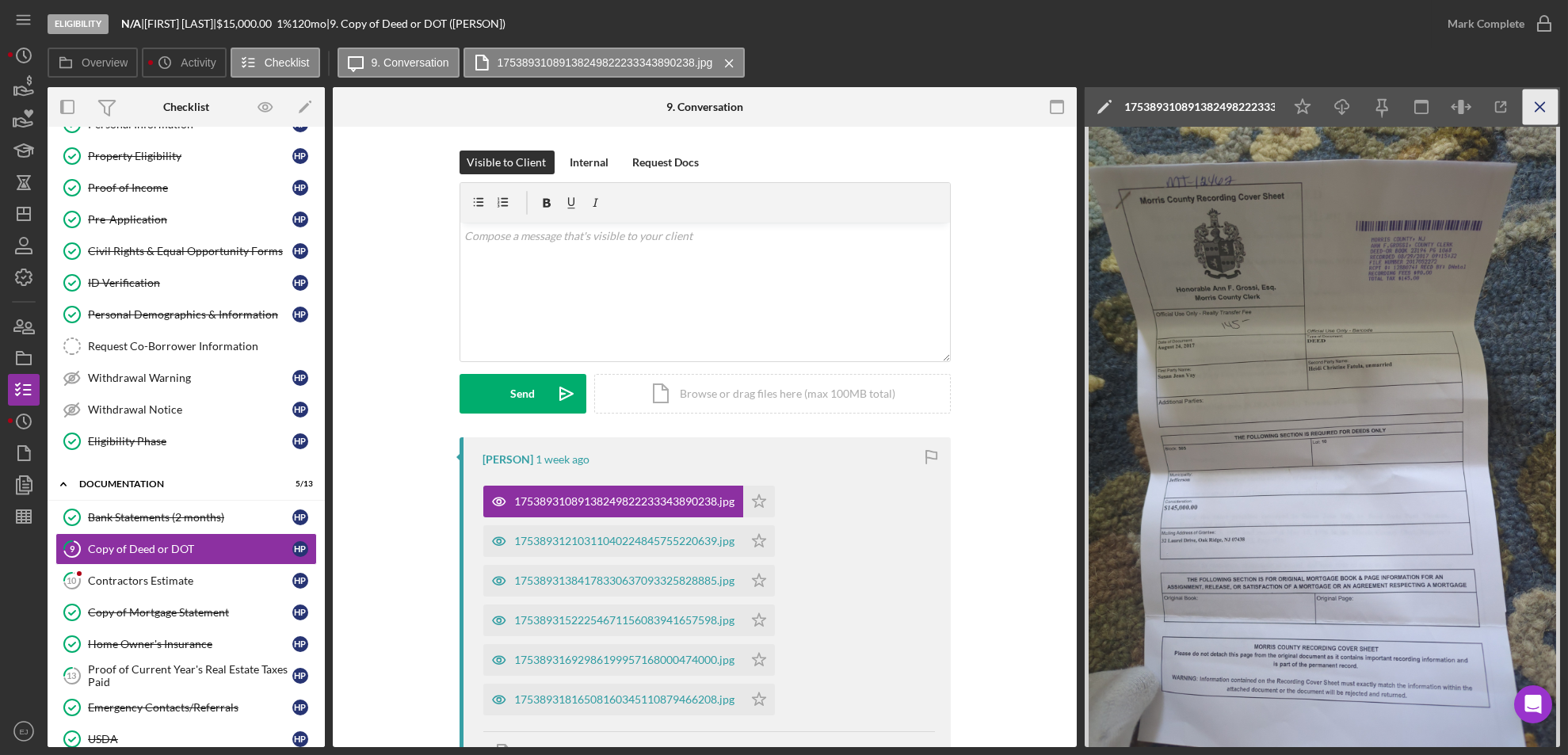 click on "Icon/Menu Close" 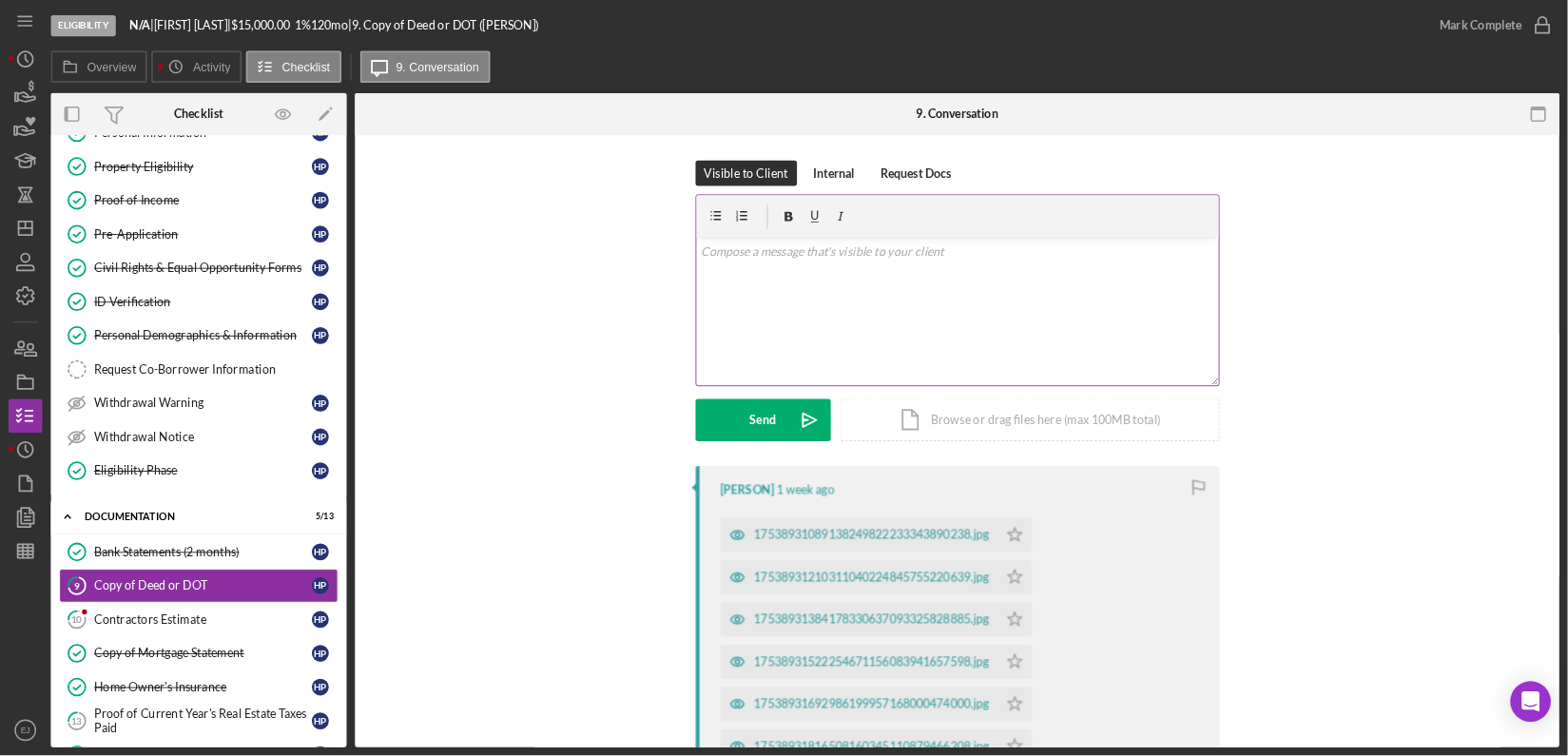 scroll, scrollTop: 71, scrollLeft: 0, axis: vertical 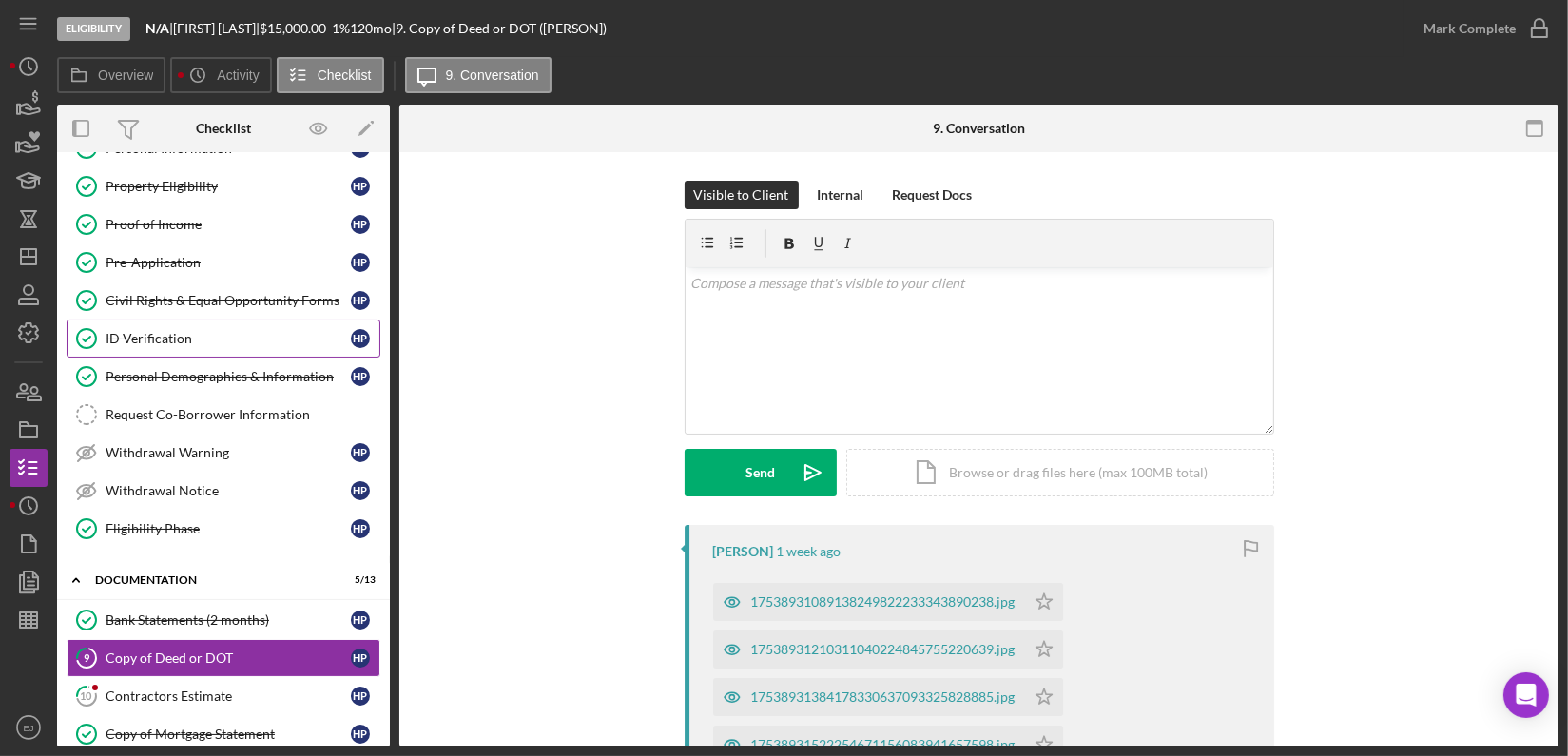 click on "ID Verification" at bounding box center (228, 339) 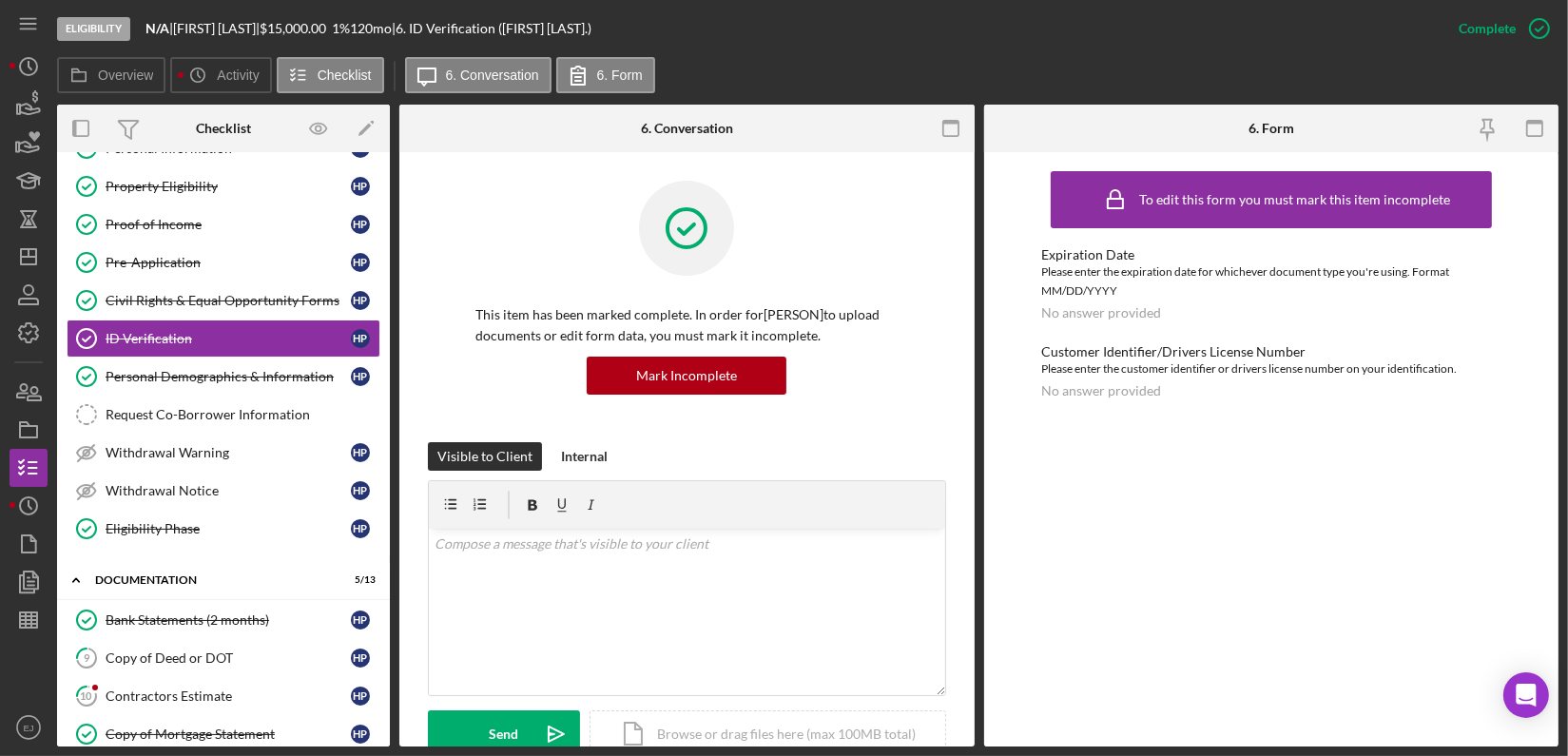 click on "ID Verification ID Verification This item has been marked complete. In order for [FIRST] [LAST] to upload documents or edit form data, you must mark it incomplete. Mark Incomplete Visible to Client Internal v Color teal Color pink Remove color Add row above Add row below Add column before Add column after Merge cells Split cells Remove column Remove row Remove table Send Icon/icon-invite-send Icon/Document Browse or drag files here (max 100MB total) Tap to choose files or take a photo Cancel Send Icon/icon-invite-send Icon/Message Comment You Marked this Complete 3 weeks ago [FIRST] [LAST] 4 weeks ago drivlic.jpg Icon/Star Move Documents [FIRST] [LAST] 4 weeks ago Viewed this item for the first time. Erica Jenkins Please submit a copy of a government issued ID, for example, a driver's license or passport. If you're on your phone, tapping on the upload button will allow you to take a picture of the ID. Likewise, you can upload a file from your computer if you already have one saved." at bounding box center [687, 449] 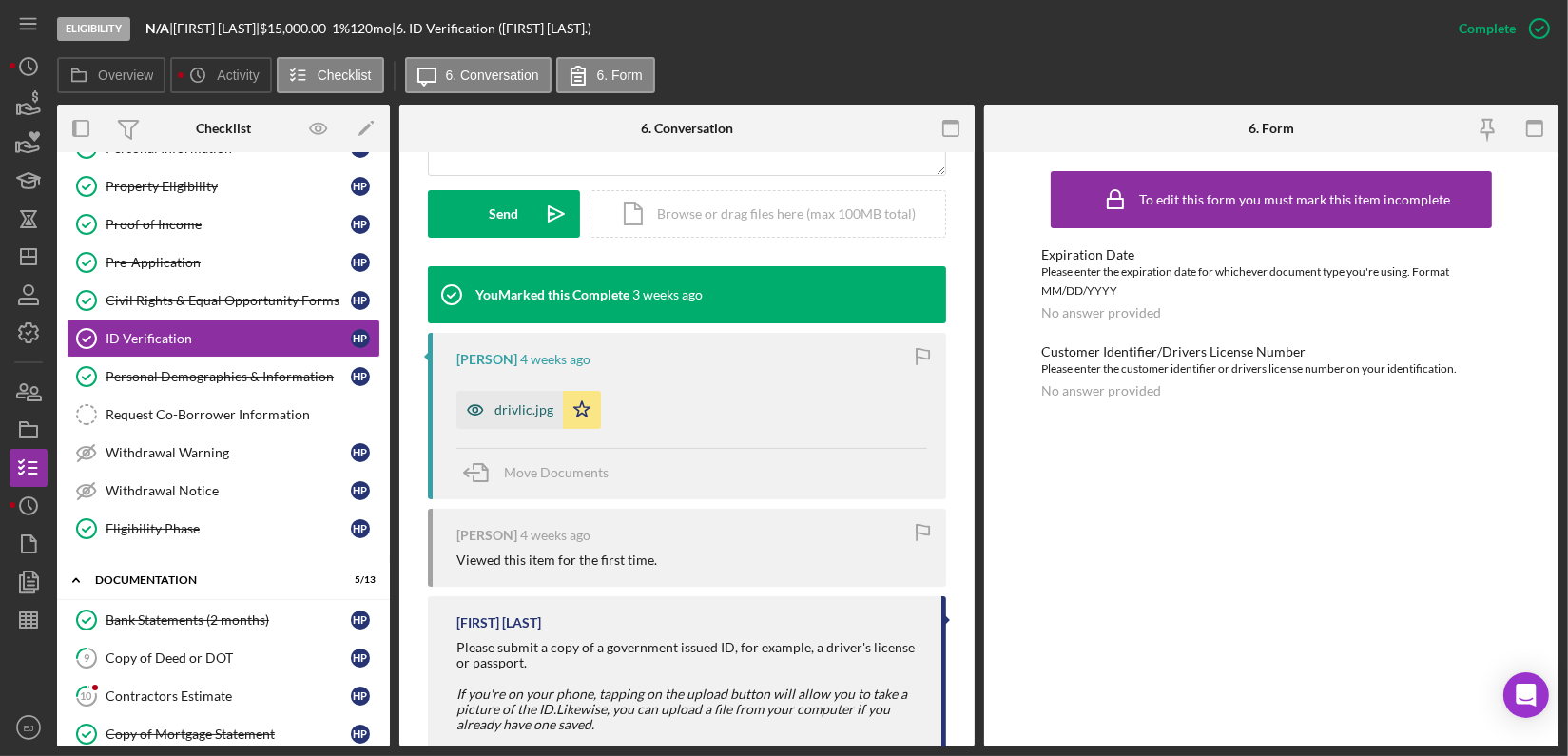 click on "drivlic.jpg" at bounding box center [510, 410] 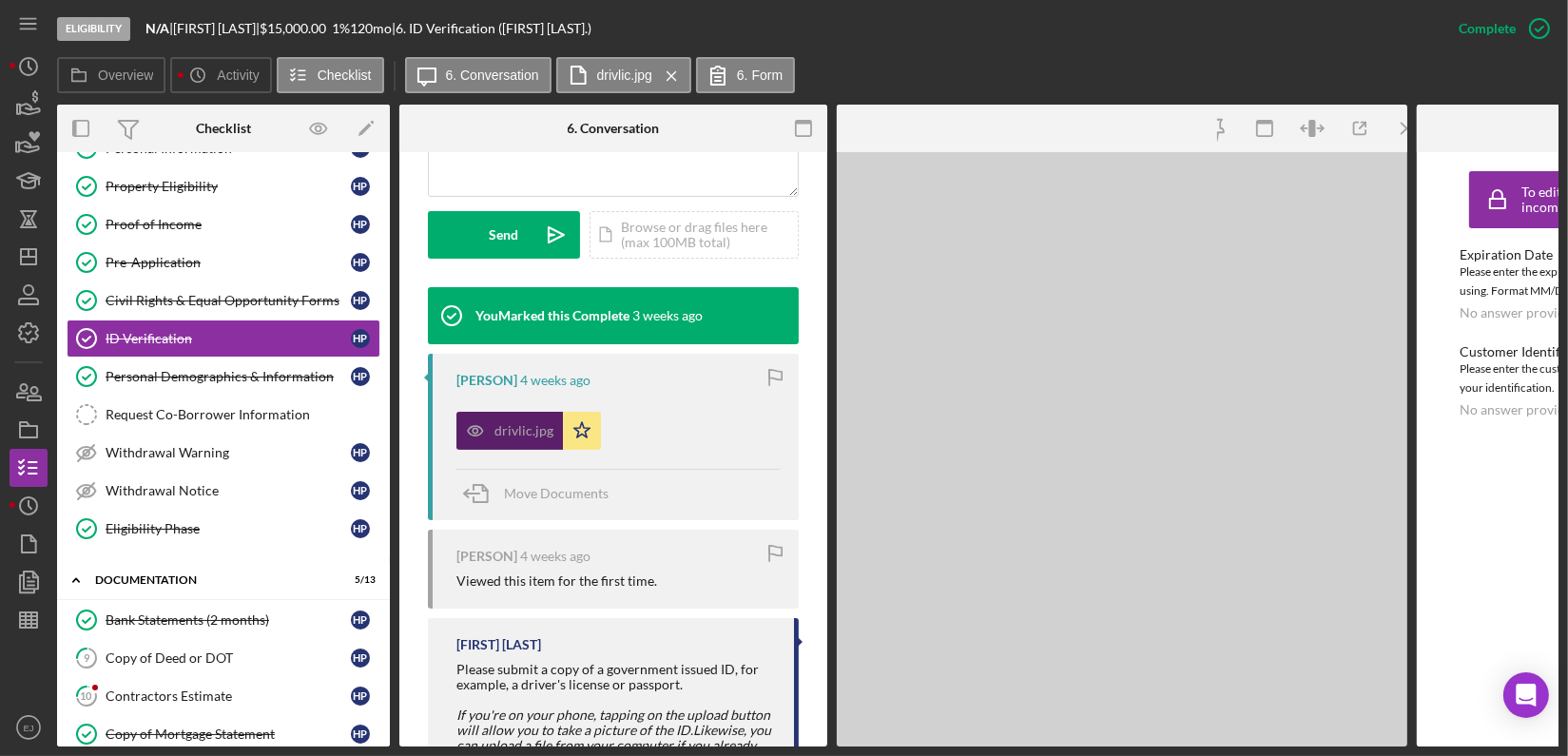 scroll, scrollTop: 541, scrollLeft: 0, axis: vertical 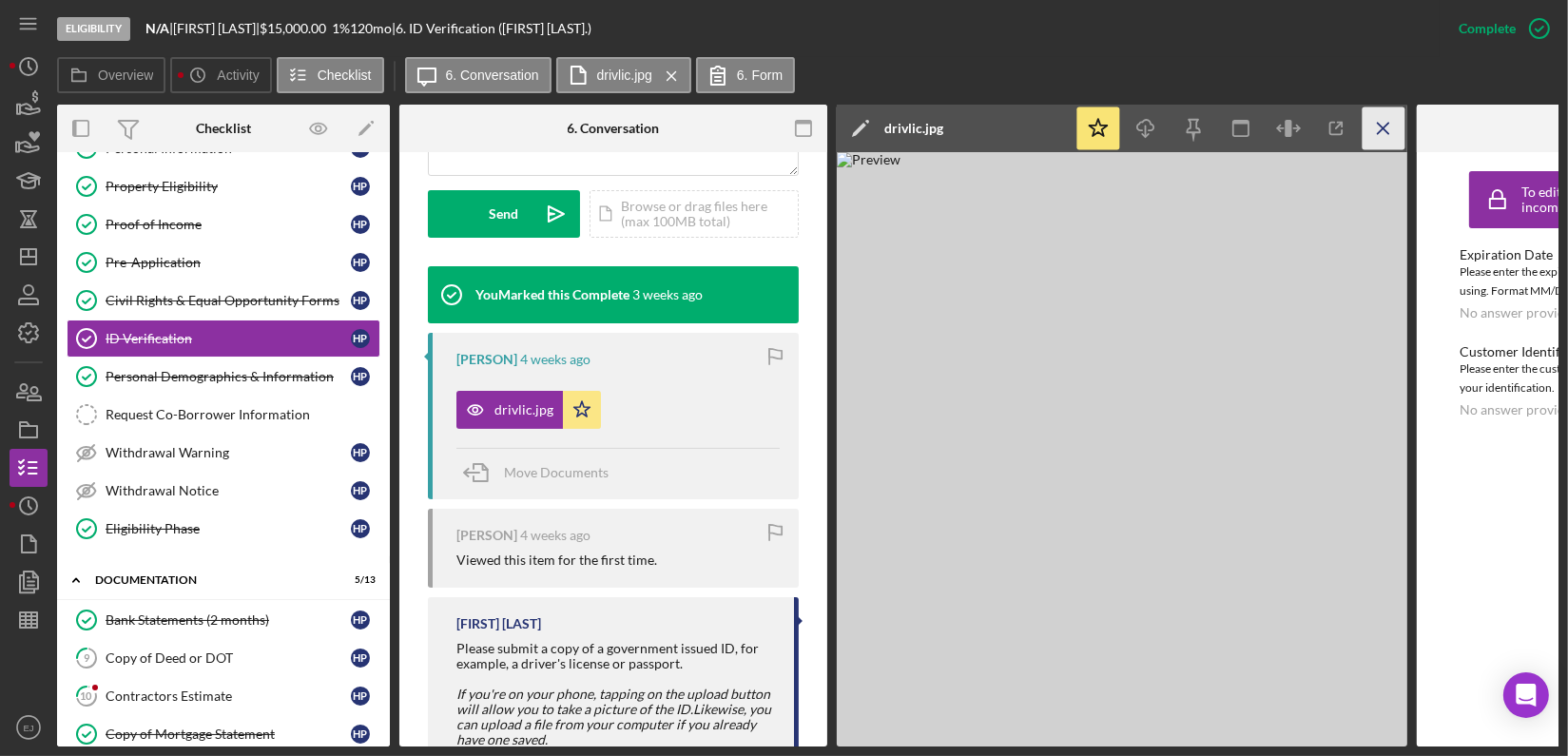 click on "Icon/Menu Close" 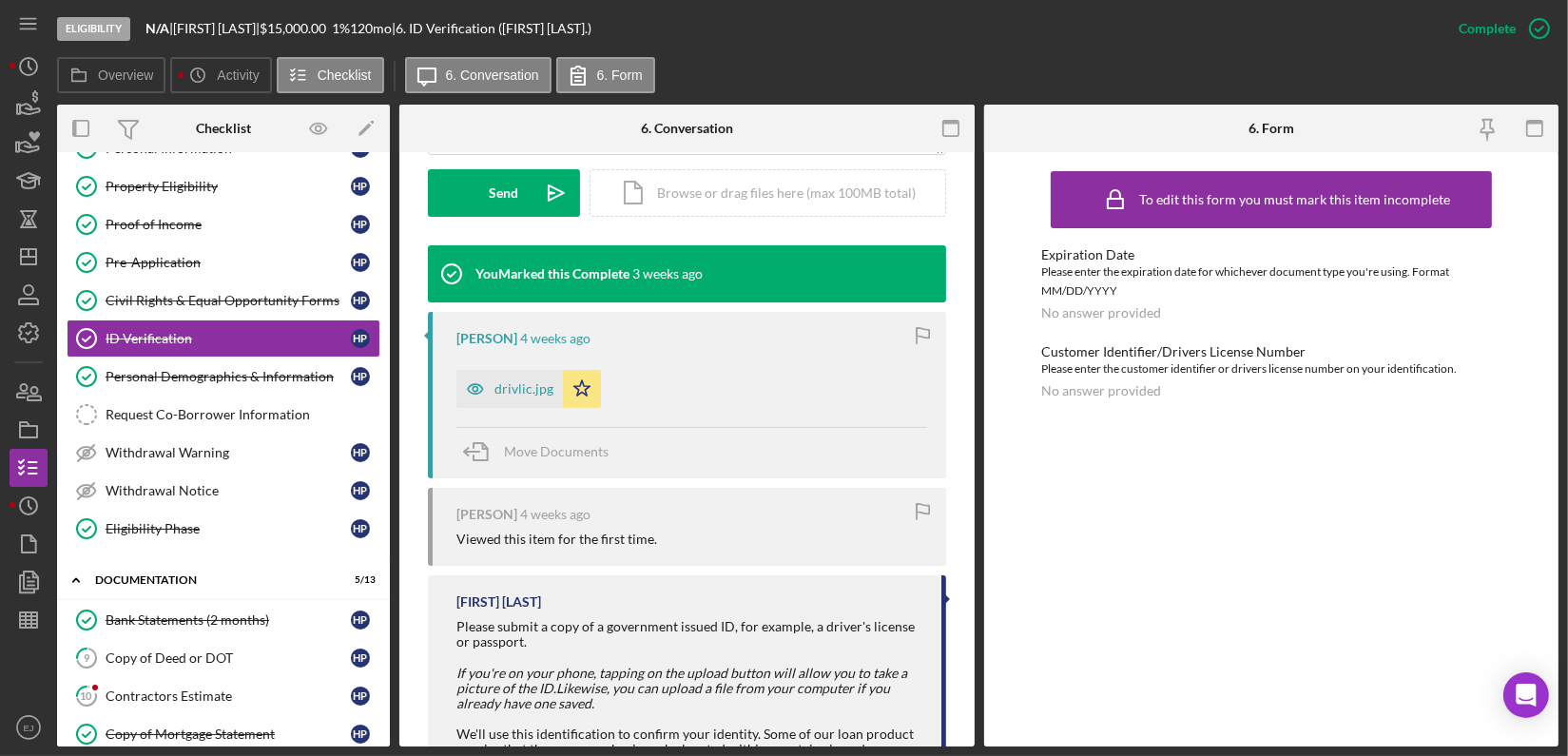 scroll, scrollTop: 520, scrollLeft: 0, axis: vertical 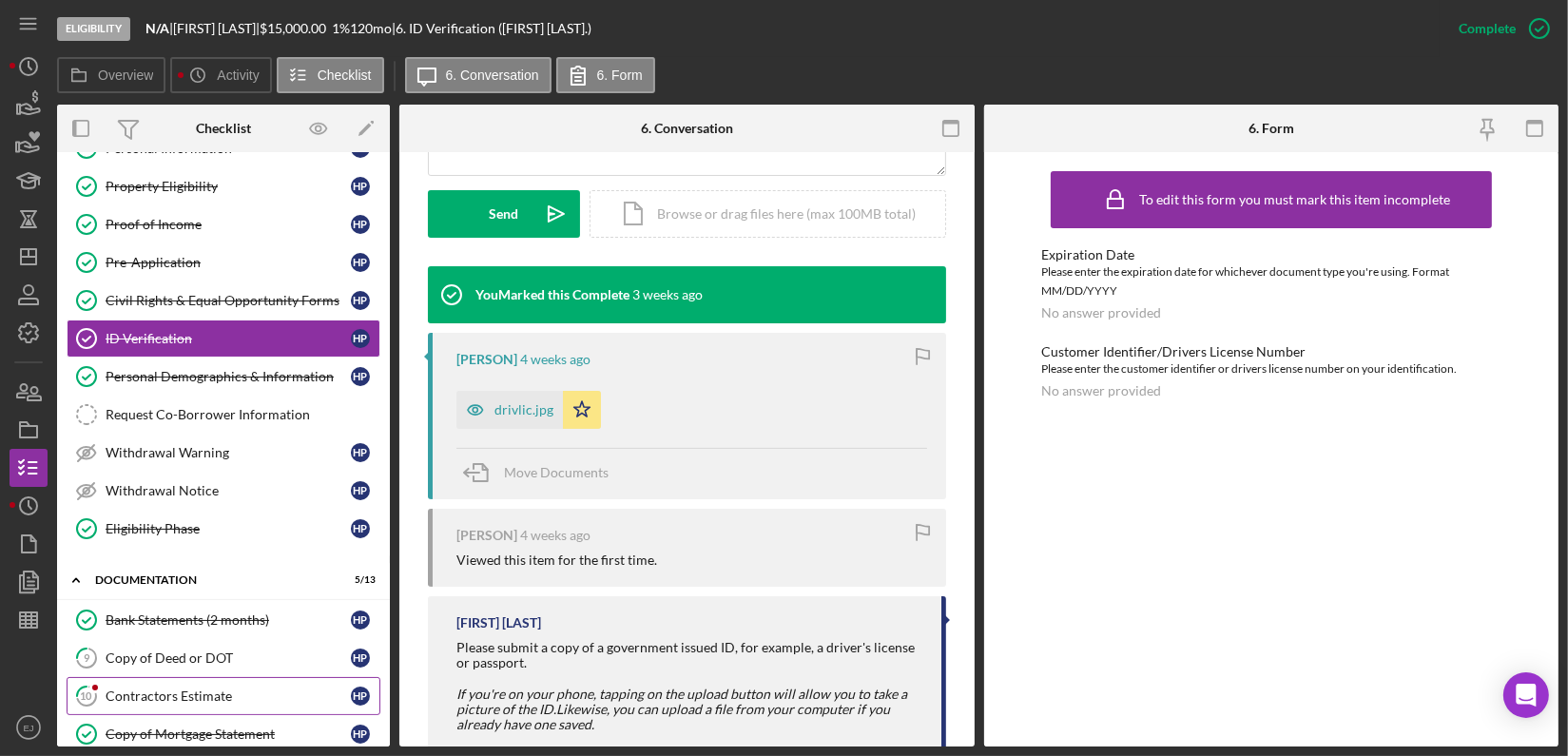 click on "Contractors Estimate" at bounding box center (228, 696) 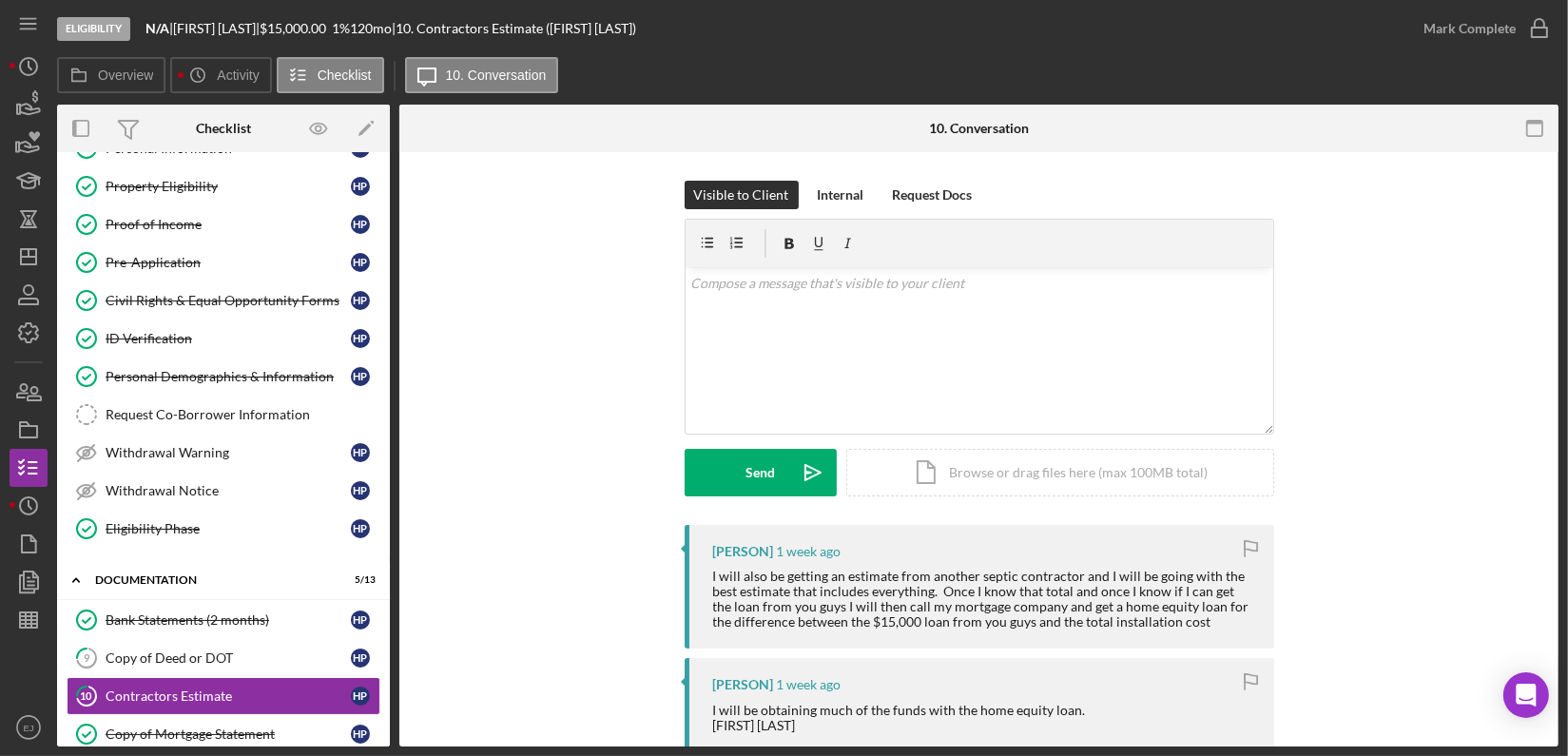 scroll, scrollTop: 520, scrollLeft: 0, axis: vertical 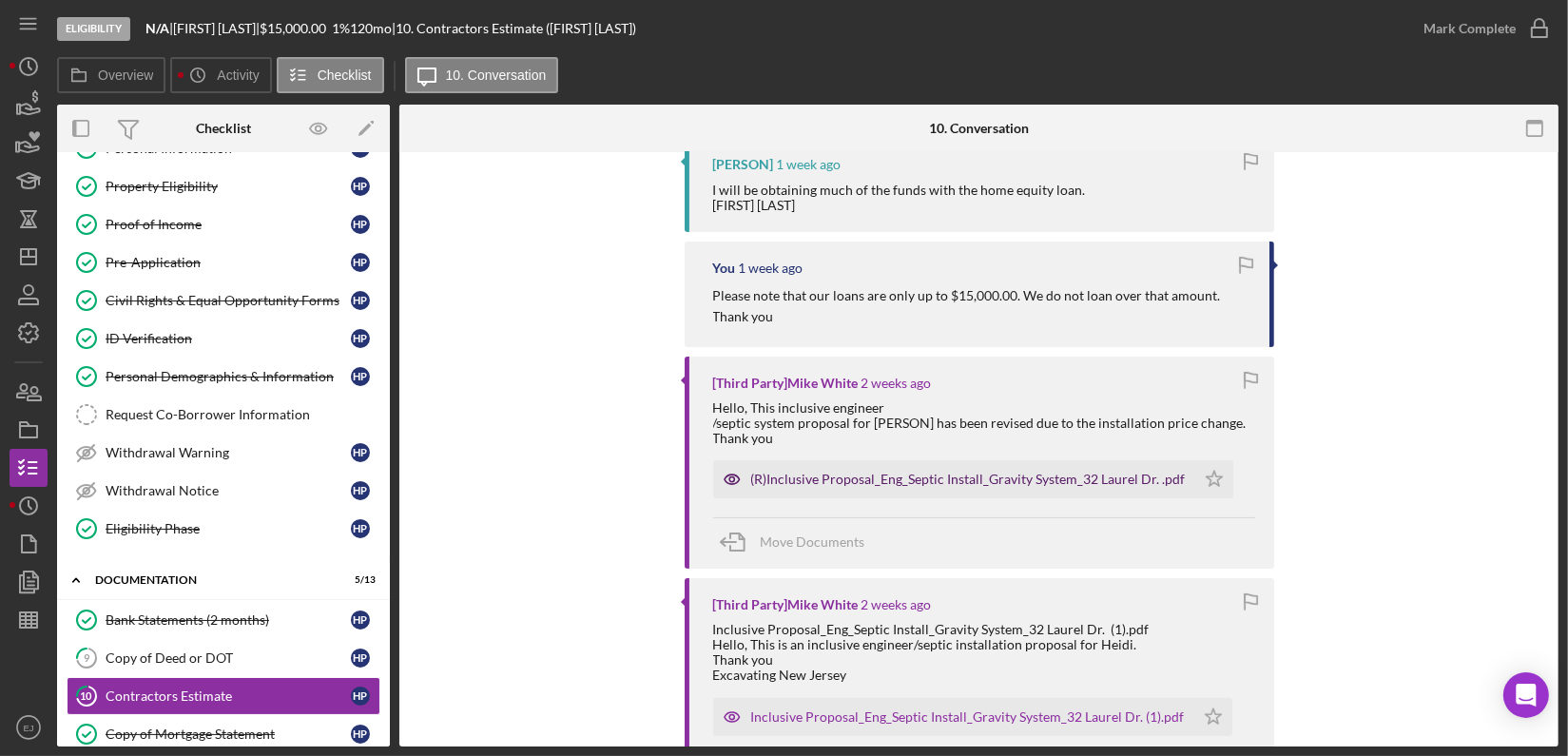 click on "(R)Inclusive Proposal_Eng_Septic Install_Gravity System_32 Laurel Dr. .pdf" at bounding box center (968, 479) 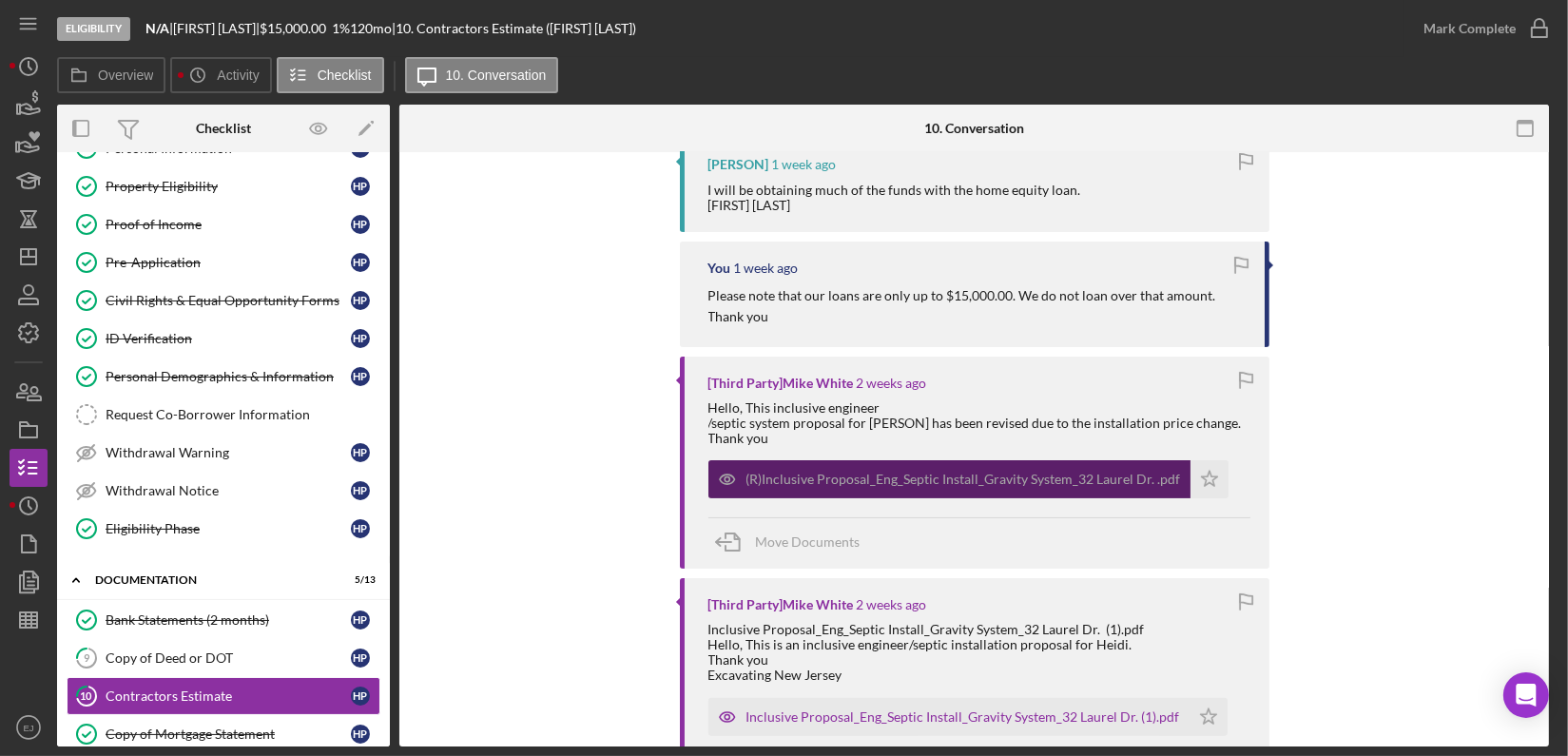 scroll, scrollTop: 535, scrollLeft: 0, axis: vertical 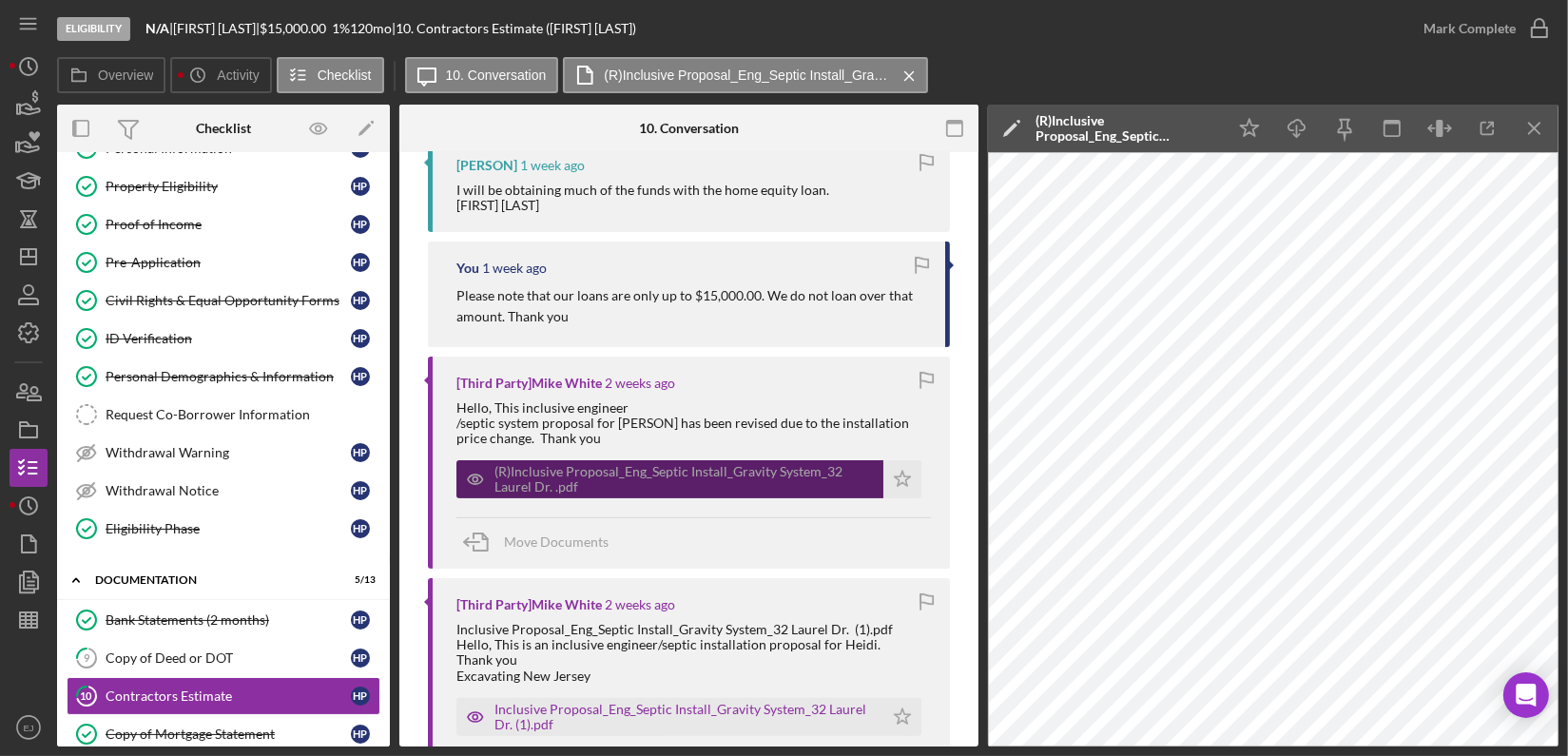 type 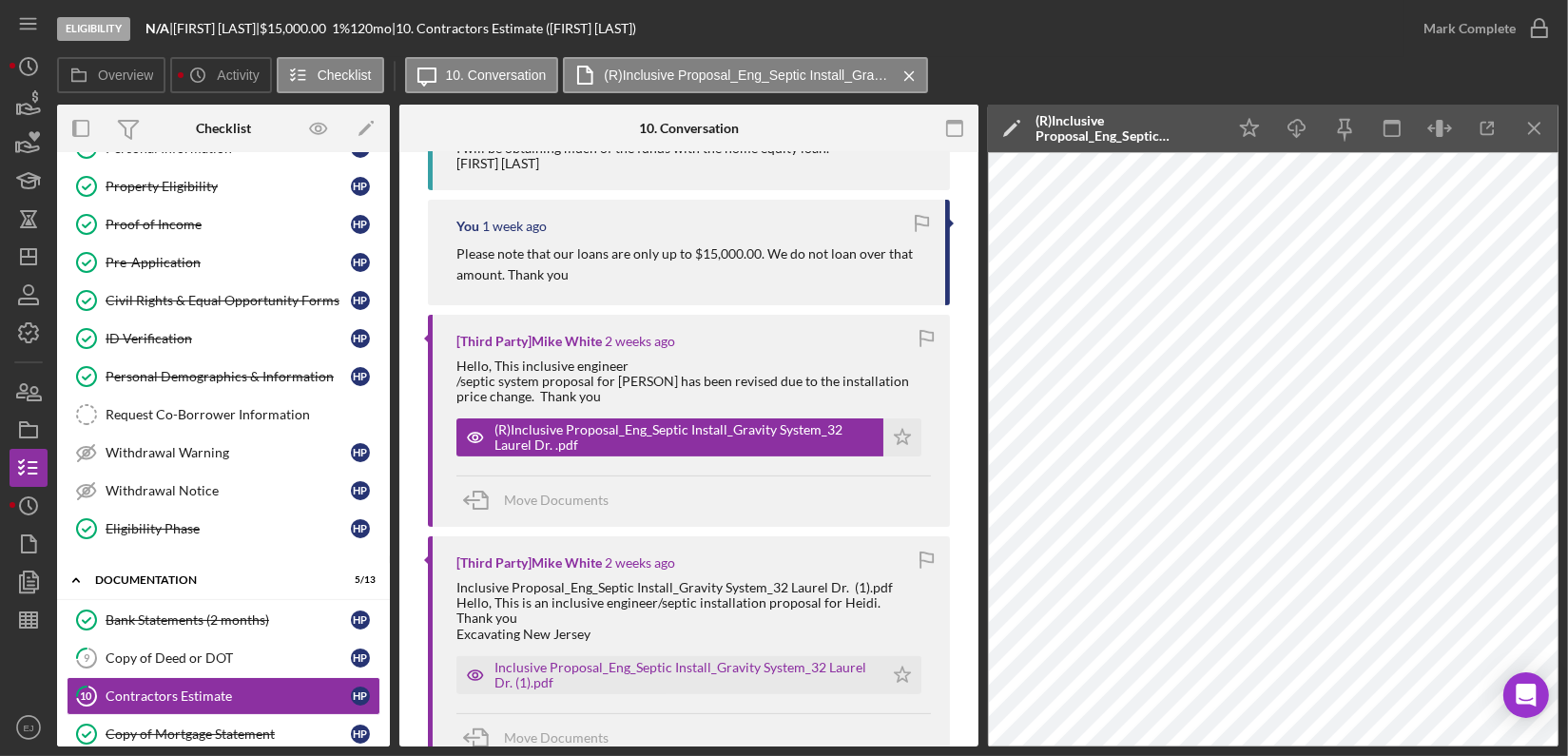 click on "Eligibility N/A | [FIRST] [LAST] | $15,000.00 1 % 120 mo | 10. Contractors Estimate ([FIRST] [LAST]) Mark Complete Overview Icon/History Activity Checklist Icon/Message 10. Conversation (R)Inclusive Proposal_Eng_Septic Install_Gravity System_32 Laurel Dr. .pdf Icon/Menu Close Overview Internal Workflow Stage Eligibility Icon/Dropdown Arrow Archive (can unarchive later if needed) Overview Edit Icon/Edit Status Ongoing Risk Rating Sentiment Rating 5 Product Name Septic Loan Created Date [DATE] Started Date [DATE] Closing Goal [DATE] Contact [FIRST] [LAST] Account Executive Weekly Status Update On Weekly Status Update Message Inactivity Alerts On Send if the client is inactive for... 3 Inactivity Reminder Message Initial Request Edit Icon/Edit Amount $15,000.00 Standard Rate 1.000% Standard Term 120 months Key Ratios Edit Icon/Edit DSCR Collateral Coverage DTI LTV Global DSCR Global Collateral Coverage Global DTI NOI Recomendation Edit Icon/Edit Payment Type Rate Amount" at bounding box center (784, 378) 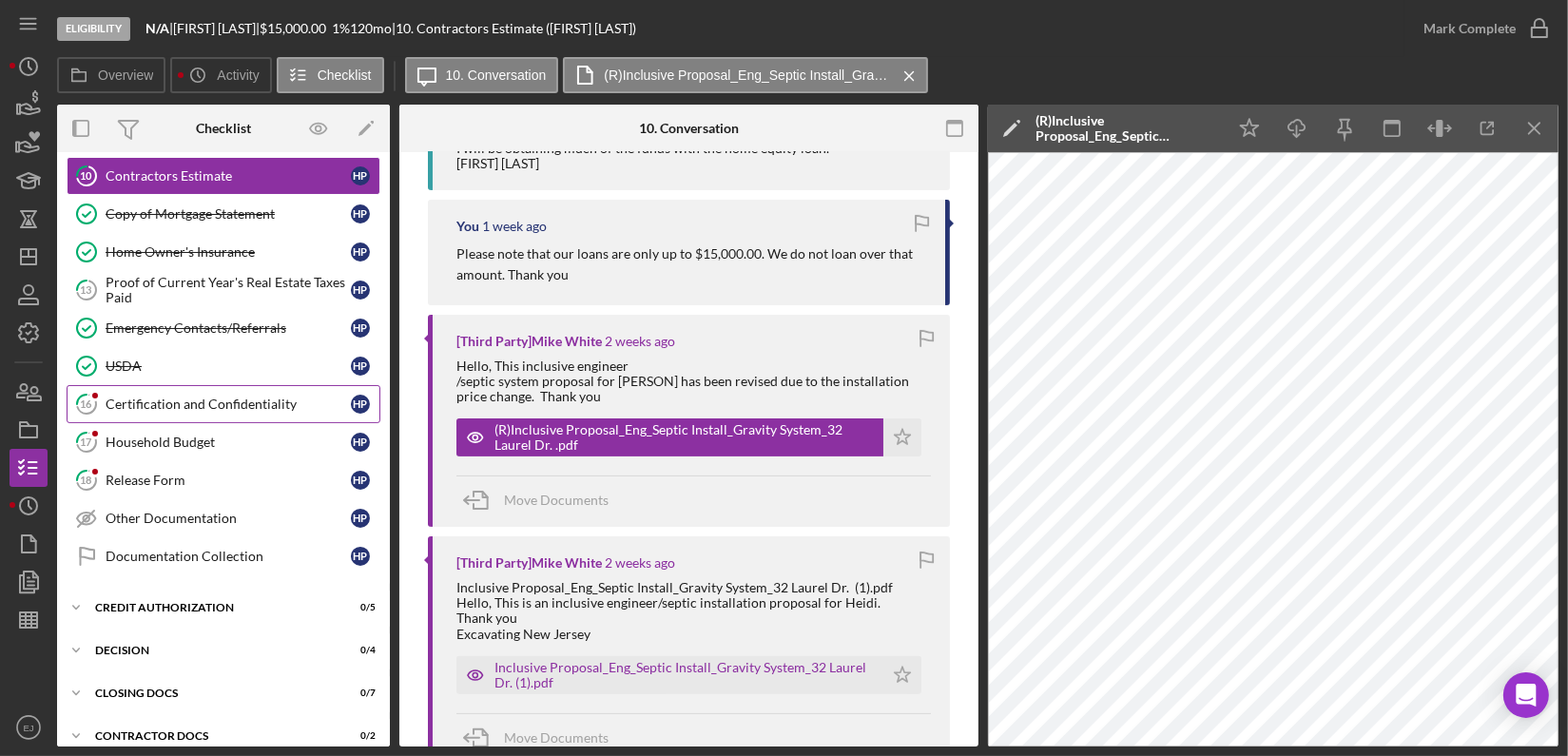 click on "16 Certification and Confidentiality H P" at bounding box center (223, 404) 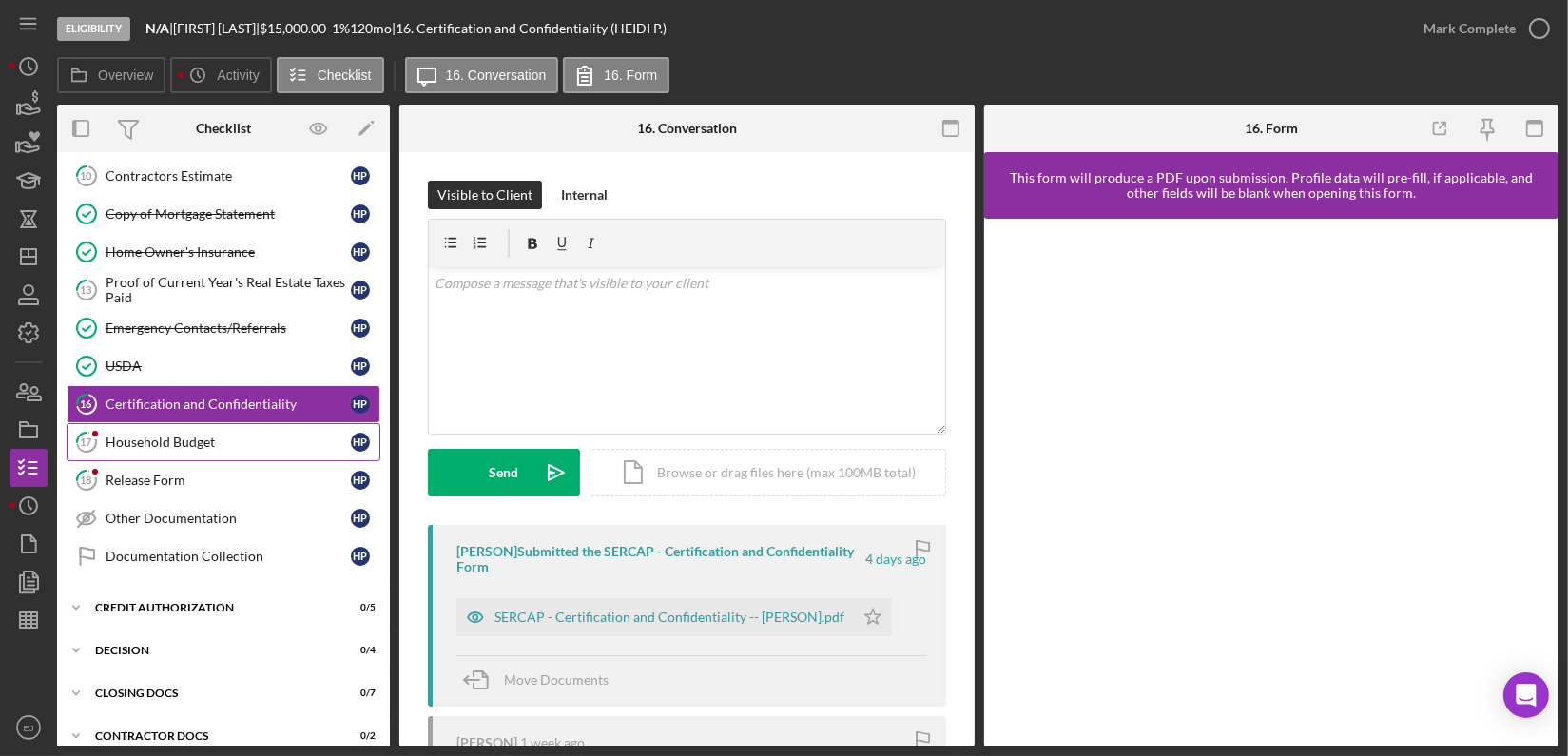 click on "Household Budget" at bounding box center [228, 442] 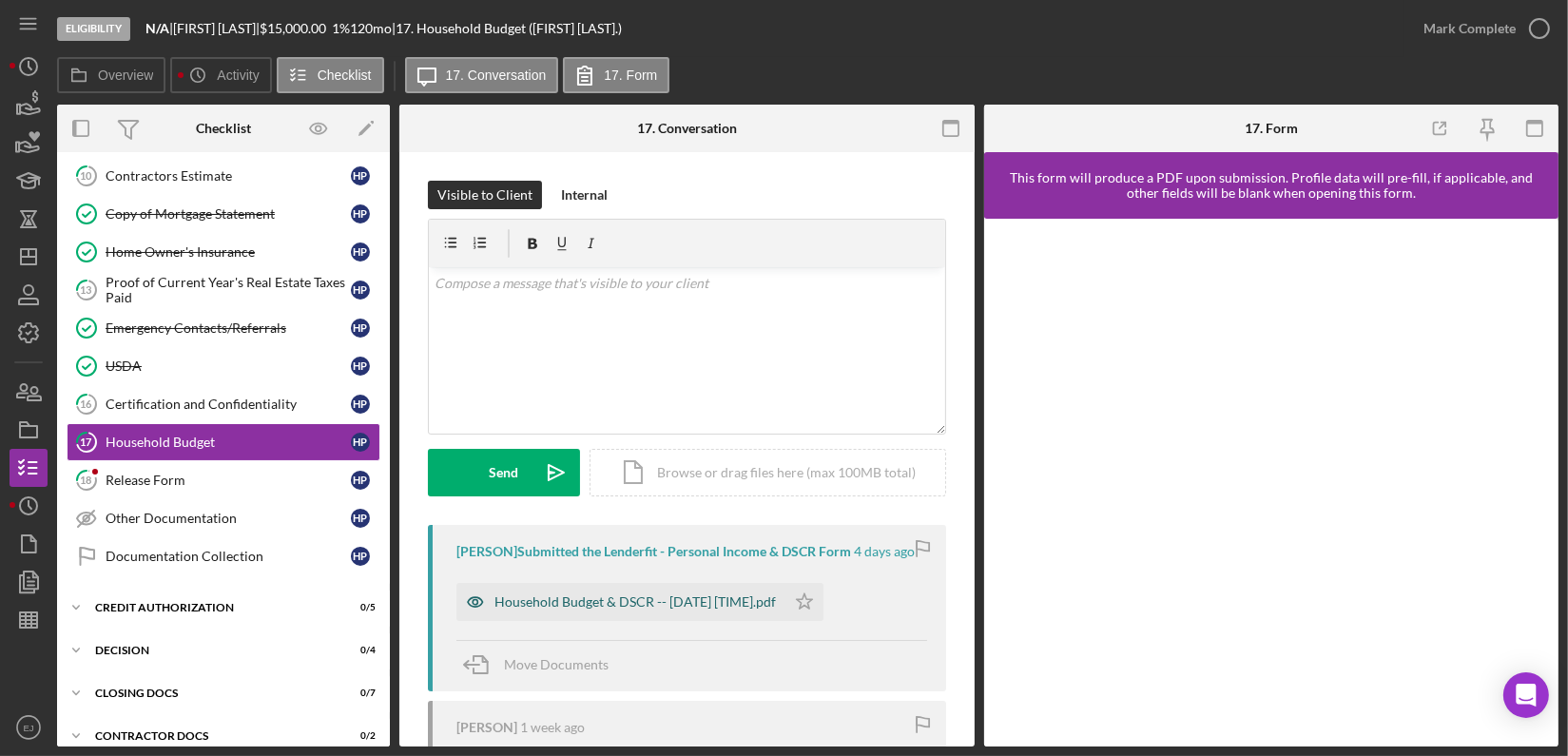 click on "Household Budget & DSCR -- [DATE] [TIME].pdf" at bounding box center [621, 602] 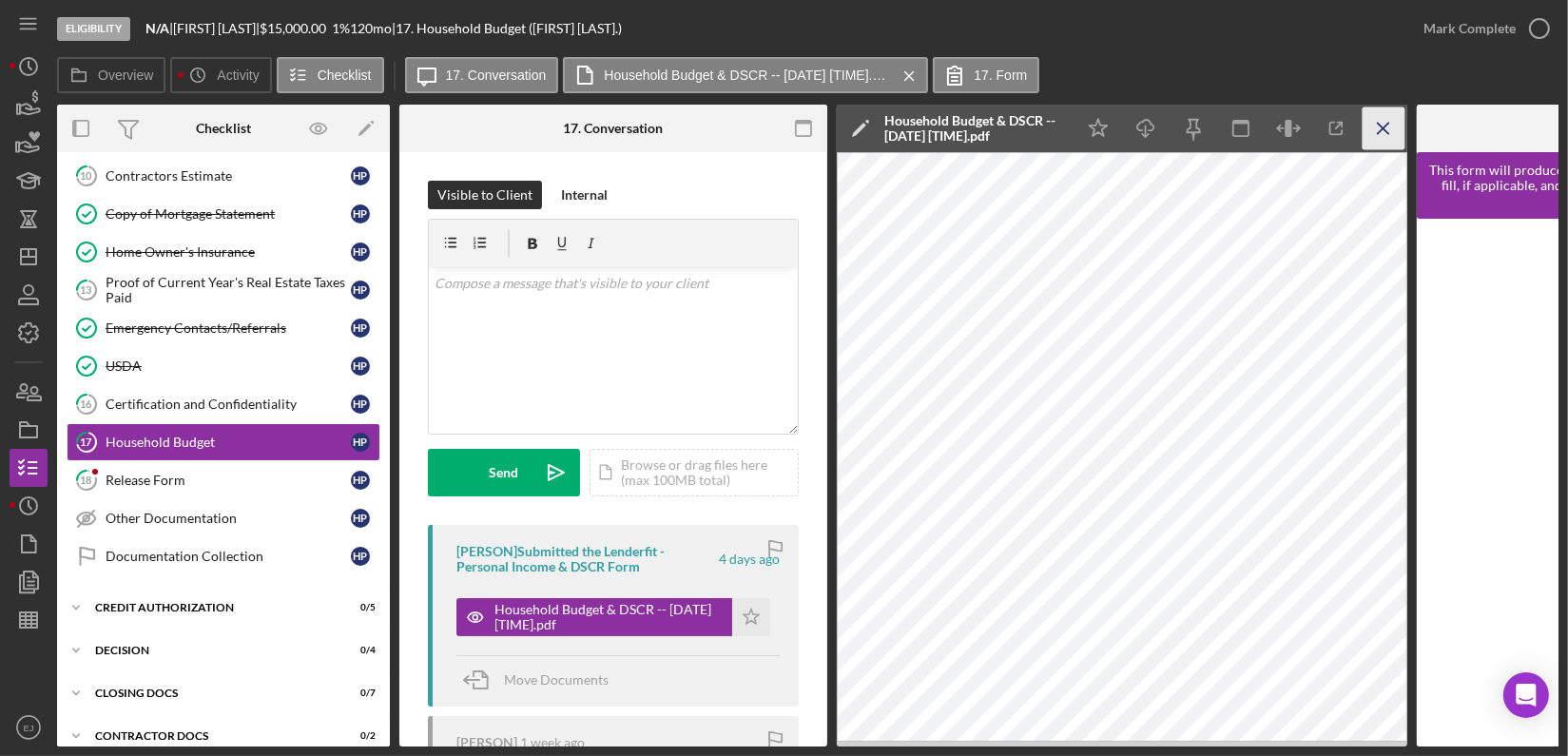 click 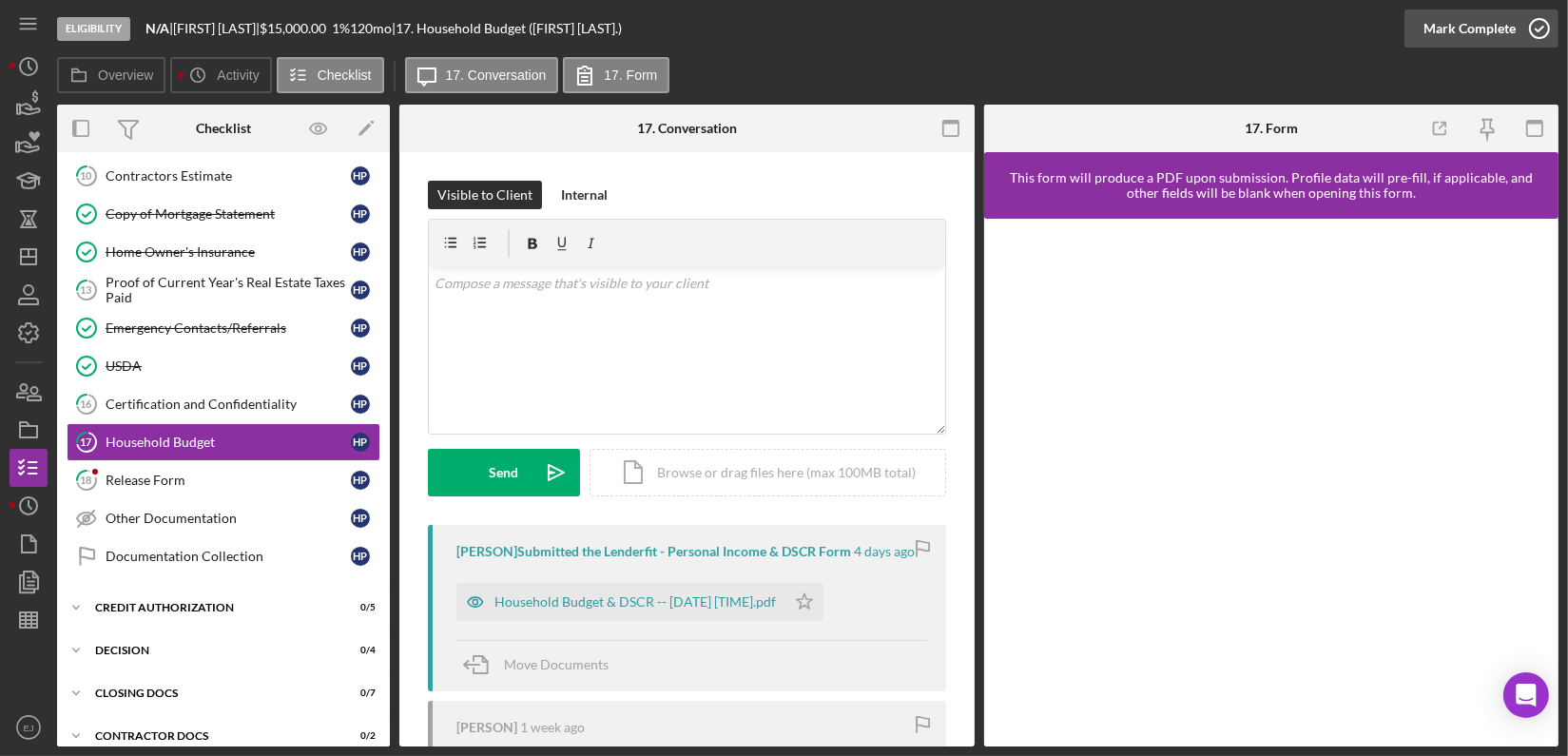 click 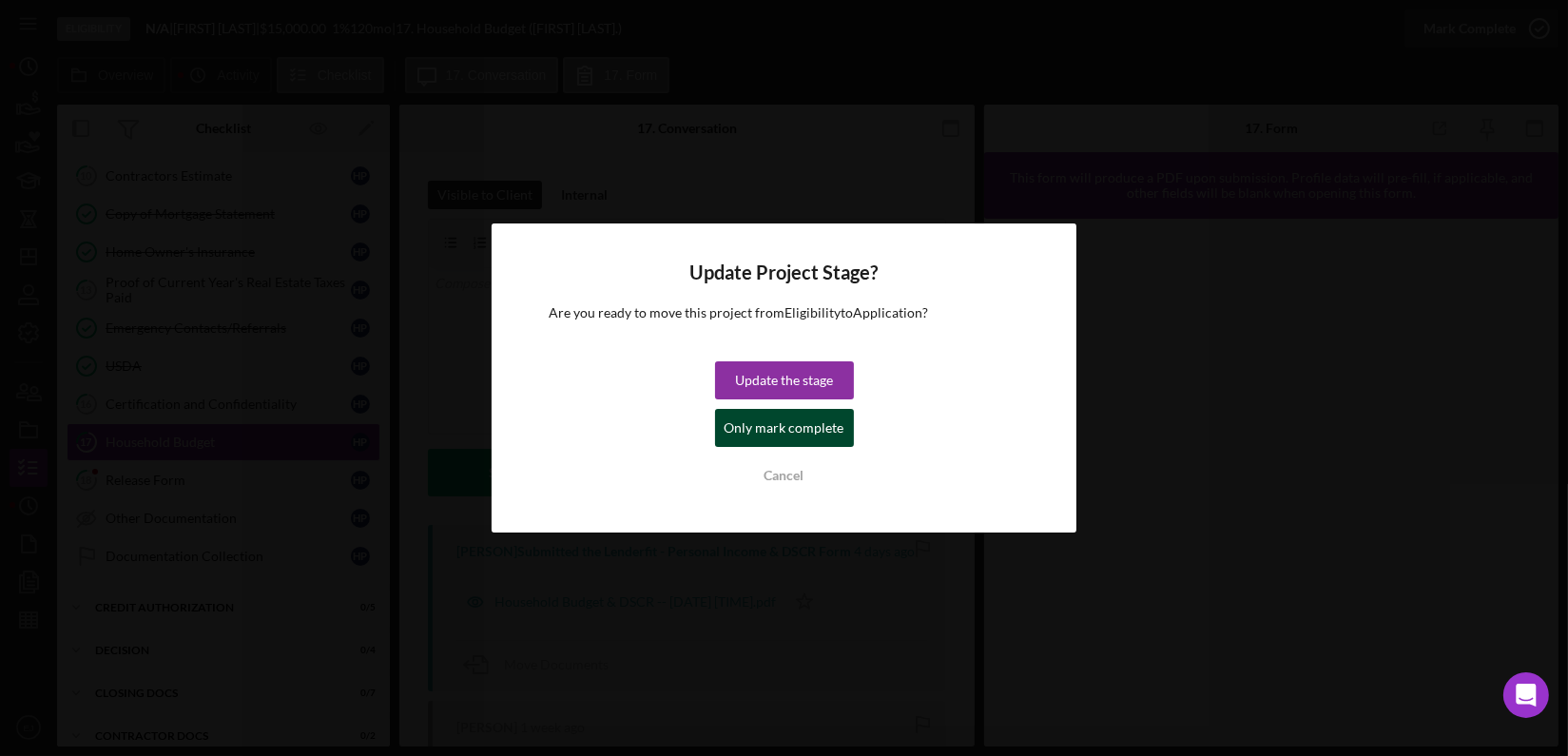 click on "Only mark complete" at bounding box center [784, 428] 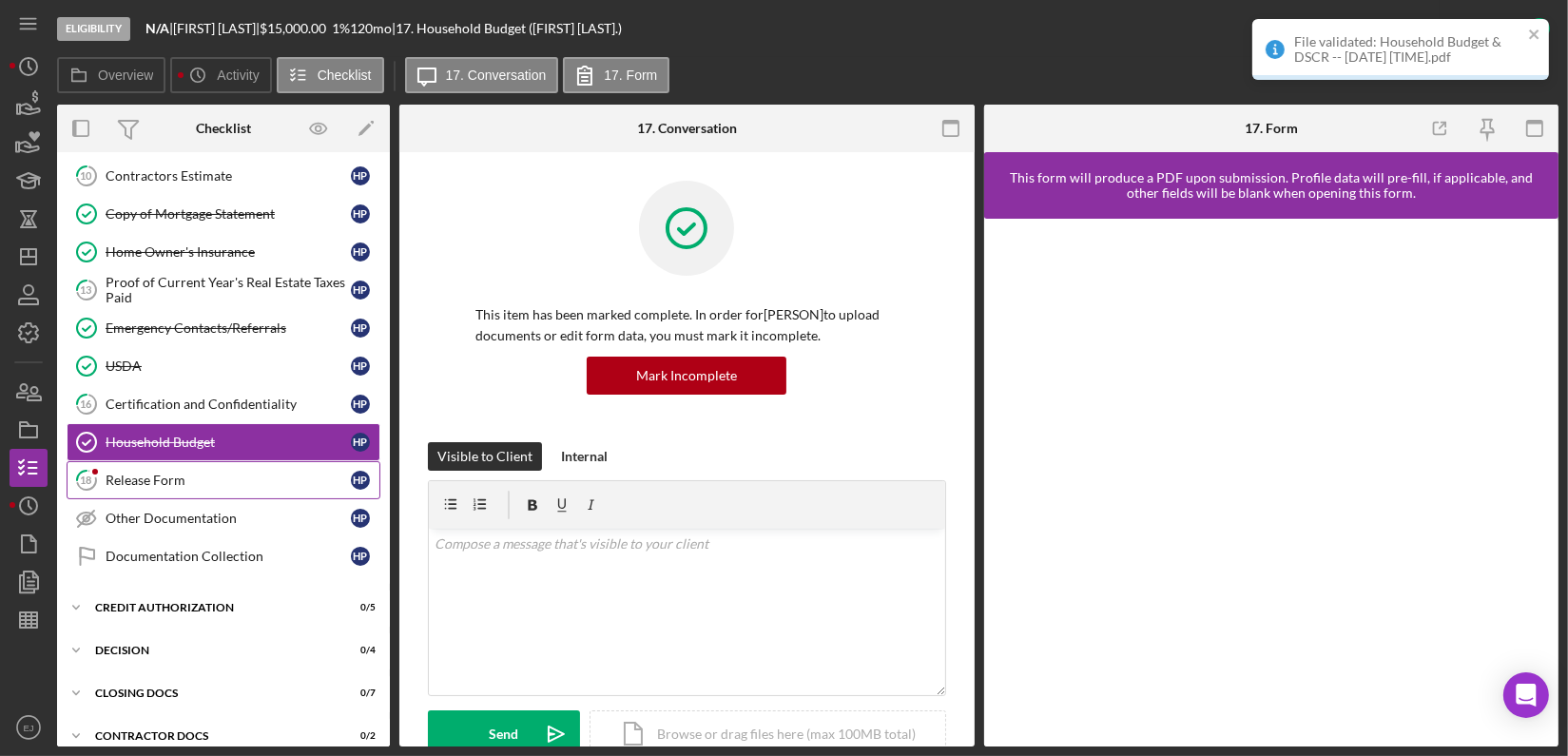click on "Release Form" at bounding box center (228, 480) 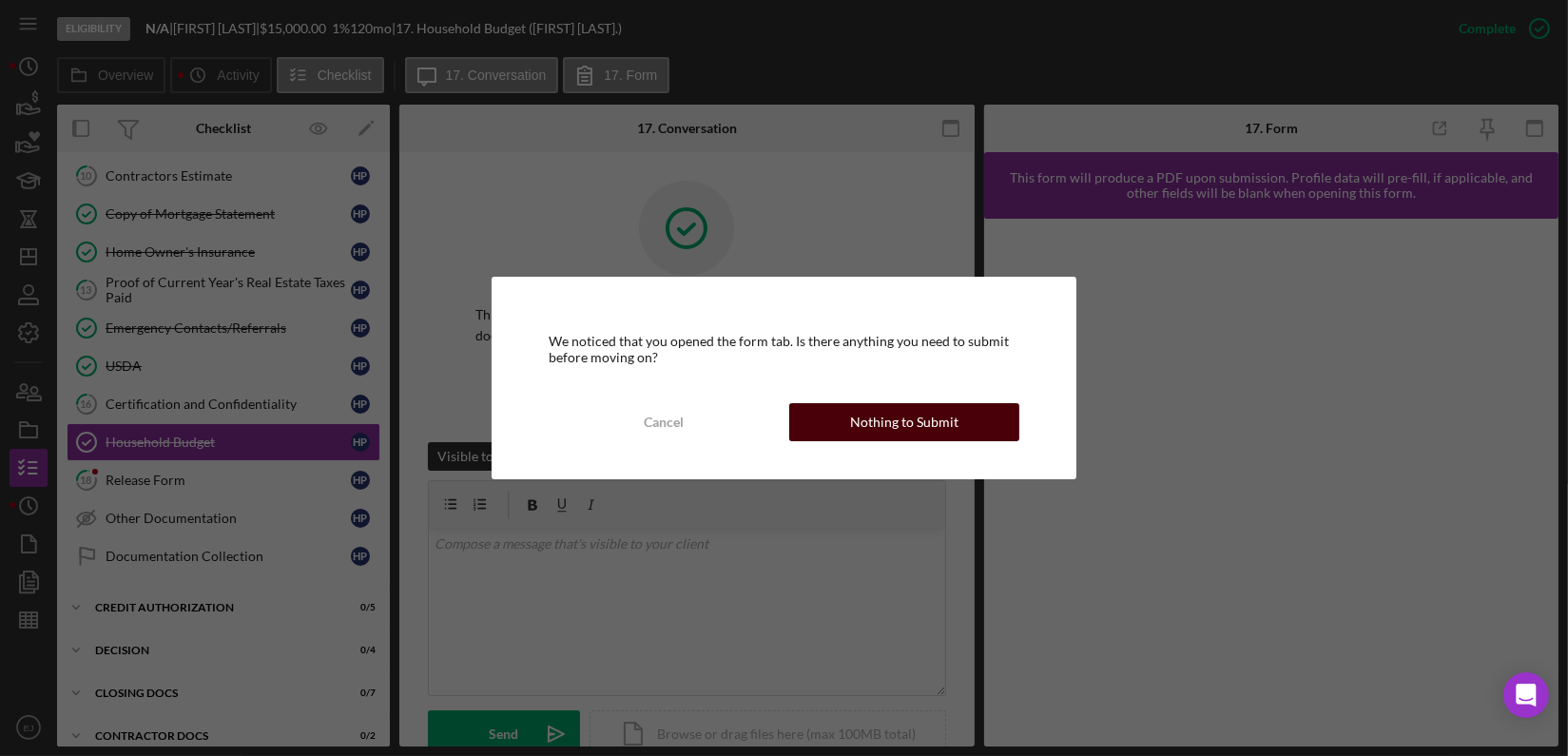 click on "Nothing to Submit" at bounding box center [904, 422] 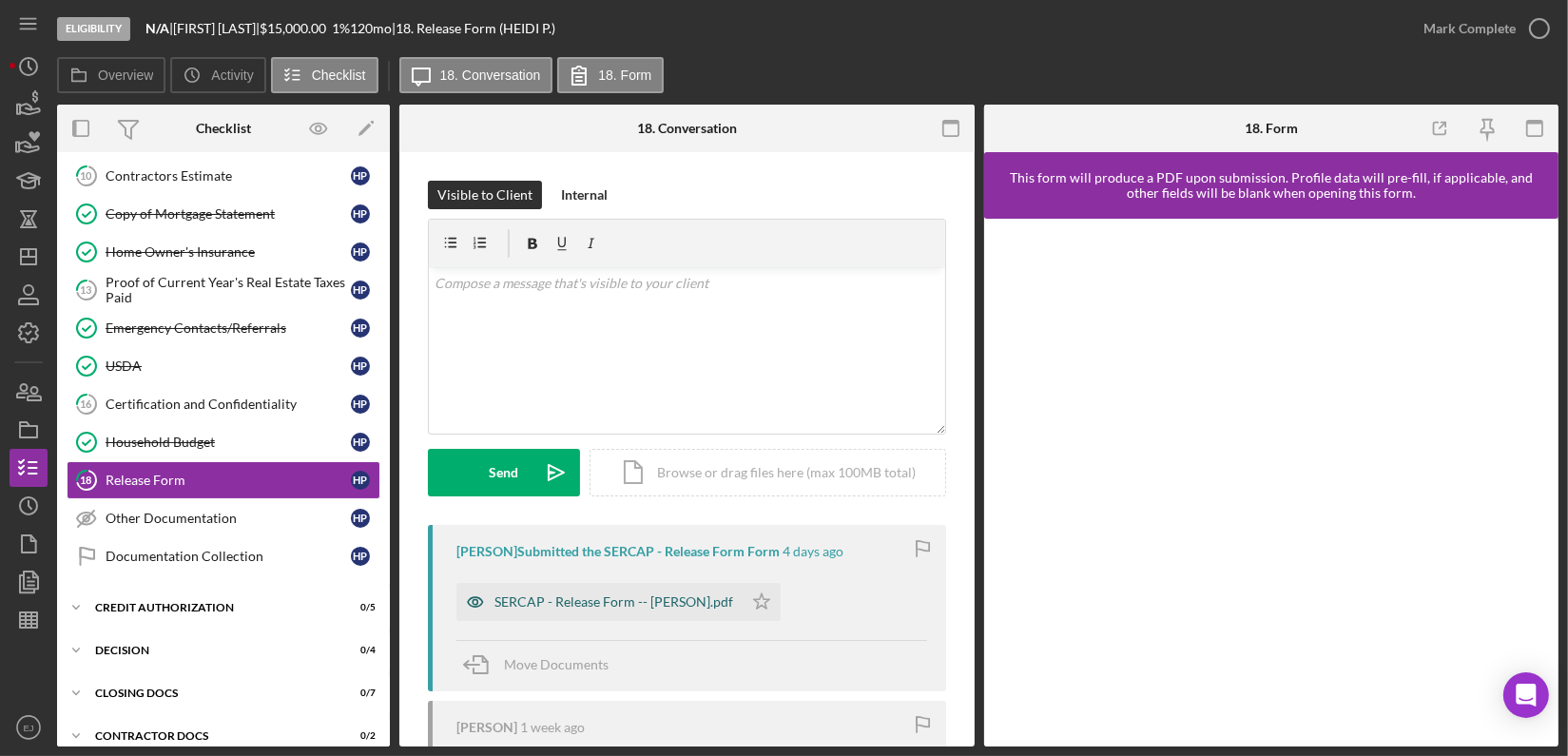click on "SERCAP - Release Form -- [PERSON].pdf" at bounding box center [613, 602] 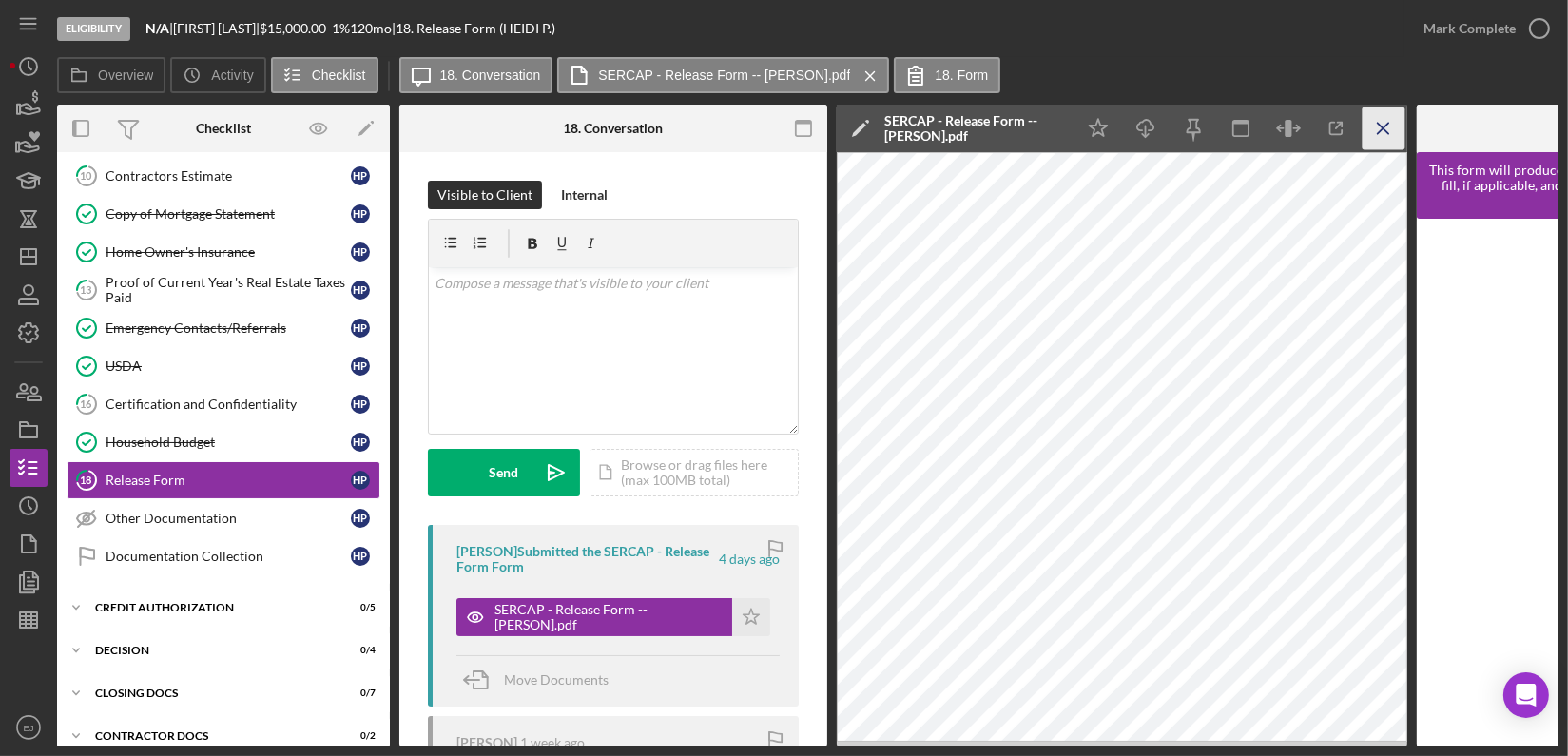 click 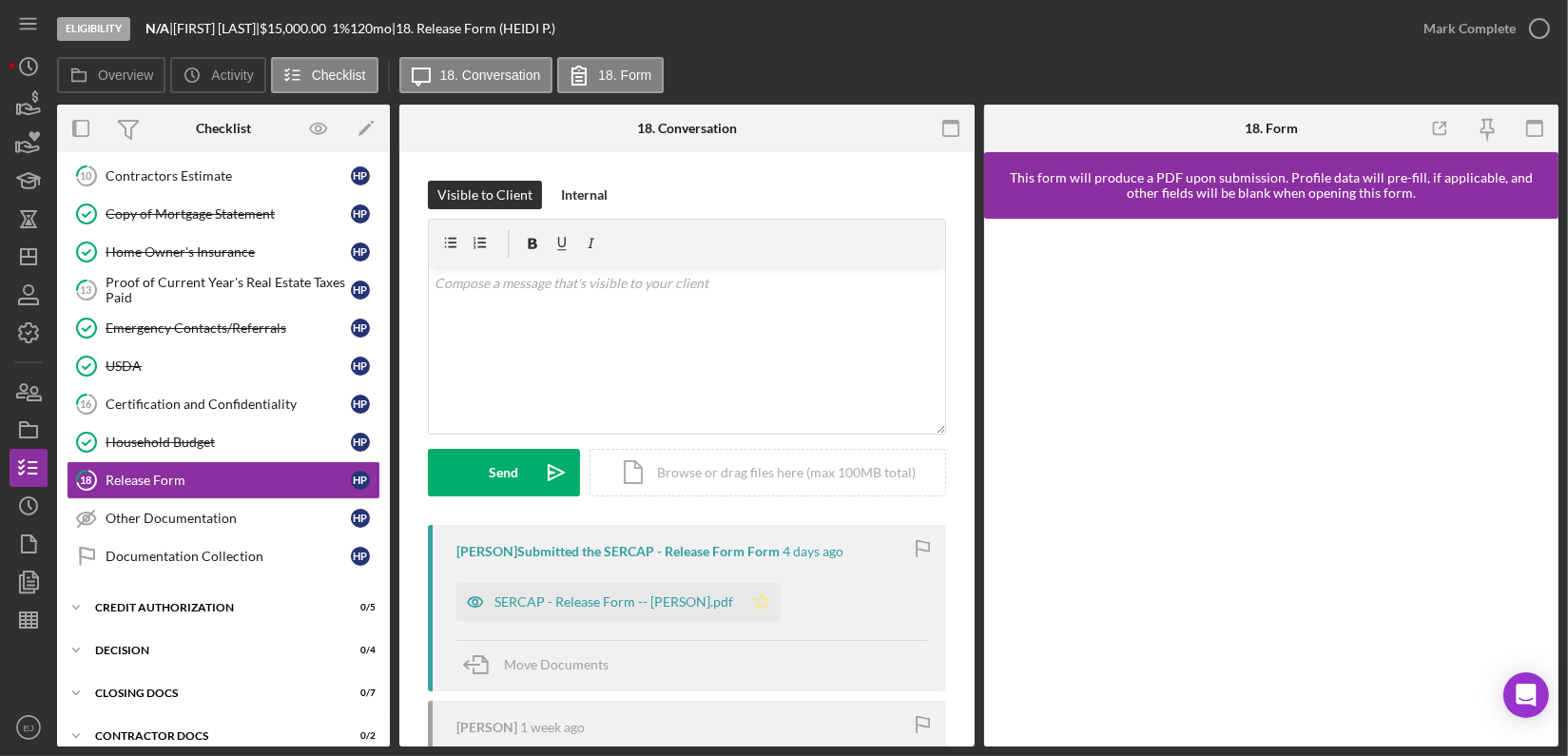click 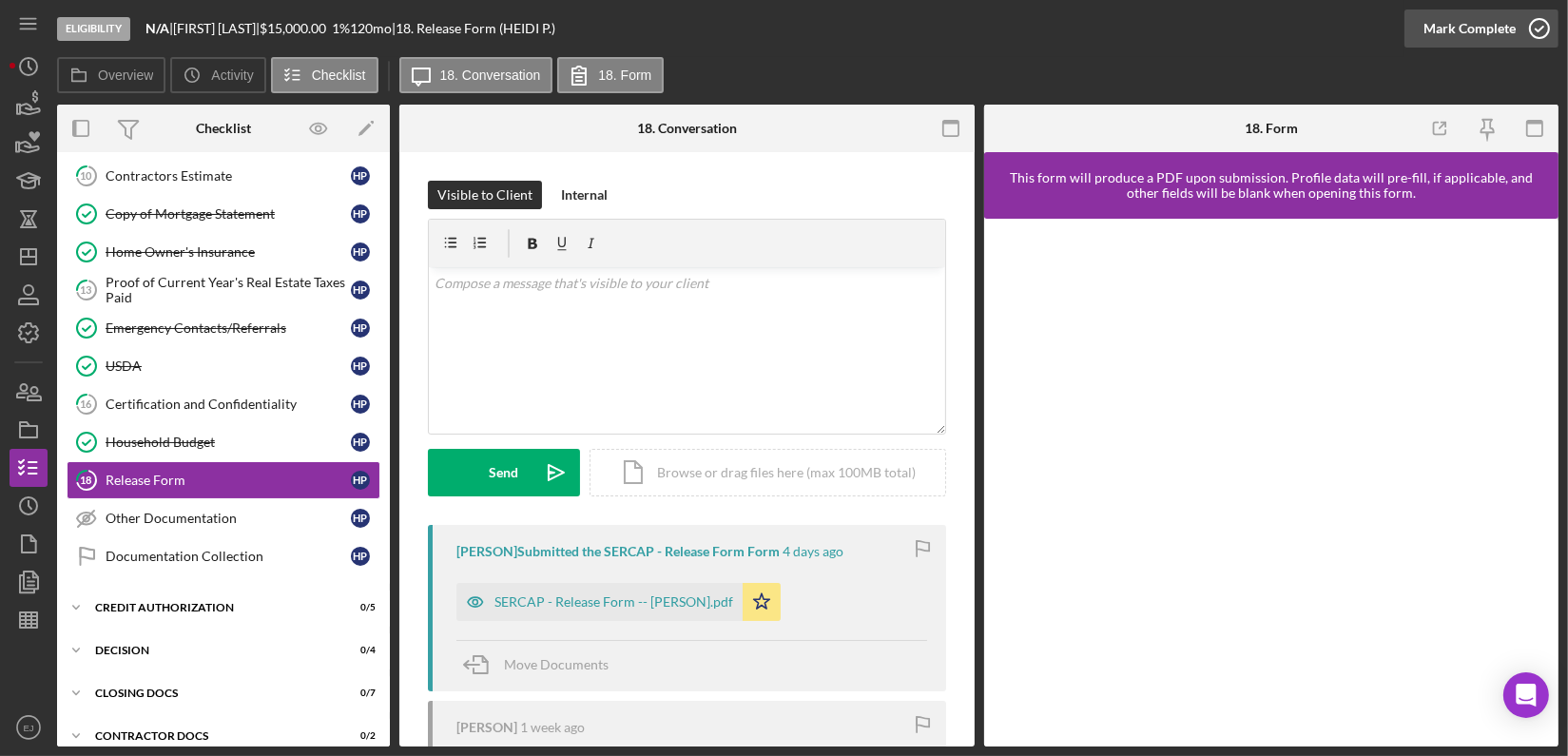 click 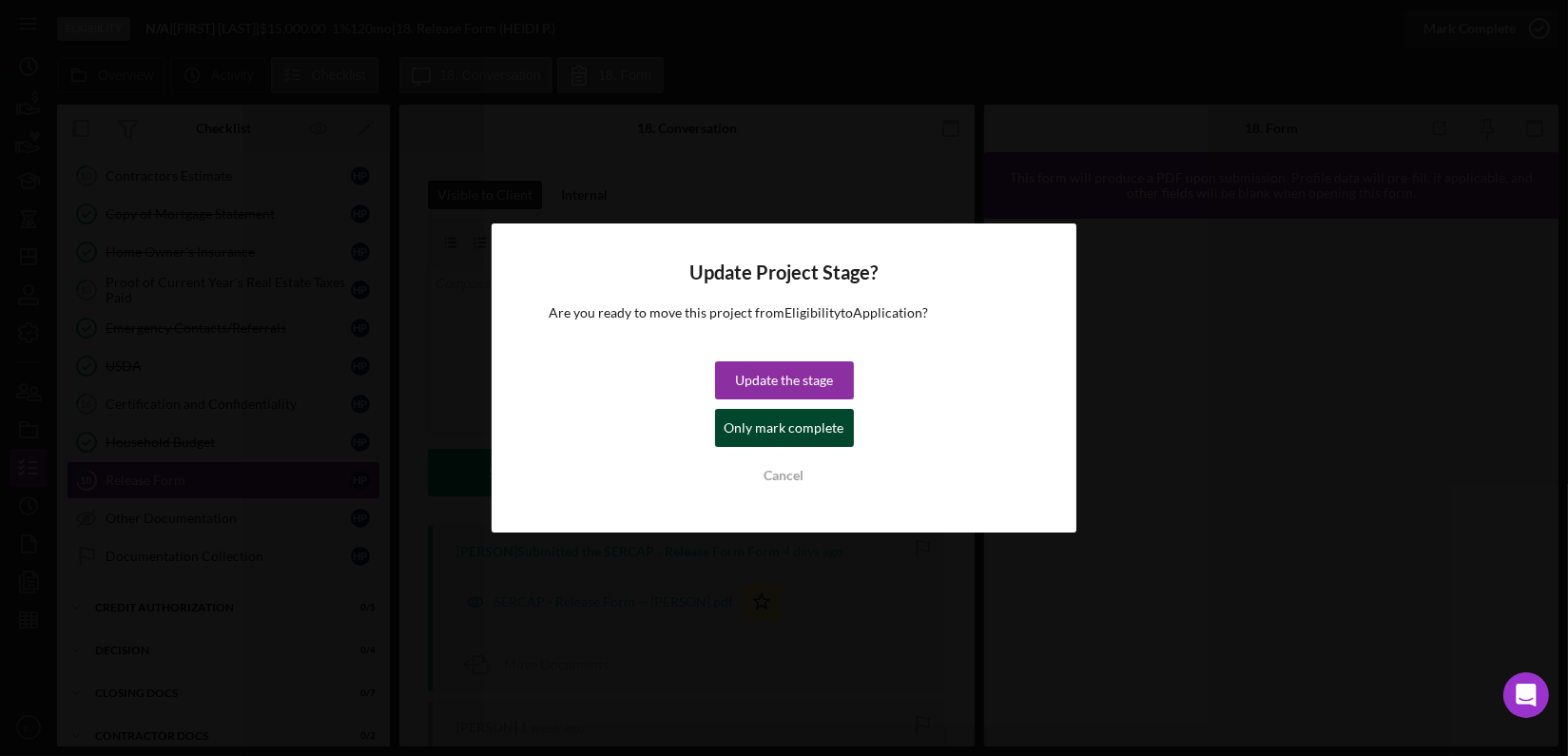 click on "Only mark complete" at bounding box center [784, 428] 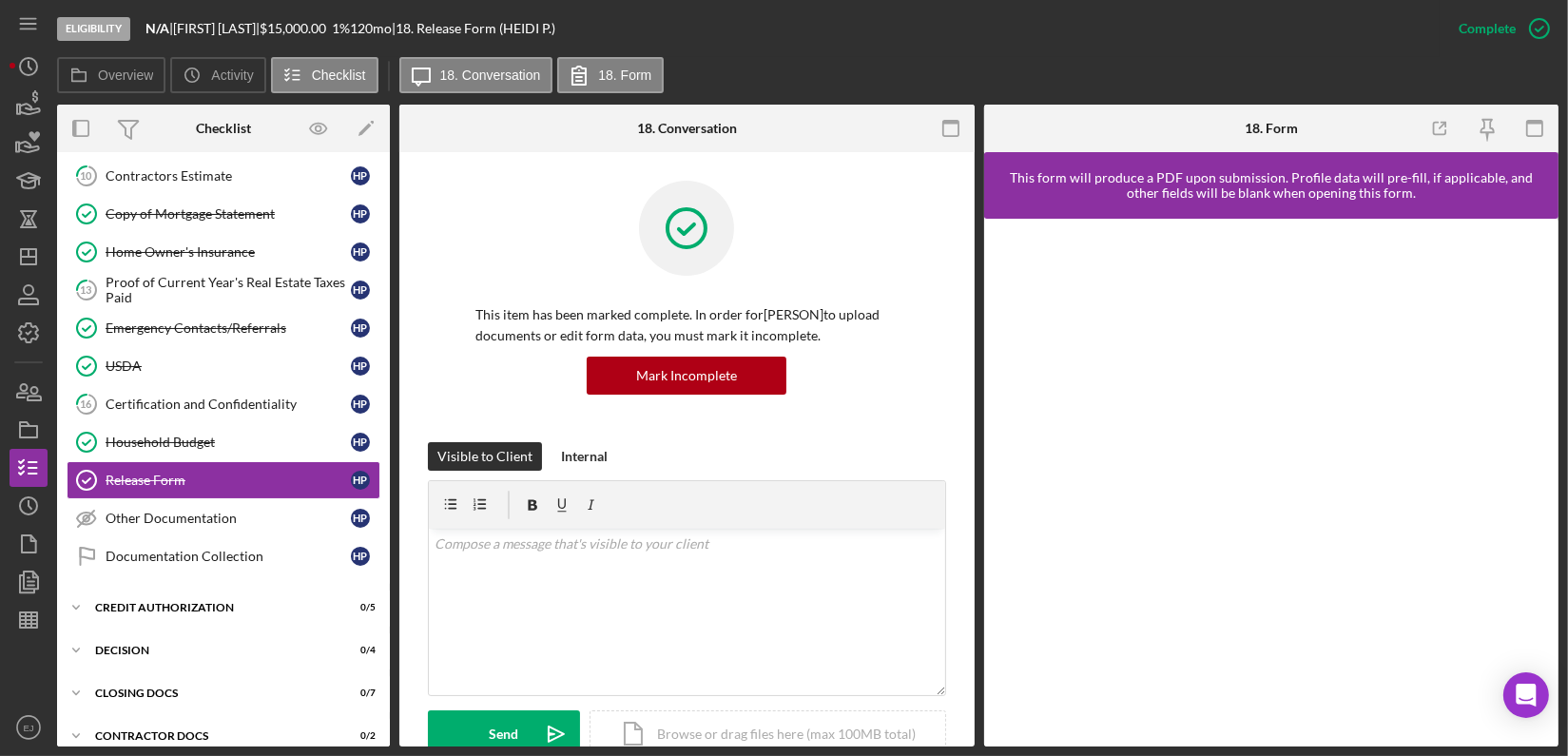 scroll, scrollTop: 71, scrollLeft: 0, axis: vertical 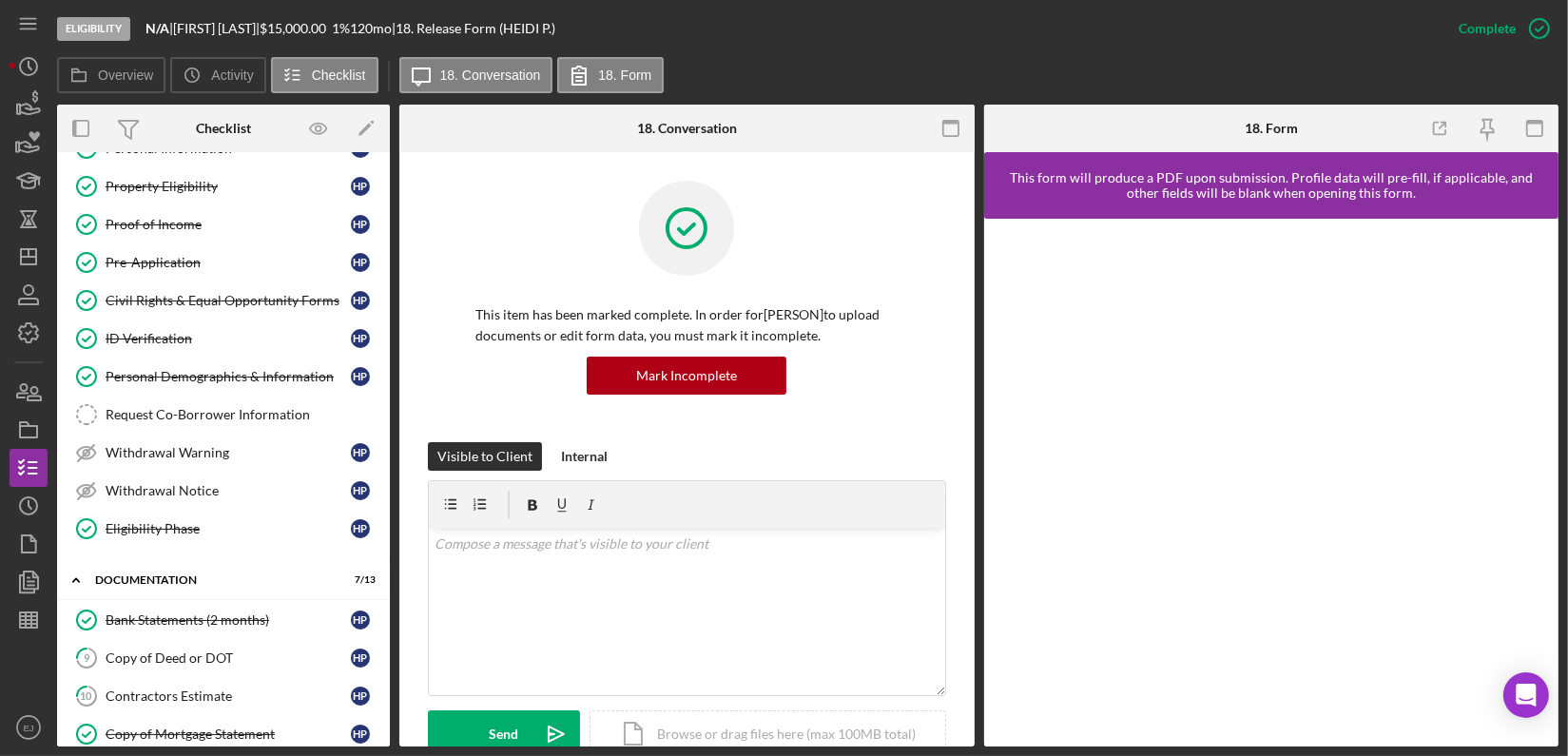 click on "Eligibility N/A | [FIRST] [LAST] | $15,000.00 1 % 120 mo | 18. Release Form ([FIRST] [LAST].)" at bounding box center [748, 29] 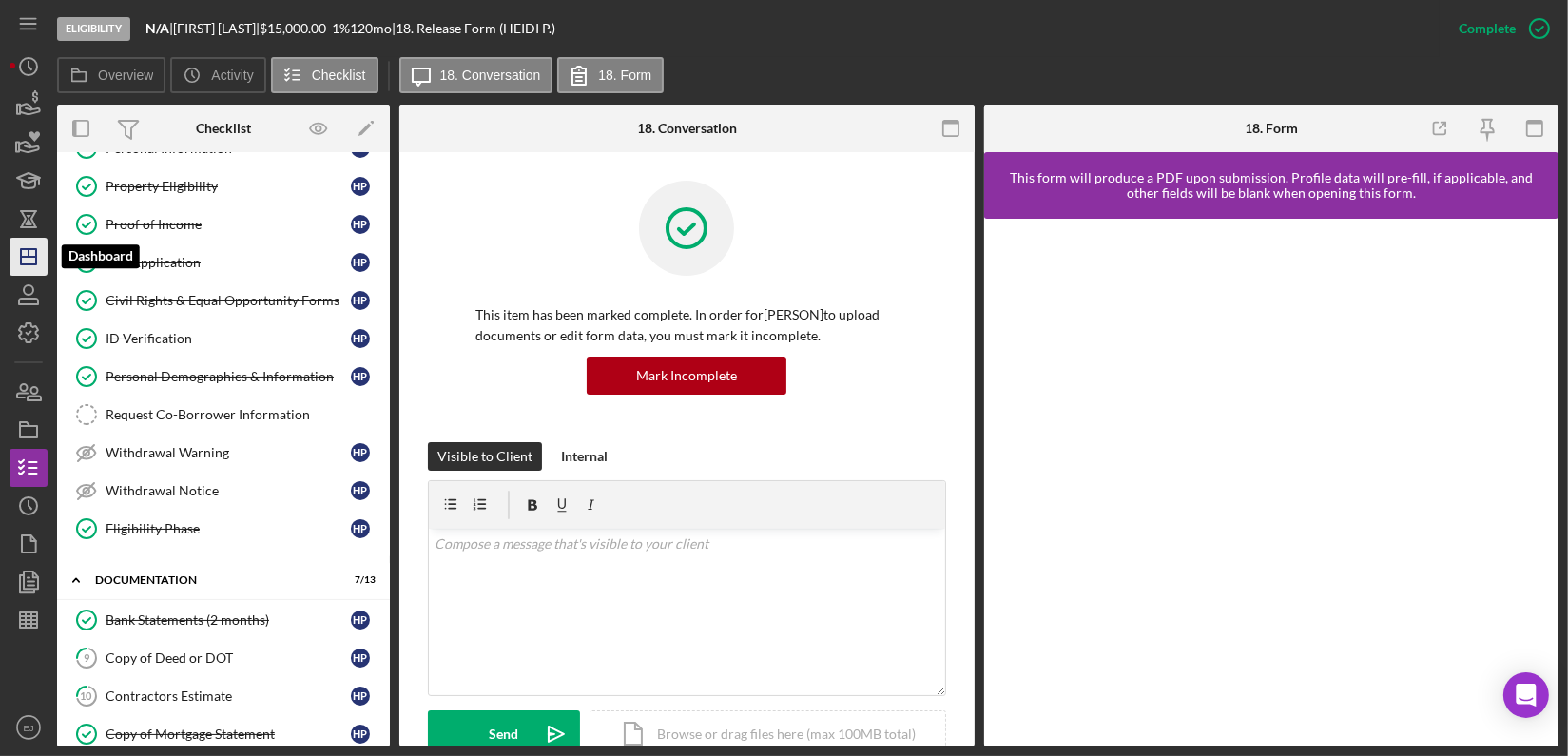 click 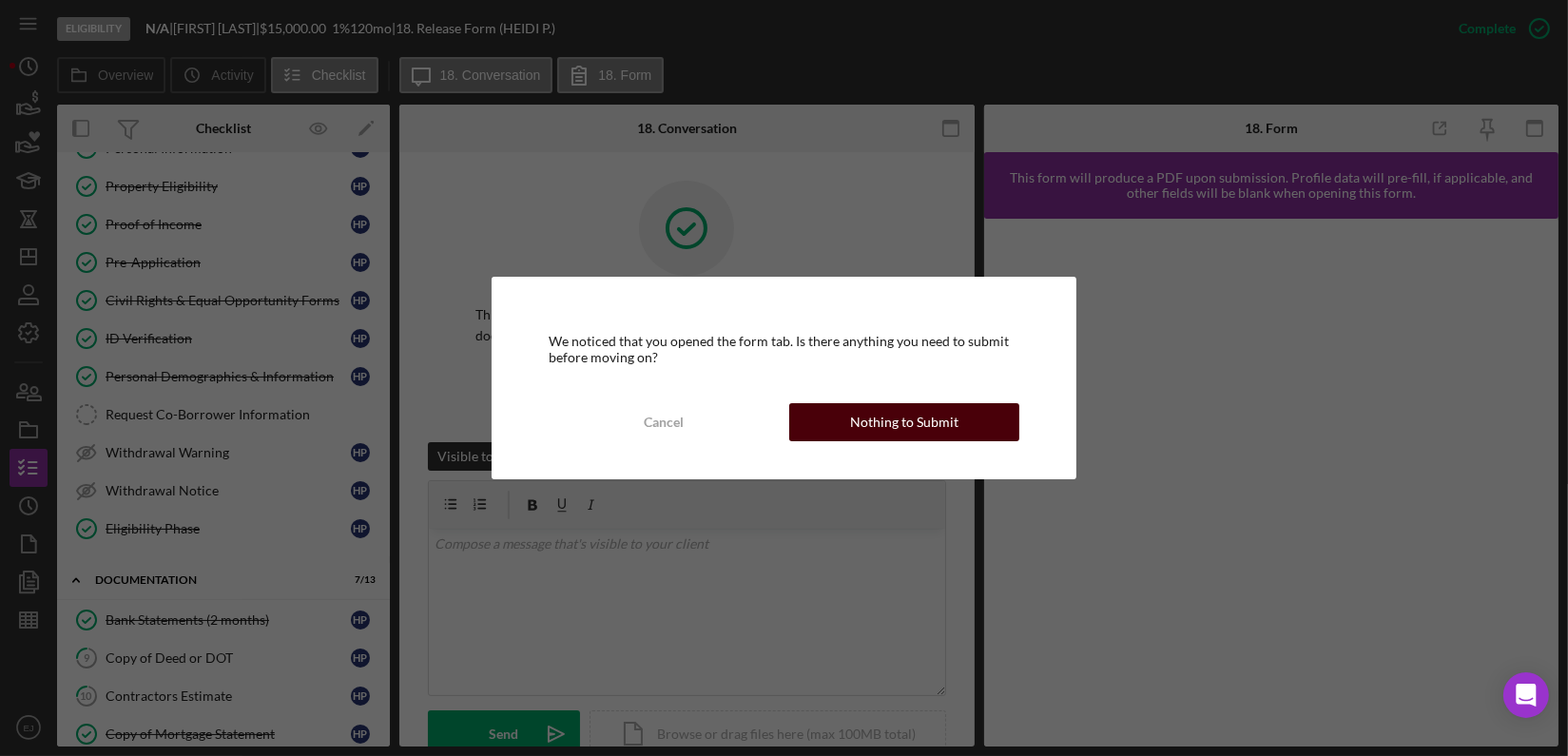 click on "Nothing to Submit" at bounding box center [904, 422] 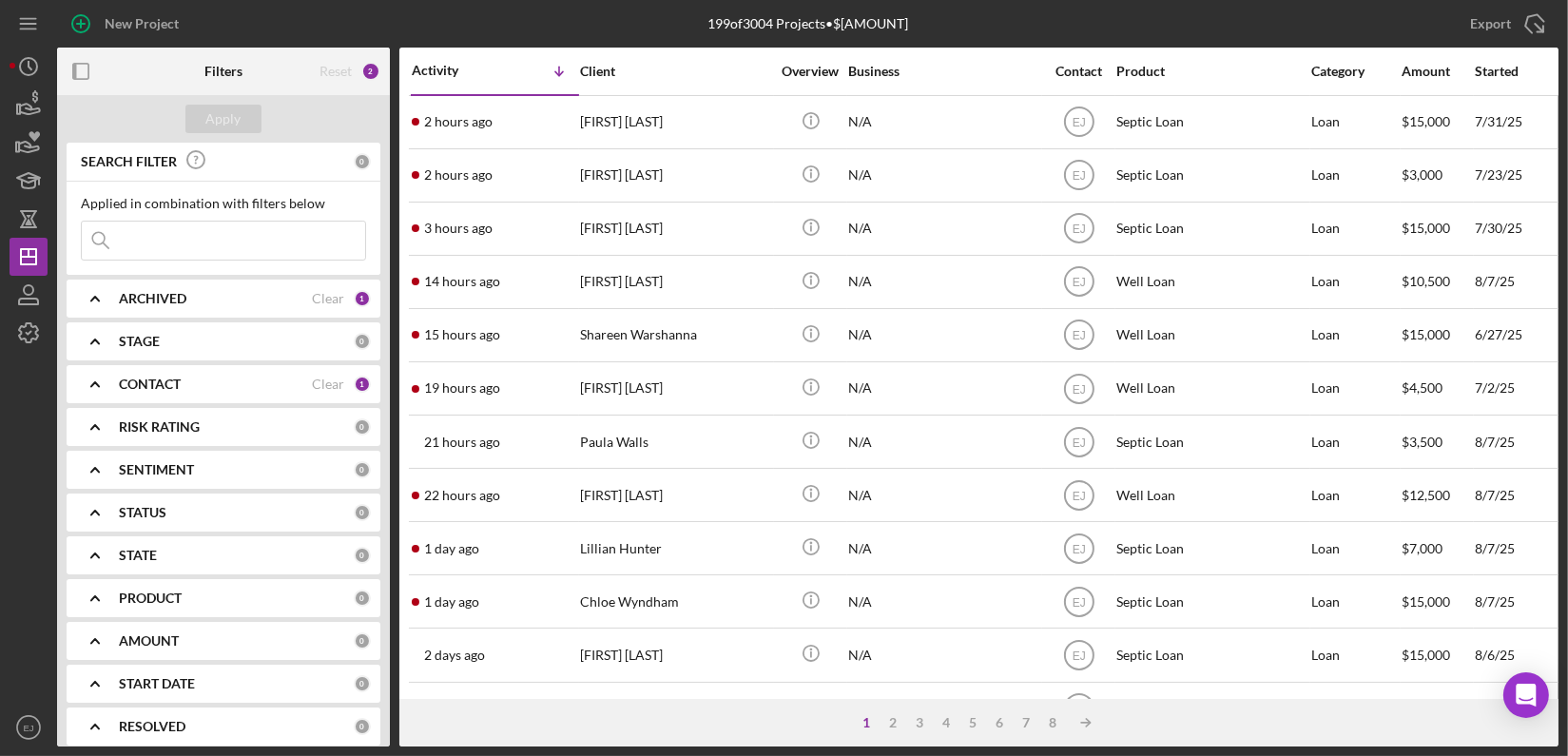 click at bounding box center [223, 241] 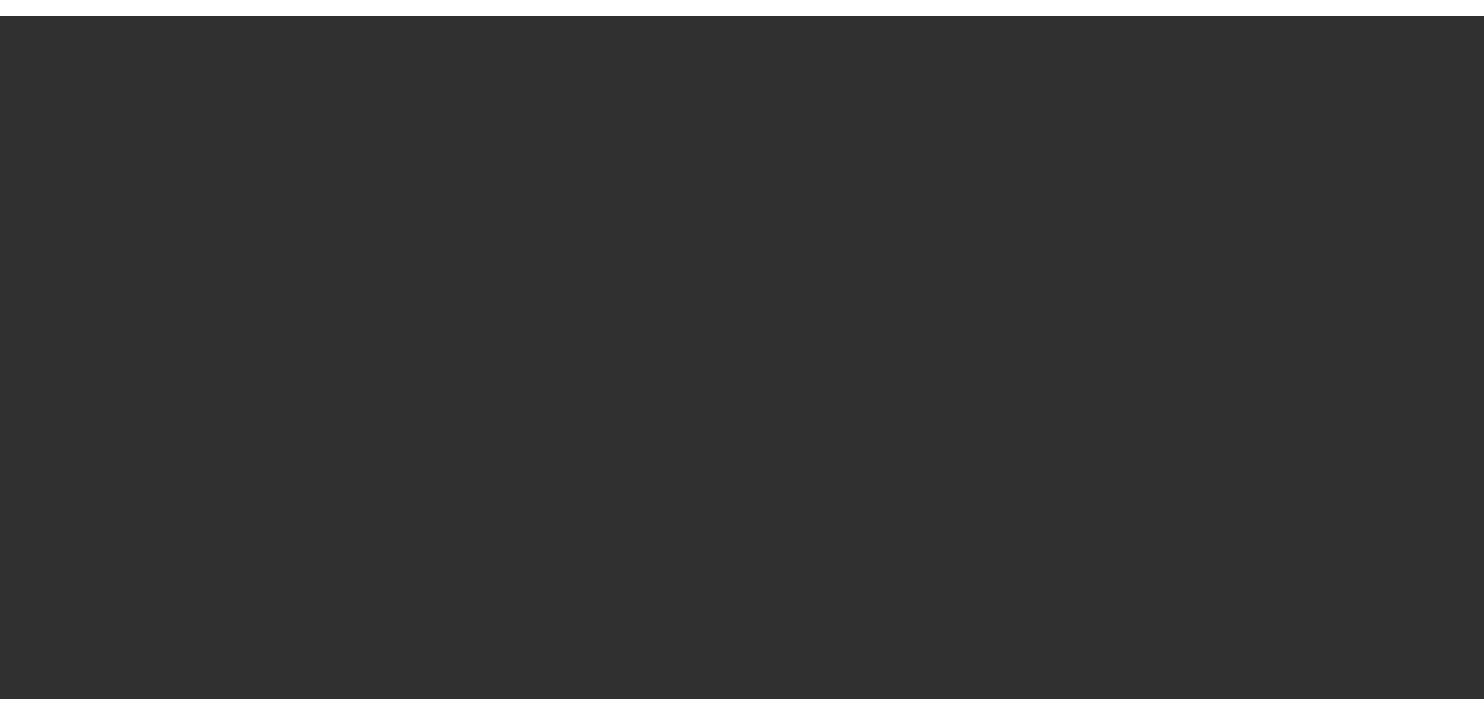 scroll, scrollTop: 0, scrollLeft: 0, axis: both 